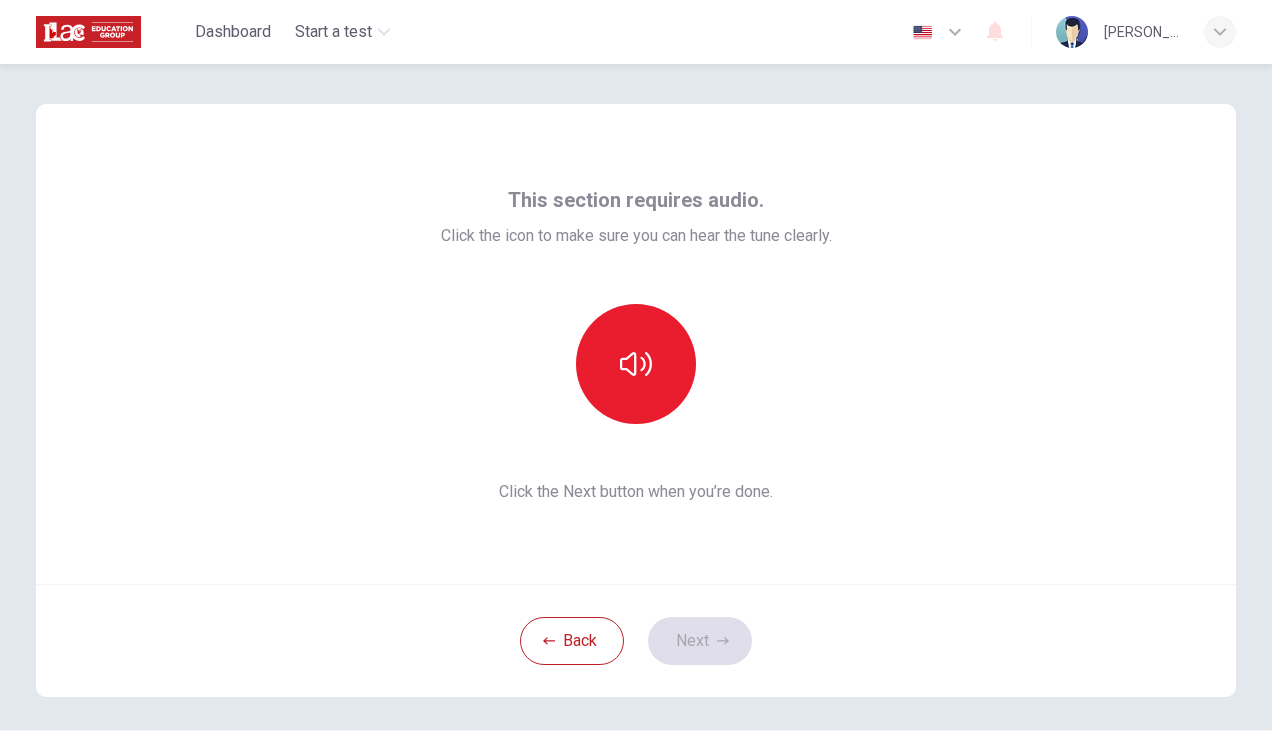 scroll, scrollTop: 0, scrollLeft: 0, axis: both 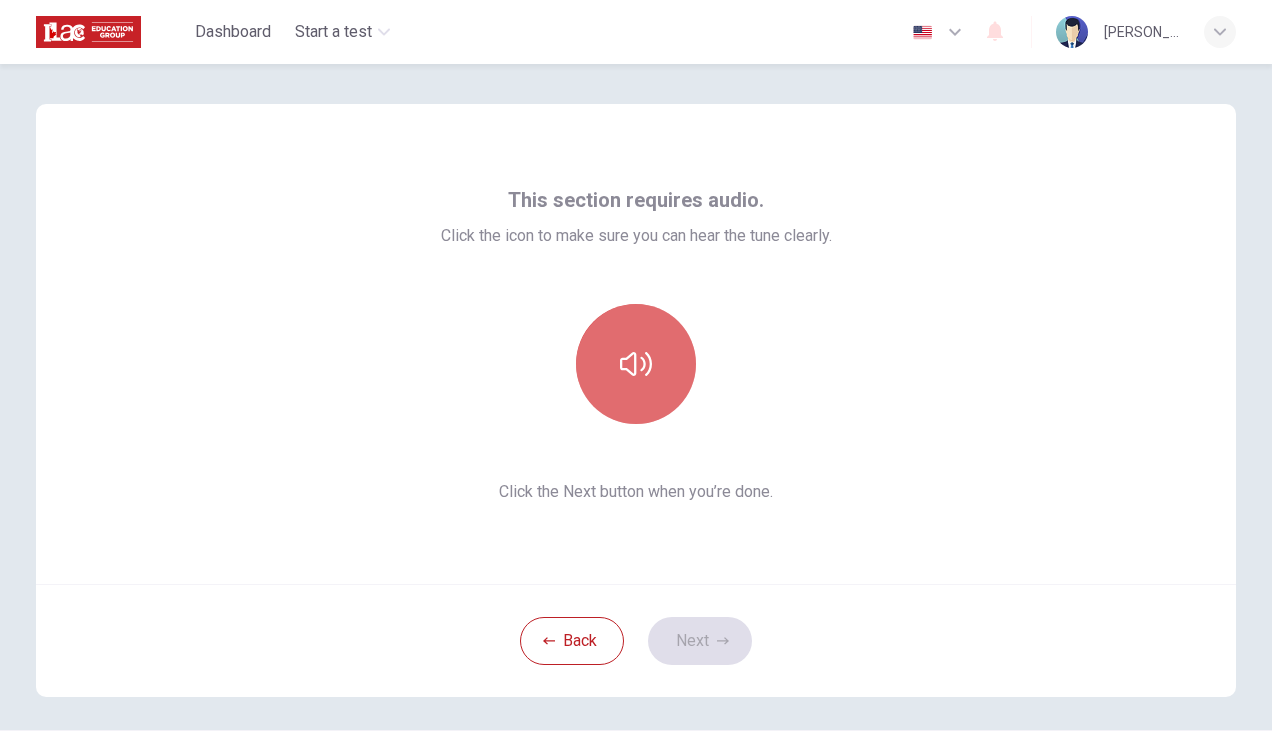 click 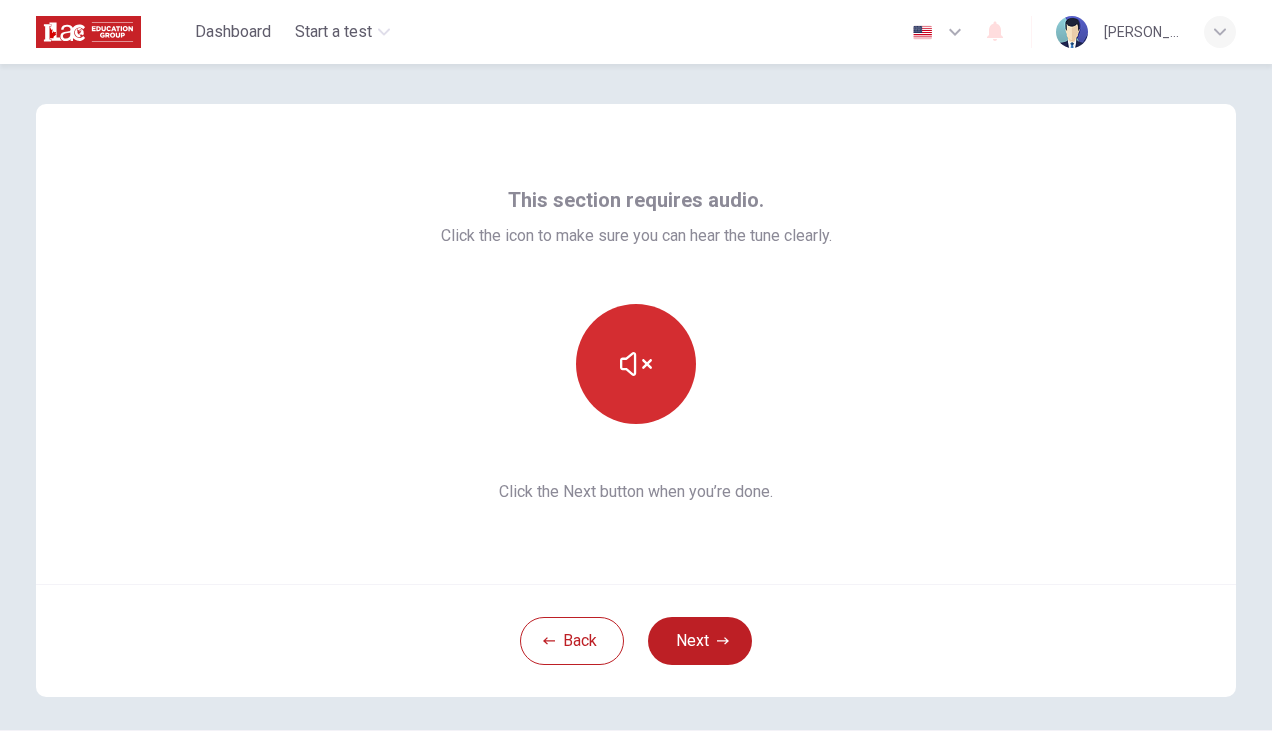 type 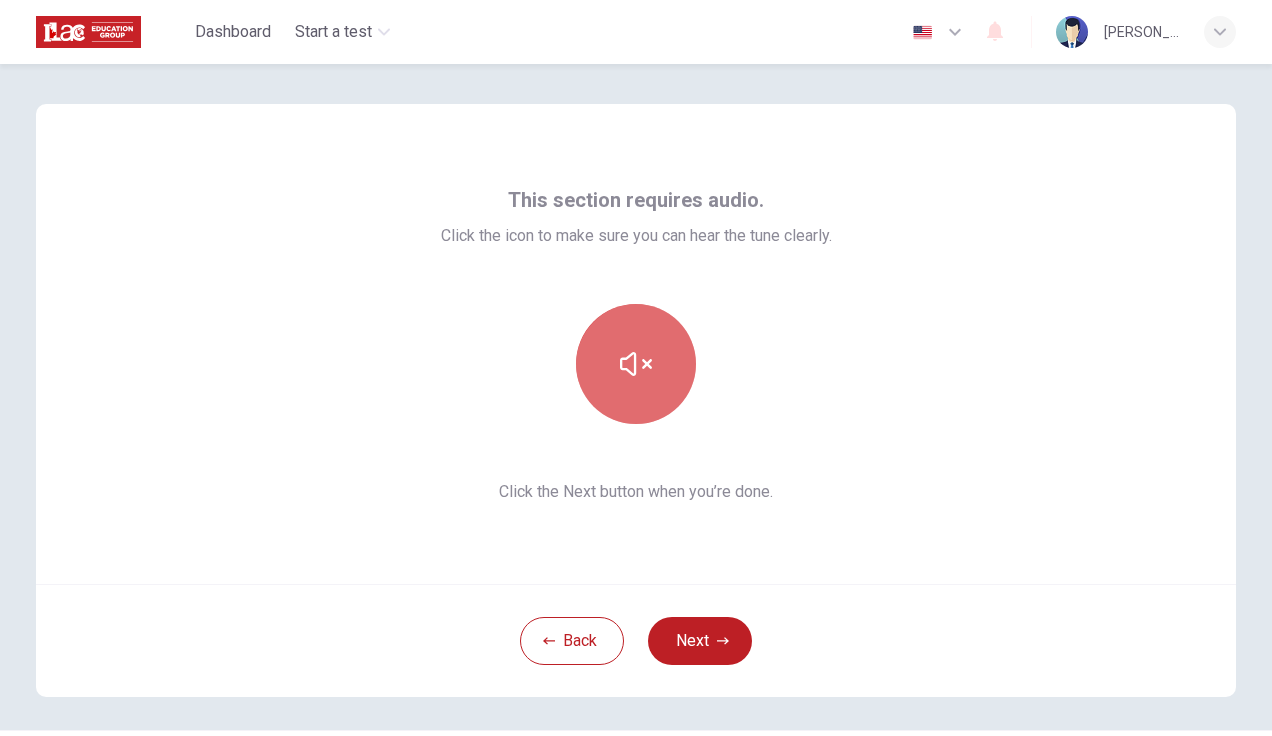 click at bounding box center [636, 364] 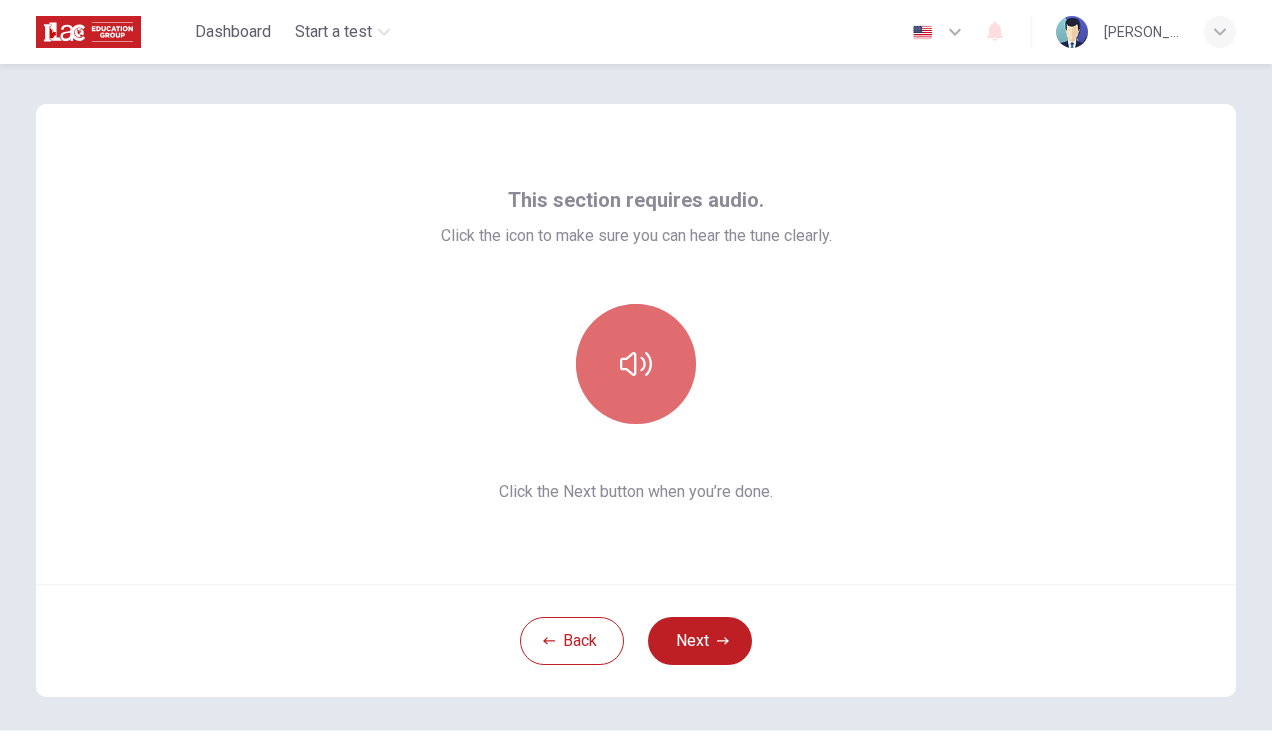 click at bounding box center (636, 364) 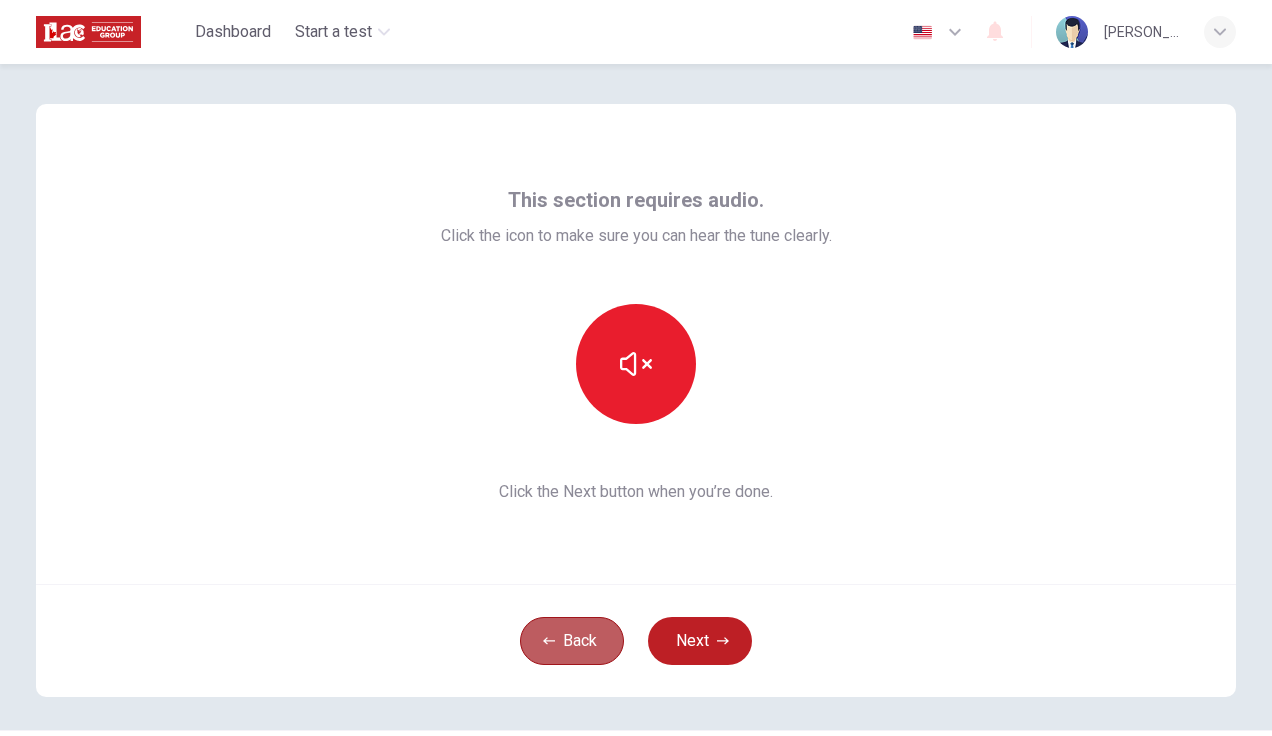 click on "Back" at bounding box center (572, 641) 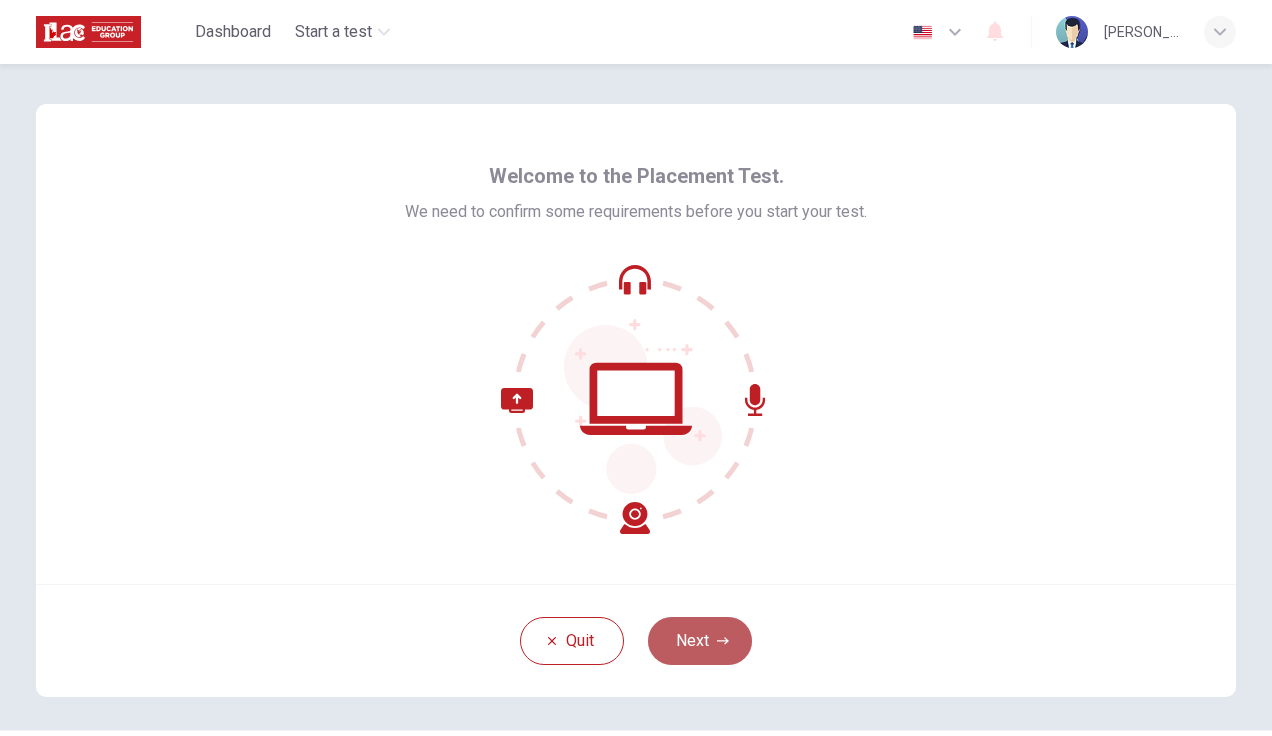 click on "Next" at bounding box center (700, 641) 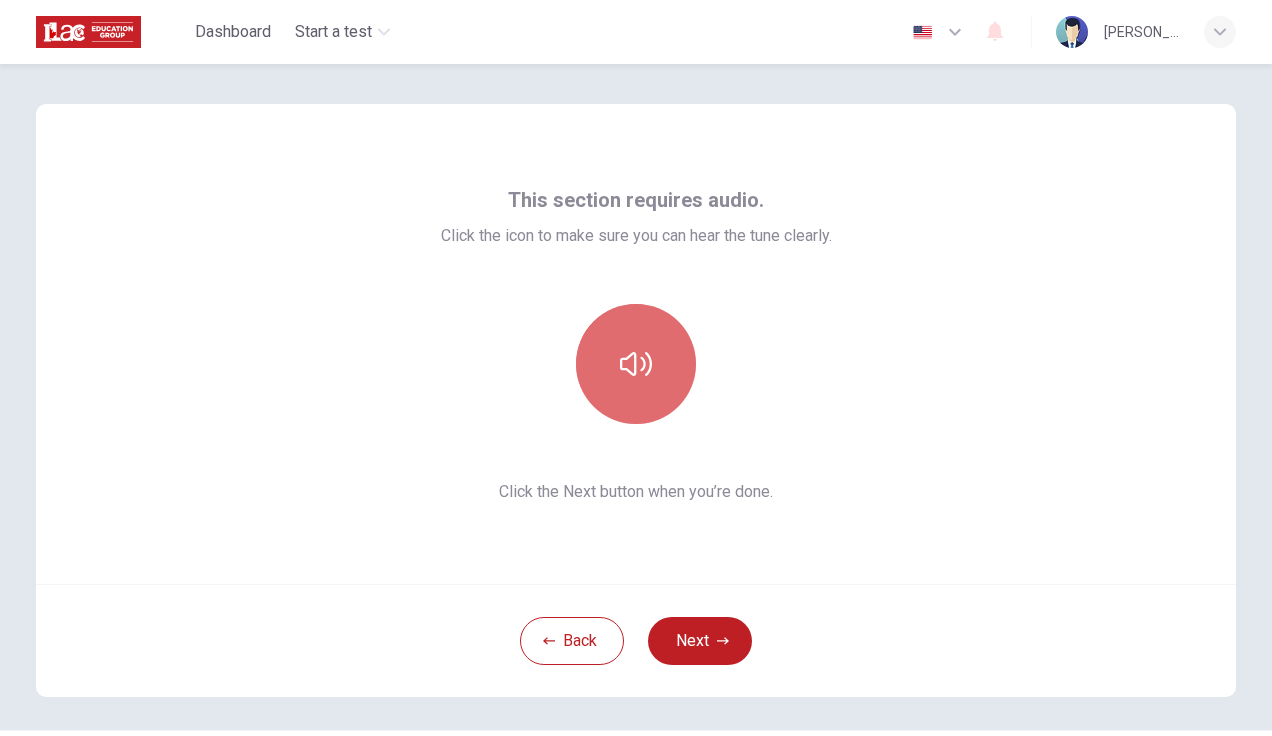 click 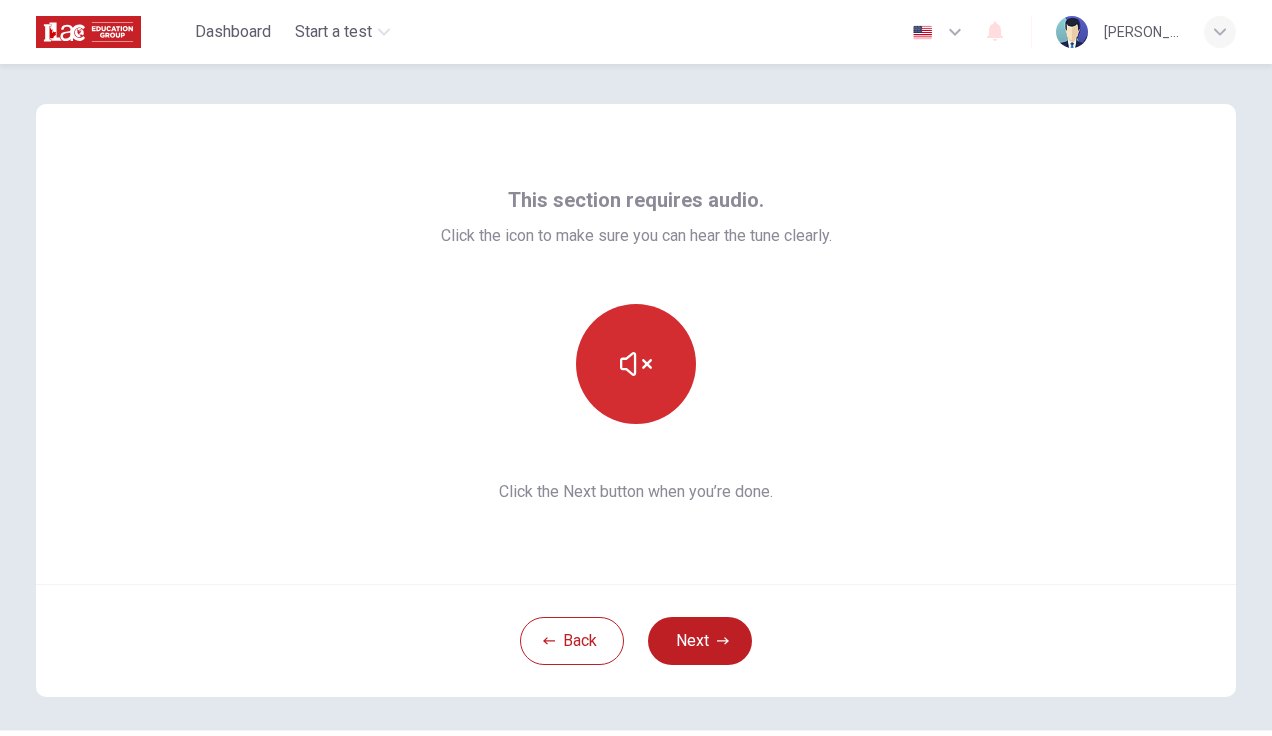 type 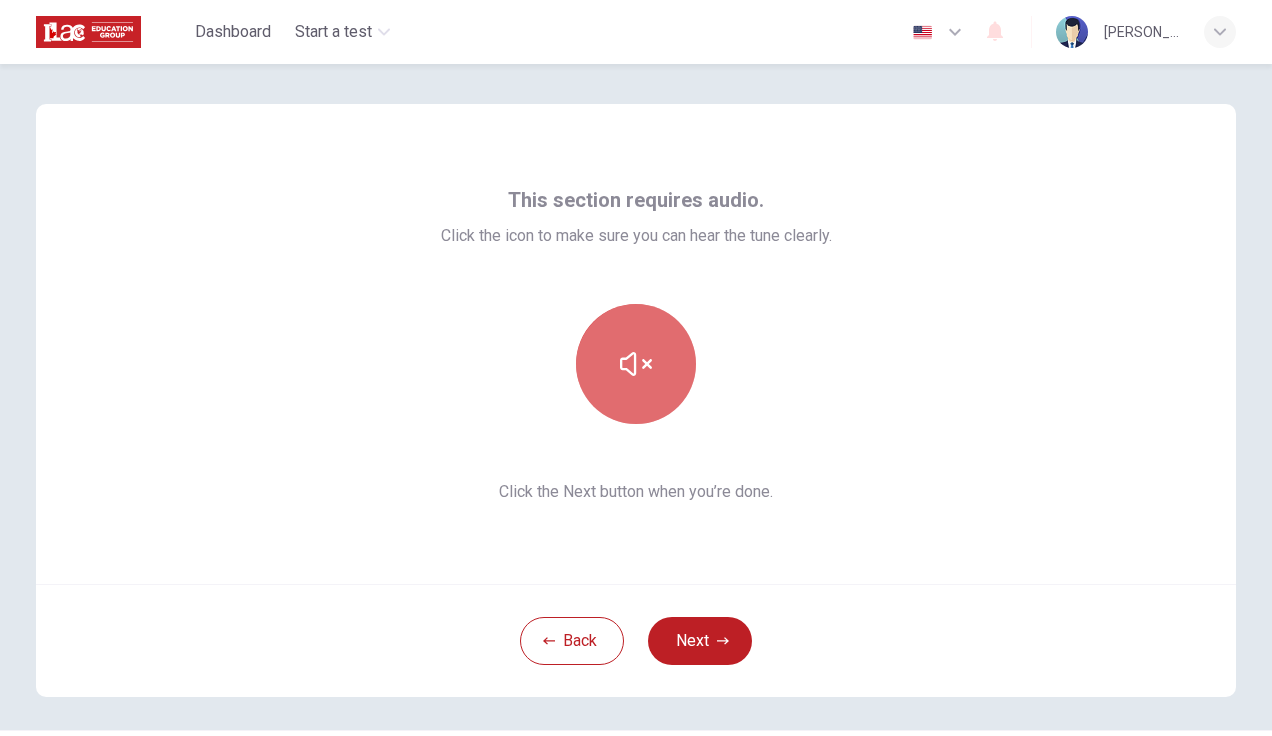 click 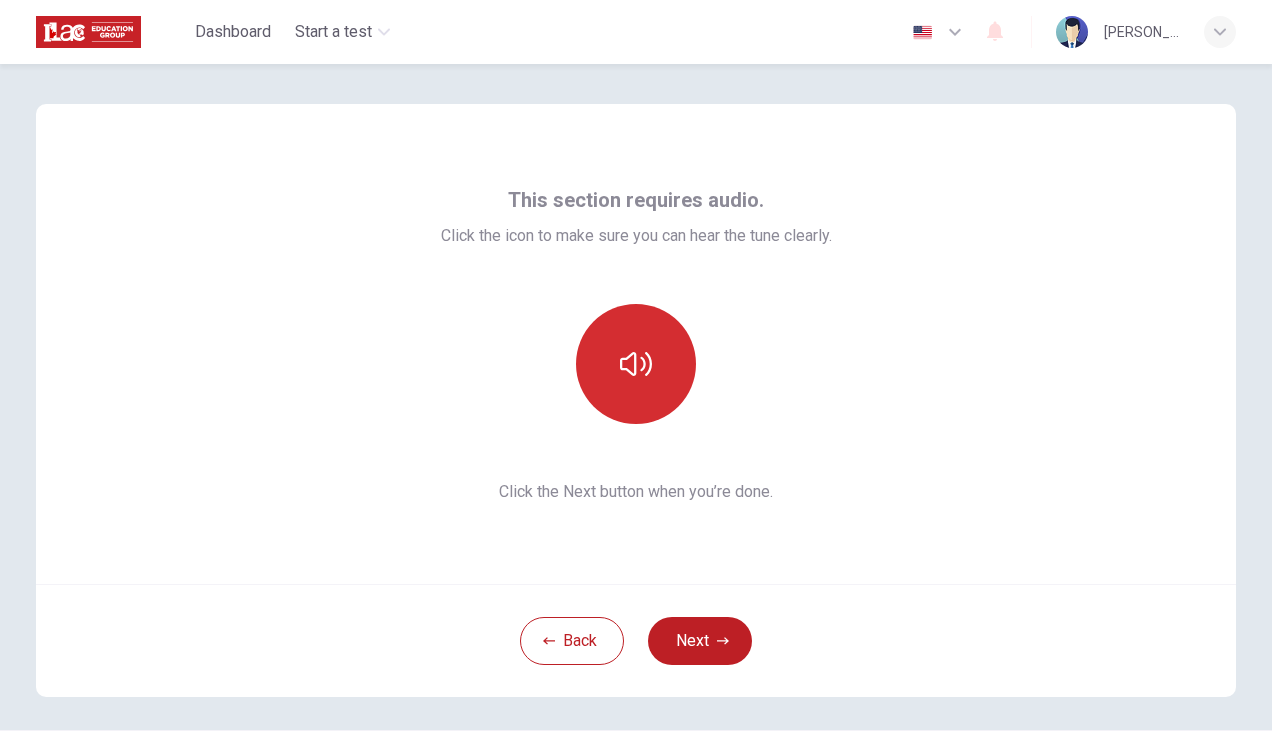 click 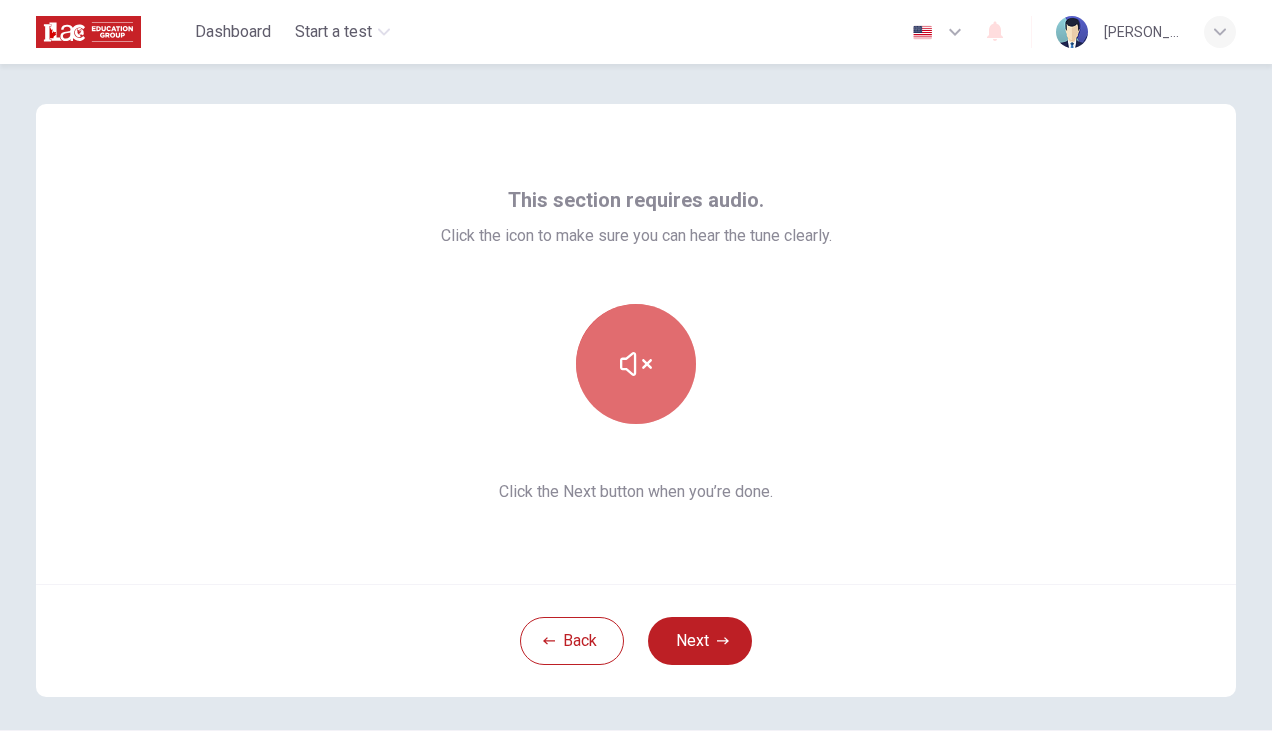 click 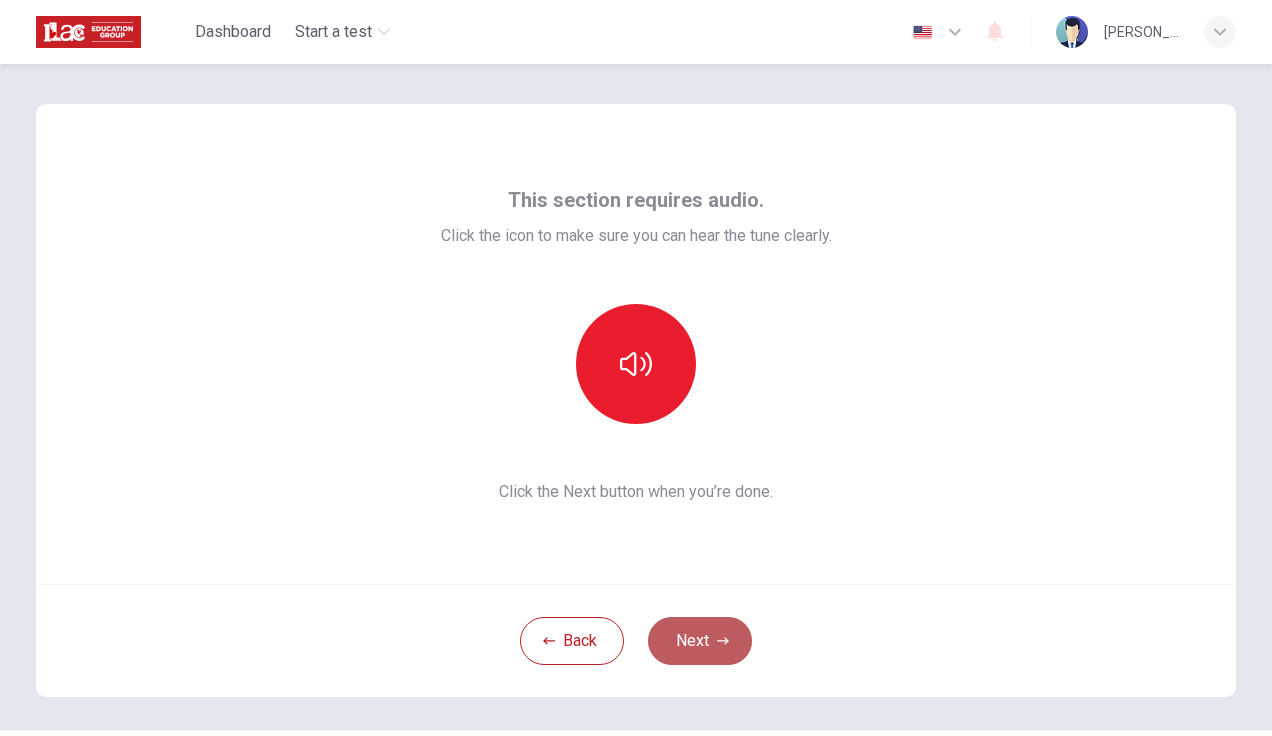 click on "Next" at bounding box center (700, 641) 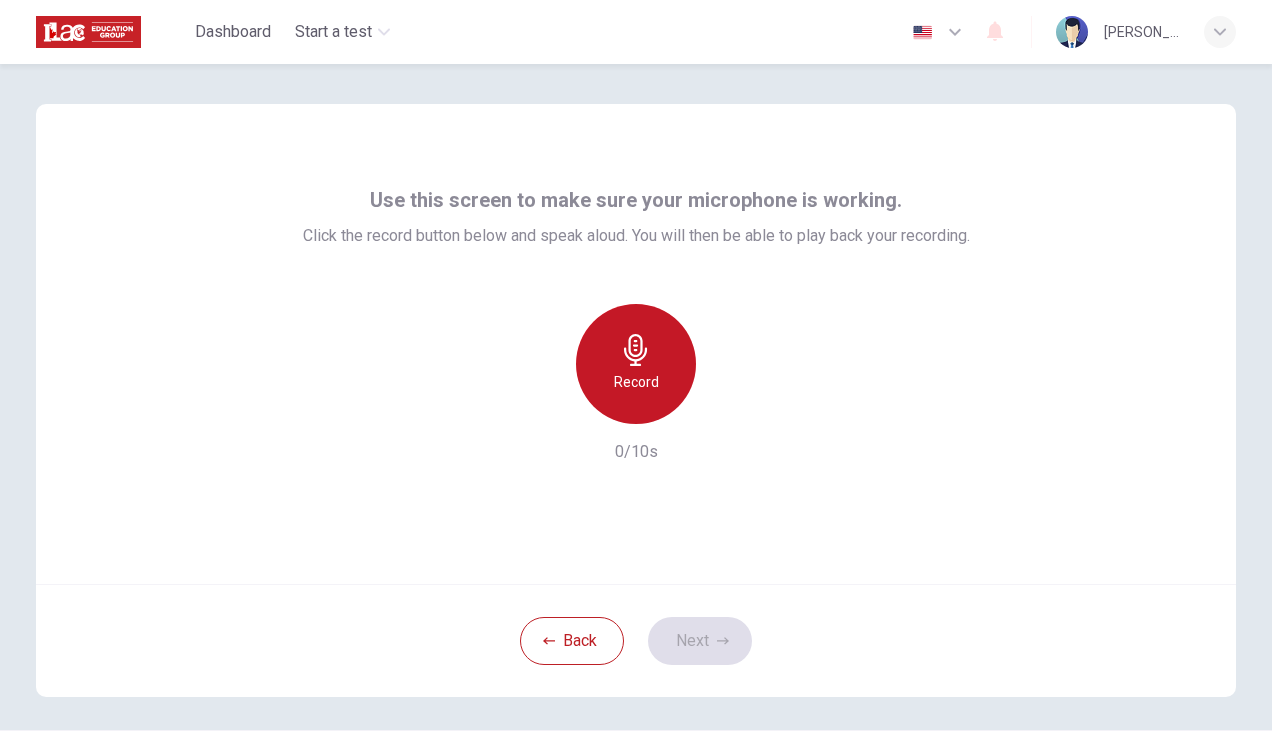 click 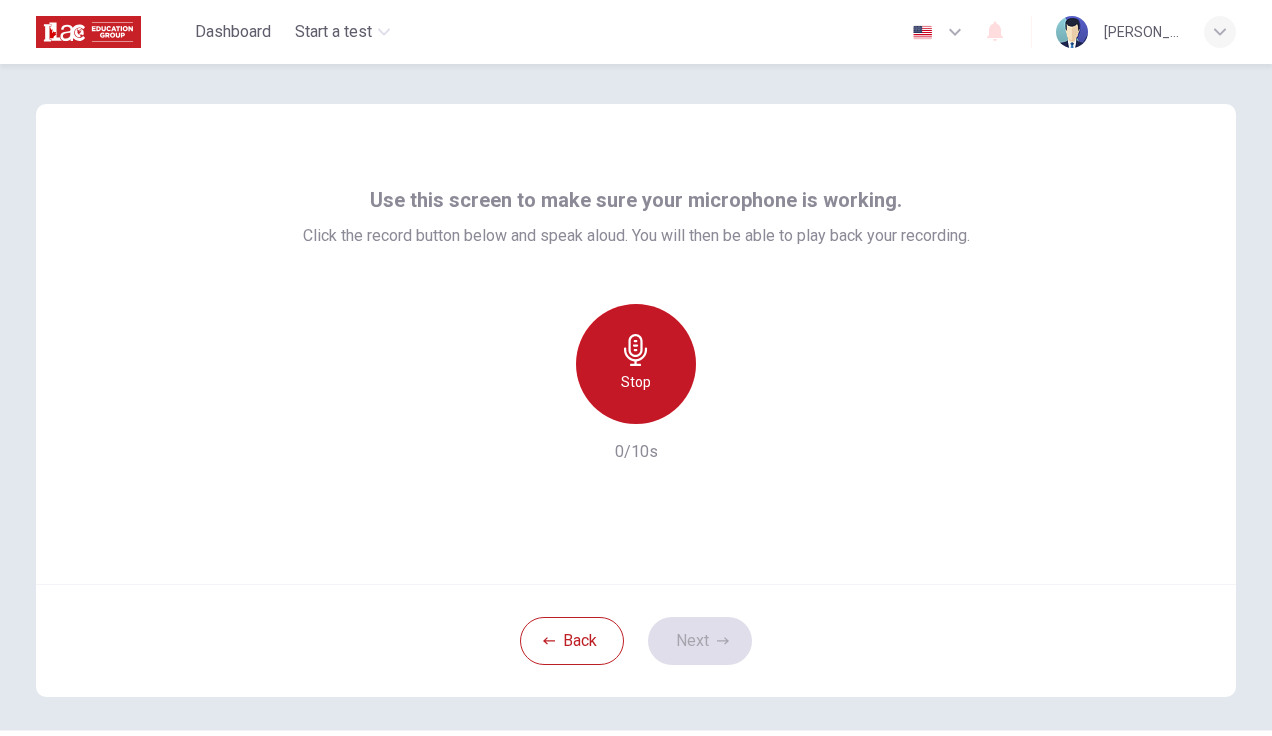 click 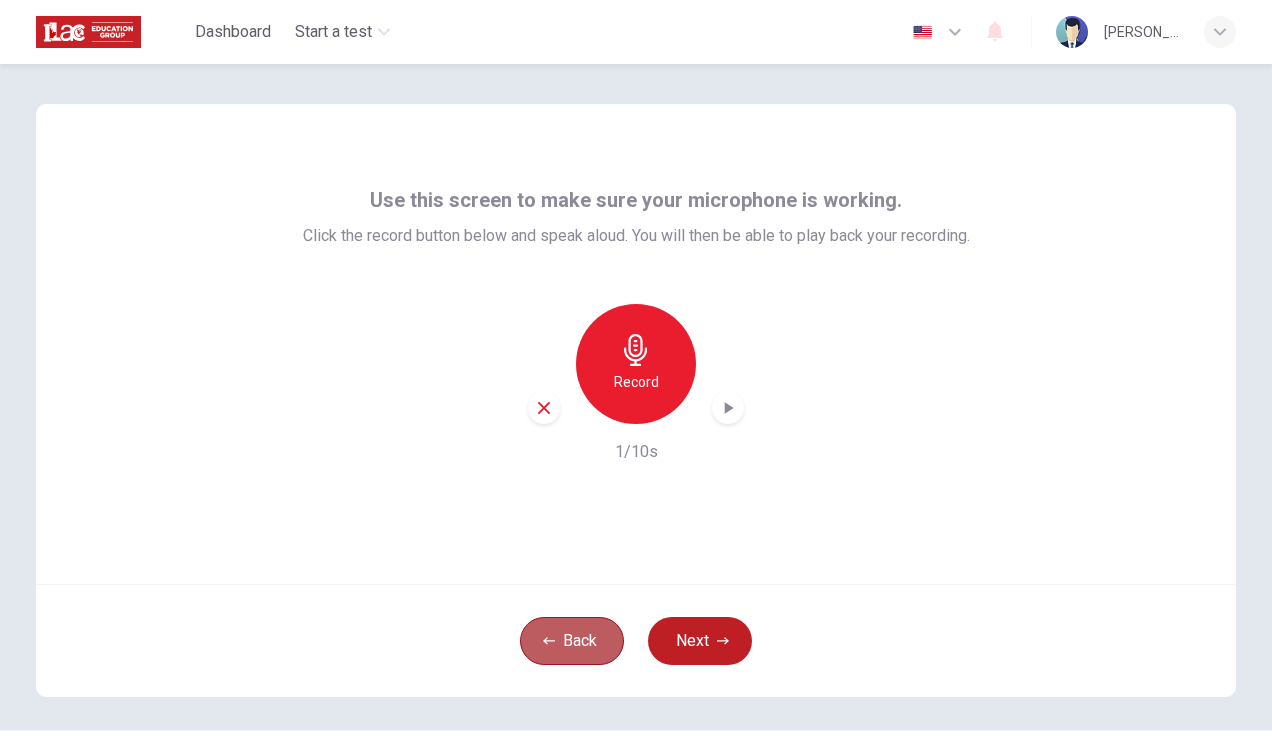 click on "Back" at bounding box center [572, 641] 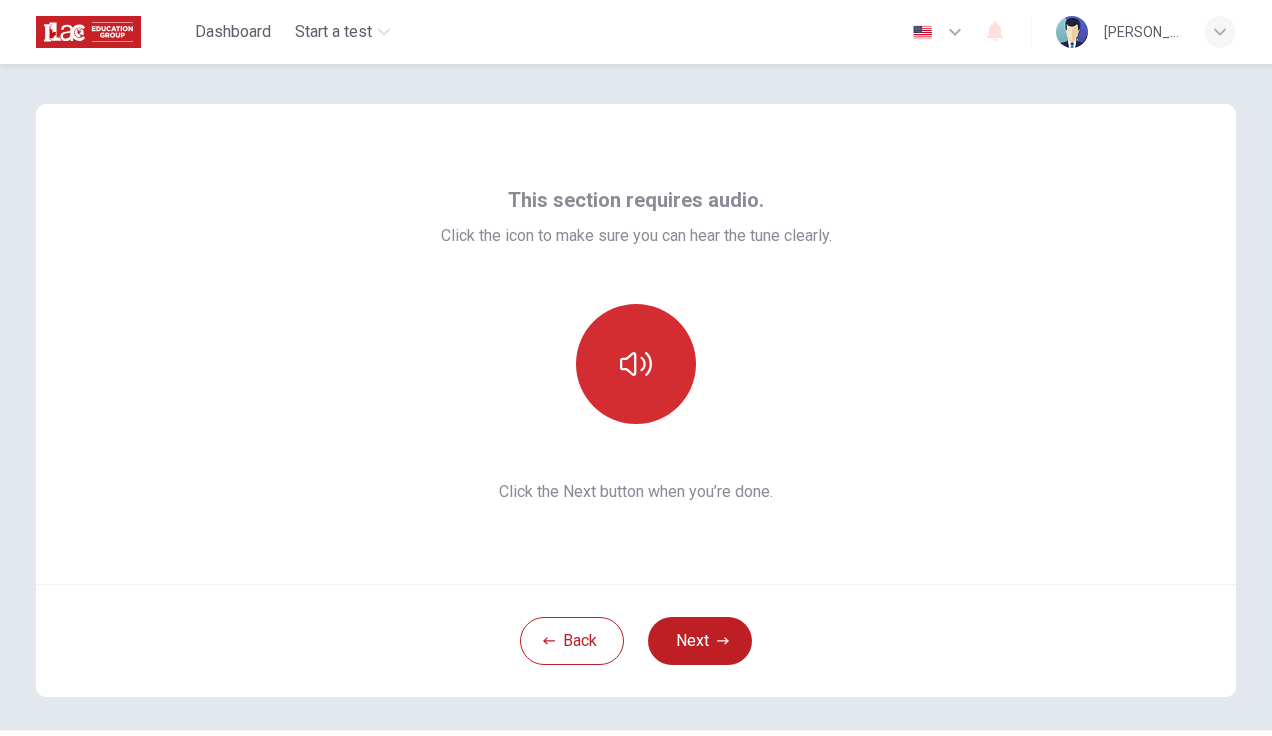 click 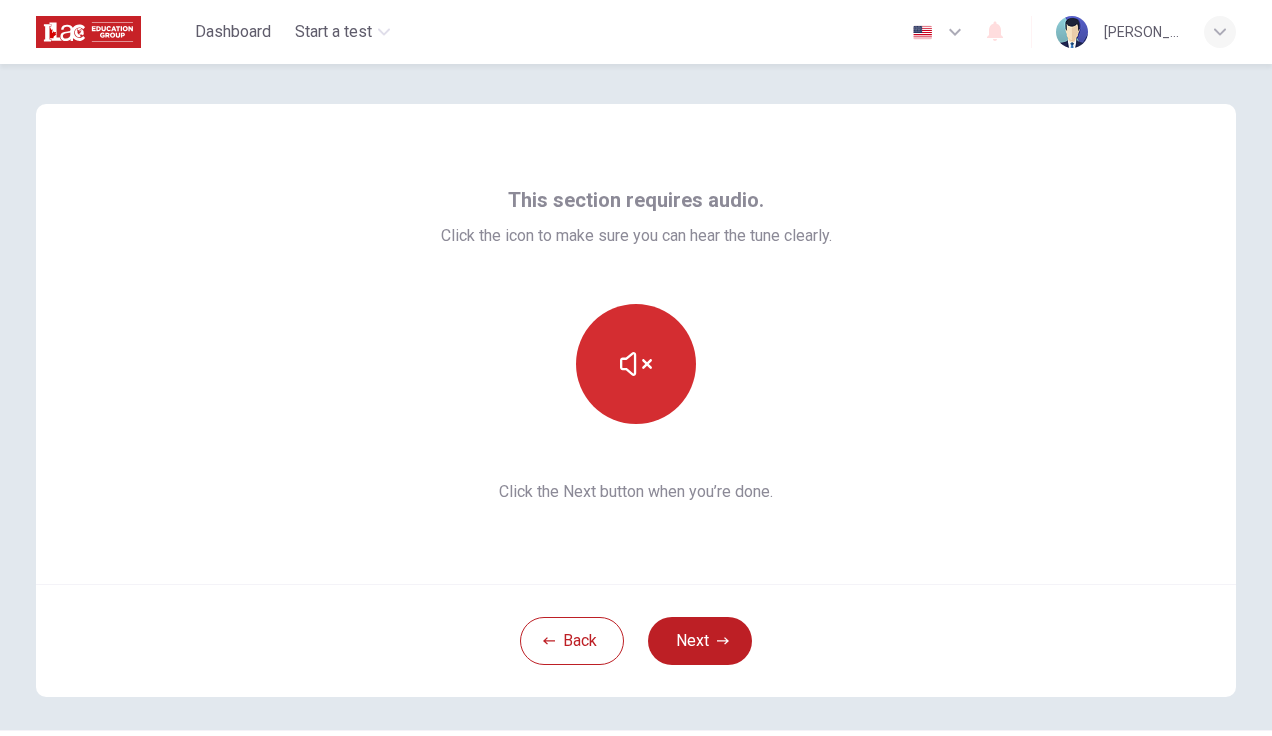 type 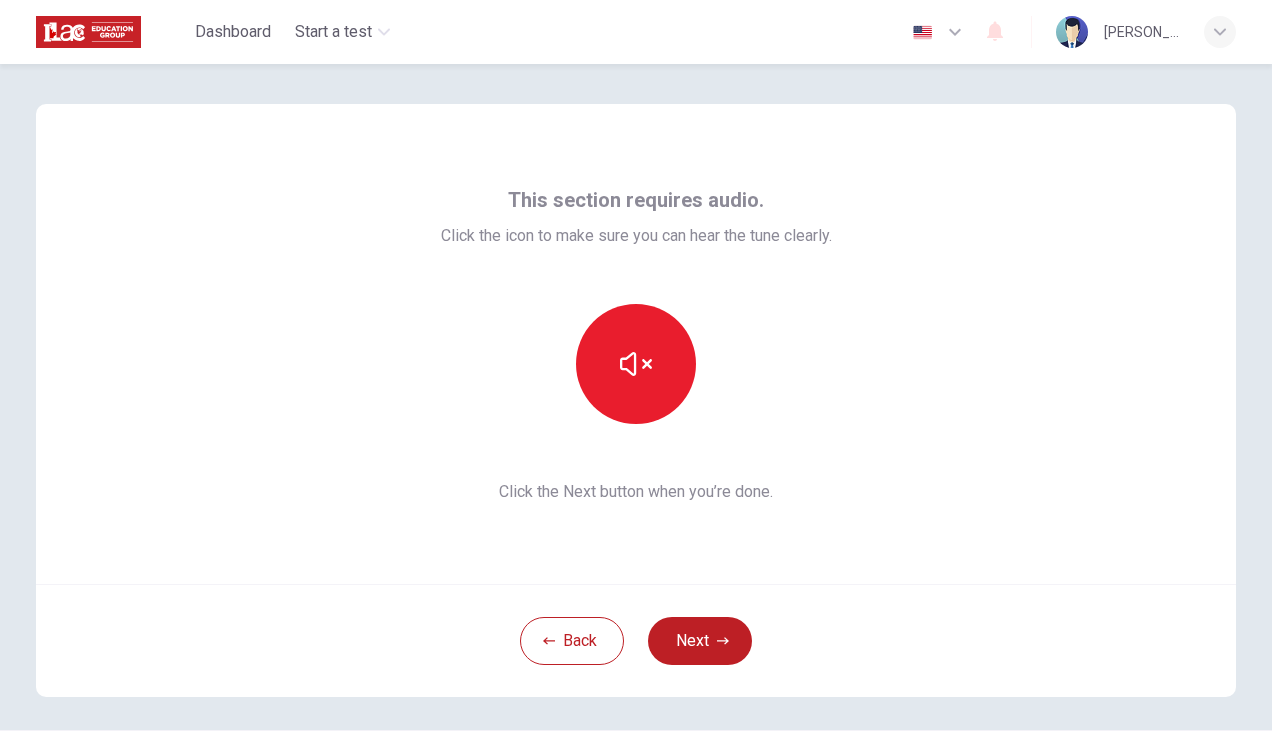 click on "This section requires audio. Click the icon to make sure you can hear the tune clearly. Click the Next button when you’re done." at bounding box center [636, 344] 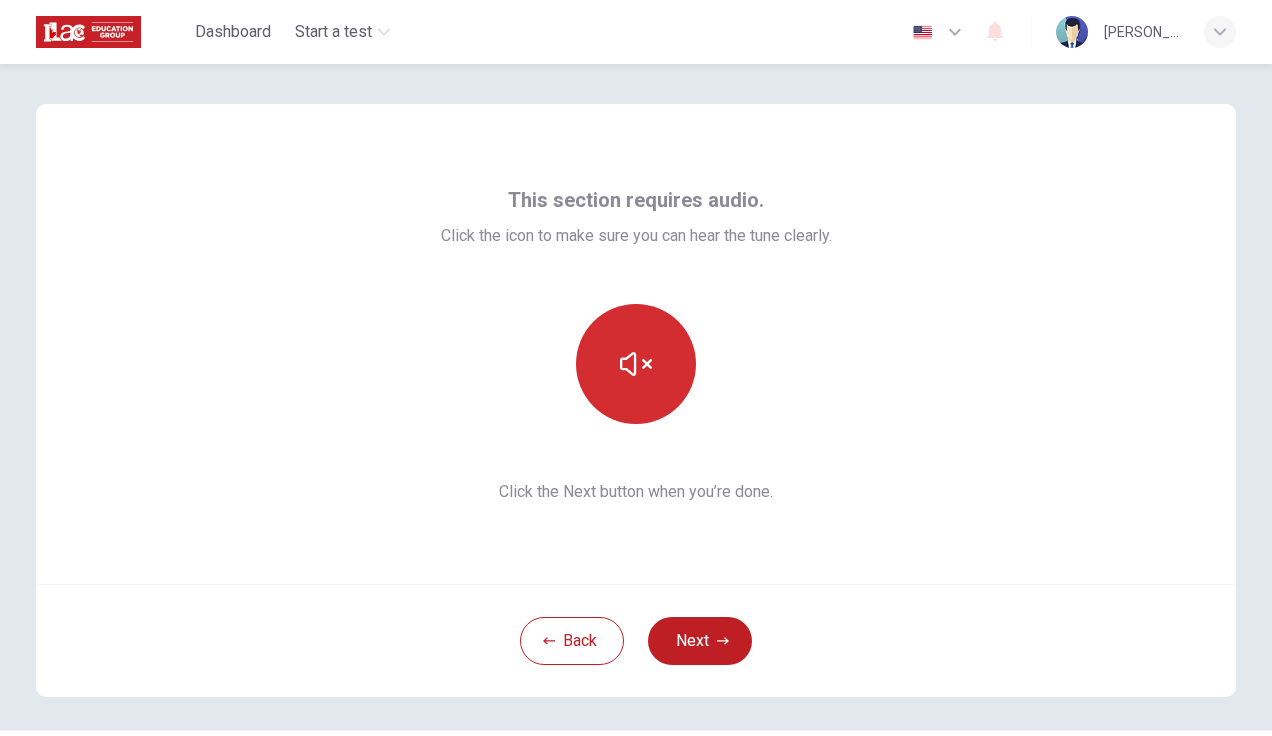 click at bounding box center [636, 364] 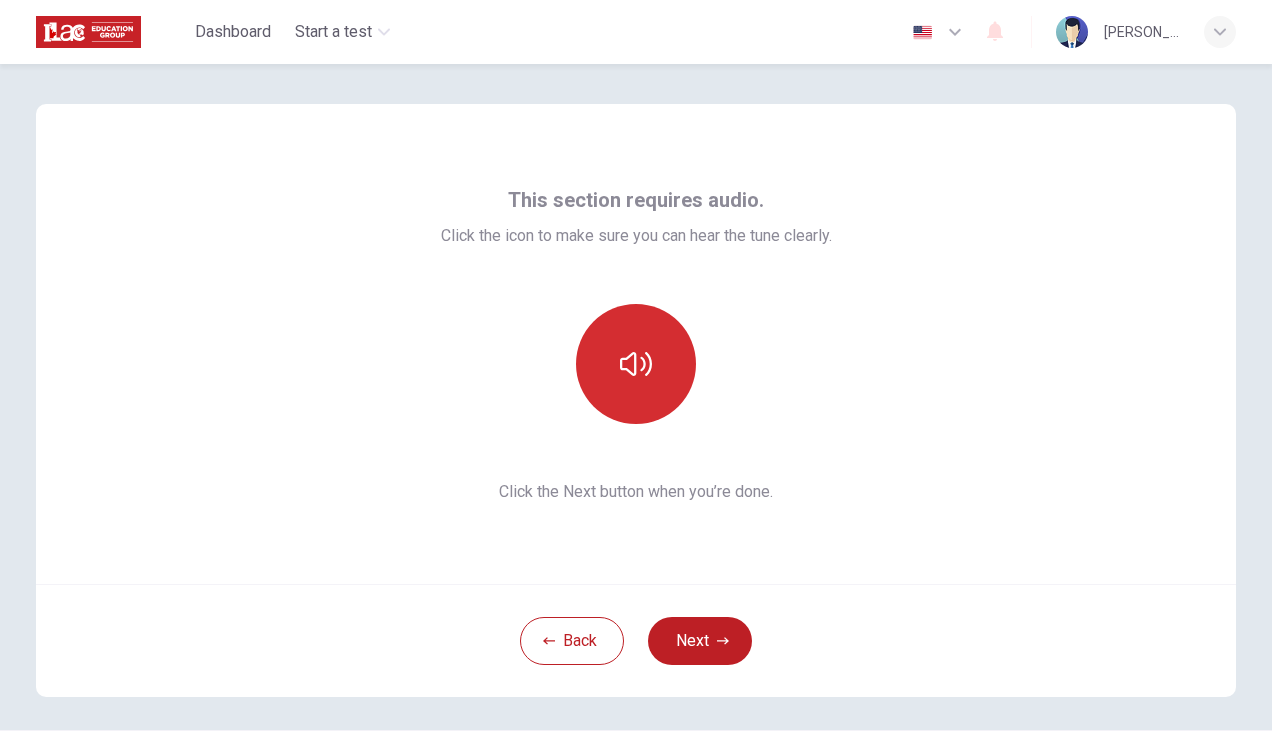 click 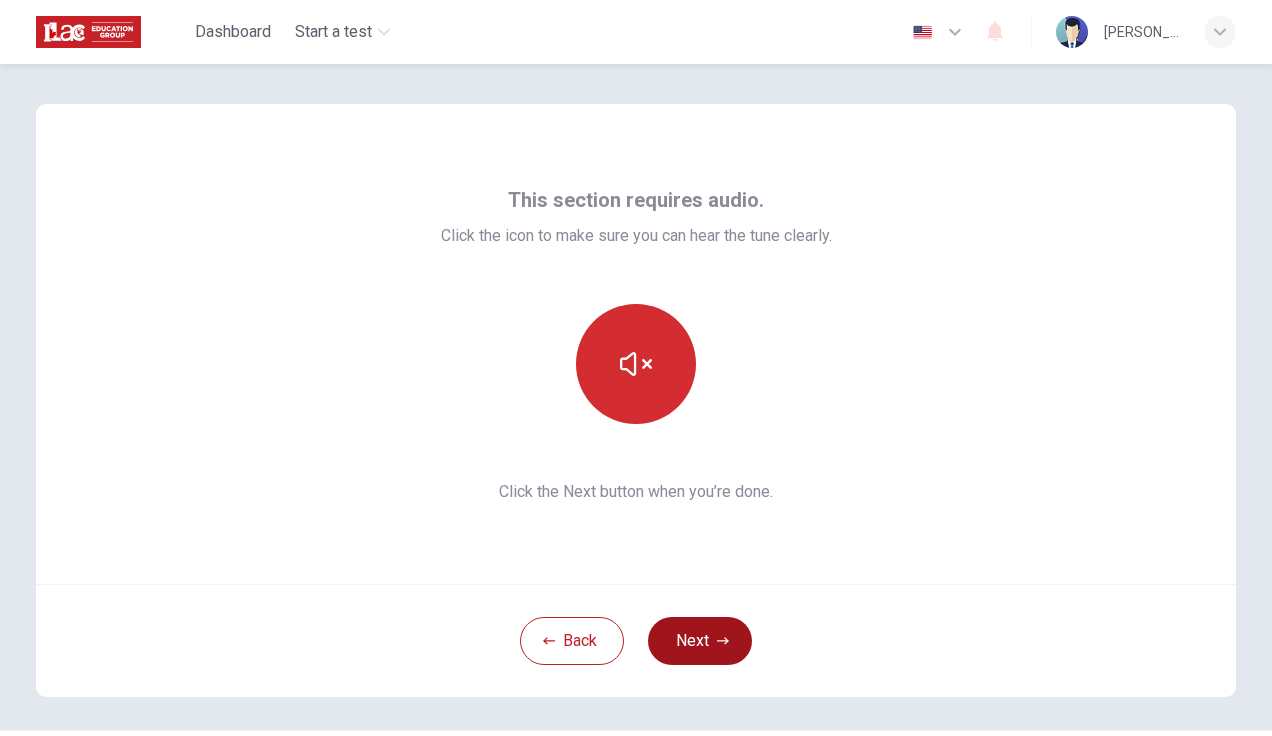 click 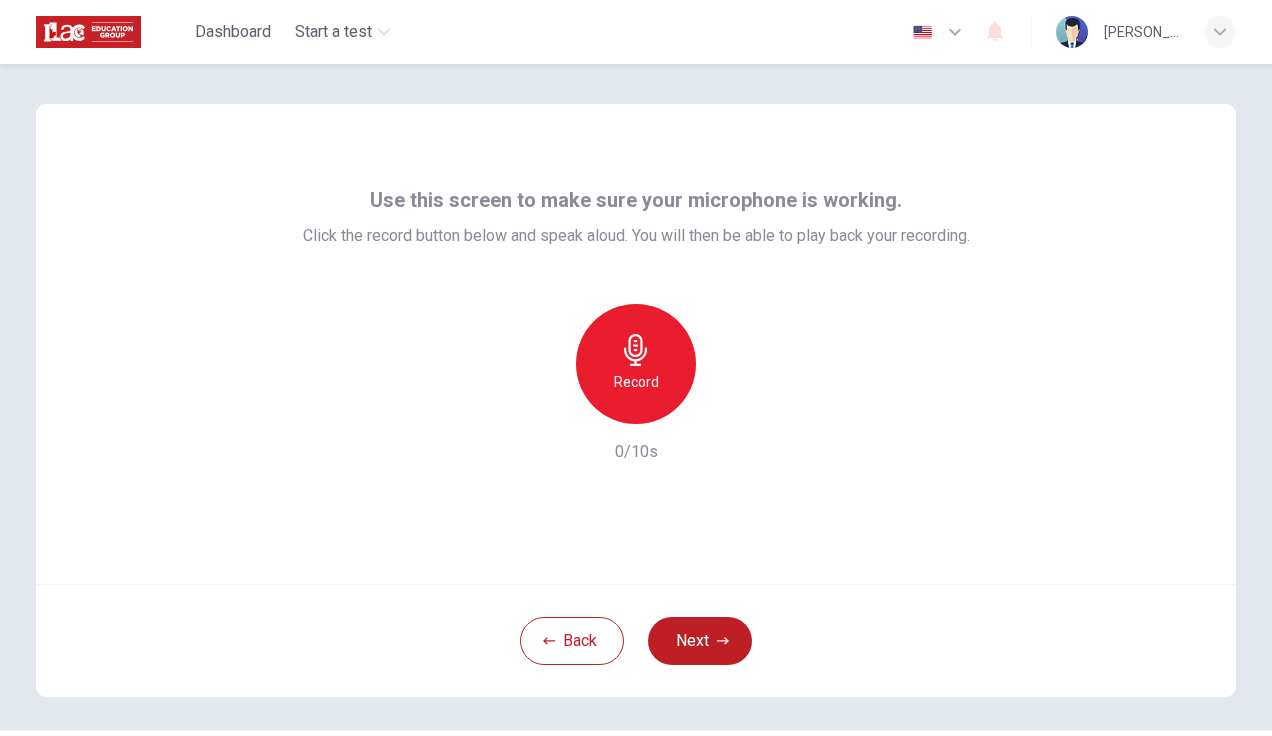 click on "Record" at bounding box center [636, 382] 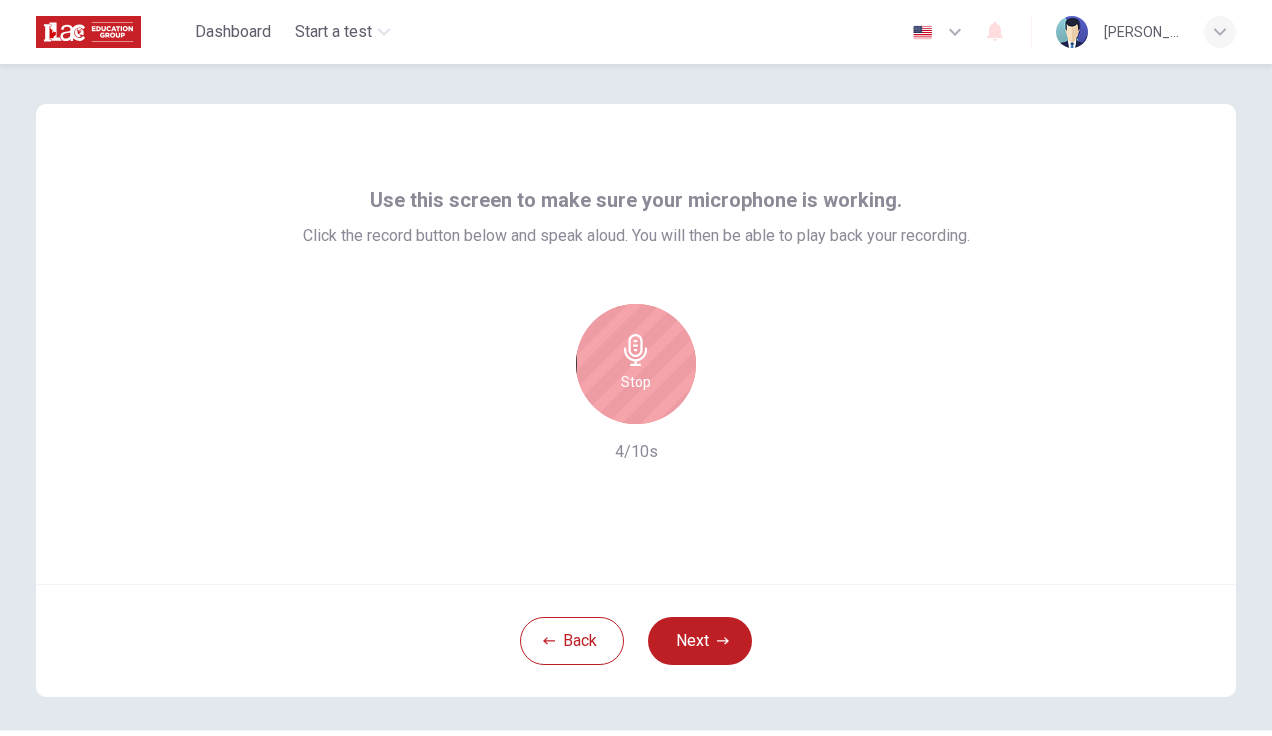 click 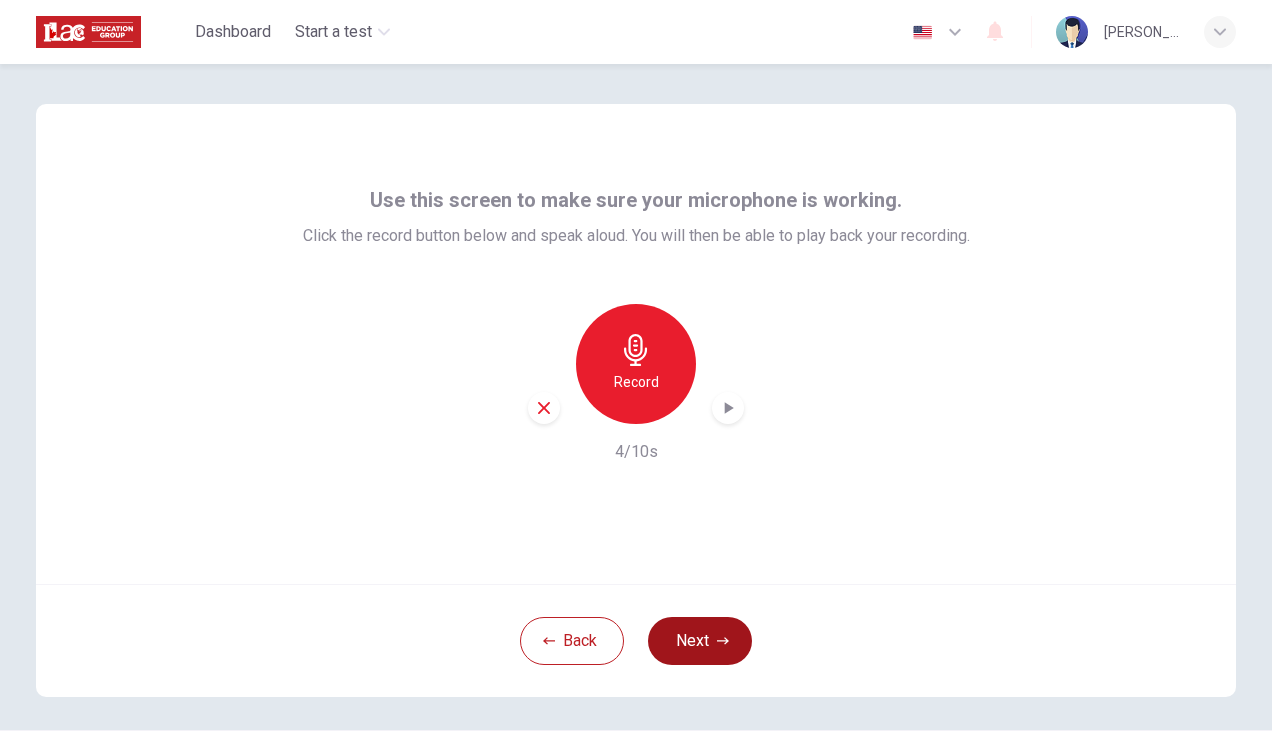 click on "Next" at bounding box center [700, 641] 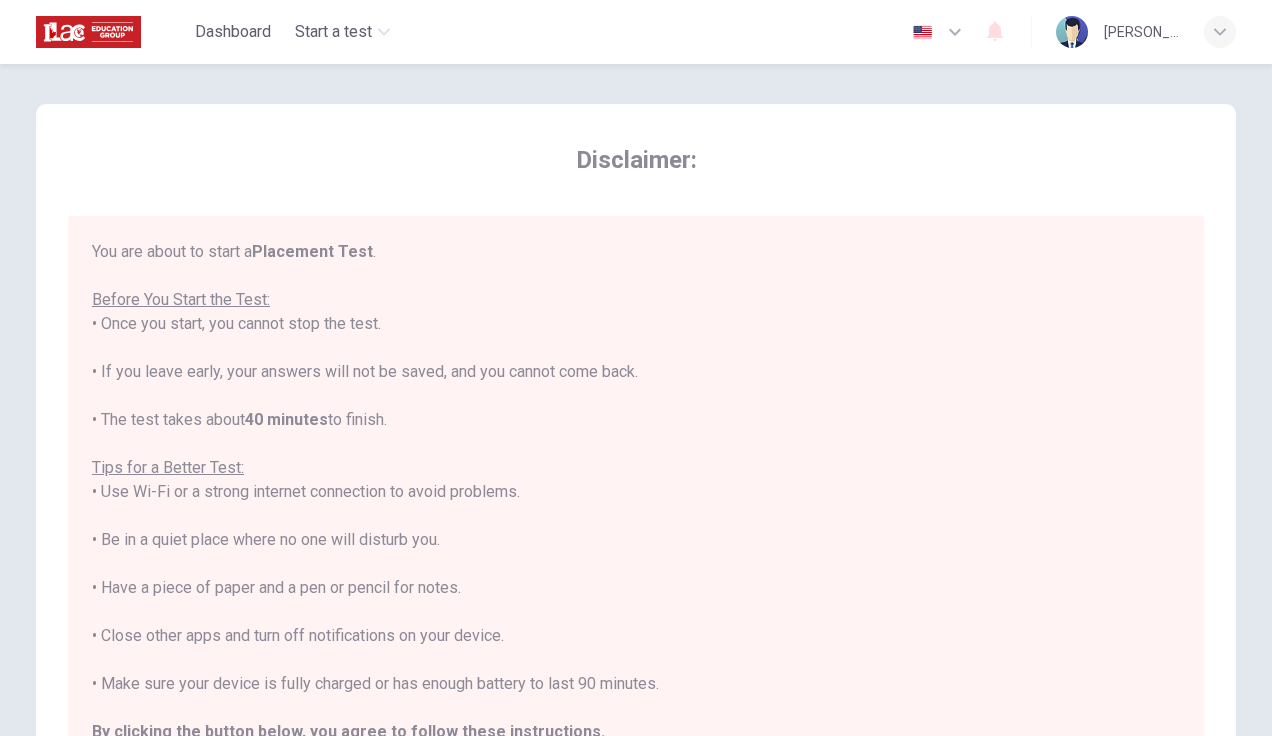 scroll, scrollTop: 22, scrollLeft: 0, axis: vertical 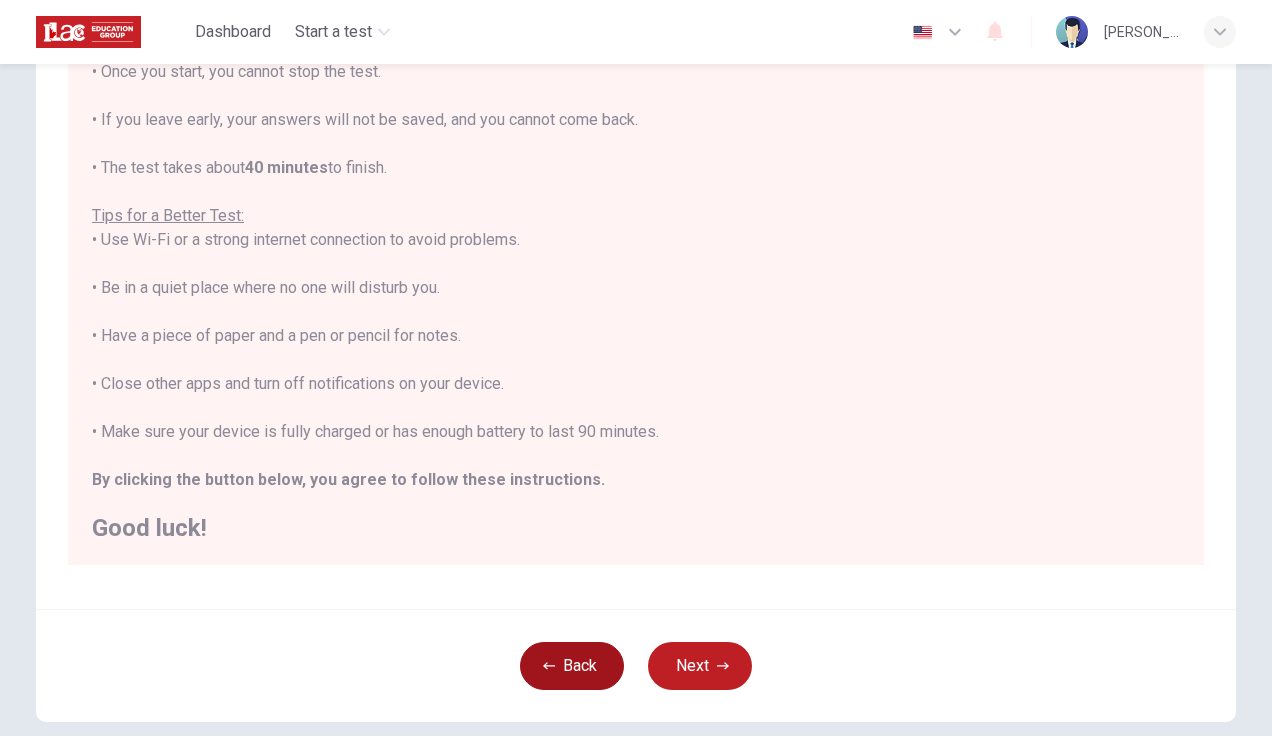 click 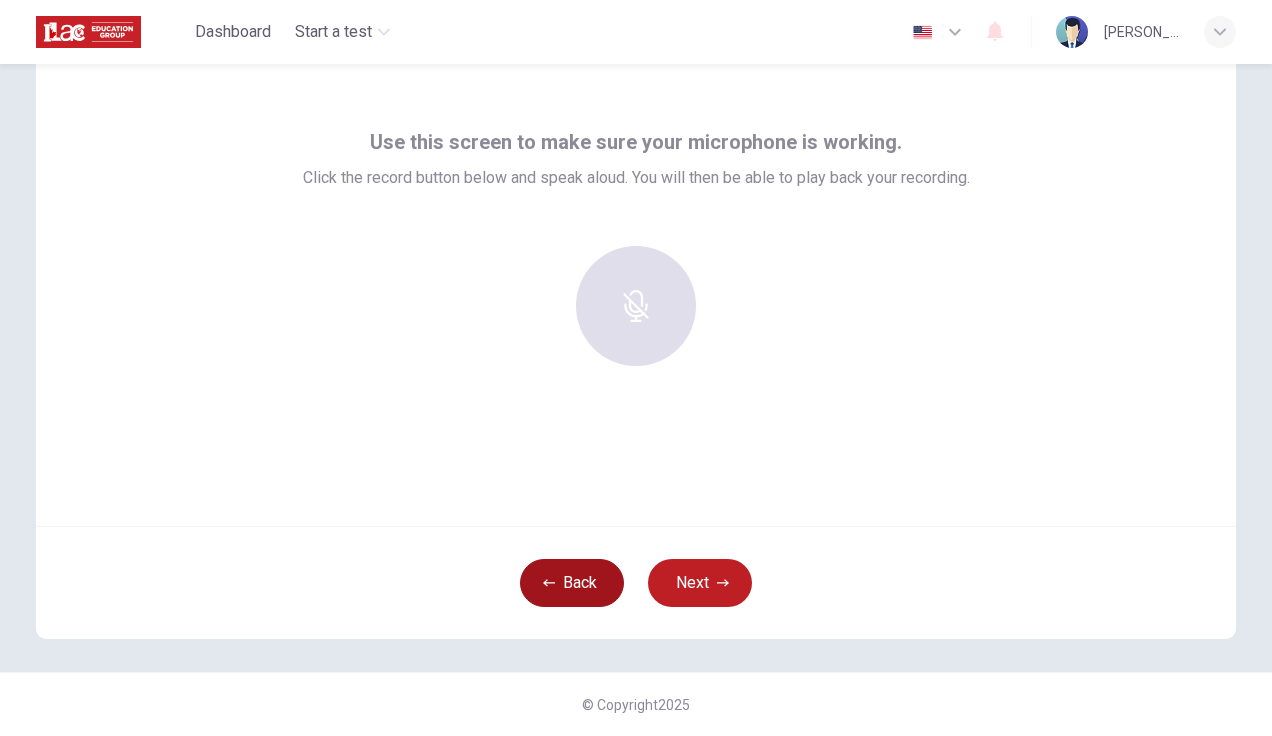 scroll, scrollTop: 58, scrollLeft: 0, axis: vertical 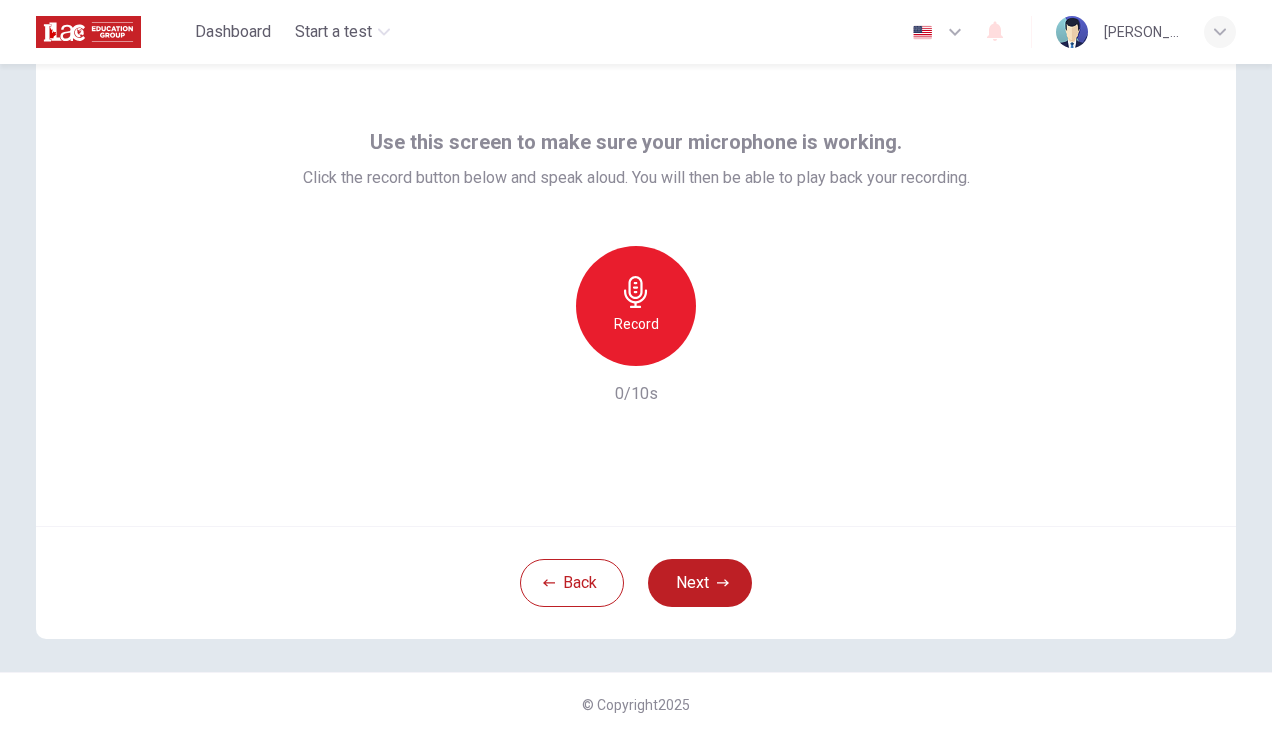 click 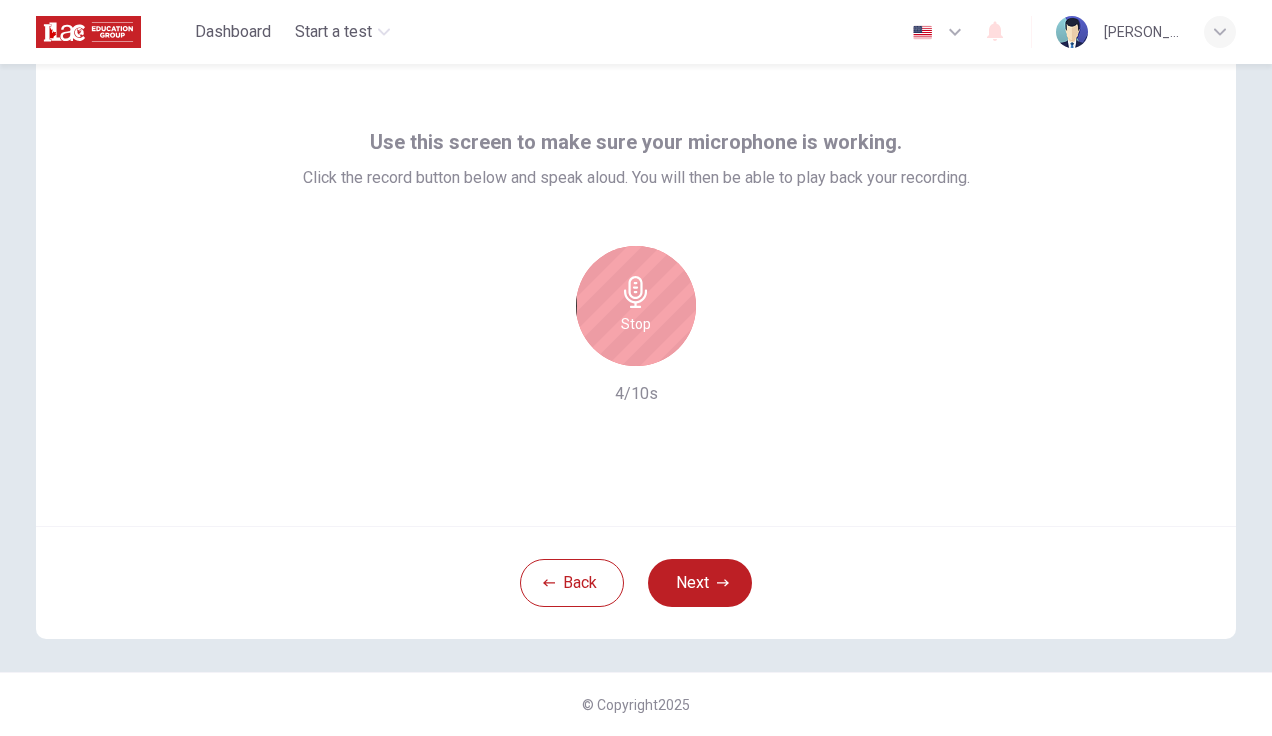 click on "Stop" at bounding box center [636, 306] 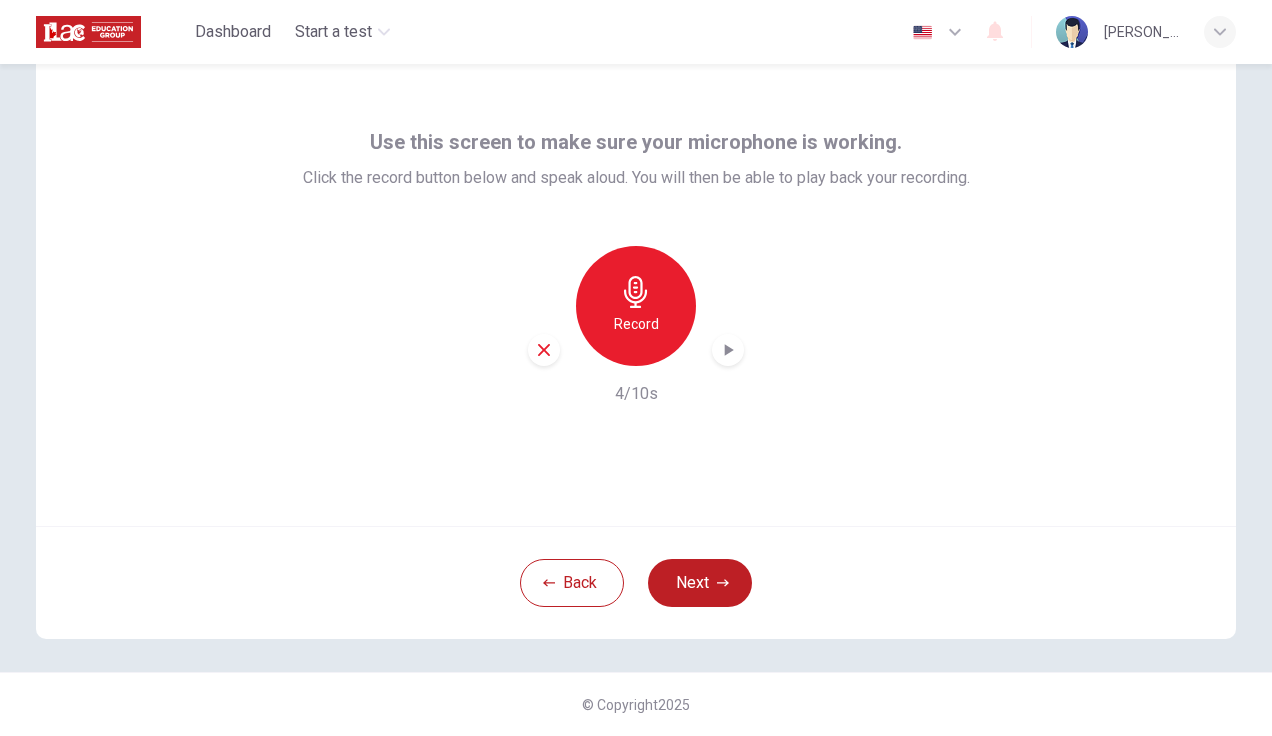 click 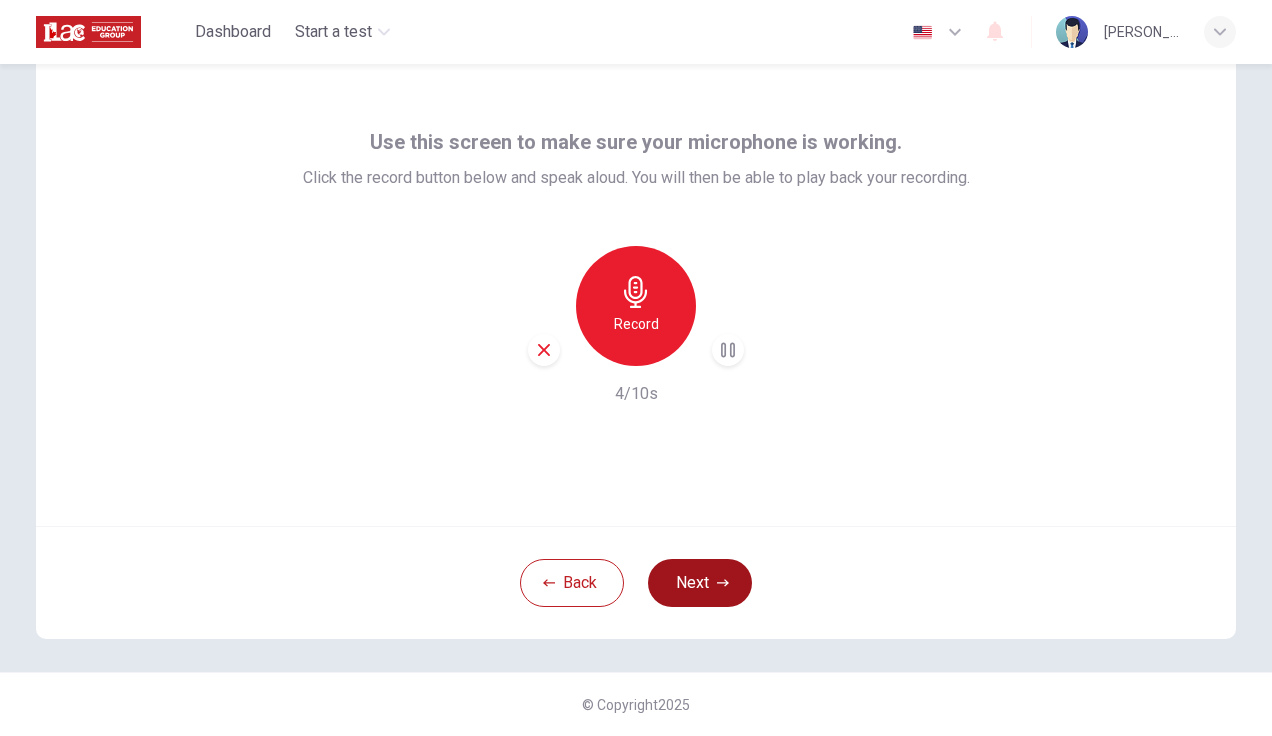 click 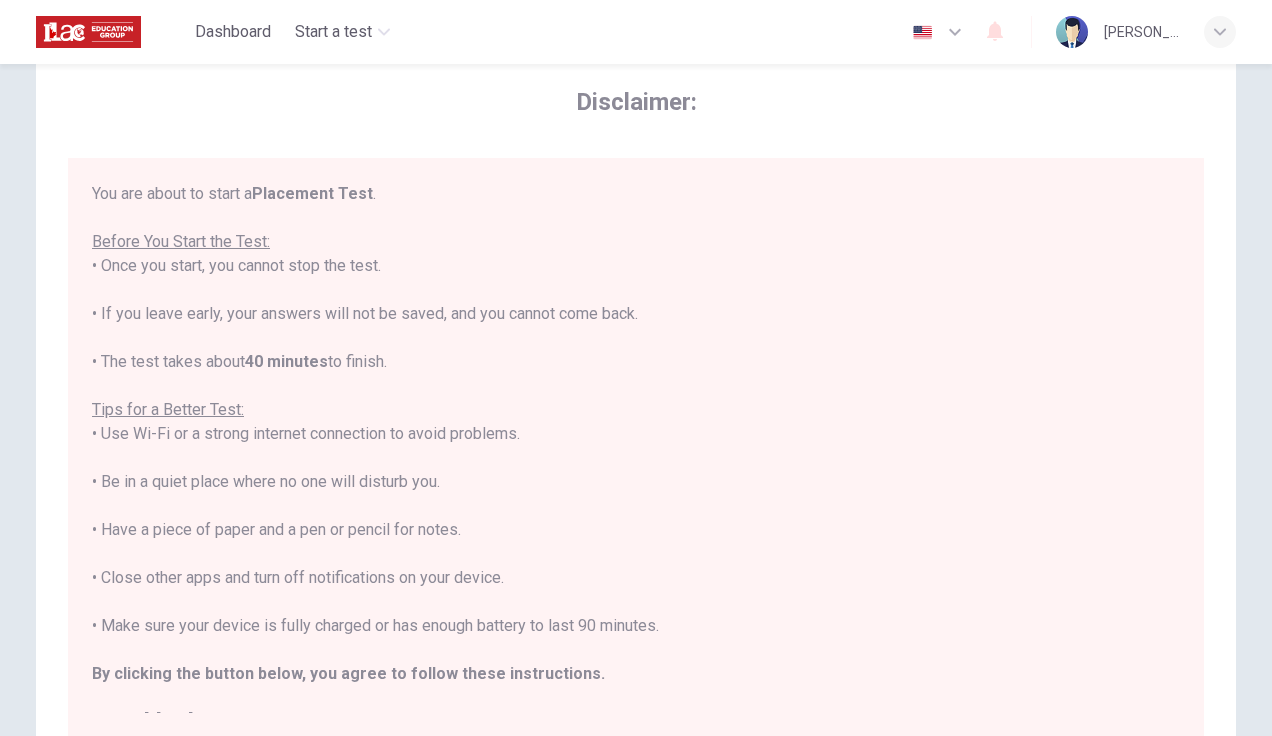 click on "You are about to start a  Placement Test .
Before You Start the Test:
• Once you start, you cannot stop the test.
• If you leave early, your answers will not be saved, and you cannot come back.
• The test takes about  40 minutes  to finish.
Tips for a Better Test:
• Use Wi-Fi or a strong internet connection to avoid problems.
• Be in a quiet place where no one will disturb you.
• Have a piece of paper and a pen or pencil for notes.
• Close other apps and turn off notifications on your device.
• Make sure your device is fully charged or has enough battery to last 90 minutes.
By clicking the button below, you agree to follow these instructions.
Good luck!" at bounding box center (636, 458) 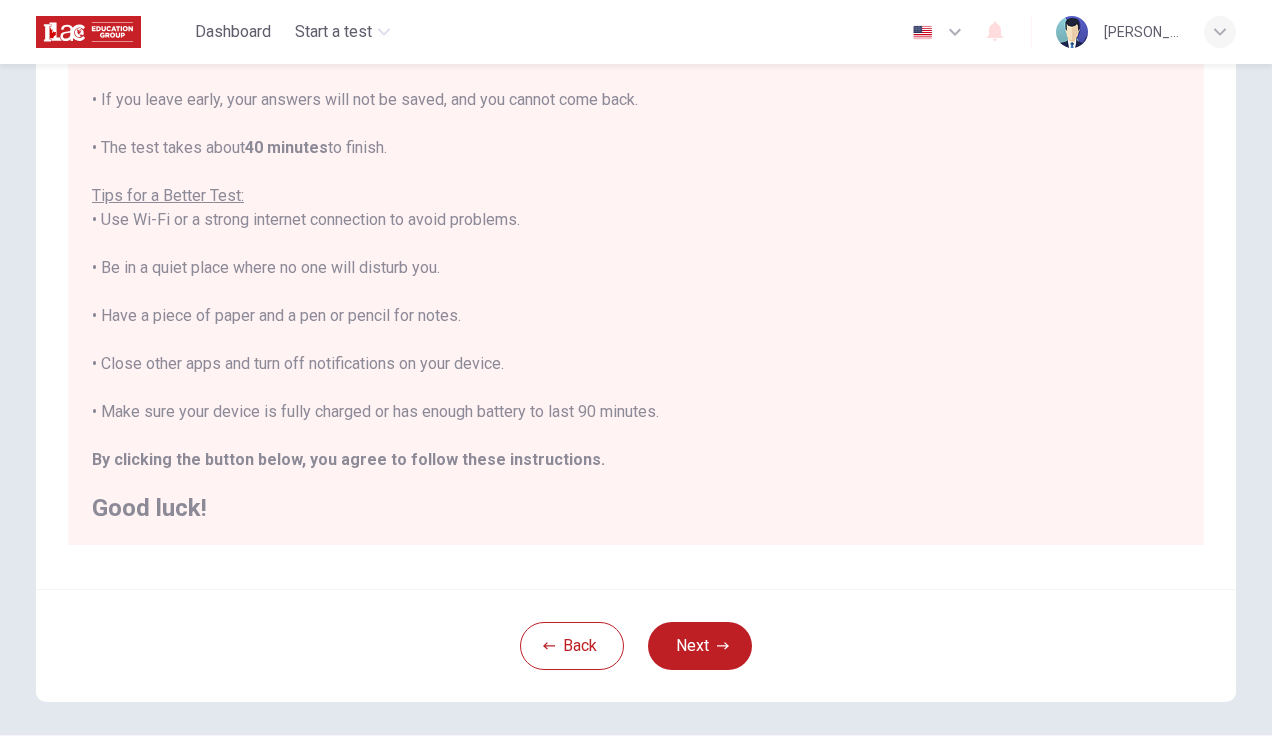 scroll, scrollTop: 312, scrollLeft: 0, axis: vertical 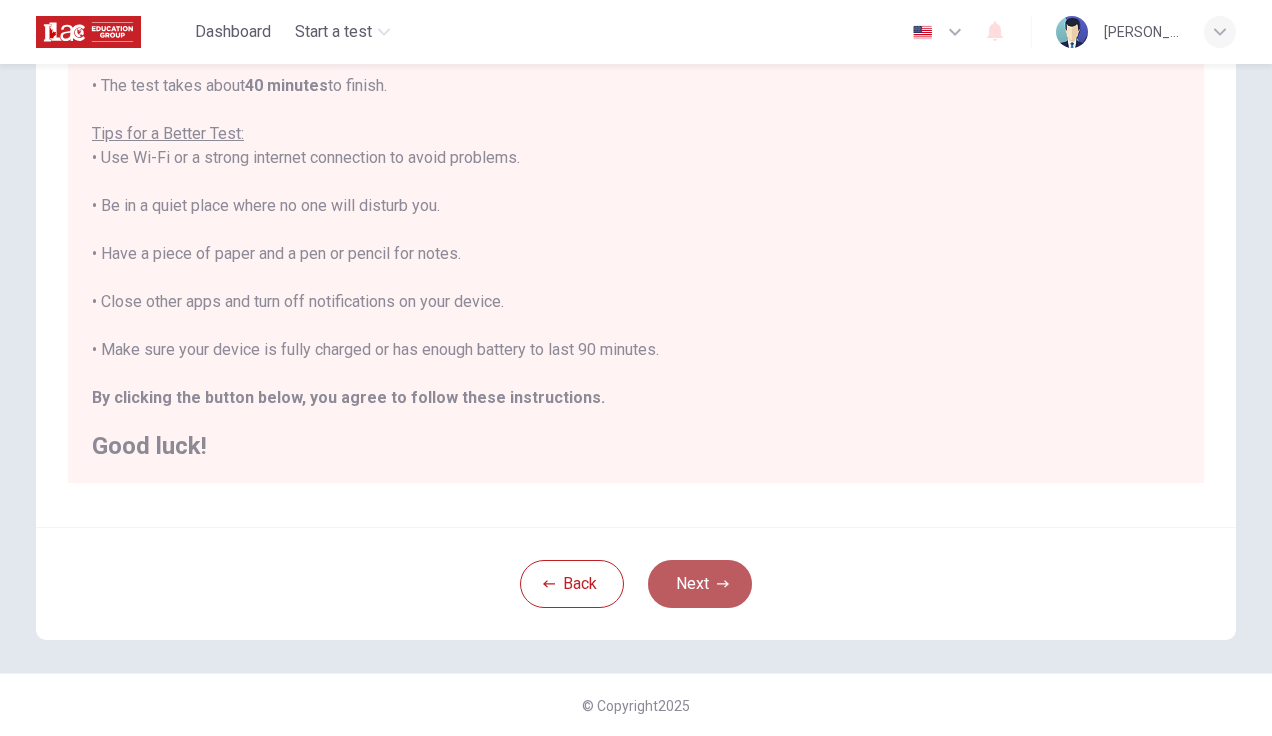 click 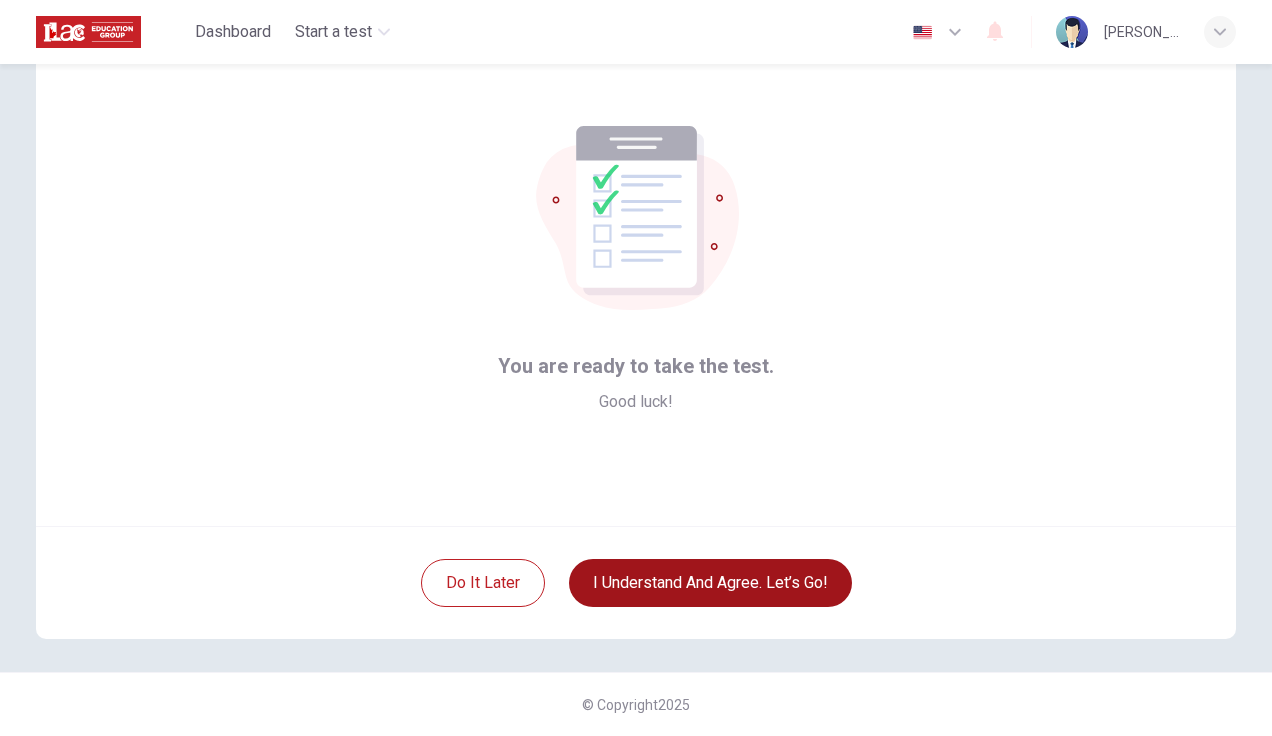 scroll, scrollTop: 58, scrollLeft: 0, axis: vertical 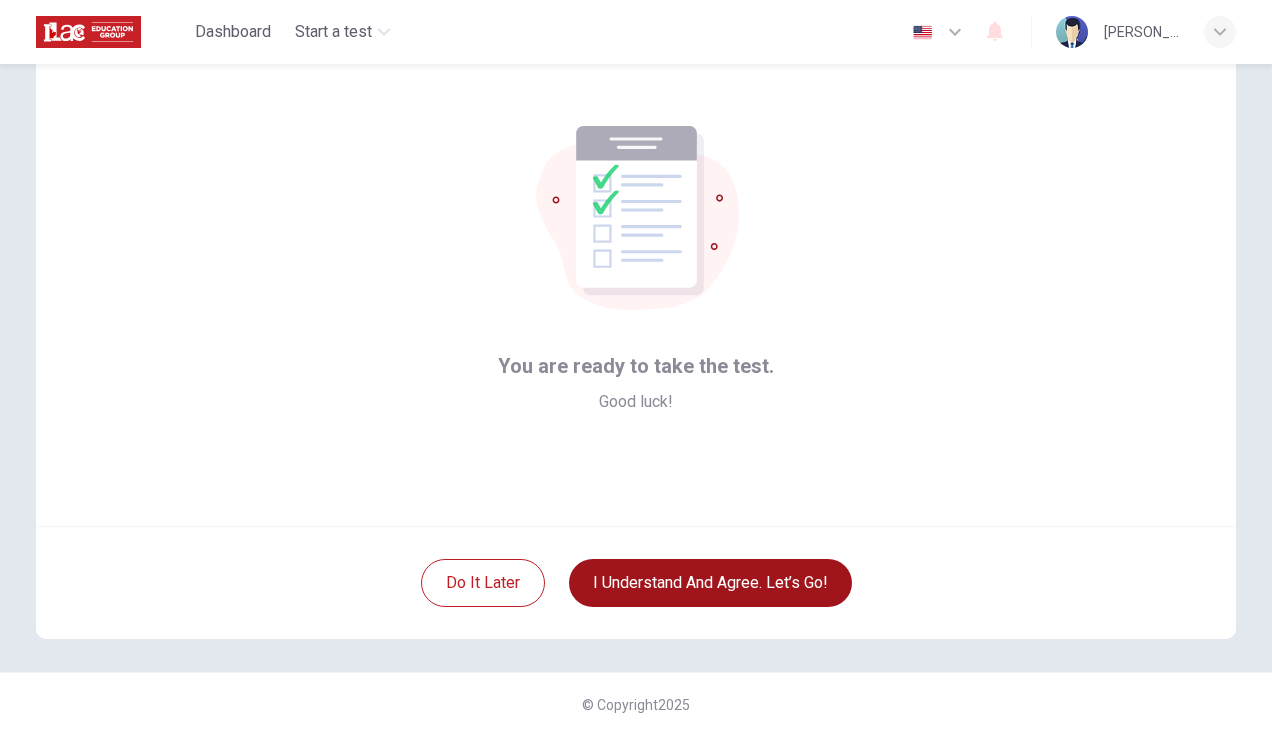 click on "I understand and agree. Let’s go!" at bounding box center (710, 583) 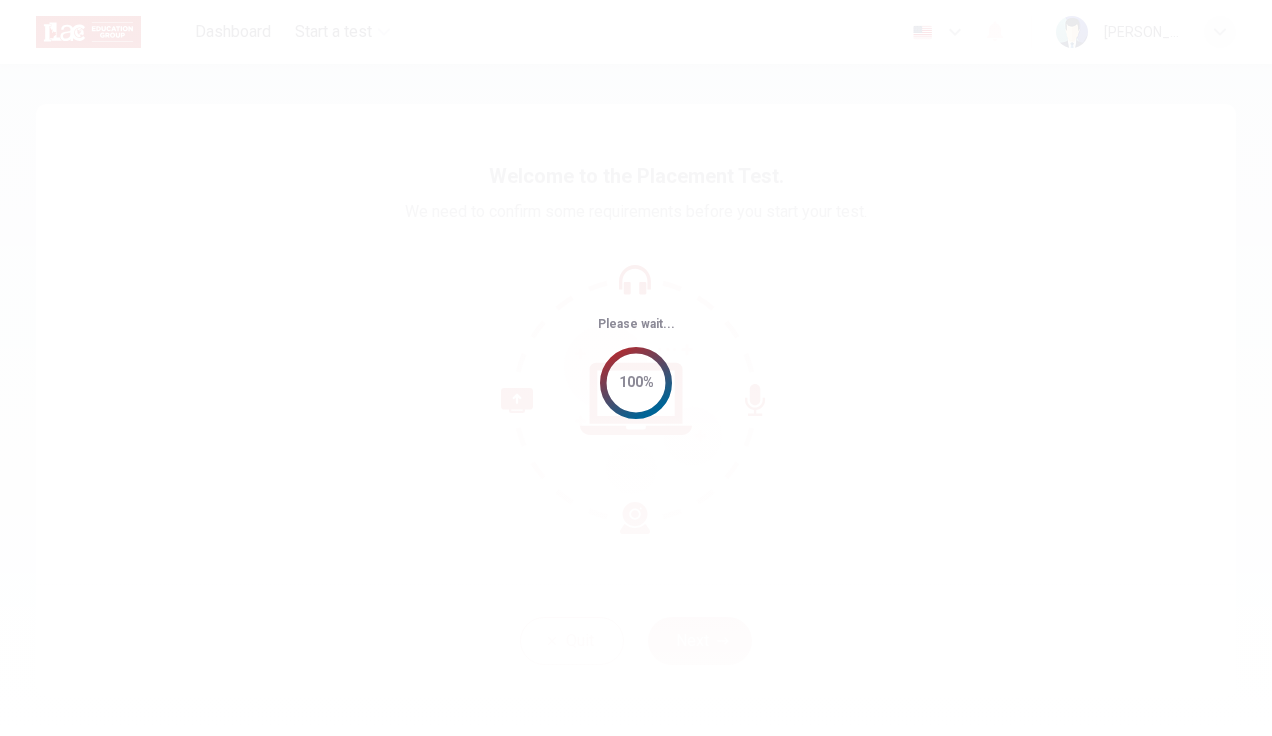scroll, scrollTop: 0, scrollLeft: 0, axis: both 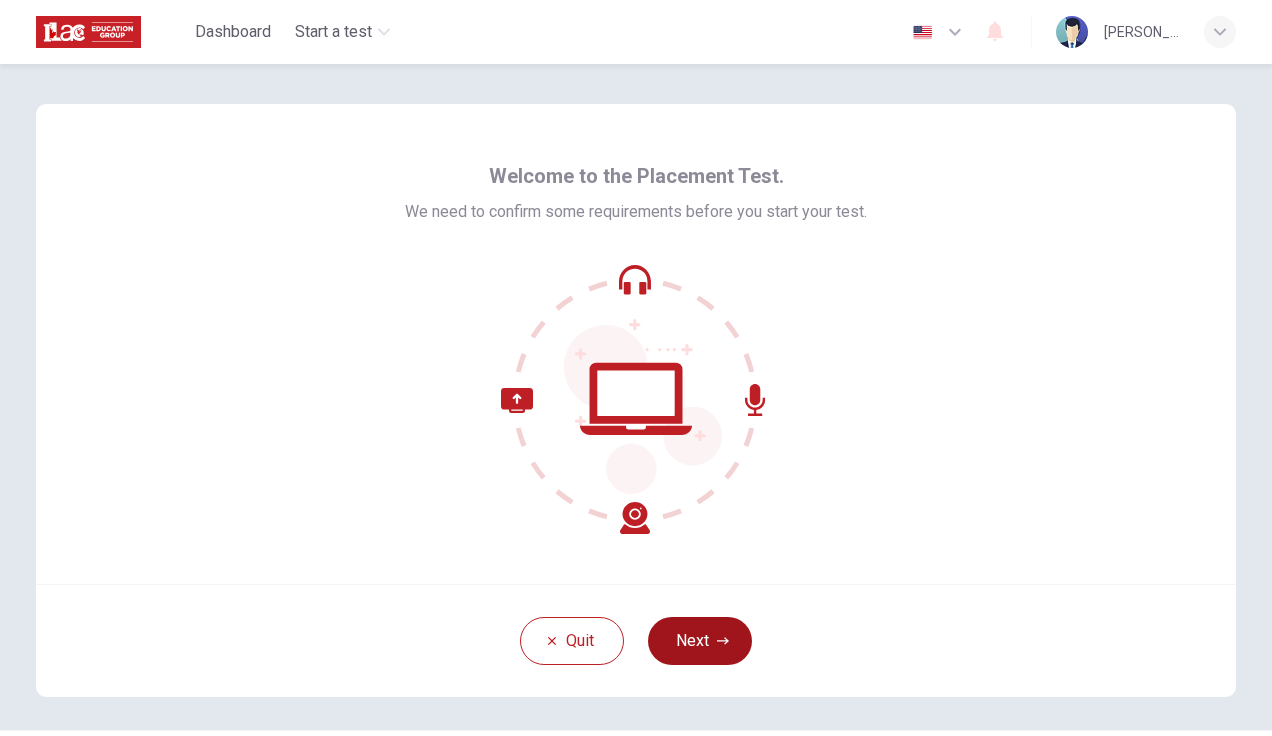 click on "Next" at bounding box center (700, 641) 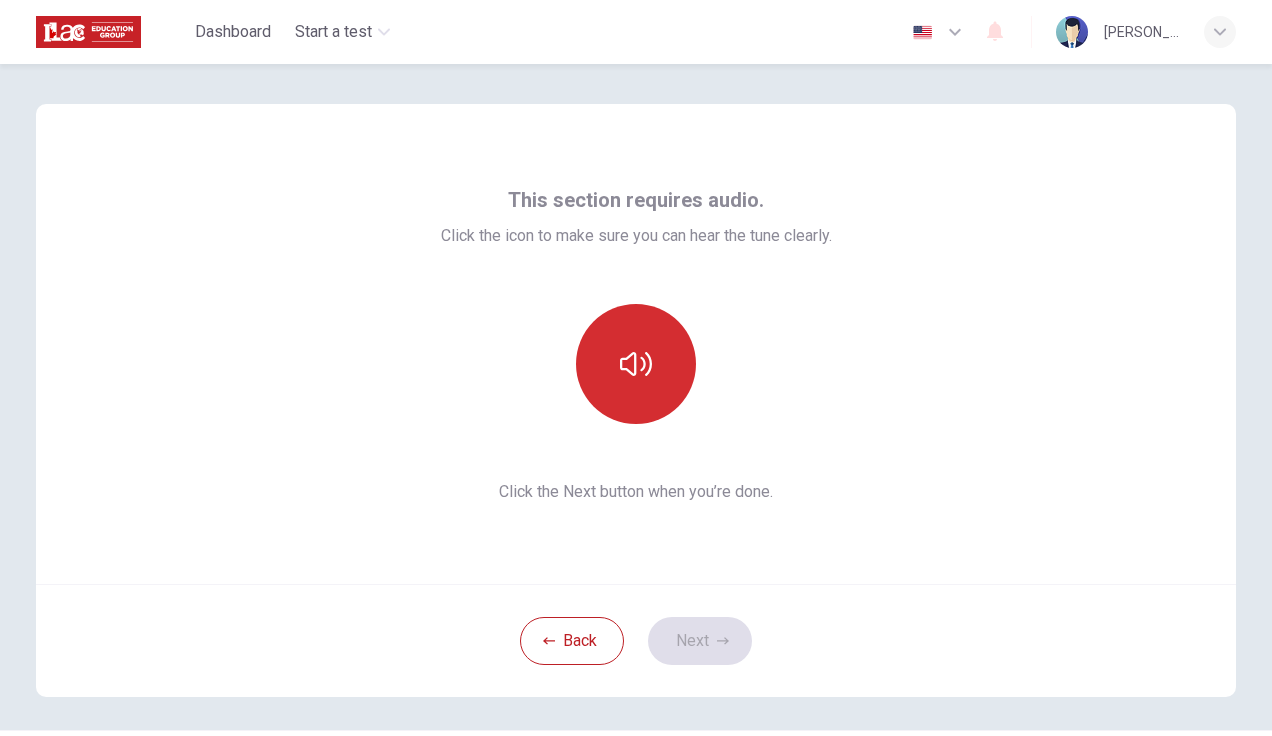 click at bounding box center [636, 364] 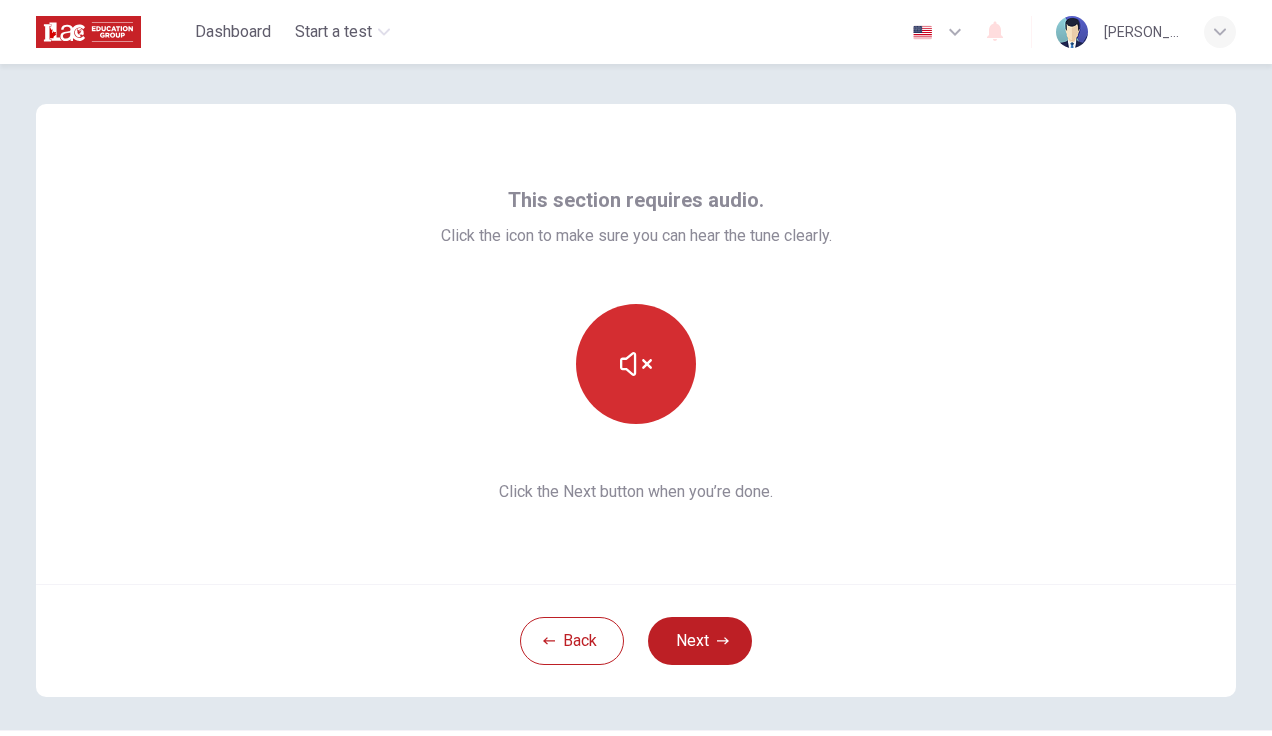 click at bounding box center (636, 364) 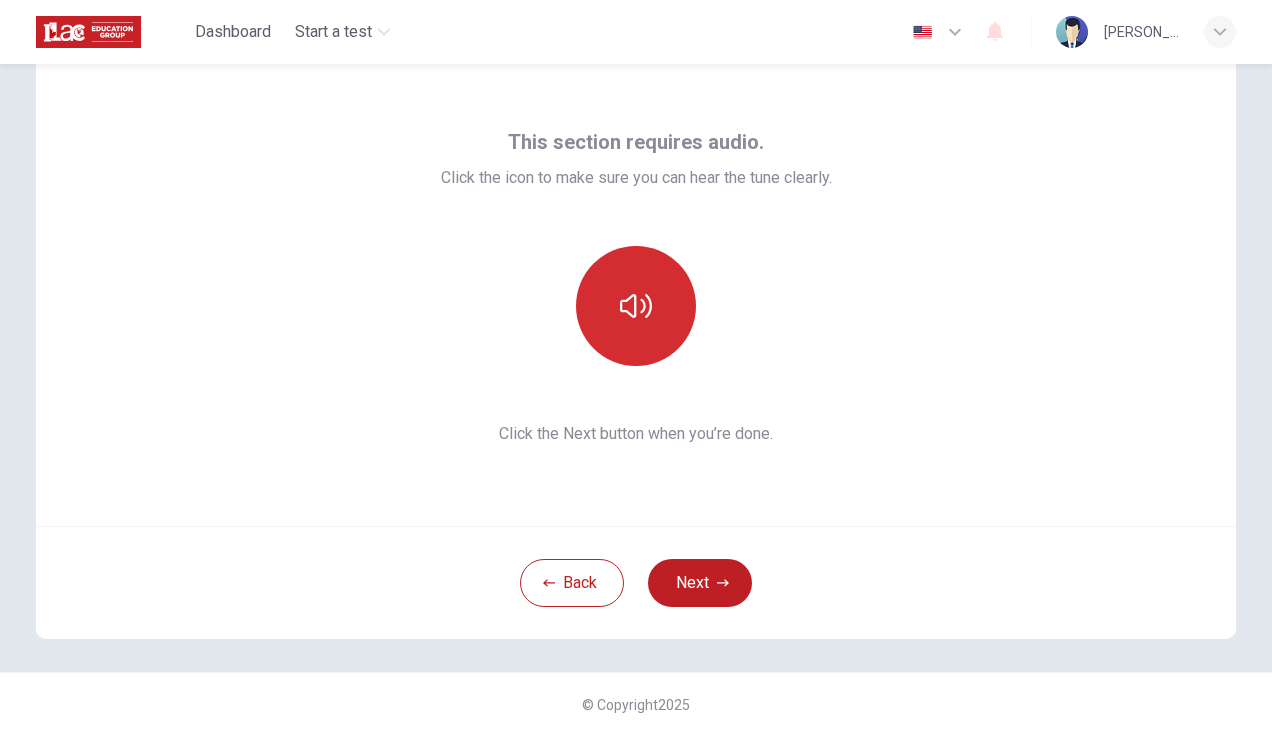 scroll, scrollTop: 0, scrollLeft: 0, axis: both 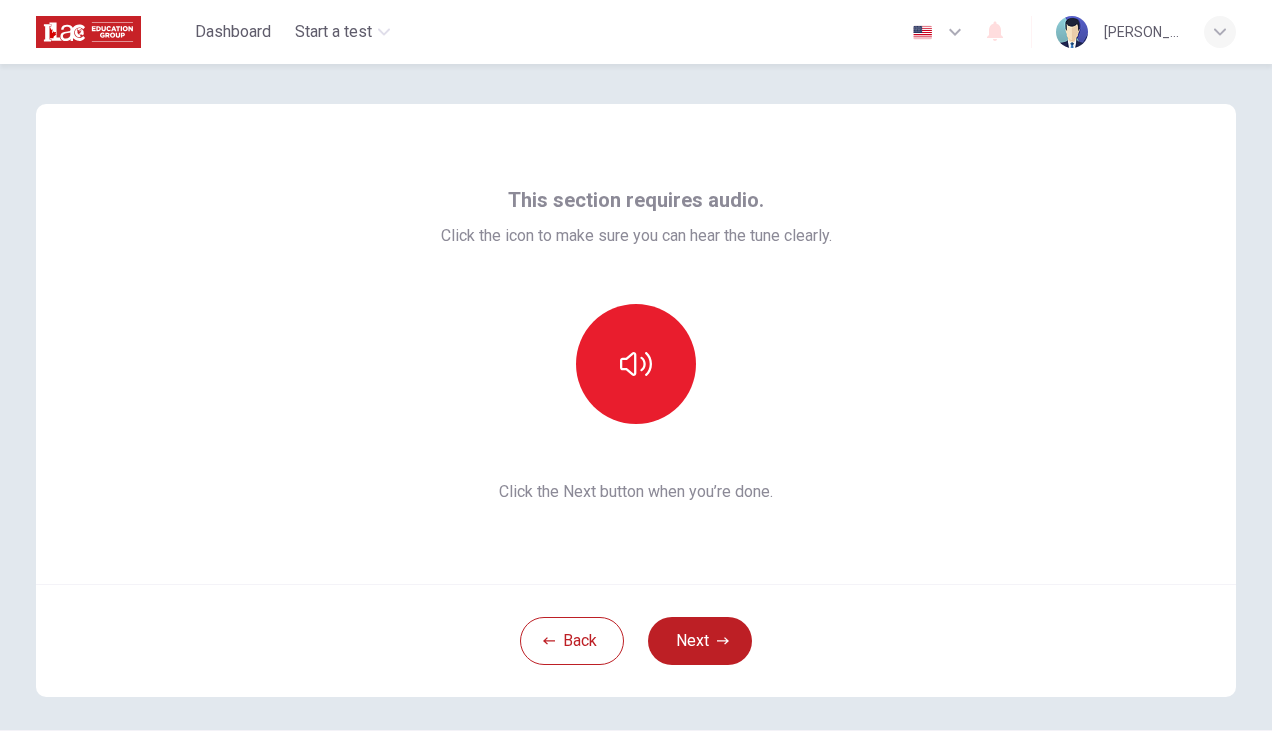 click on "This section requires audio. Click the icon to make sure you can hear the tune clearly. Click the Next button when you’re done." at bounding box center [636, 344] 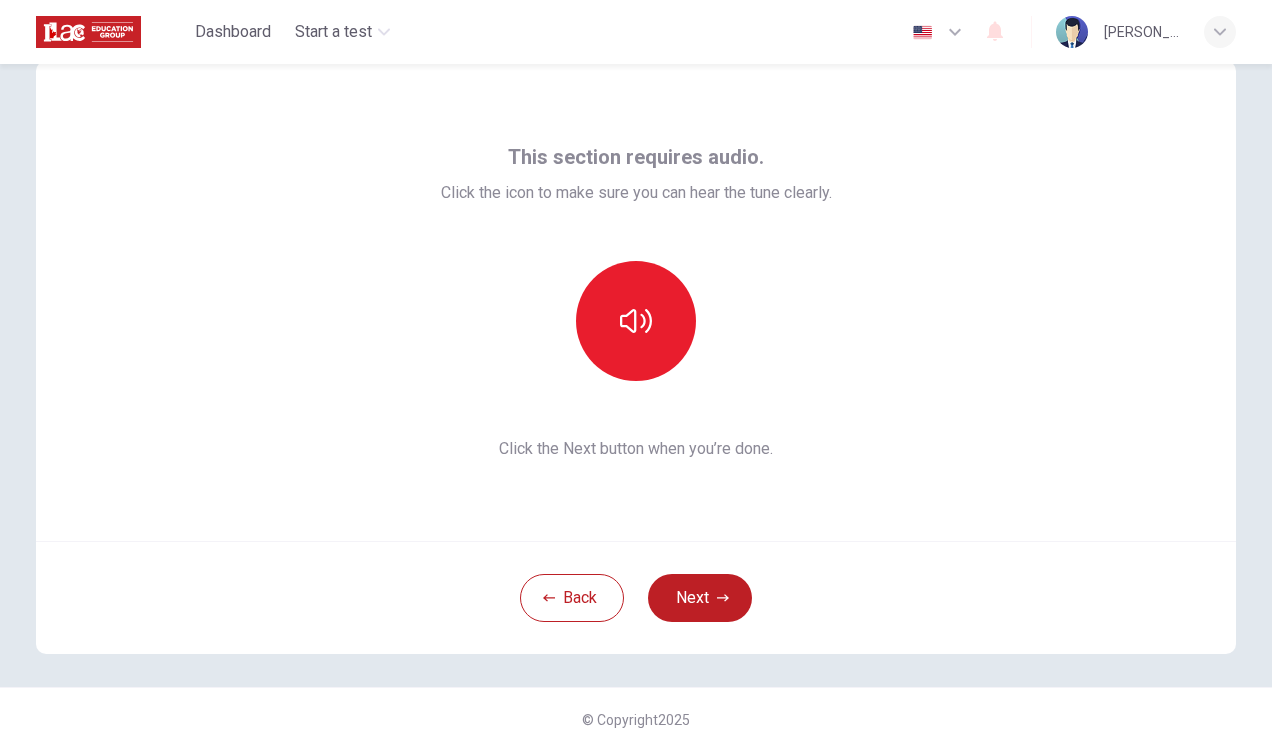 scroll, scrollTop: 58, scrollLeft: 0, axis: vertical 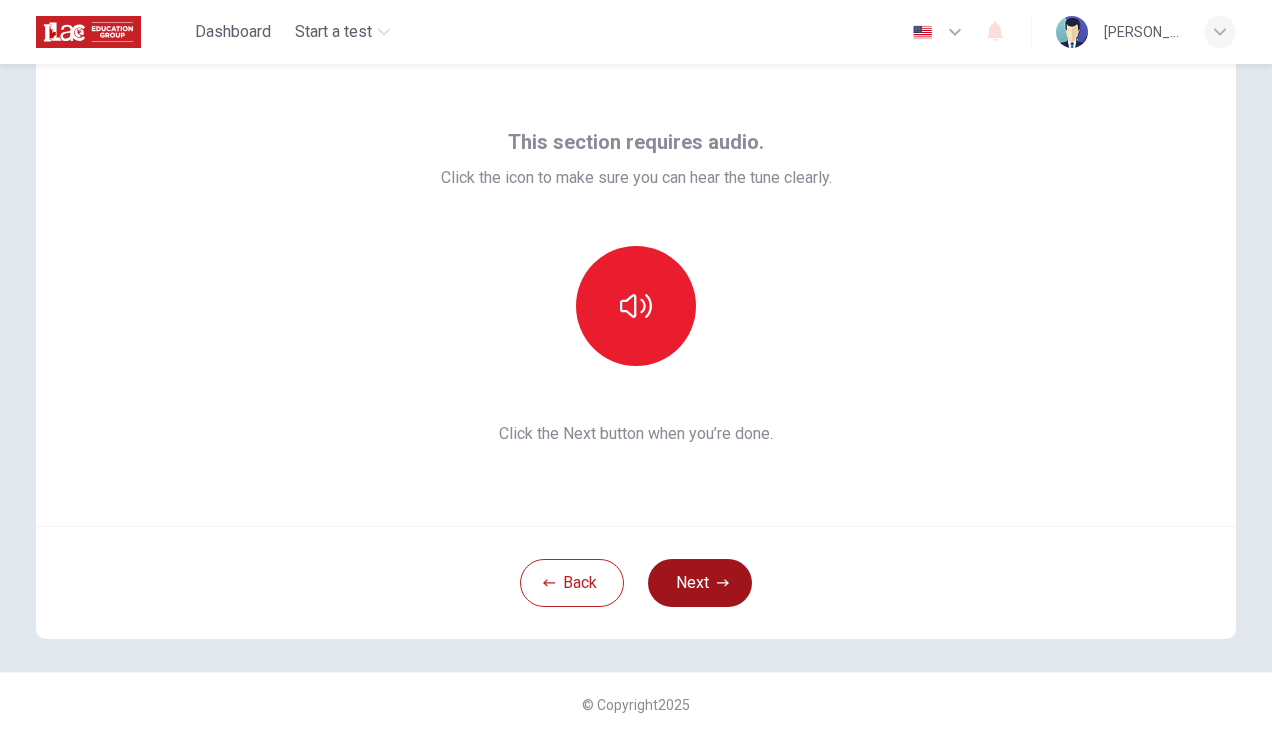 click on "Next" at bounding box center [700, 583] 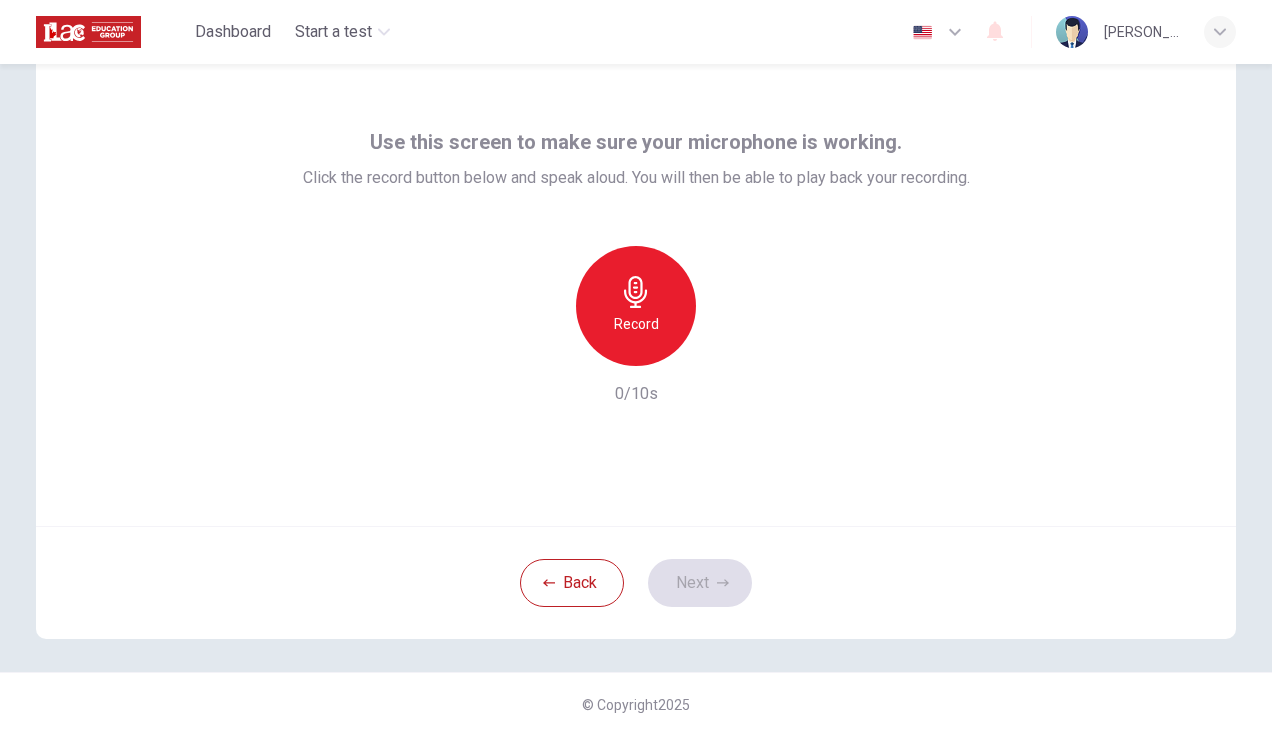 click on "Record" at bounding box center (636, 306) 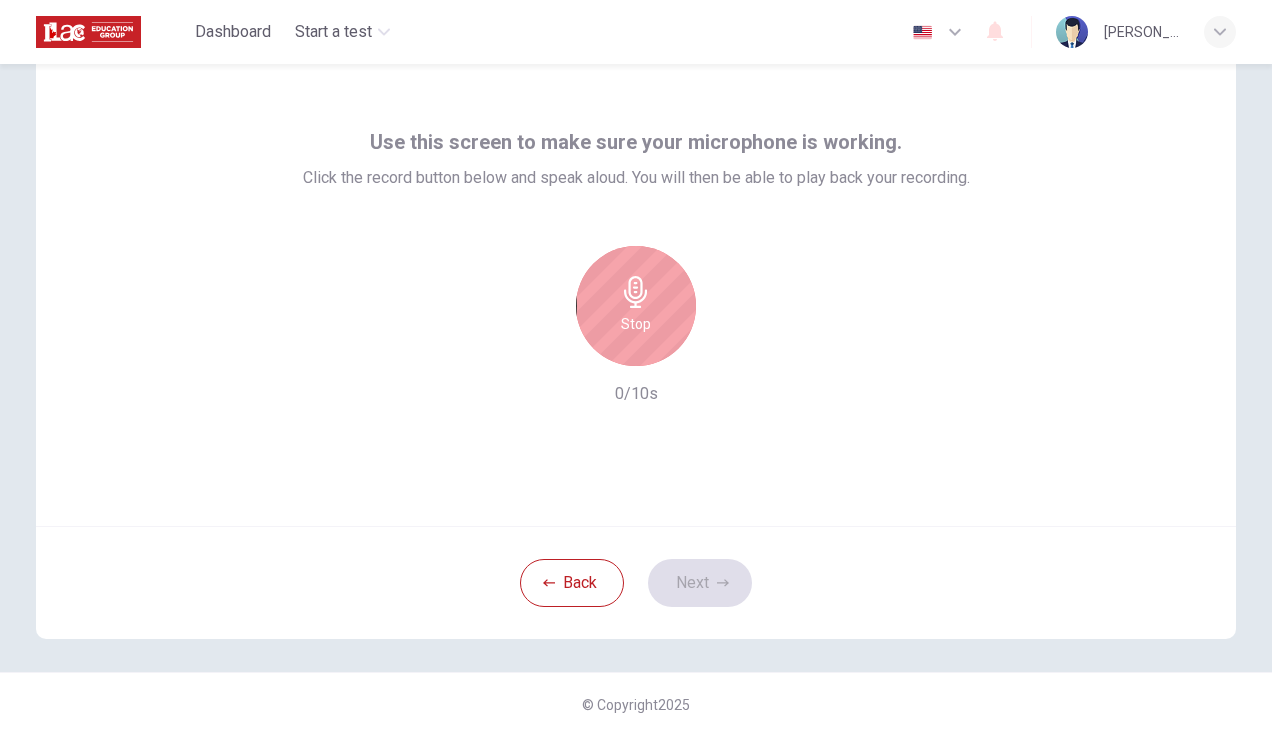 click on "Stop" at bounding box center [636, 306] 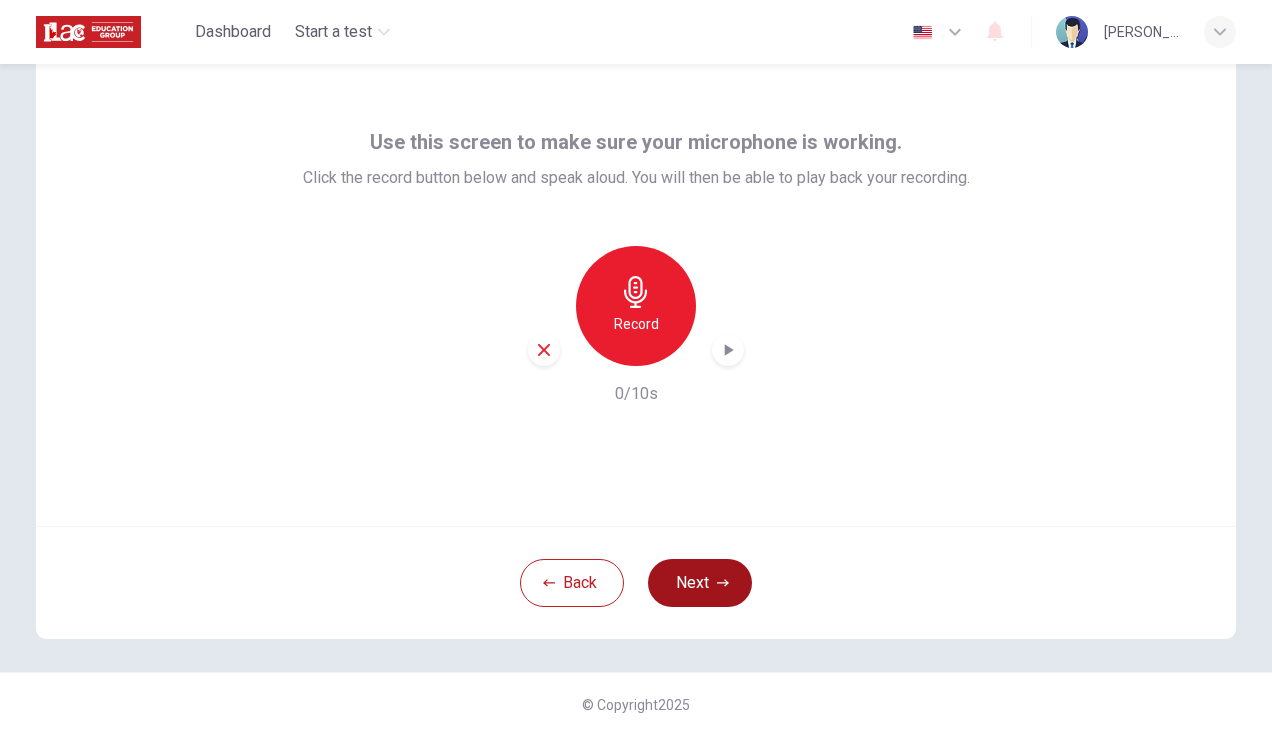 click on "Next" at bounding box center (700, 583) 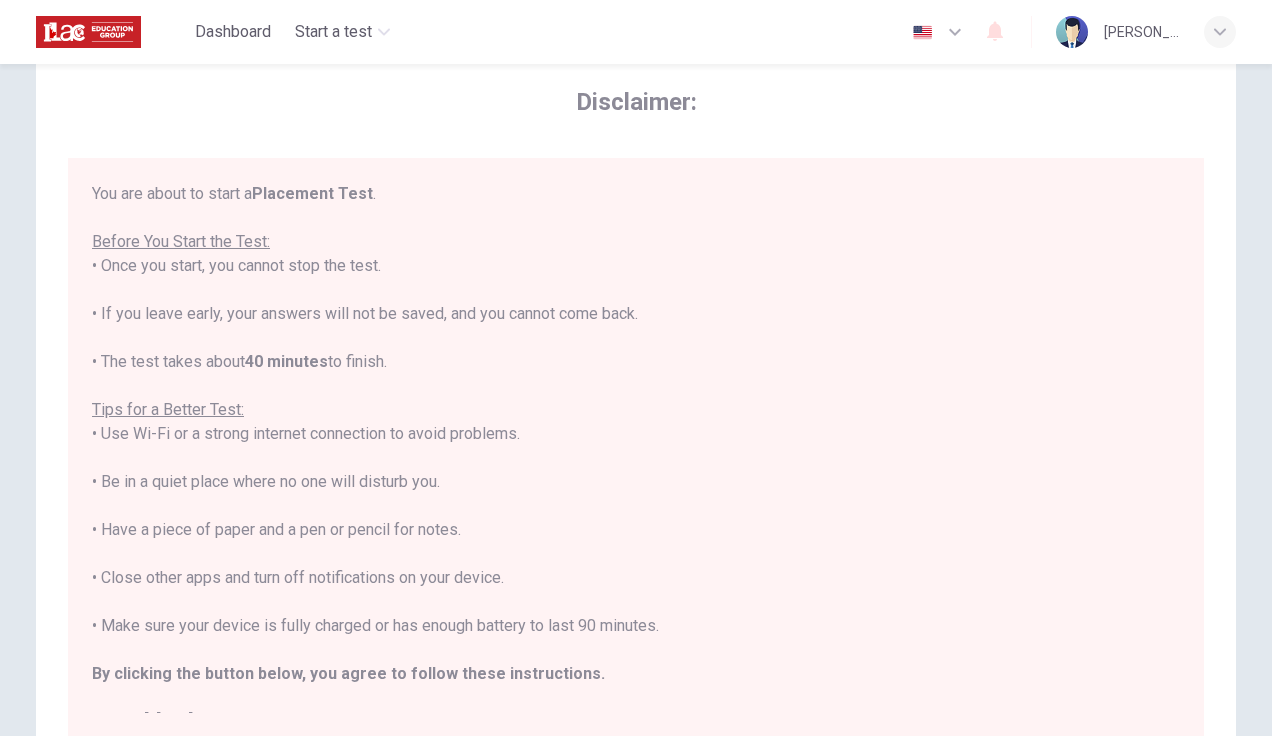 scroll, scrollTop: 22, scrollLeft: 0, axis: vertical 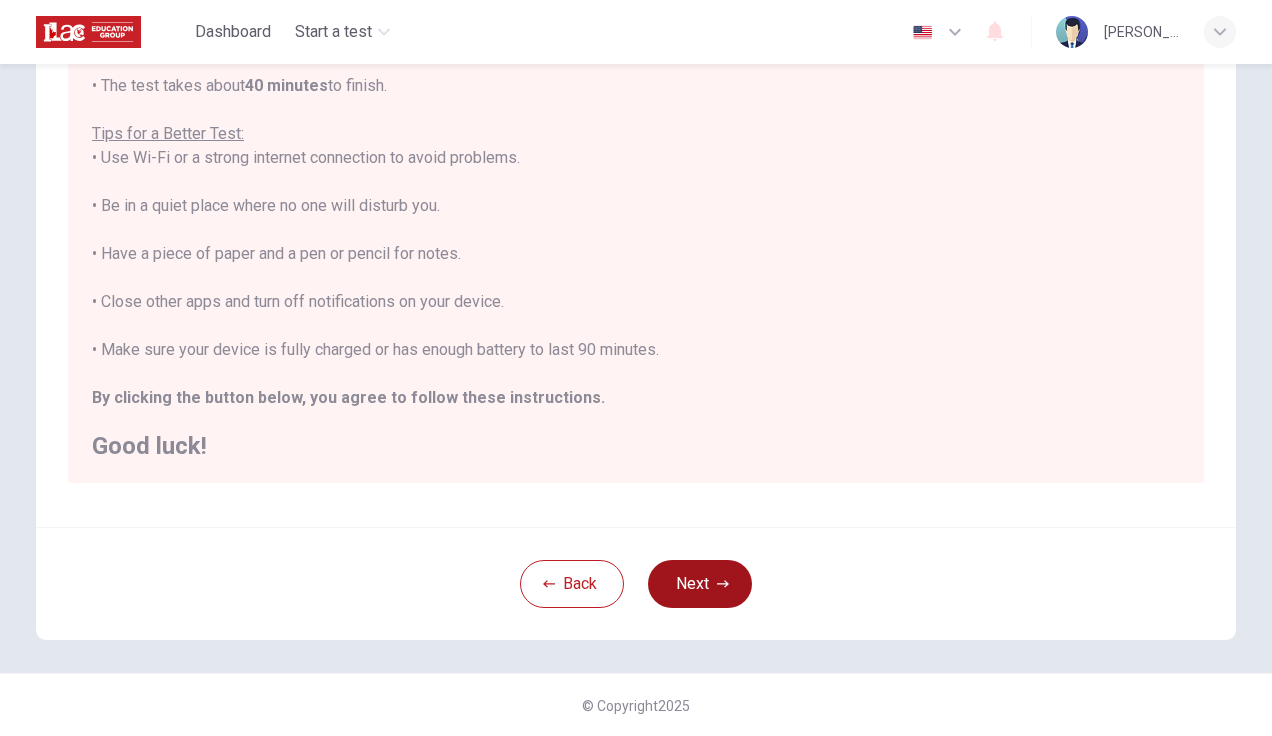 click on "Next" at bounding box center [700, 584] 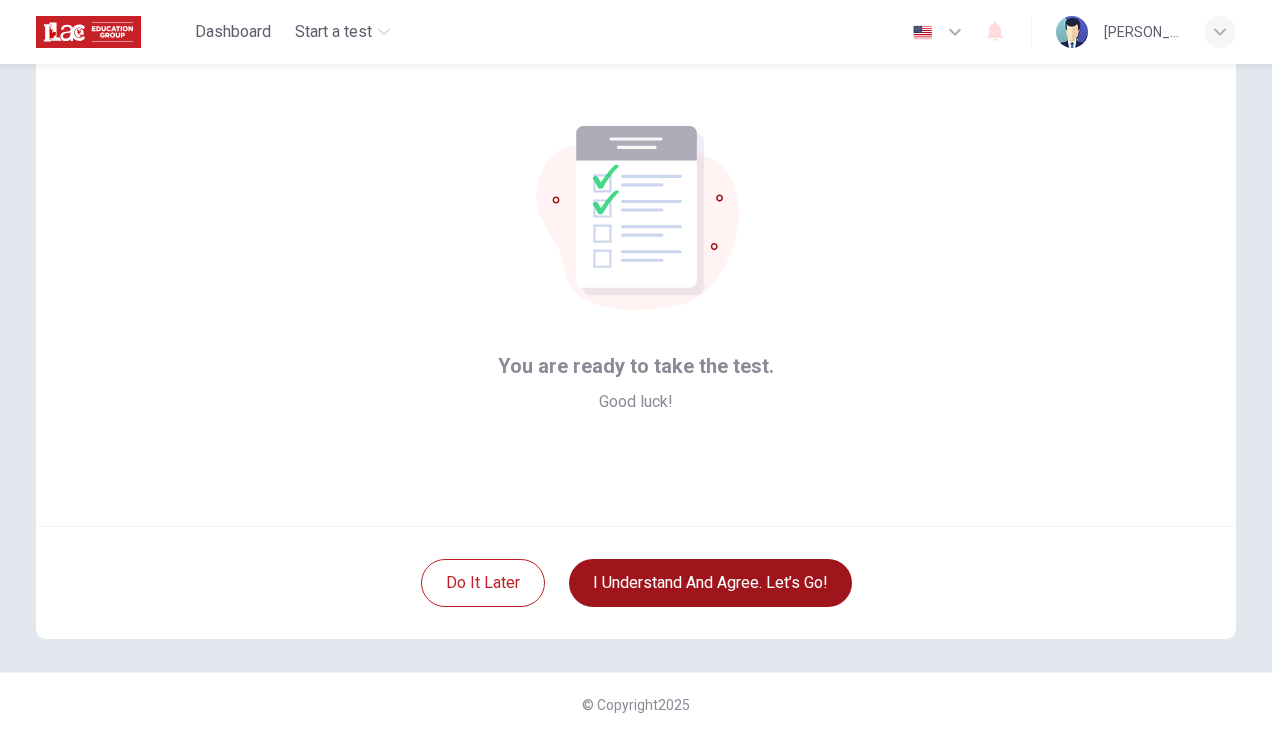 scroll, scrollTop: 58, scrollLeft: 0, axis: vertical 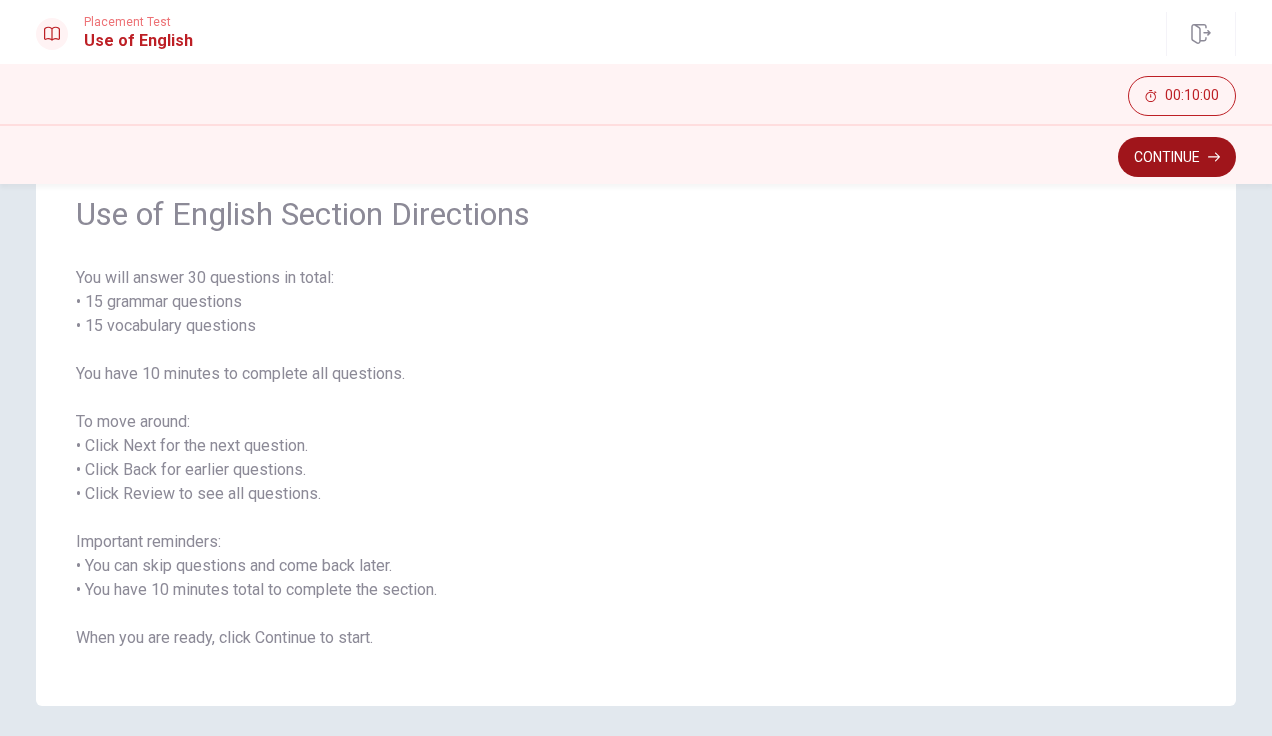 click on "Continue" at bounding box center (1177, 157) 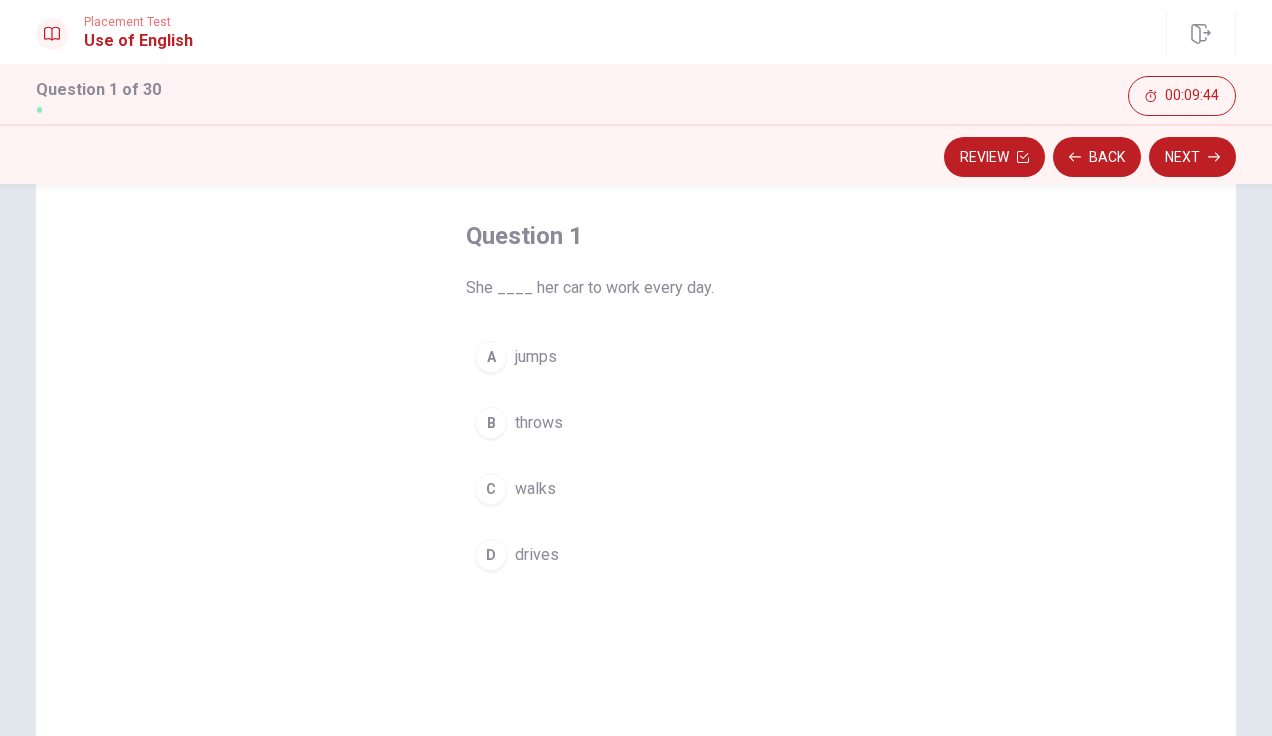 click on "D" at bounding box center (491, 555) 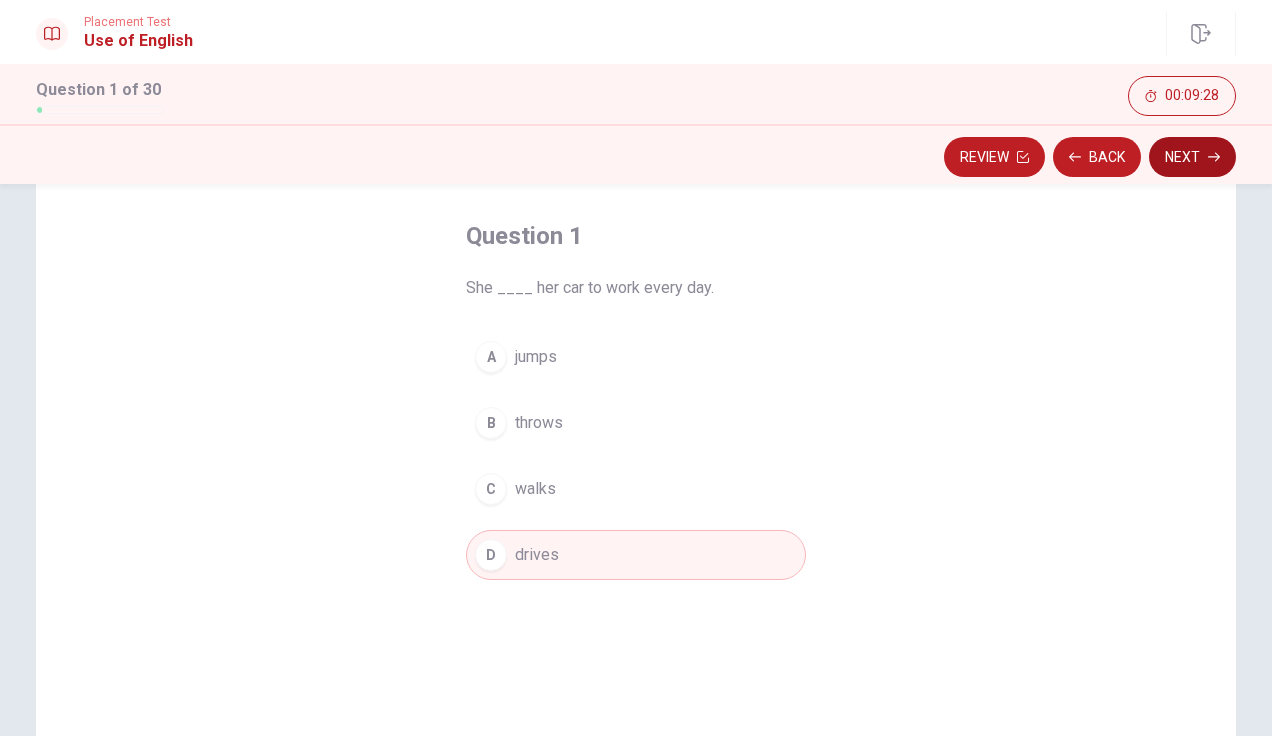 click on "Next" at bounding box center [1192, 157] 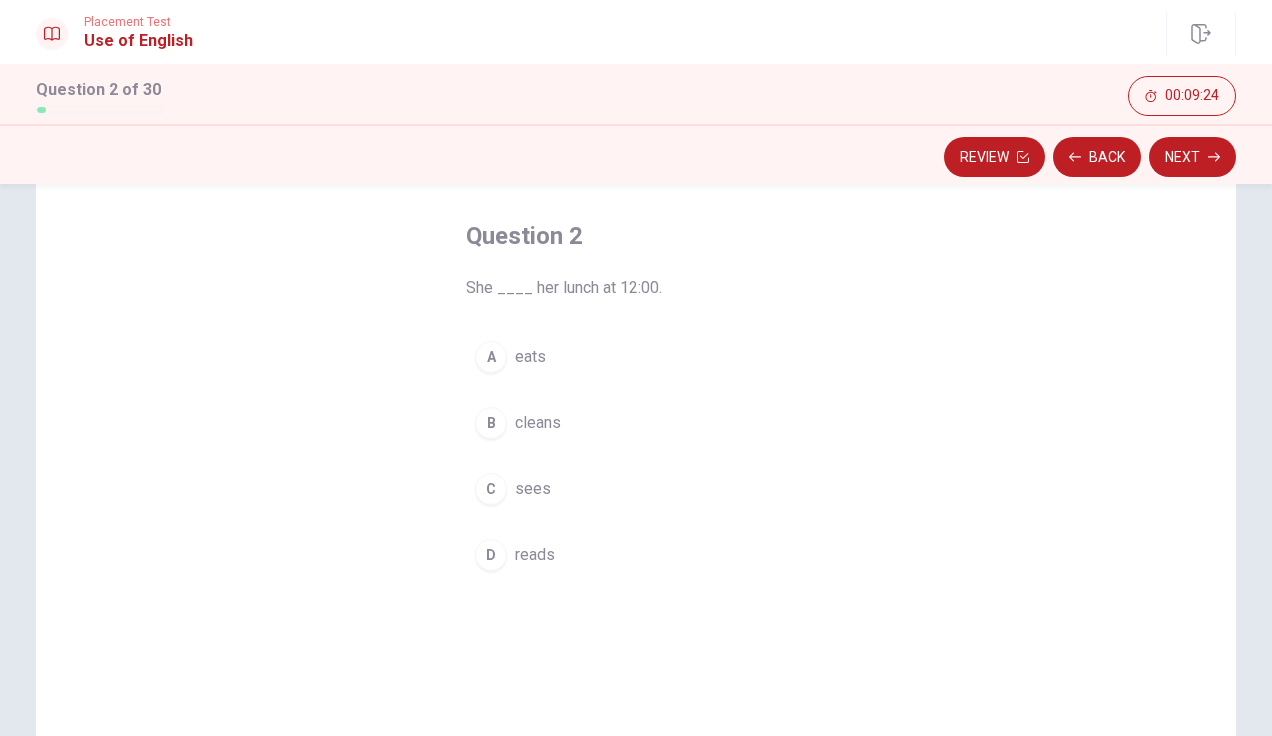 click on "A eats" at bounding box center (636, 357) 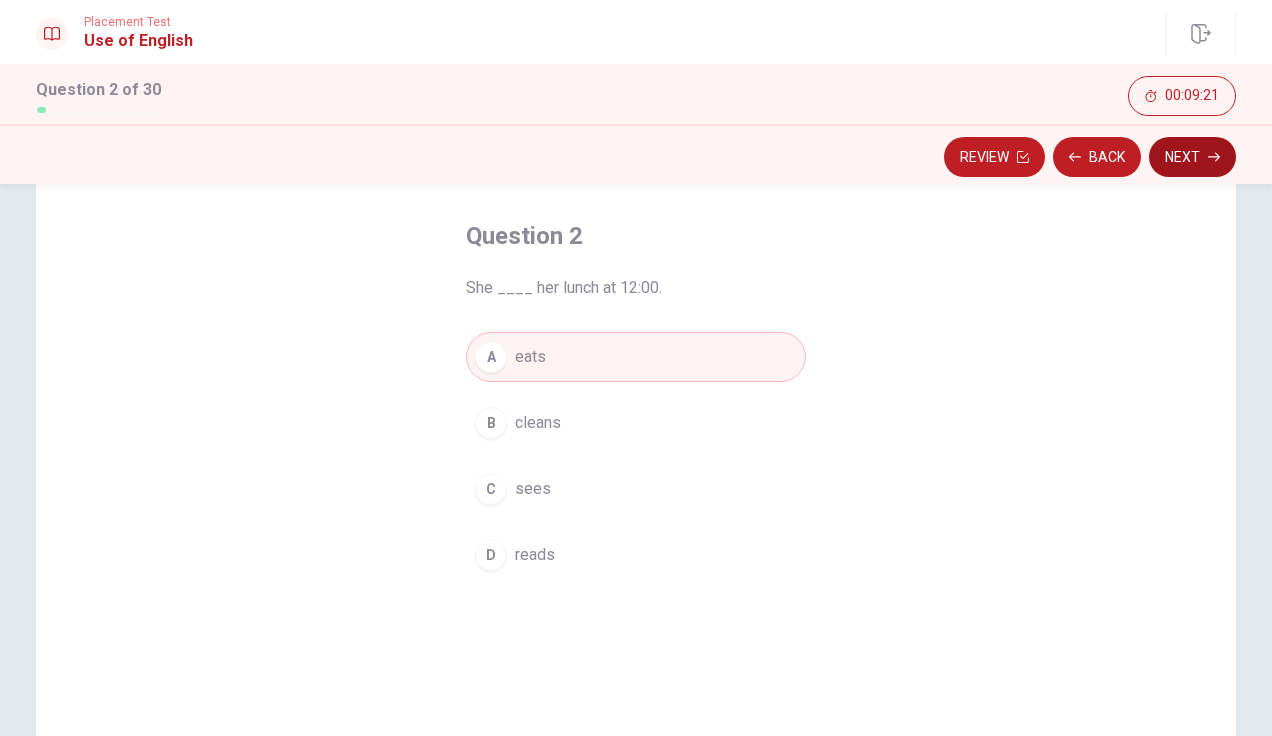 click 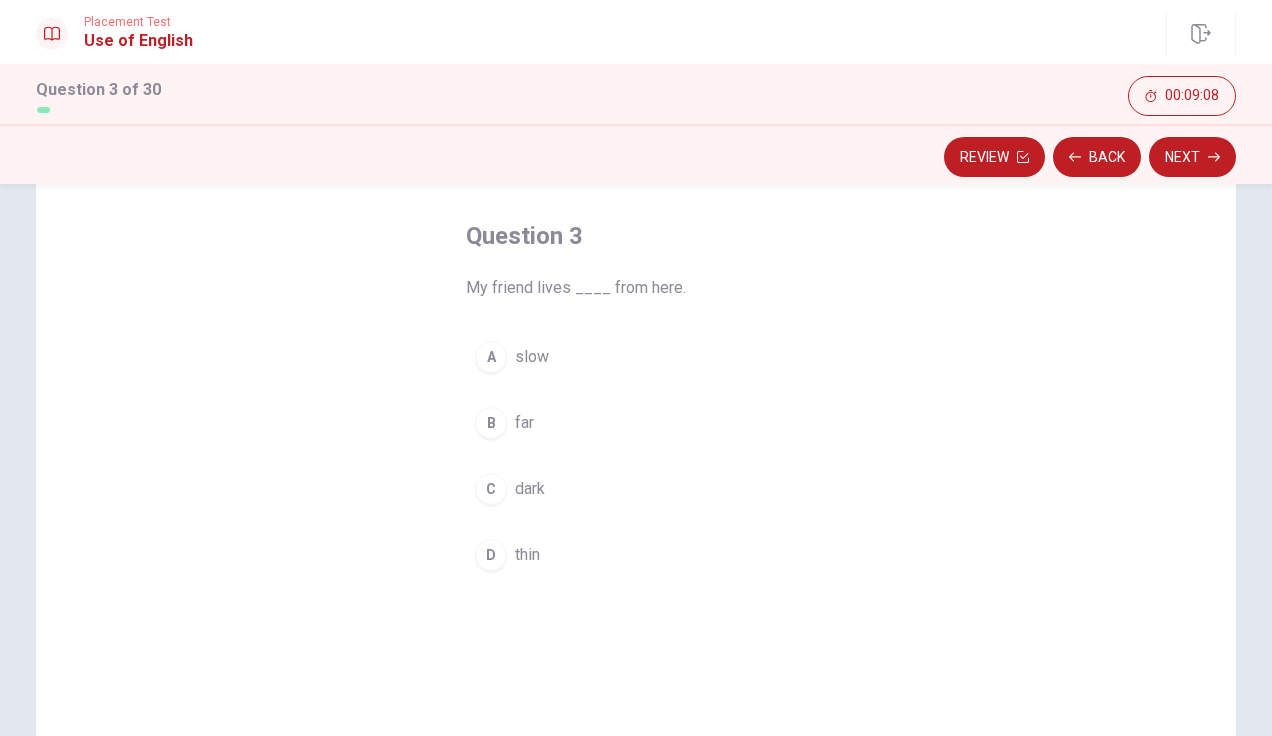 click on "thin" at bounding box center [527, 555] 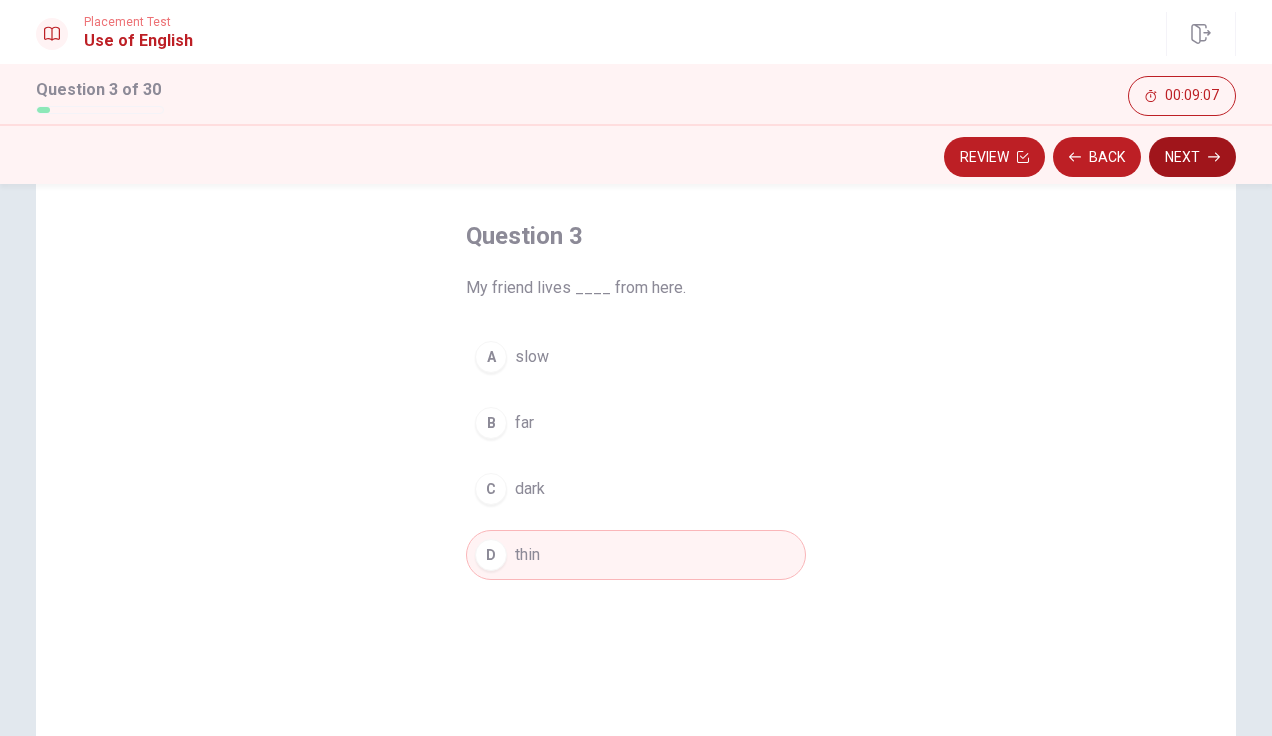 click on "Next" at bounding box center [1192, 157] 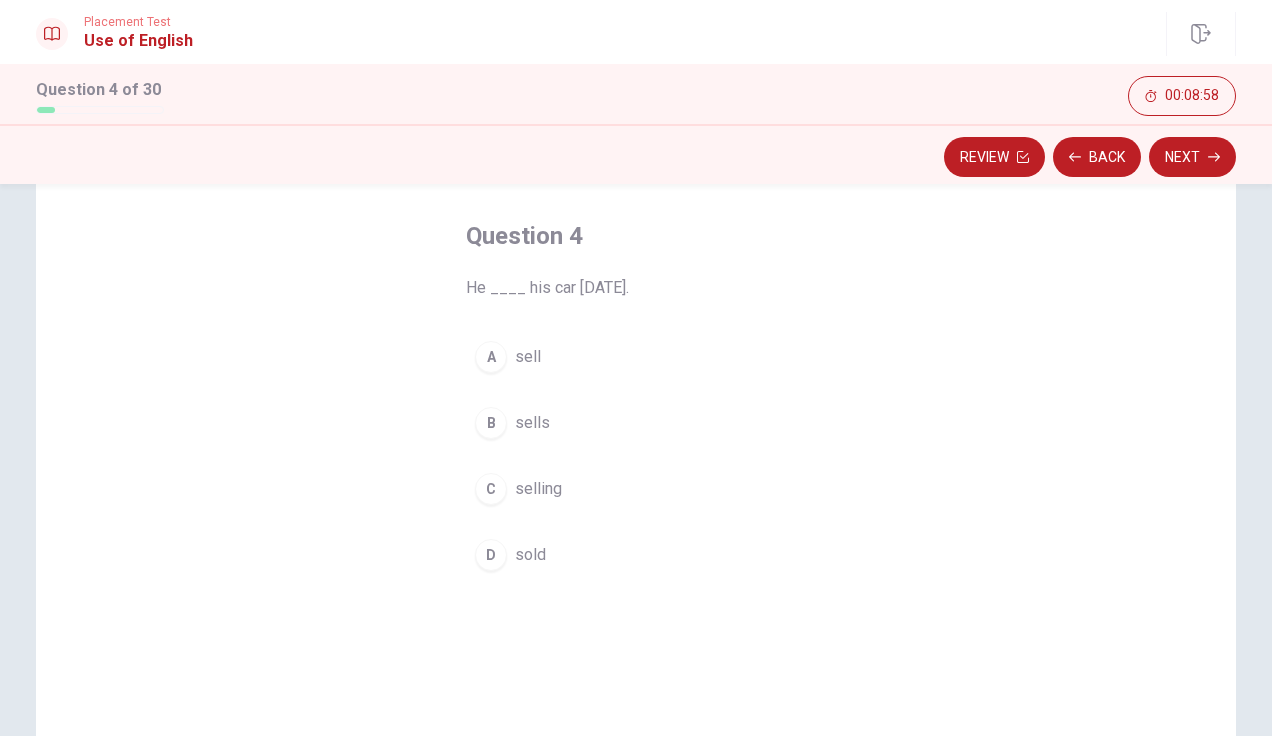 click on "D sold" at bounding box center (636, 555) 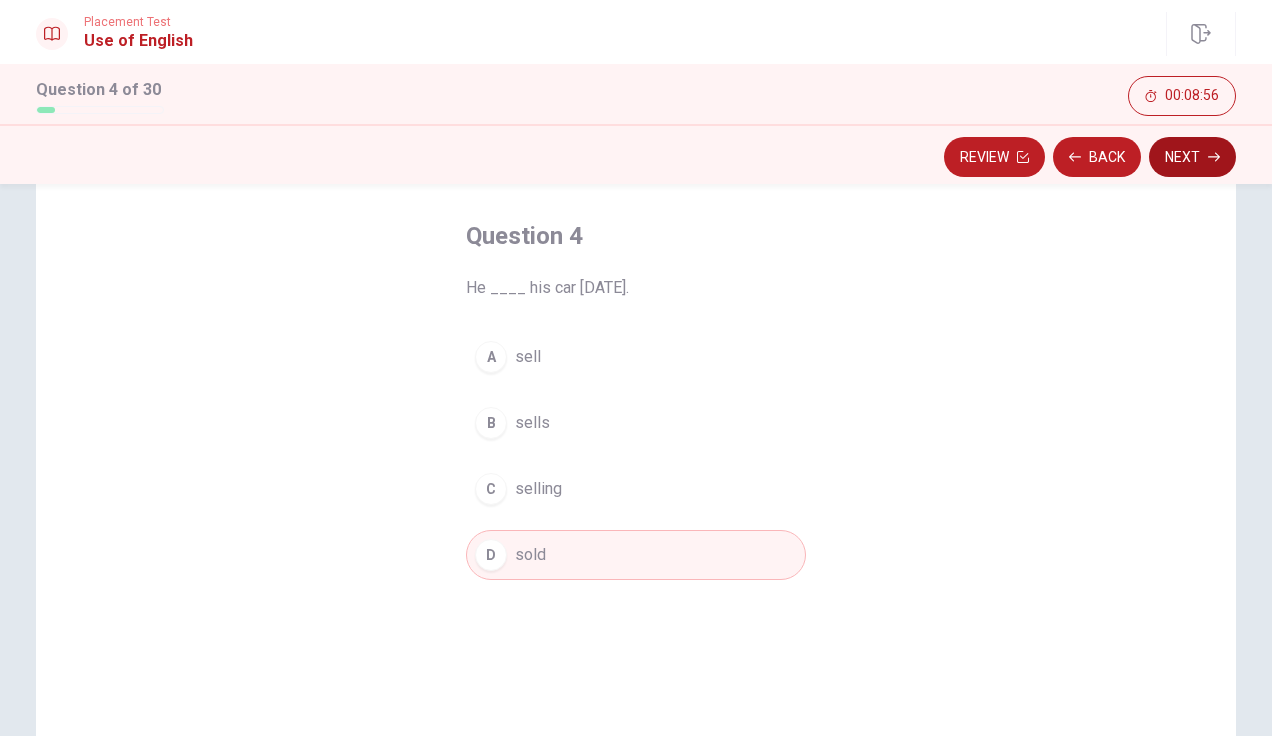 click on "Next" at bounding box center [1192, 157] 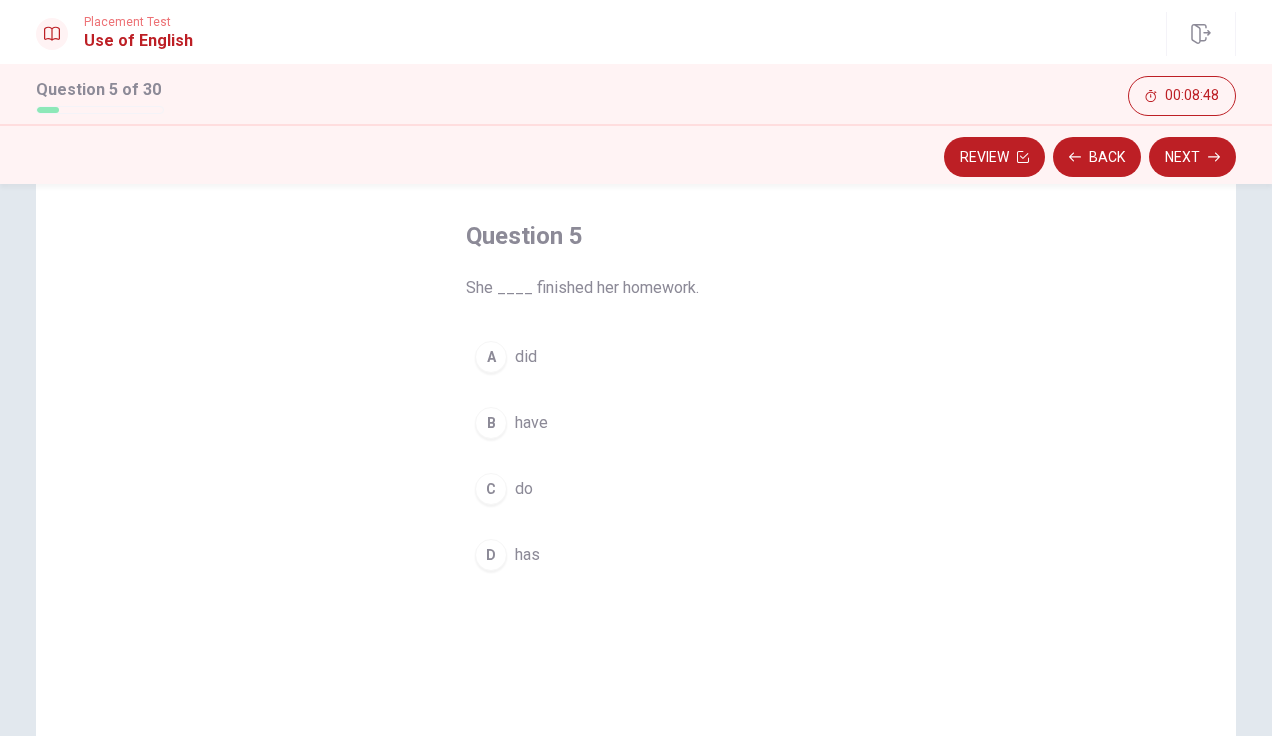 click on "A did" at bounding box center [636, 357] 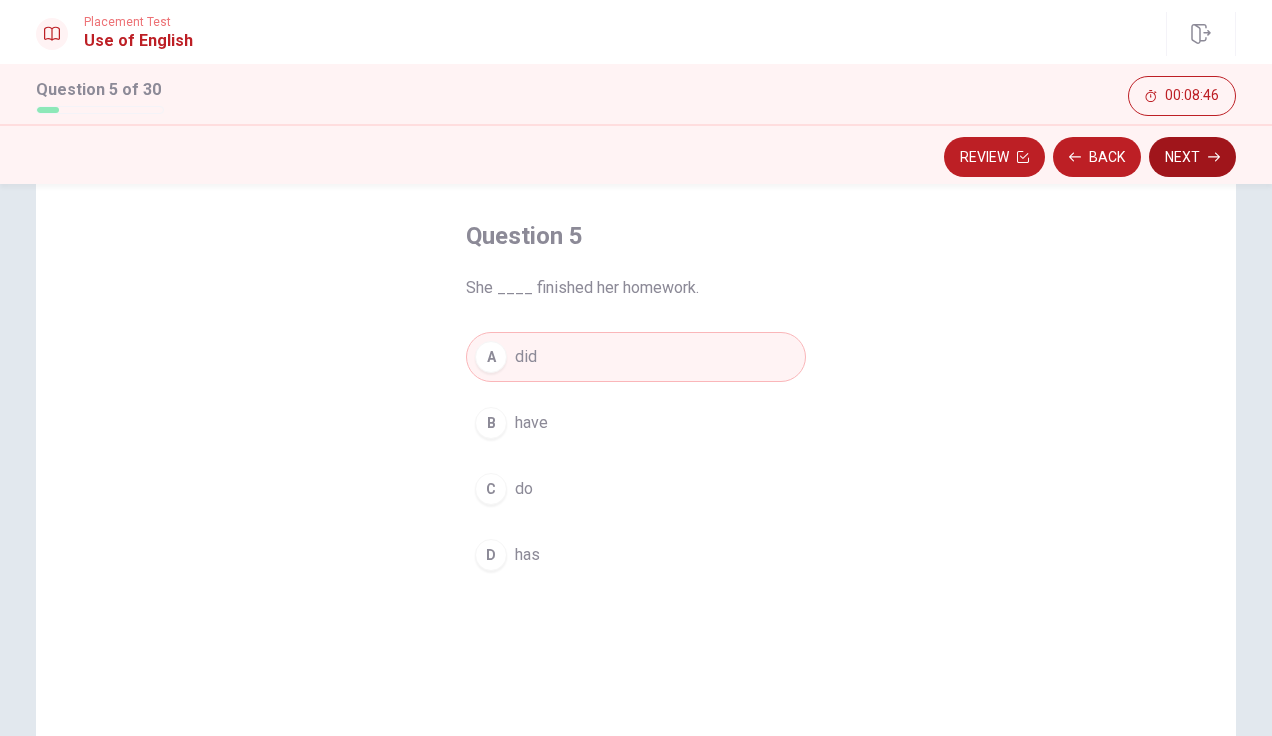 click on "Next" at bounding box center (1192, 157) 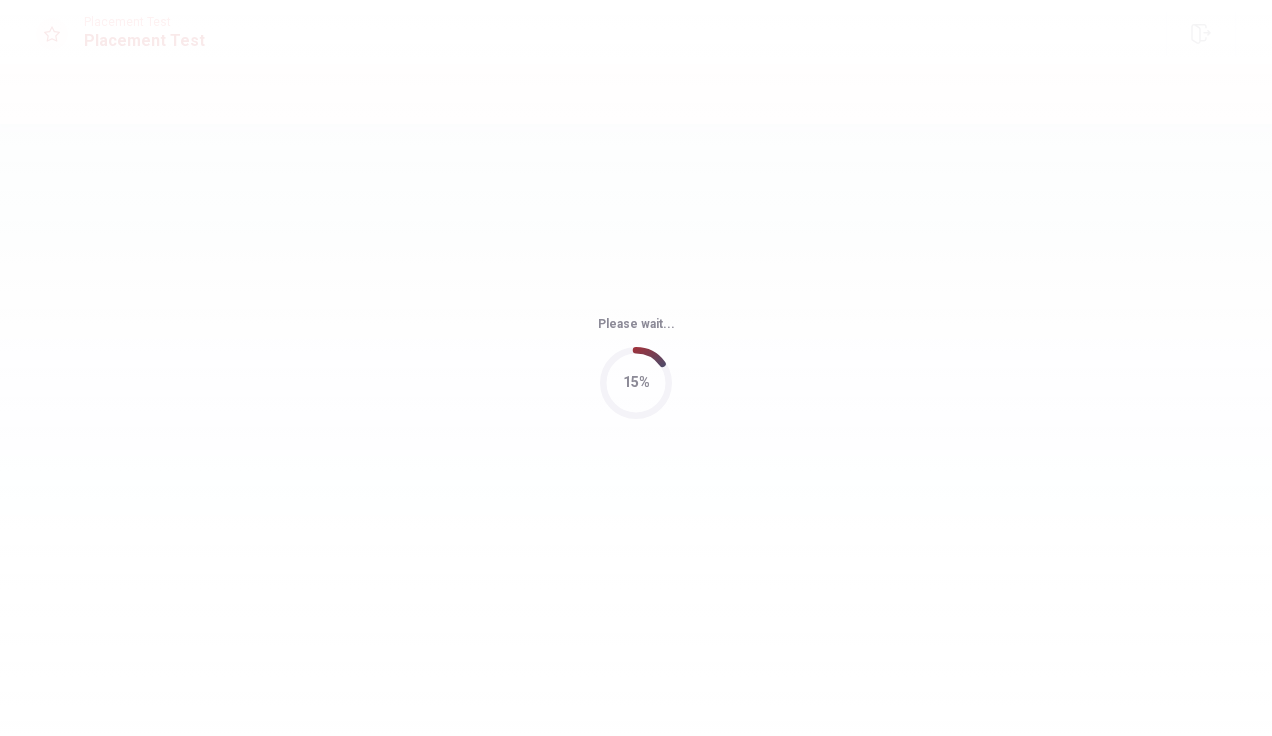 scroll, scrollTop: 0, scrollLeft: 0, axis: both 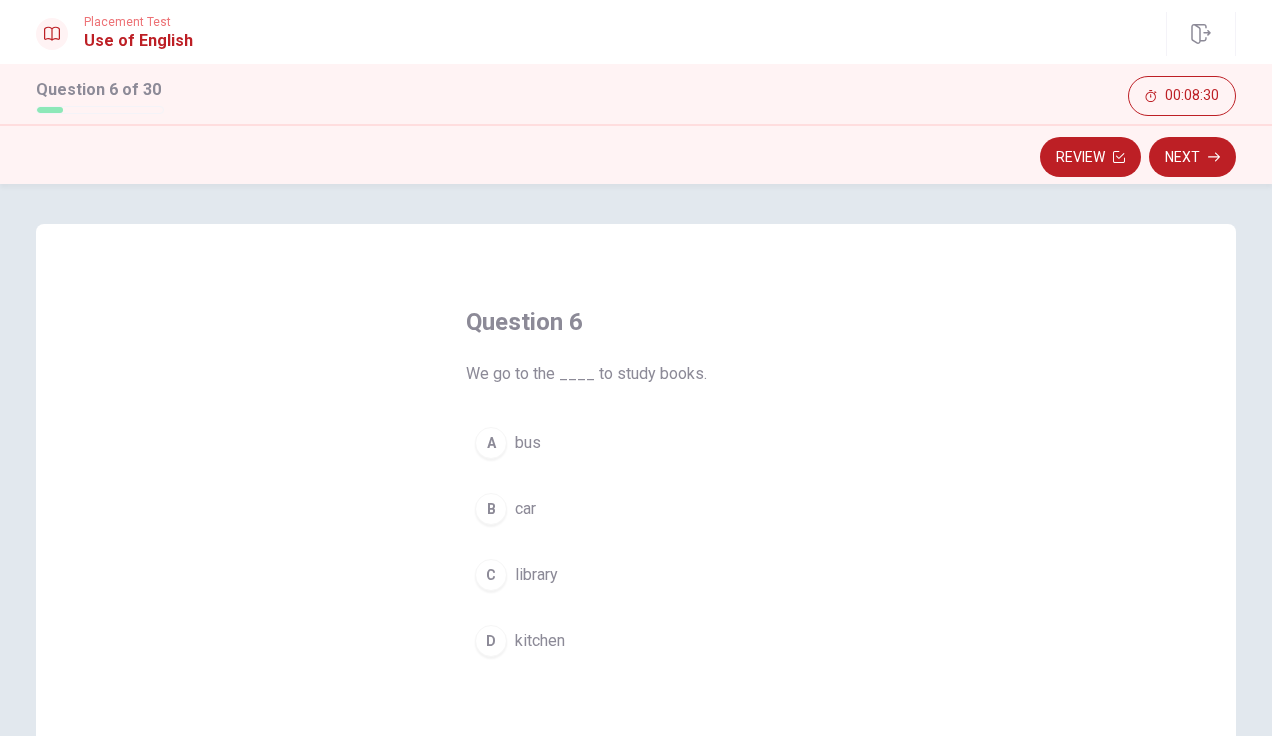 click on "C library" at bounding box center [636, 575] 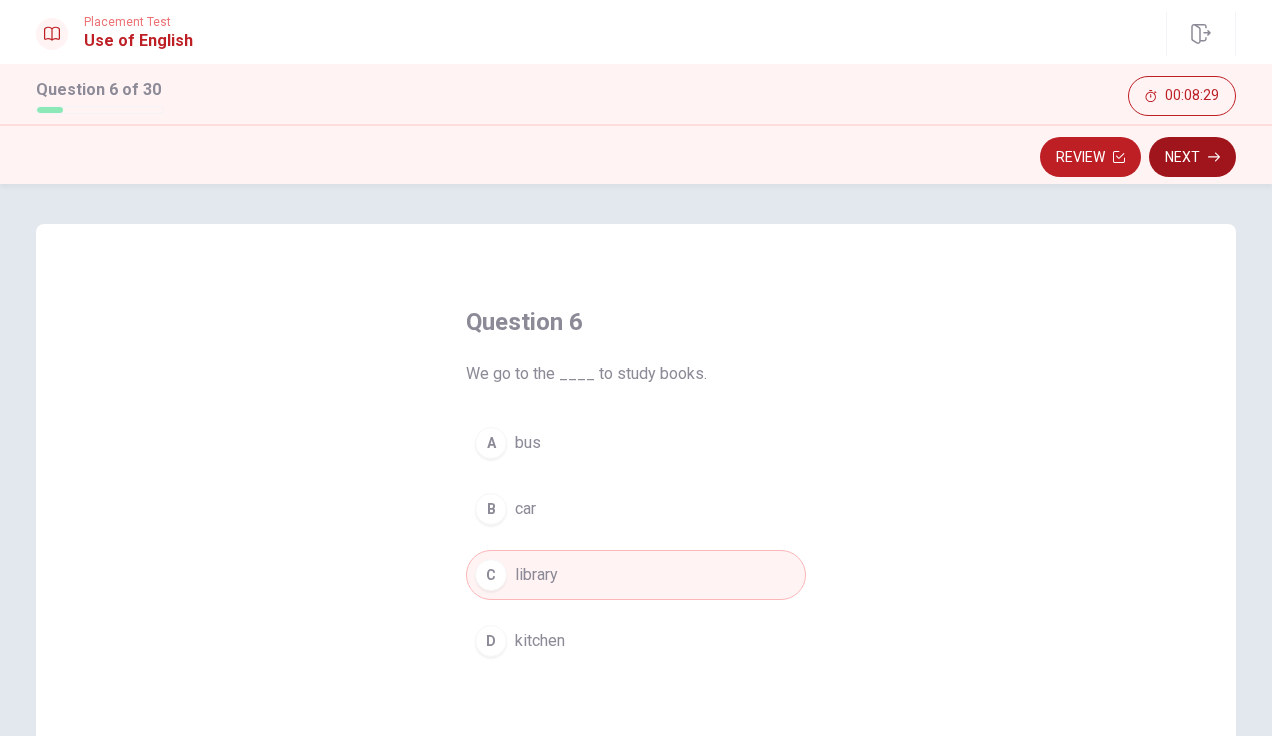 click on "Next" at bounding box center [1192, 157] 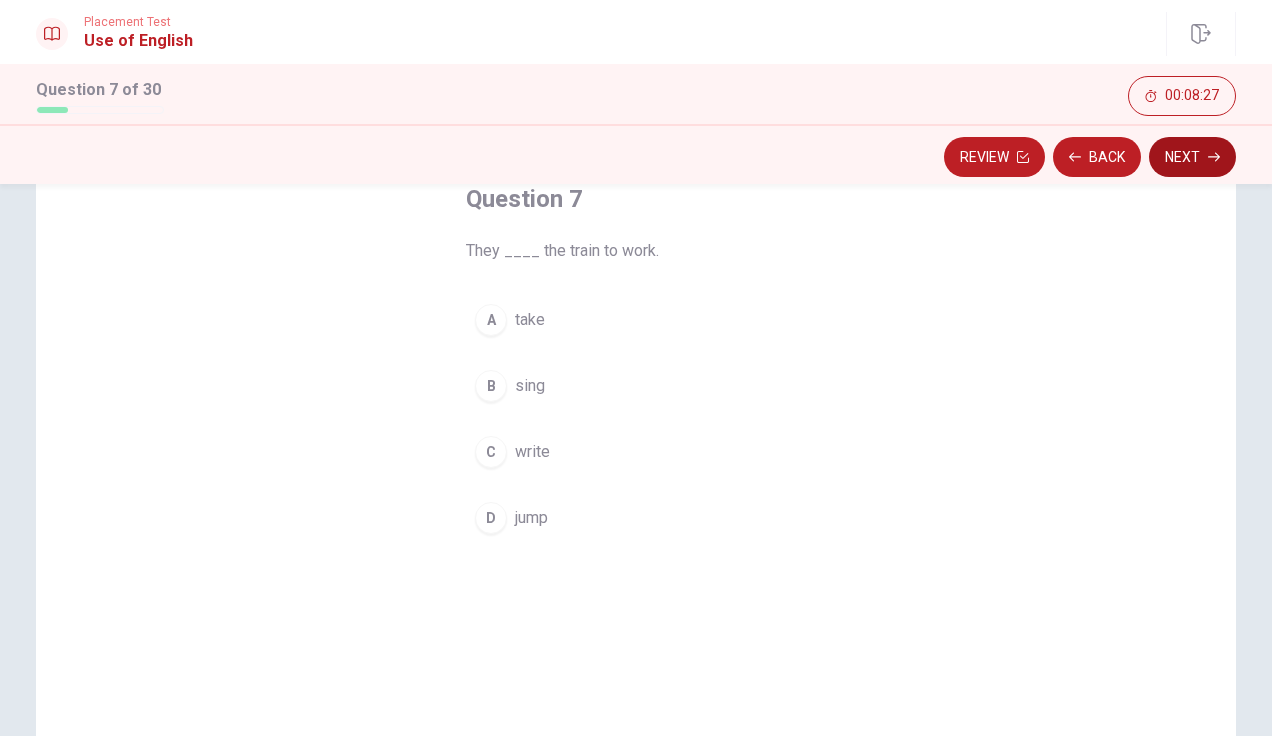 scroll, scrollTop: 124, scrollLeft: 0, axis: vertical 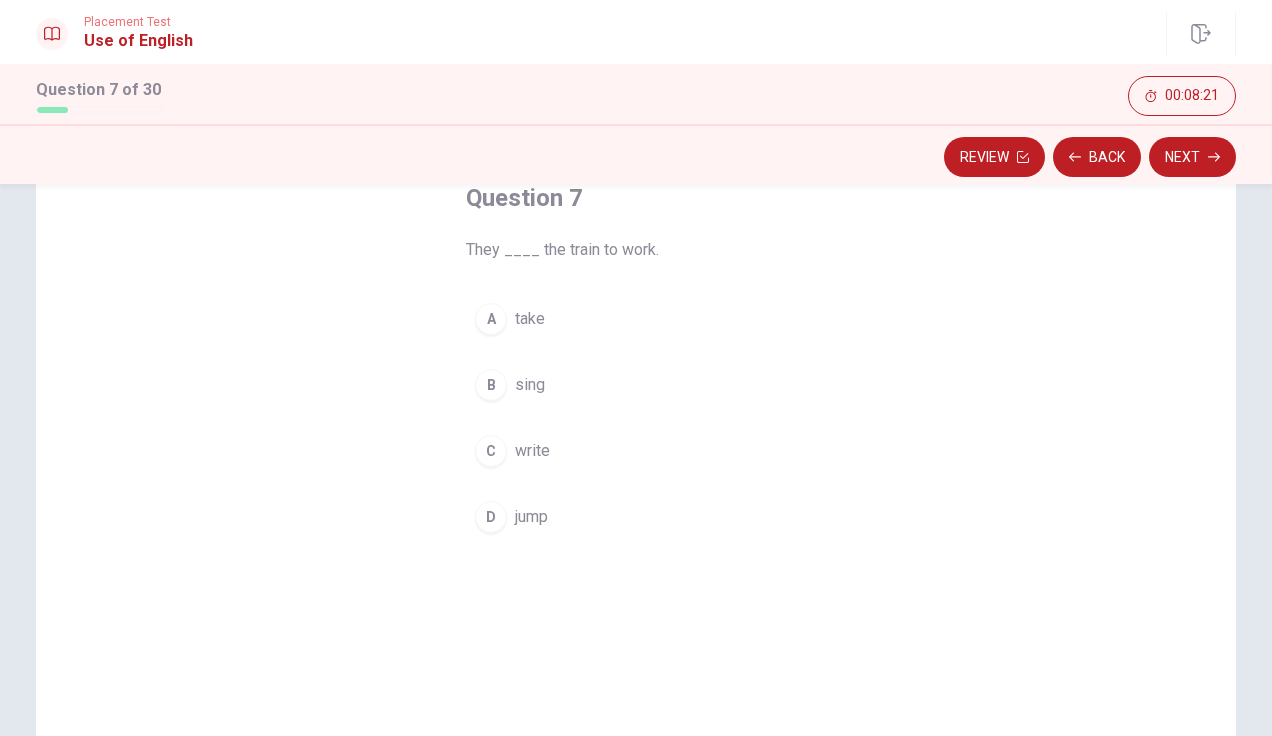 click on "take" at bounding box center [530, 319] 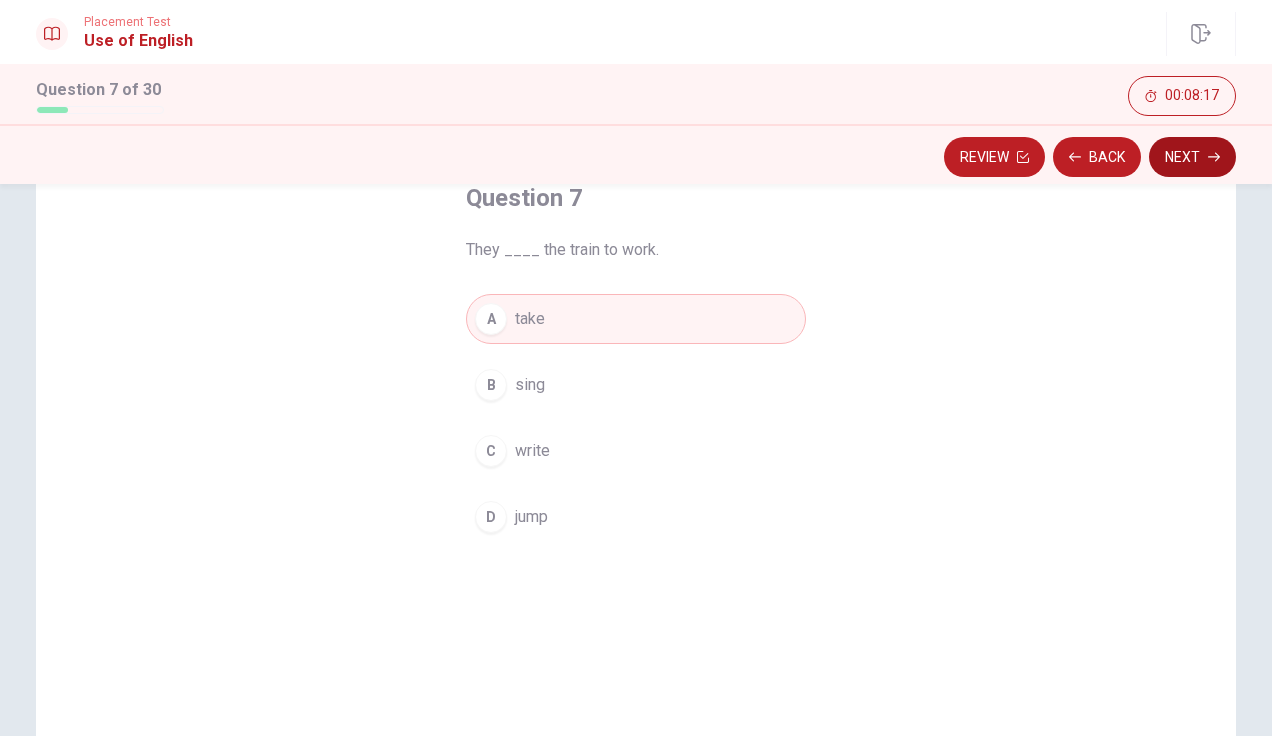 click 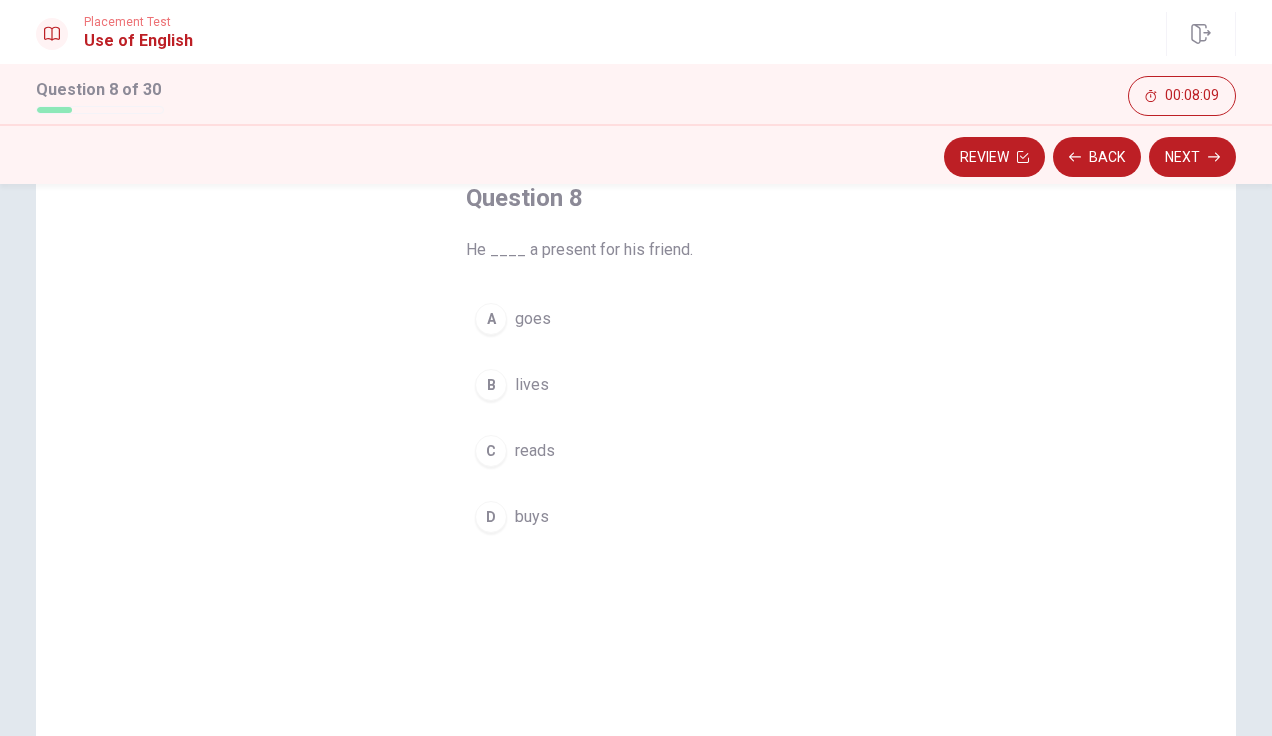 click on "D buys" at bounding box center [636, 517] 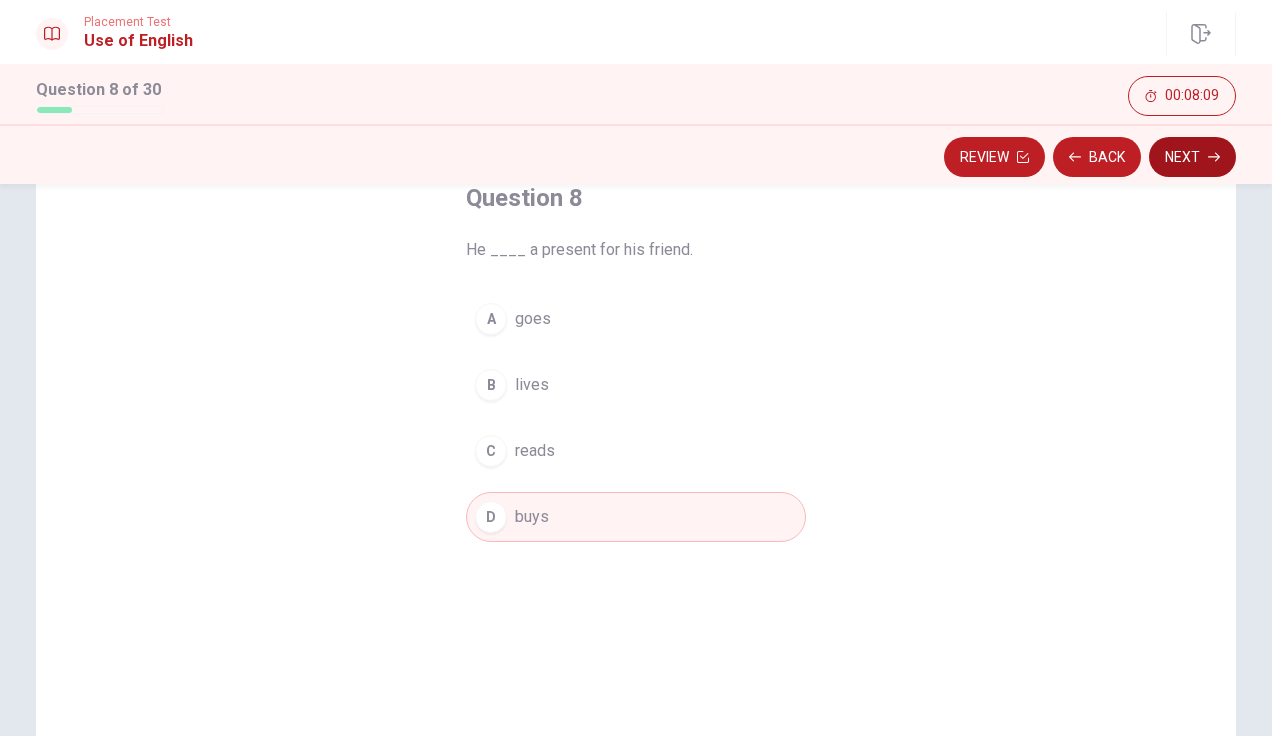 click on "Next" at bounding box center [1192, 157] 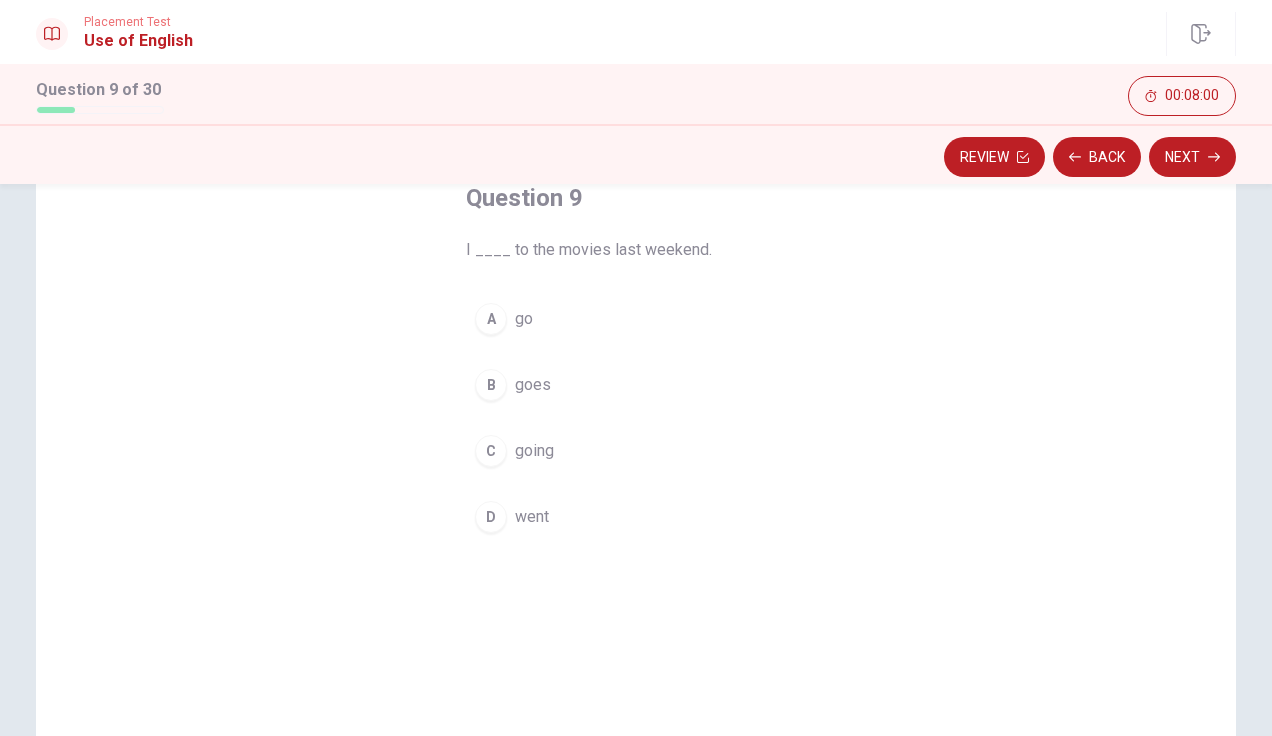 click on "C going" at bounding box center [636, 451] 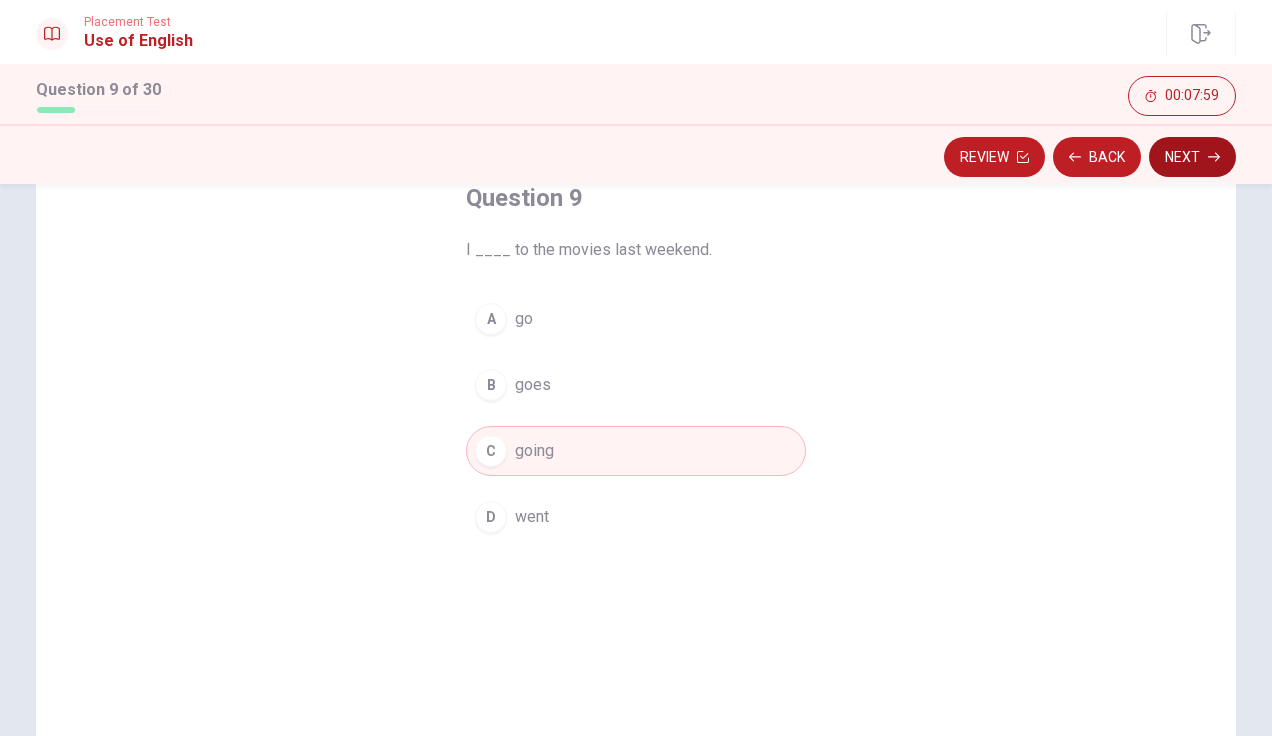 click on "Next" at bounding box center (1192, 157) 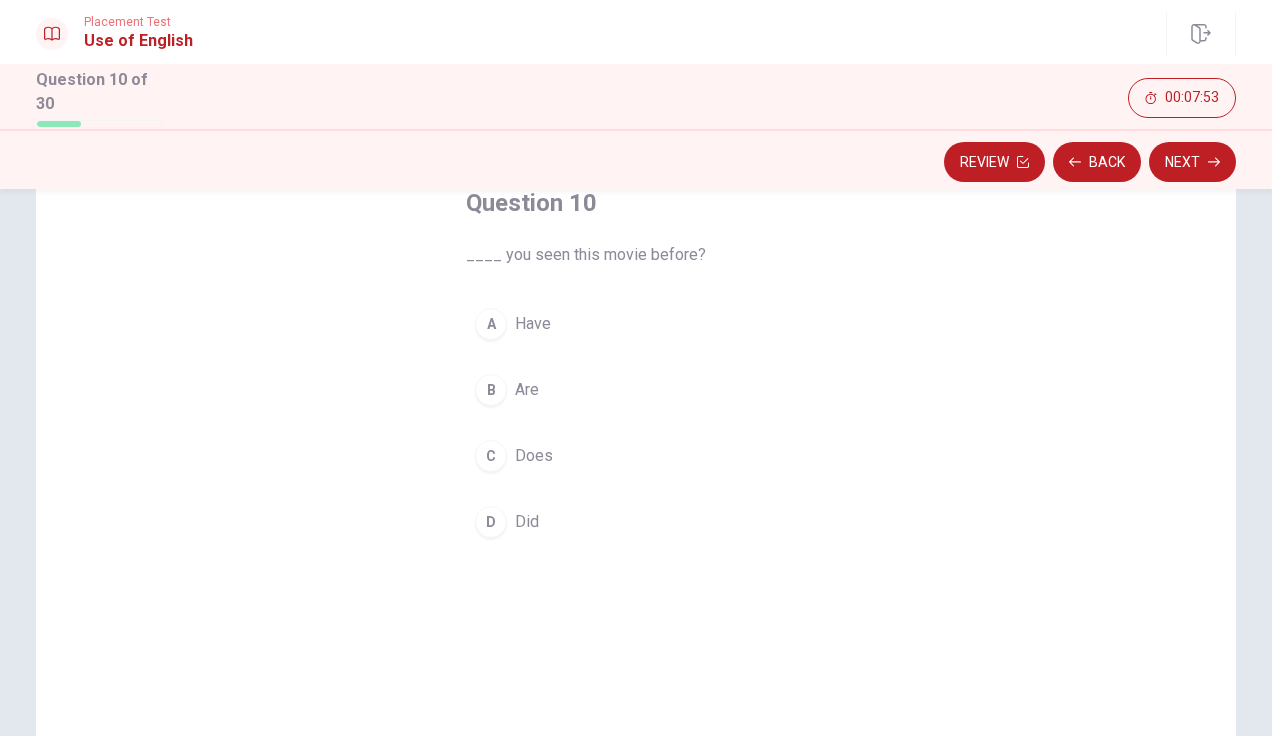 click on "A Have" at bounding box center [636, 324] 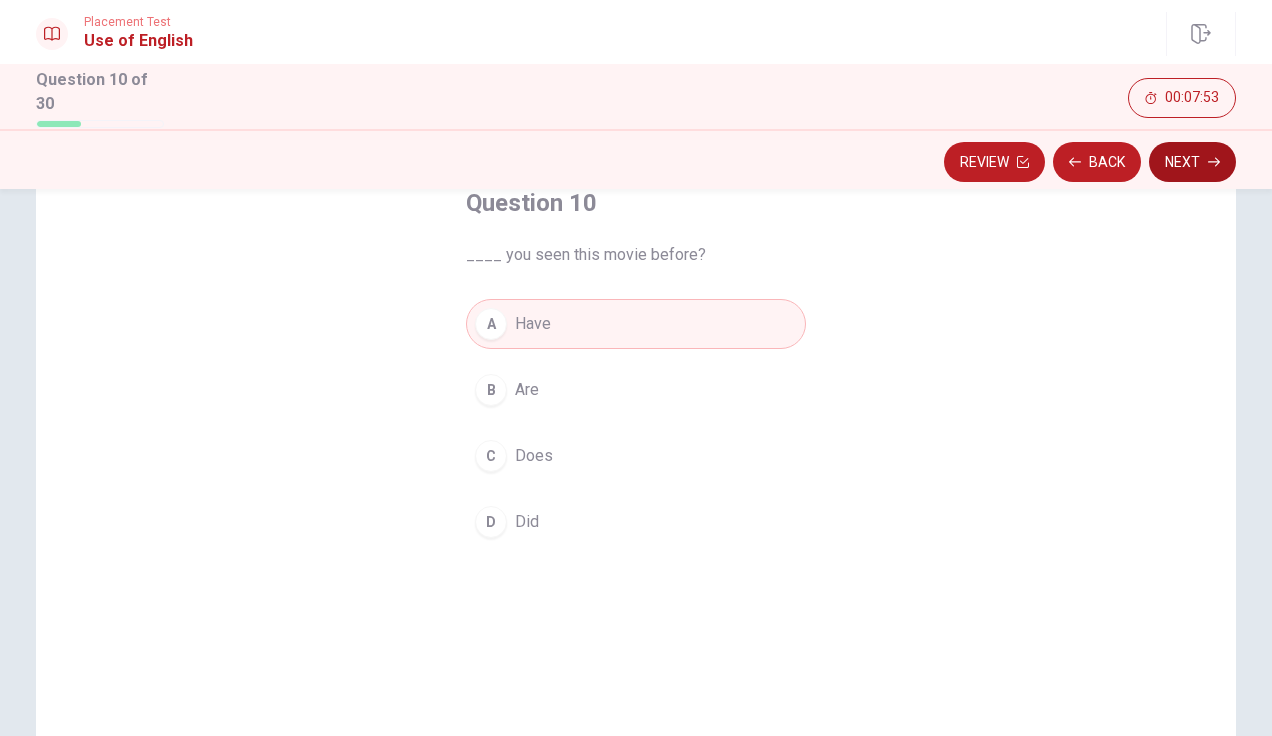 click 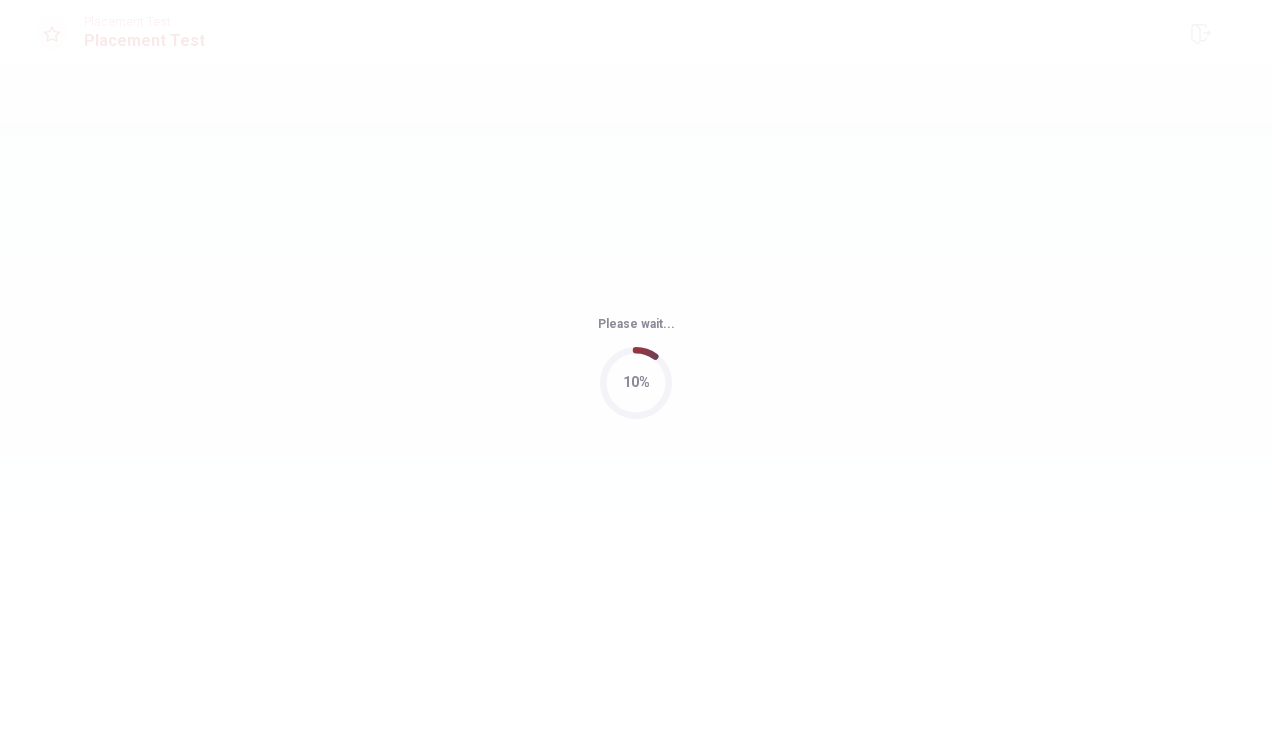scroll, scrollTop: 0, scrollLeft: 0, axis: both 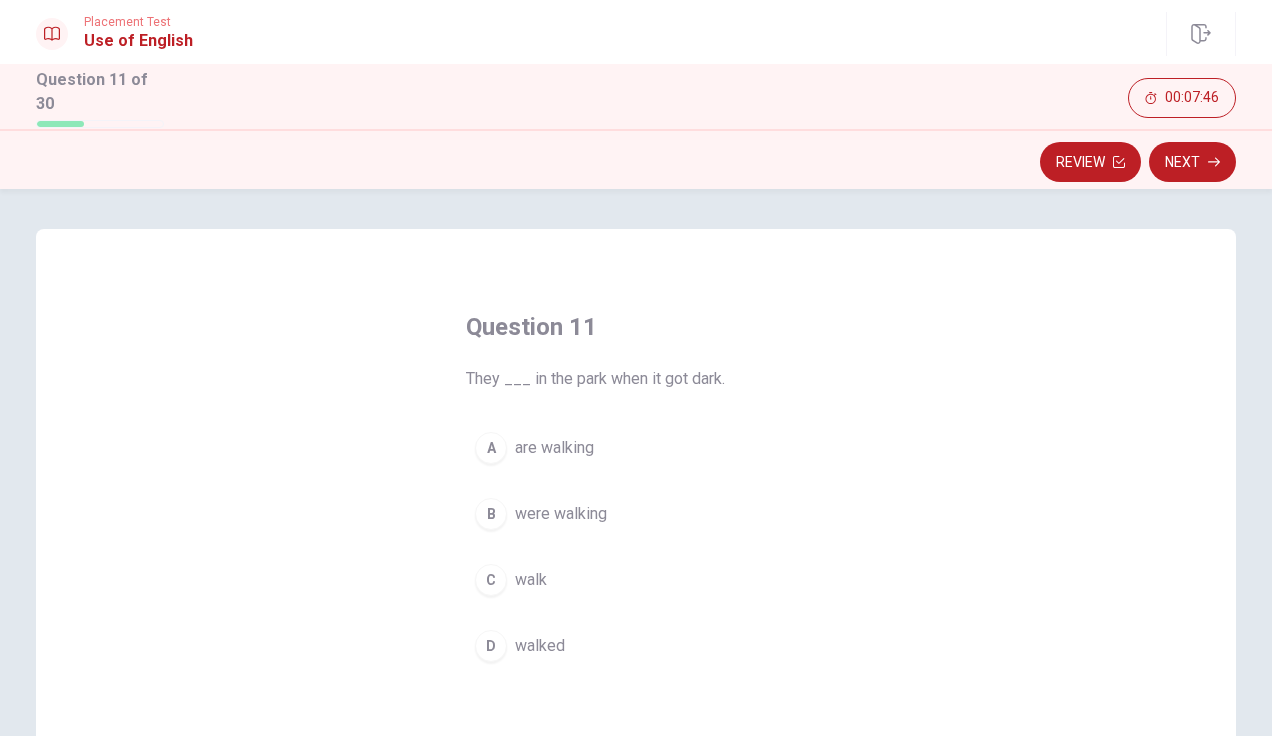 click on "Question 11 They ___ in the park when it got dark. A are walking
B were walking
C walk
D walked" at bounding box center (636, 576) 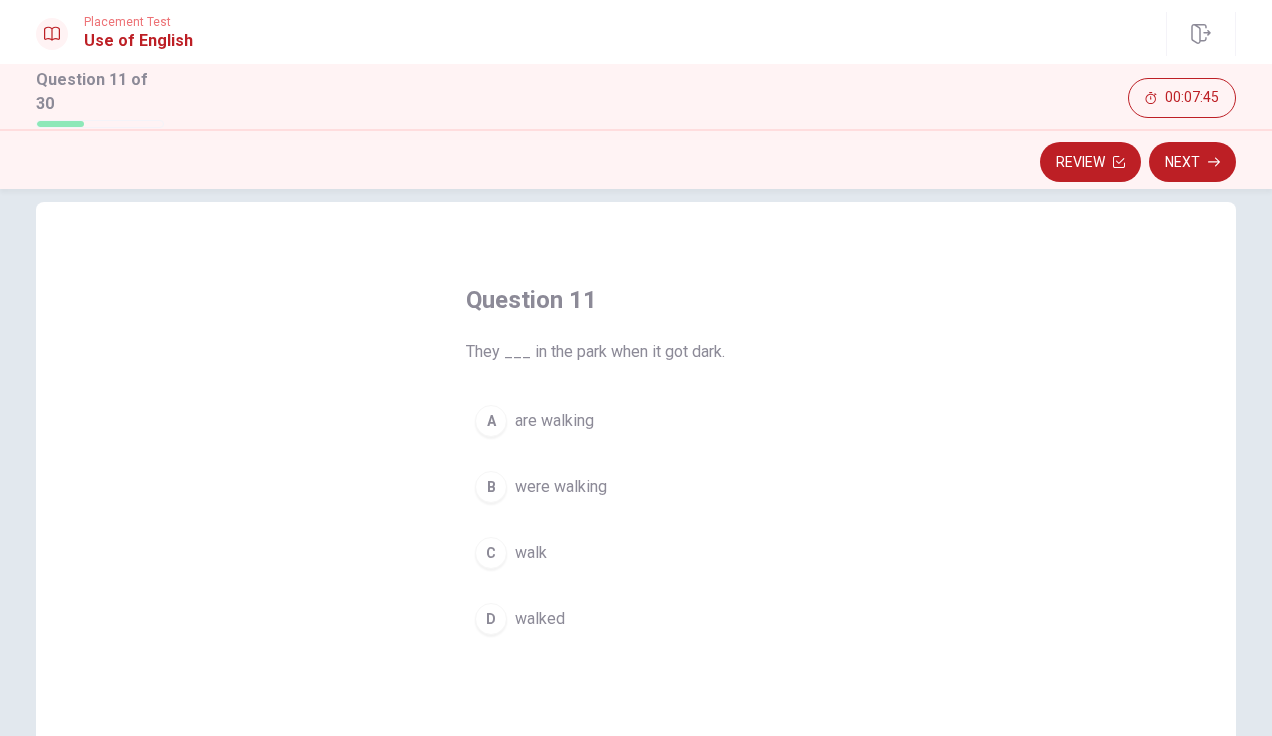 scroll, scrollTop: 35, scrollLeft: 0, axis: vertical 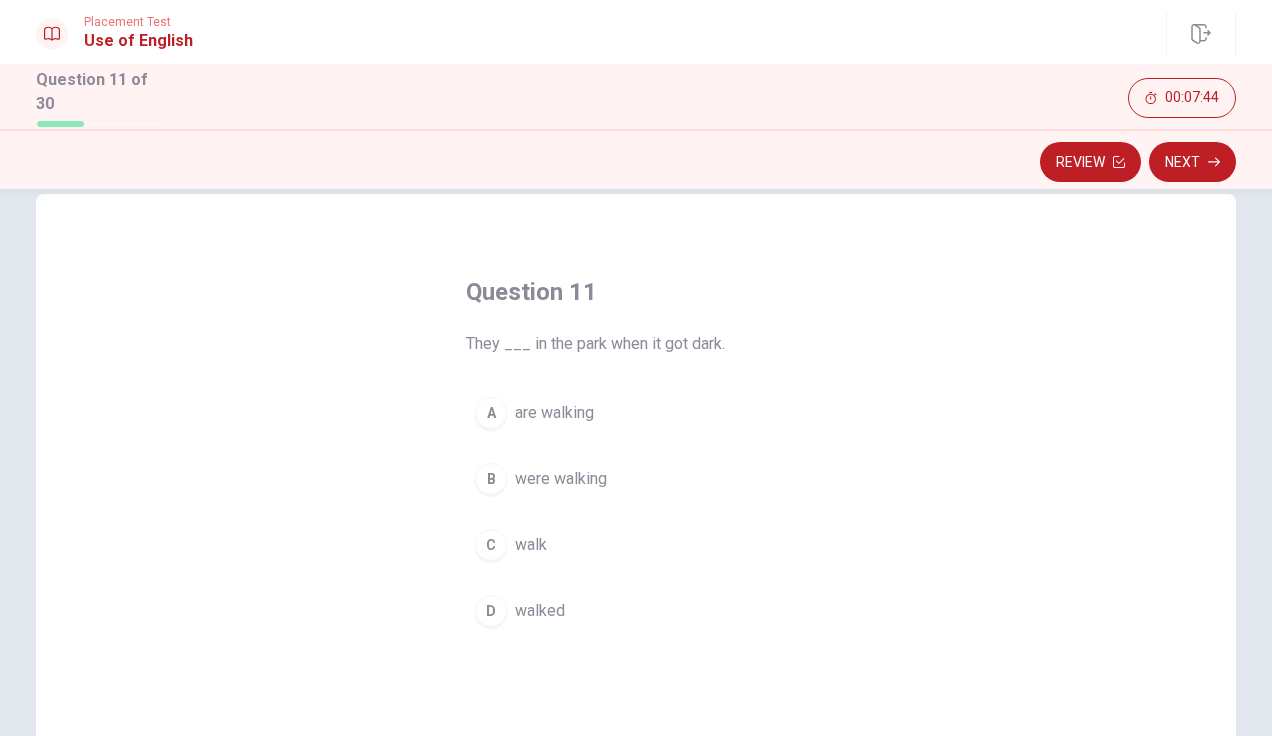 click on "Question 11 They ___ in the park when it got dark. A are walking
B were walking
C walk
D walked" at bounding box center [636, 541] 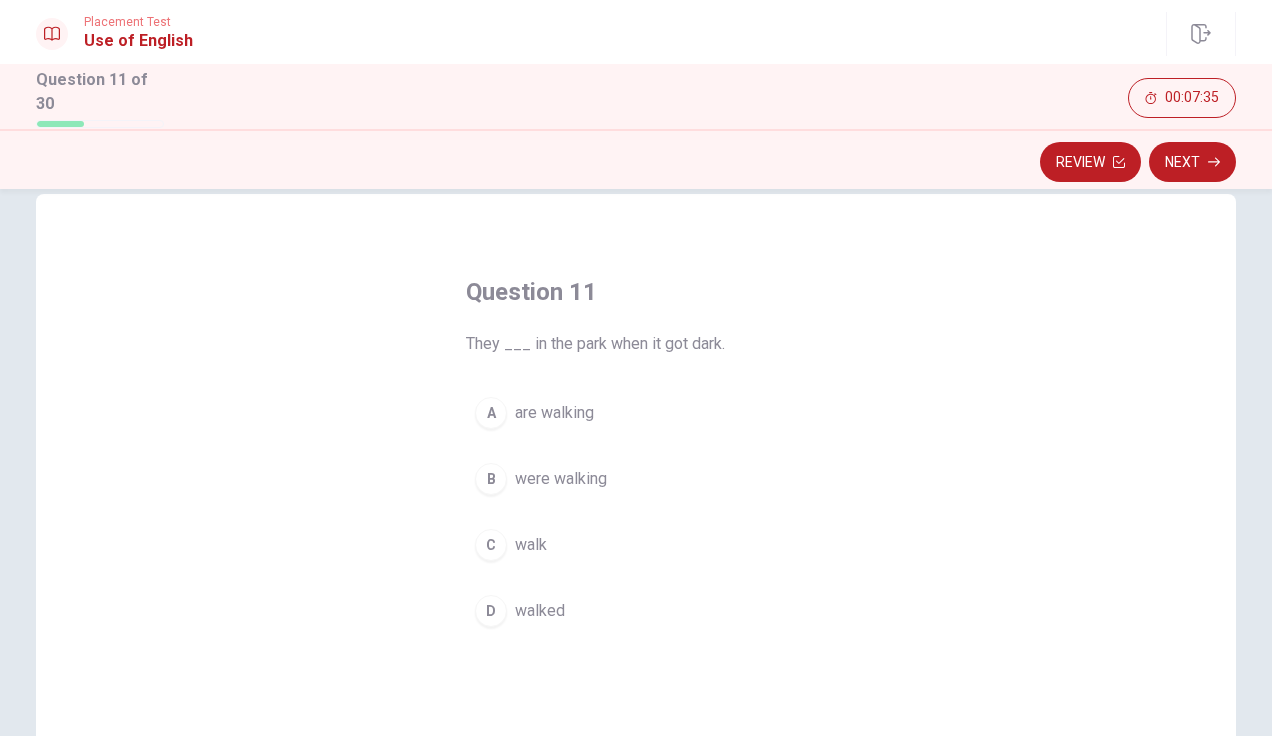 click on "Question 11 They ___ in the park when it got dark. A are walking
B were walking
C walk
D walked" at bounding box center (636, 541) 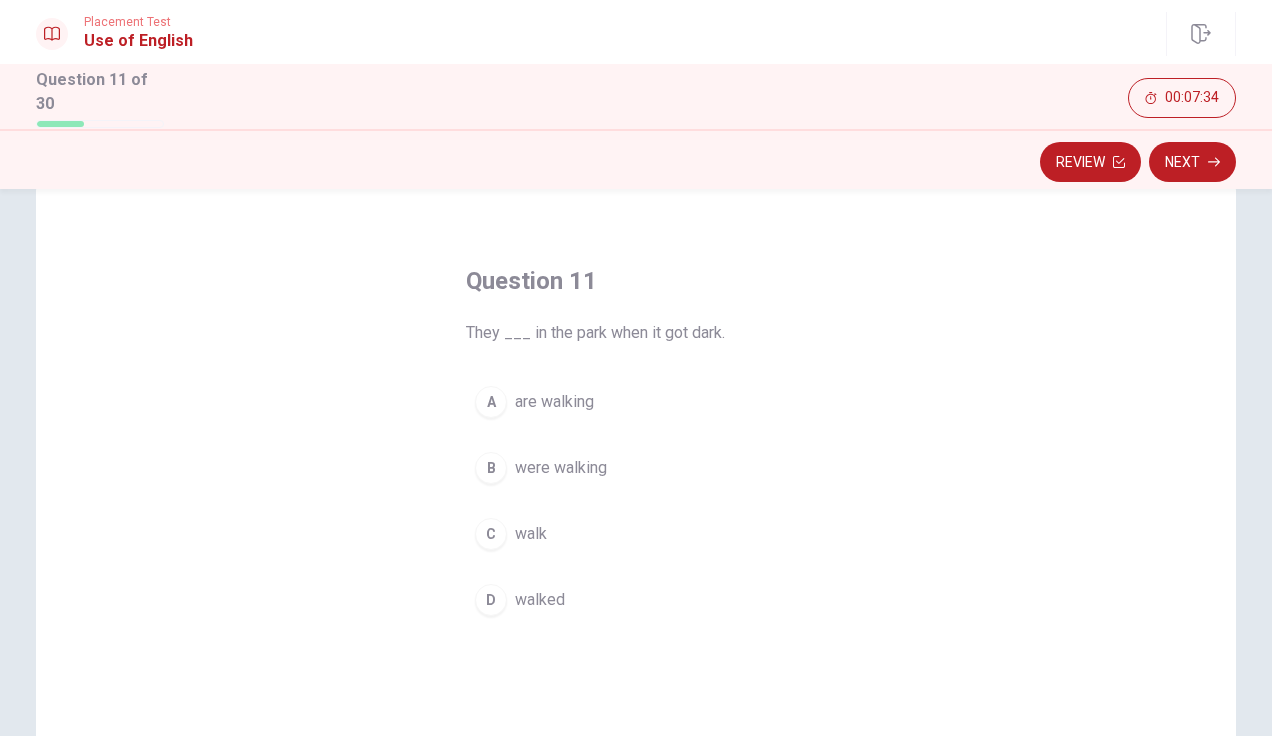scroll, scrollTop: 46, scrollLeft: 0, axis: vertical 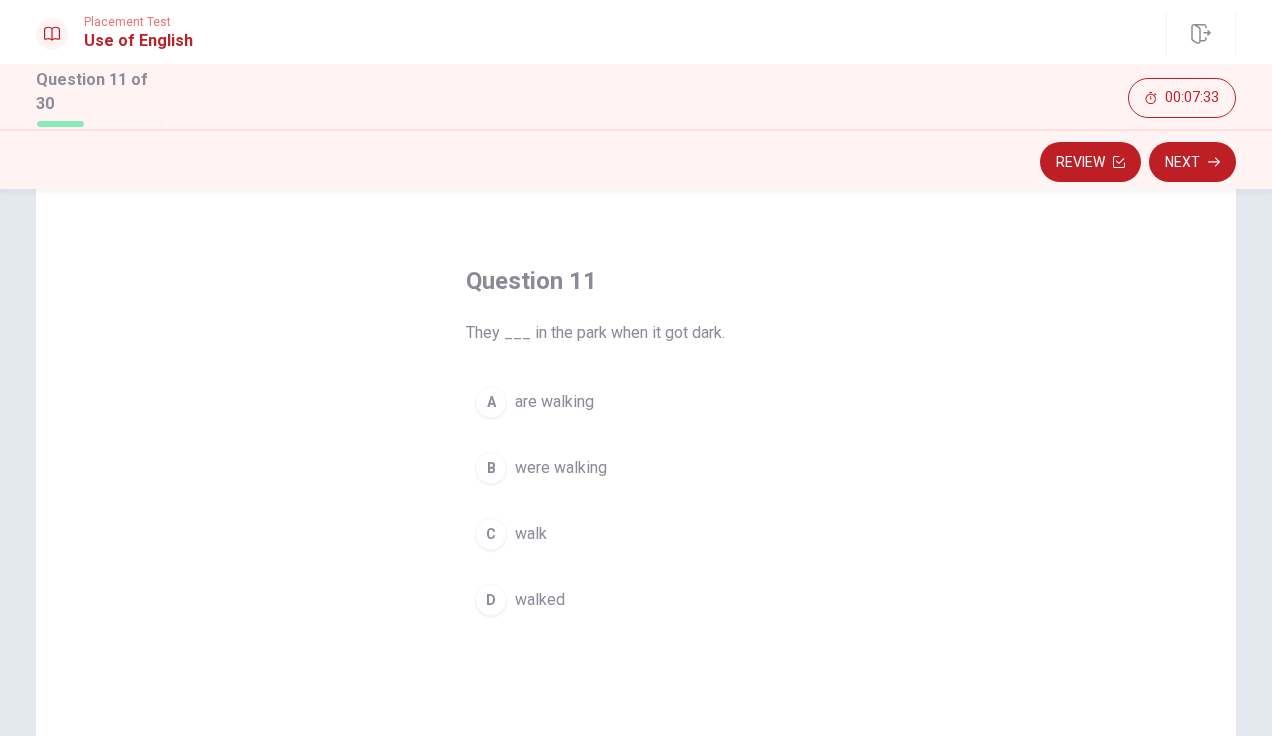 click on "Question 11 They ___ in the park when it got dark. A are walking
B were walking
C walk
D walked" at bounding box center (636, 530) 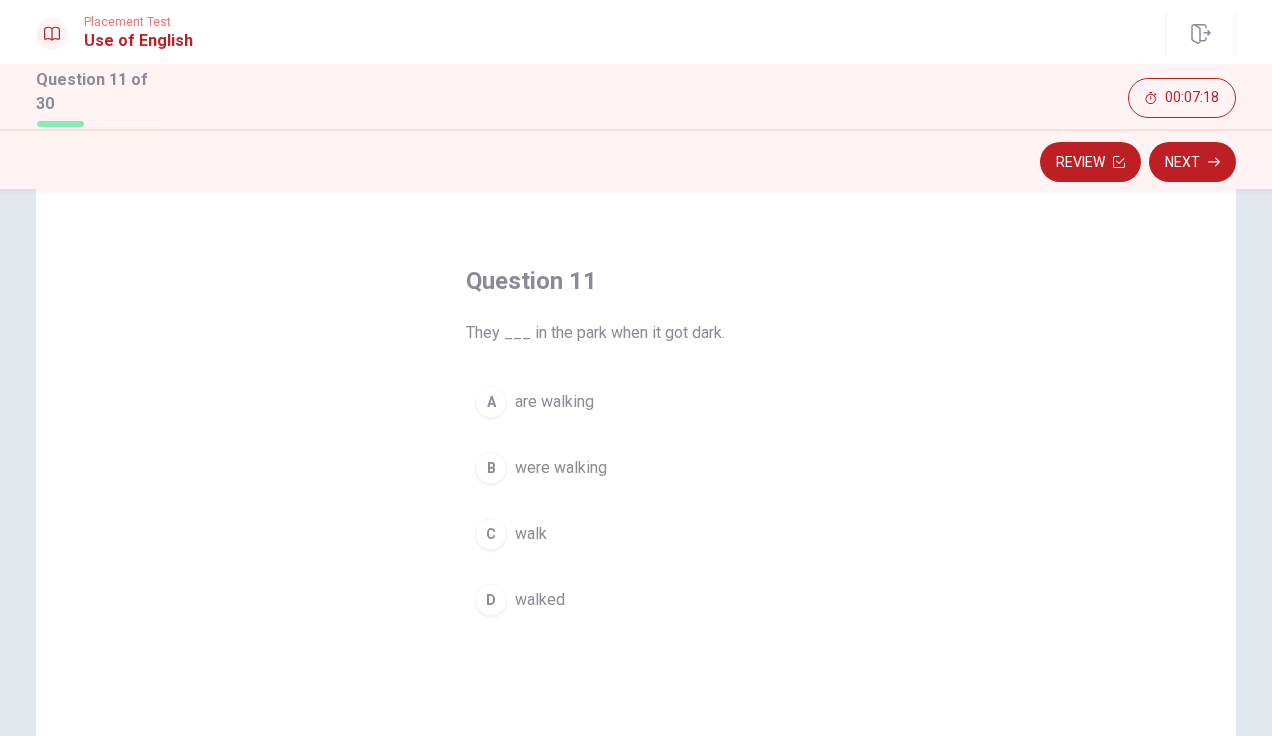 click on "C walk" at bounding box center [636, 534] 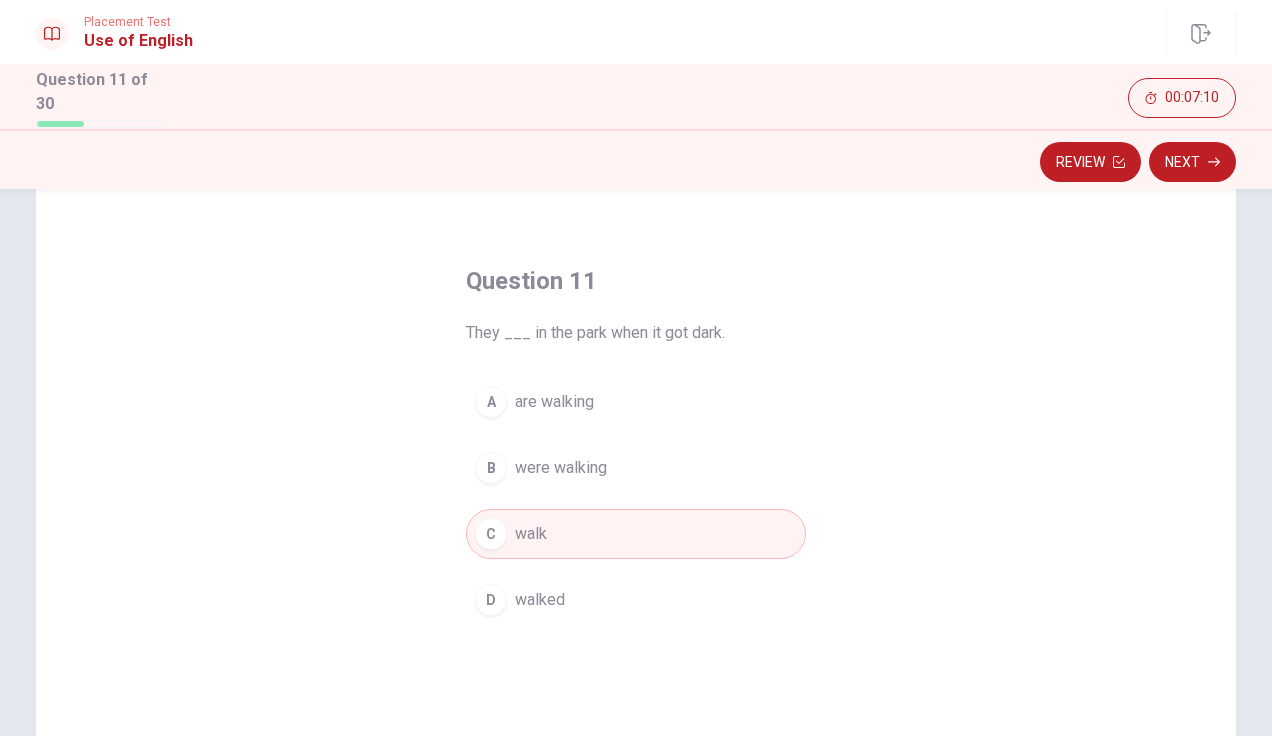 click on "A are walking" at bounding box center [636, 402] 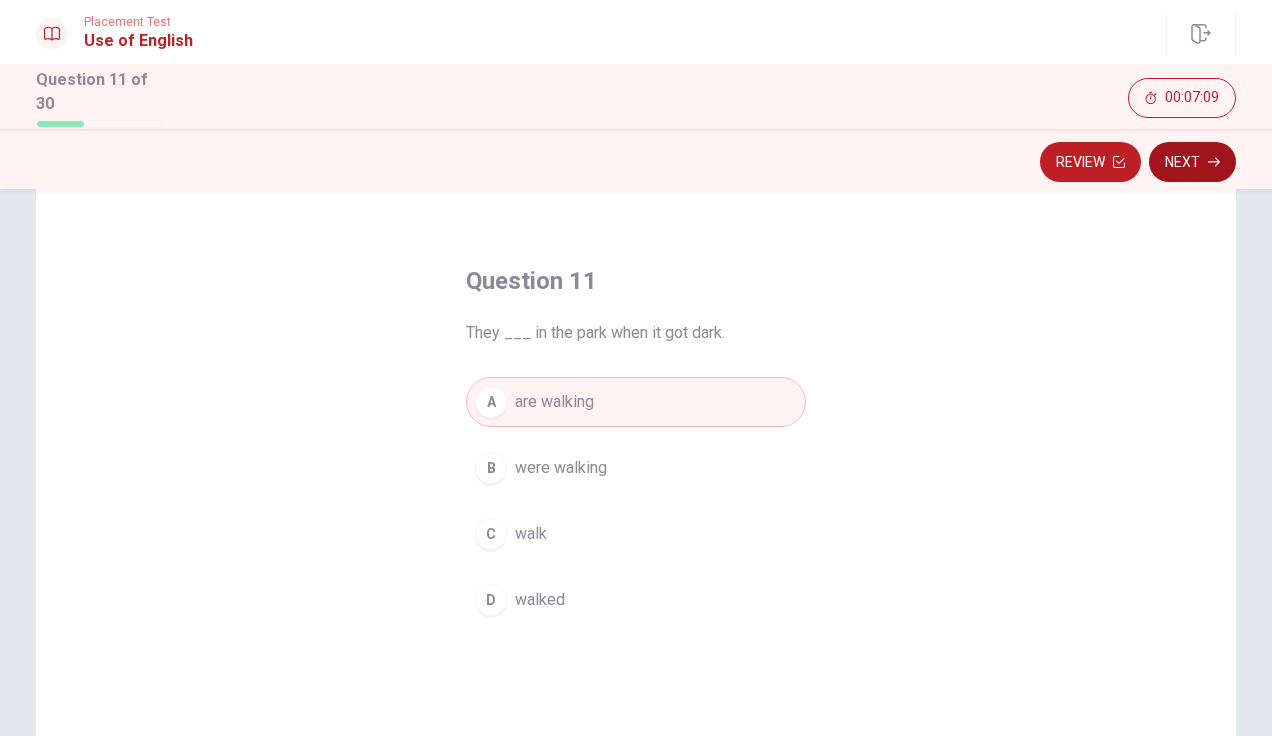 click on "Next" at bounding box center [1192, 162] 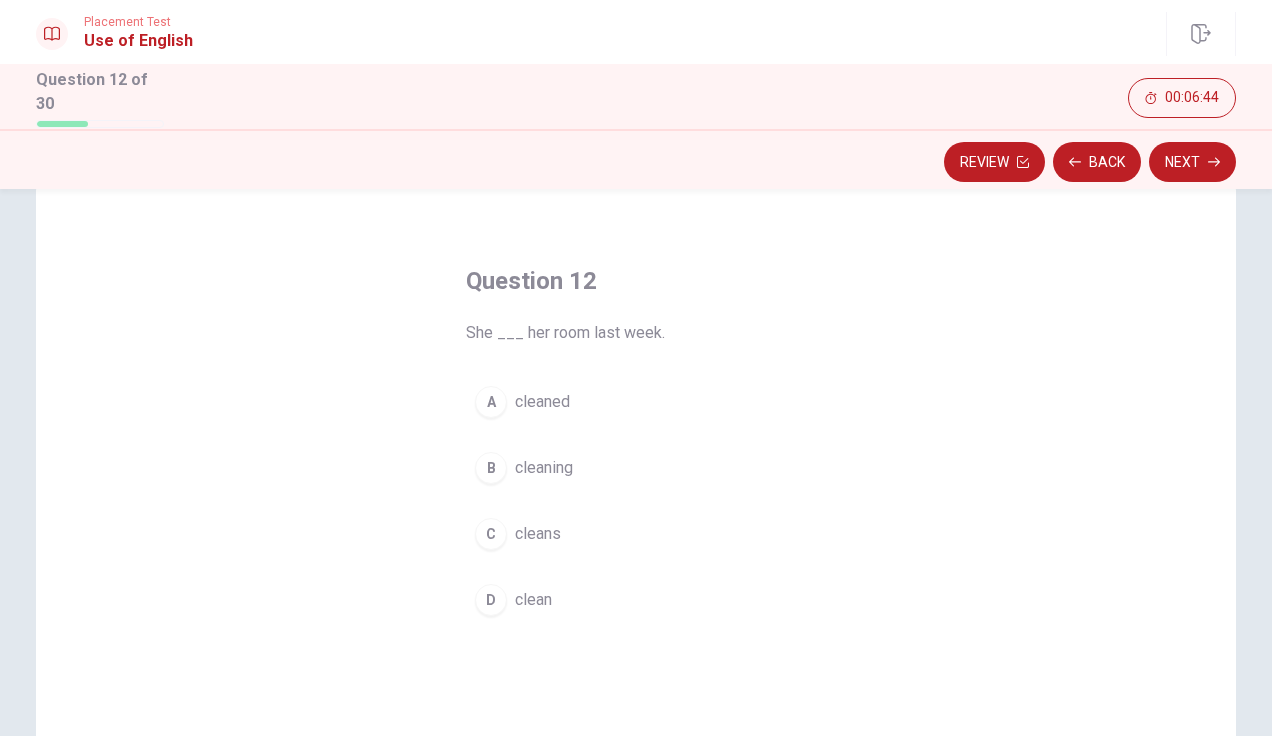 click on "A cleaned" at bounding box center (636, 402) 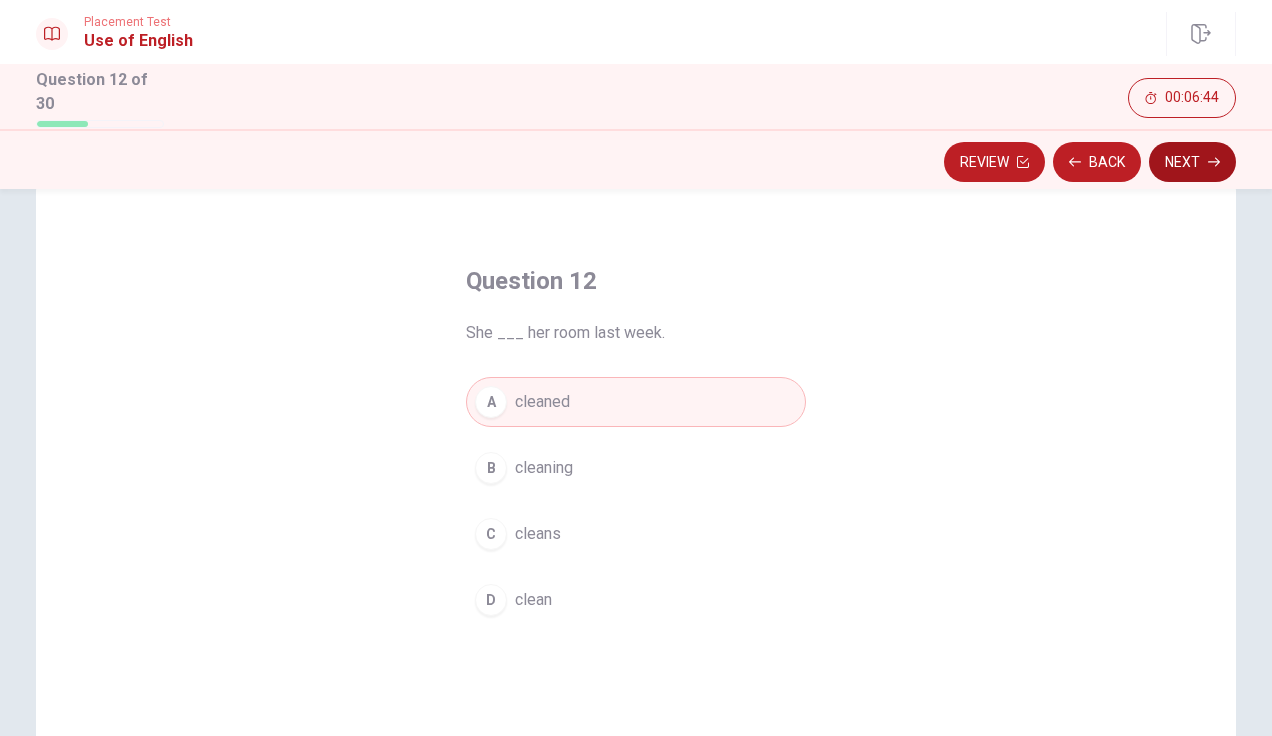click on "Next" at bounding box center [1192, 162] 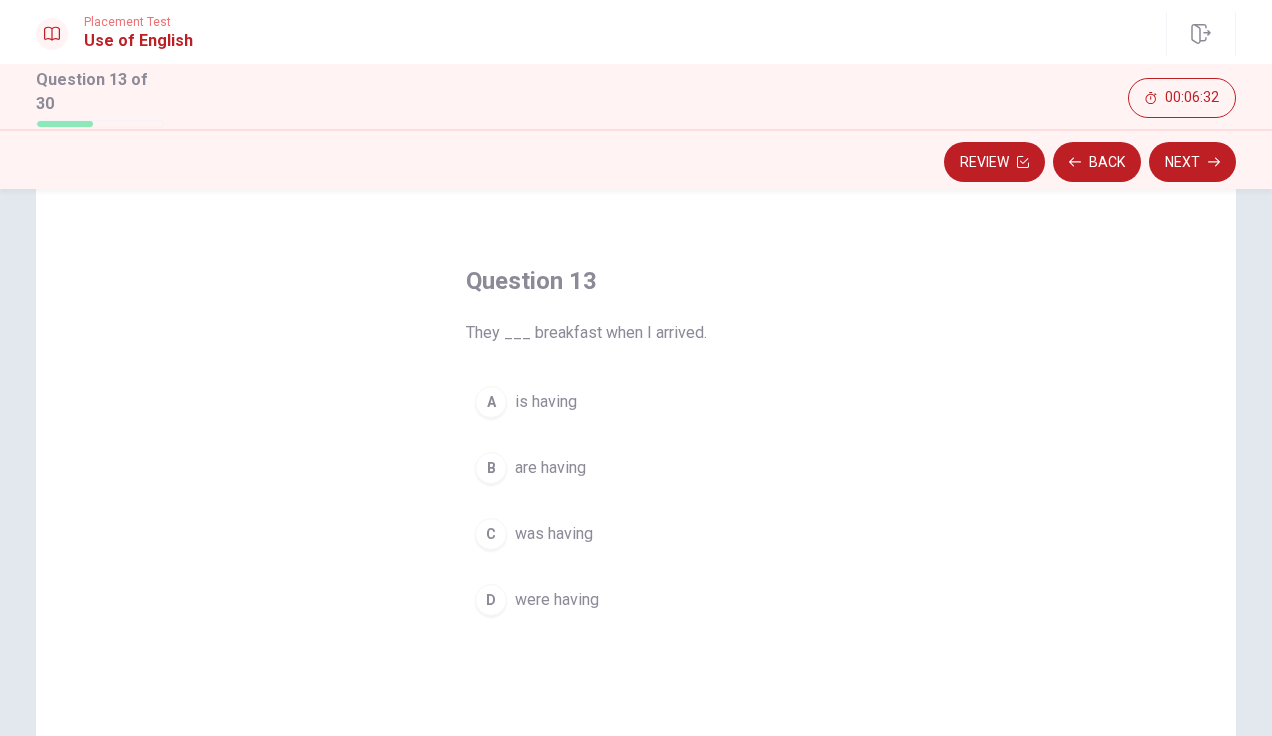 click on "were having" at bounding box center [557, 600] 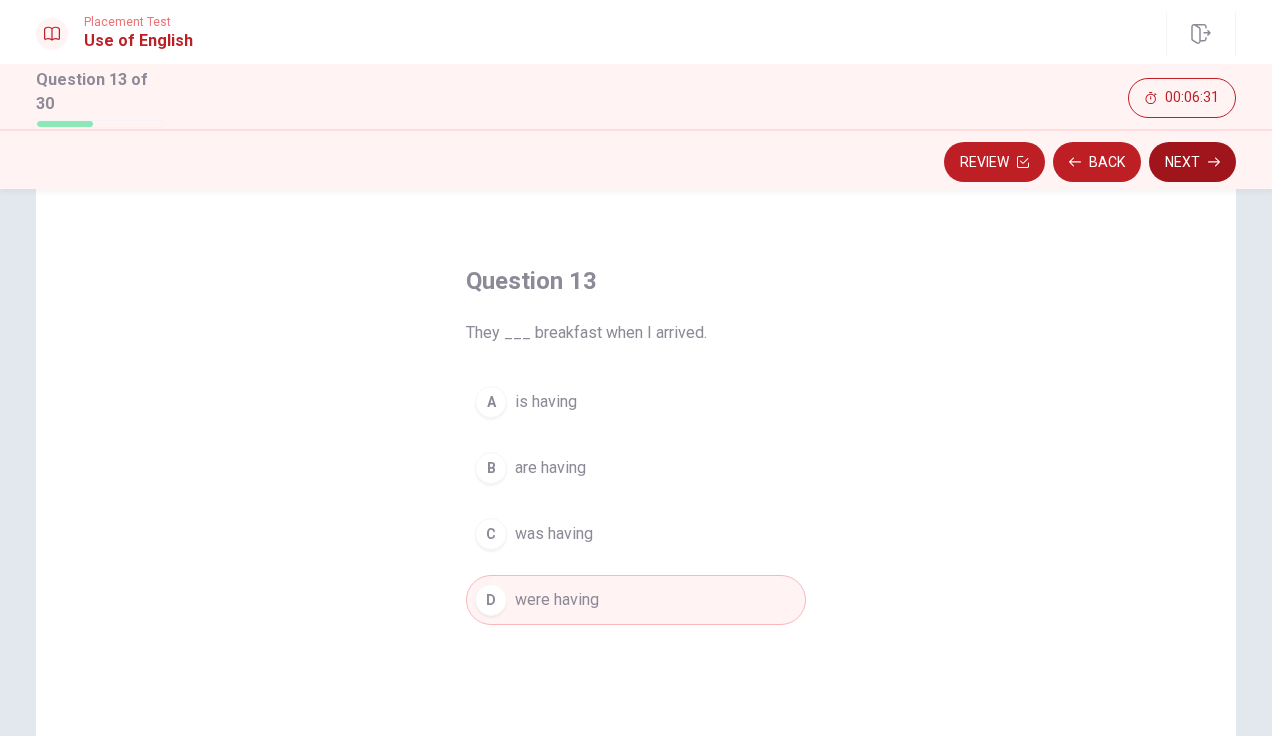 click on "Next" at bounding box center [1192, 162] 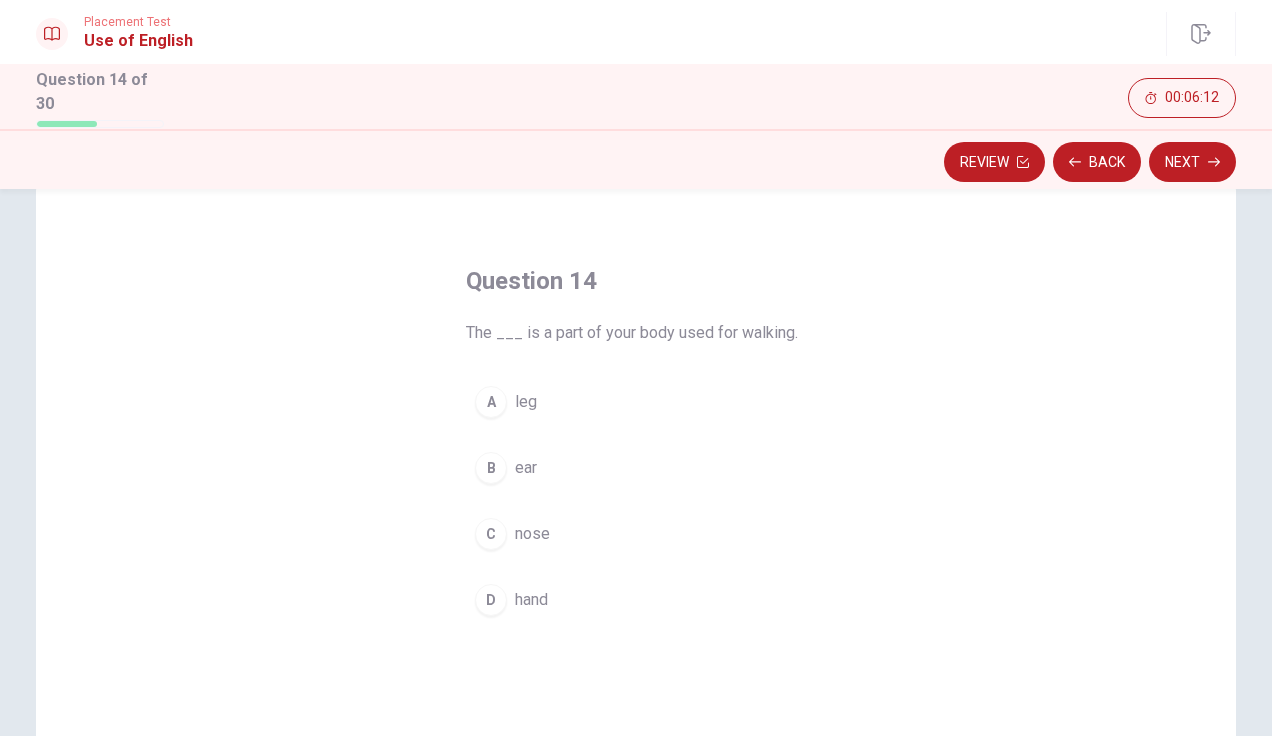 click on "D hand" at bounding box center [636, 600] 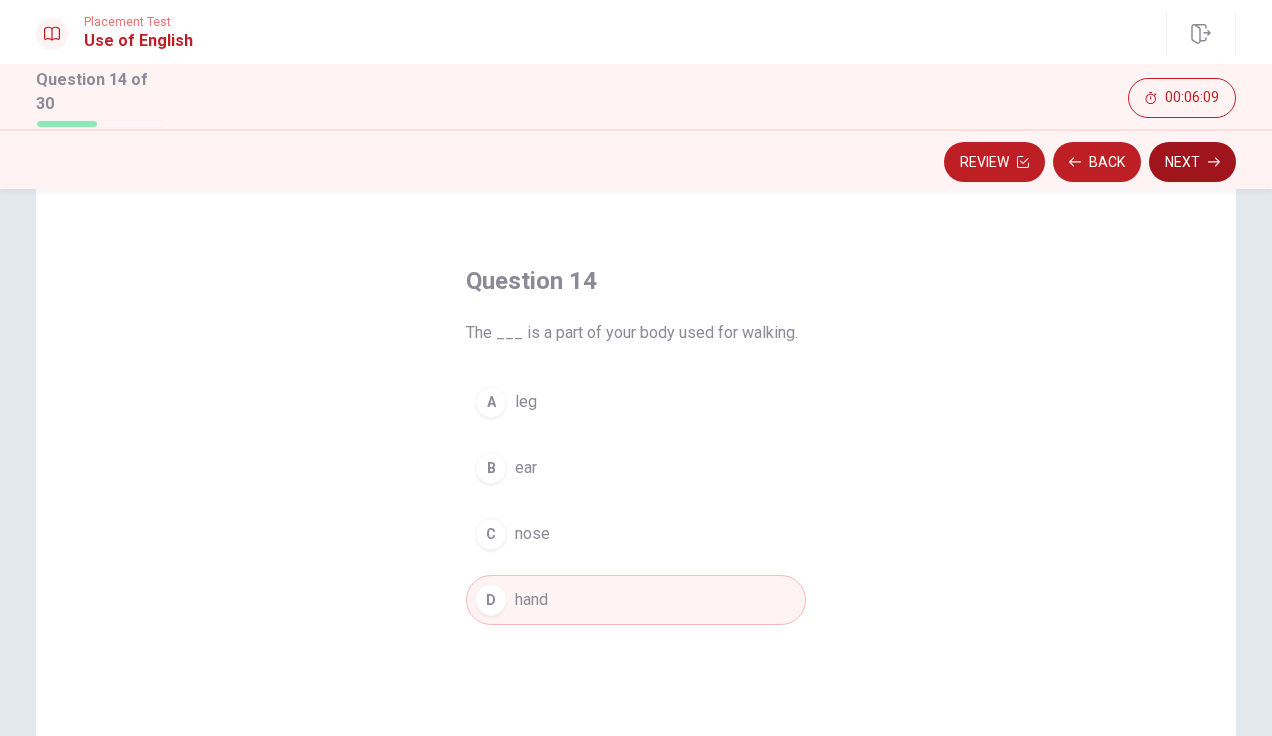 click 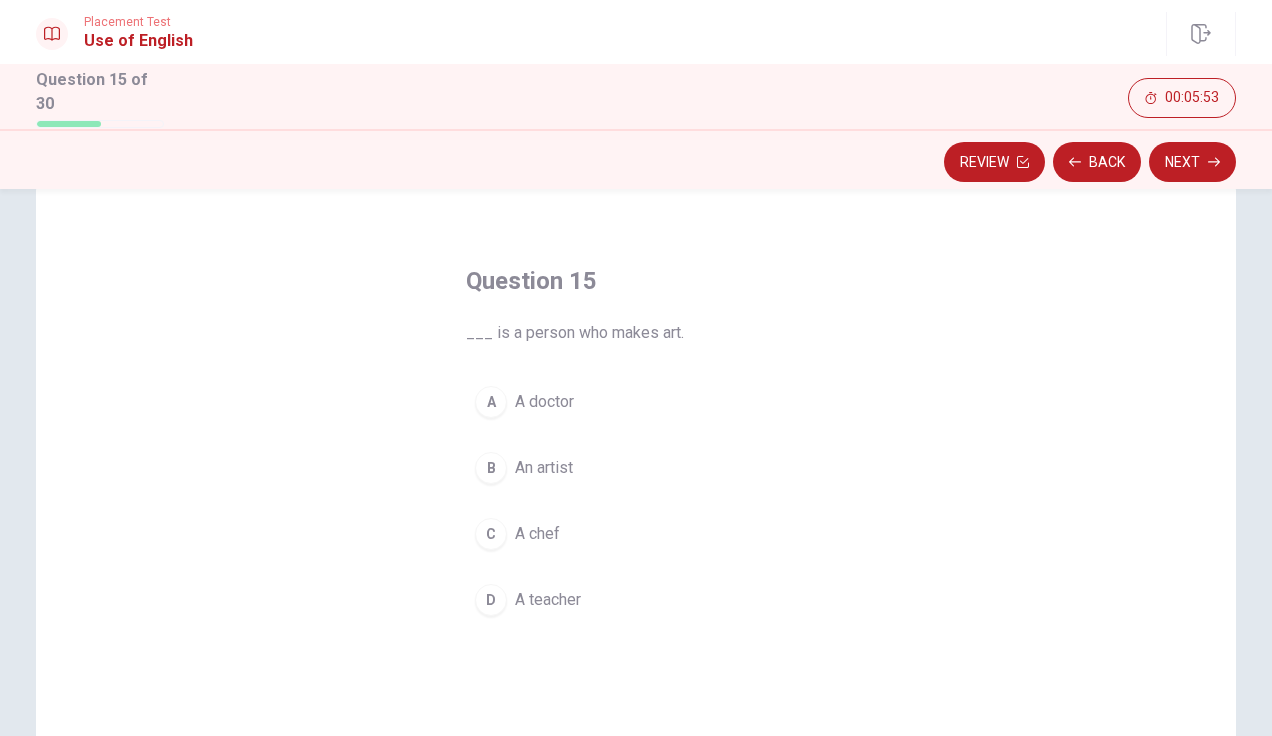 click on "C A chef" at bounding box center (636, 534) 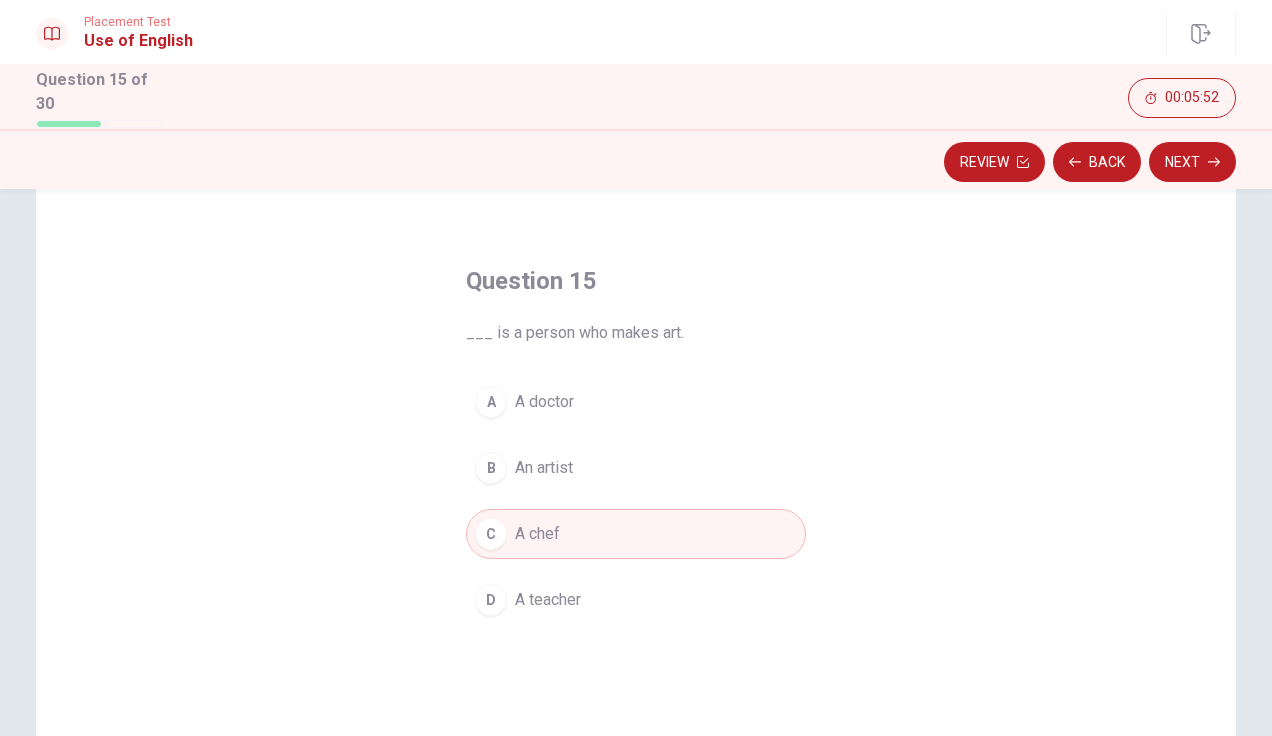 click on "B An artist" at bounding box center [636, 468] 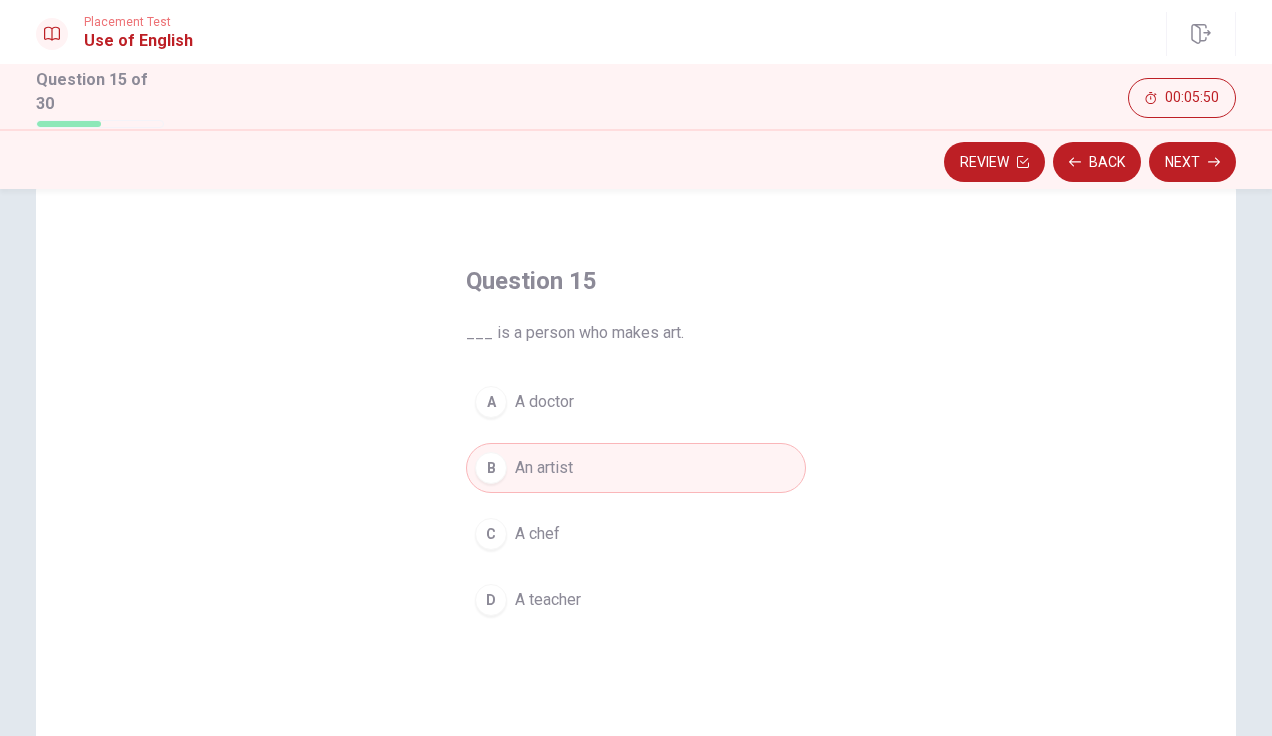 click on "Review Back Next" at bounding box center (636, 159) 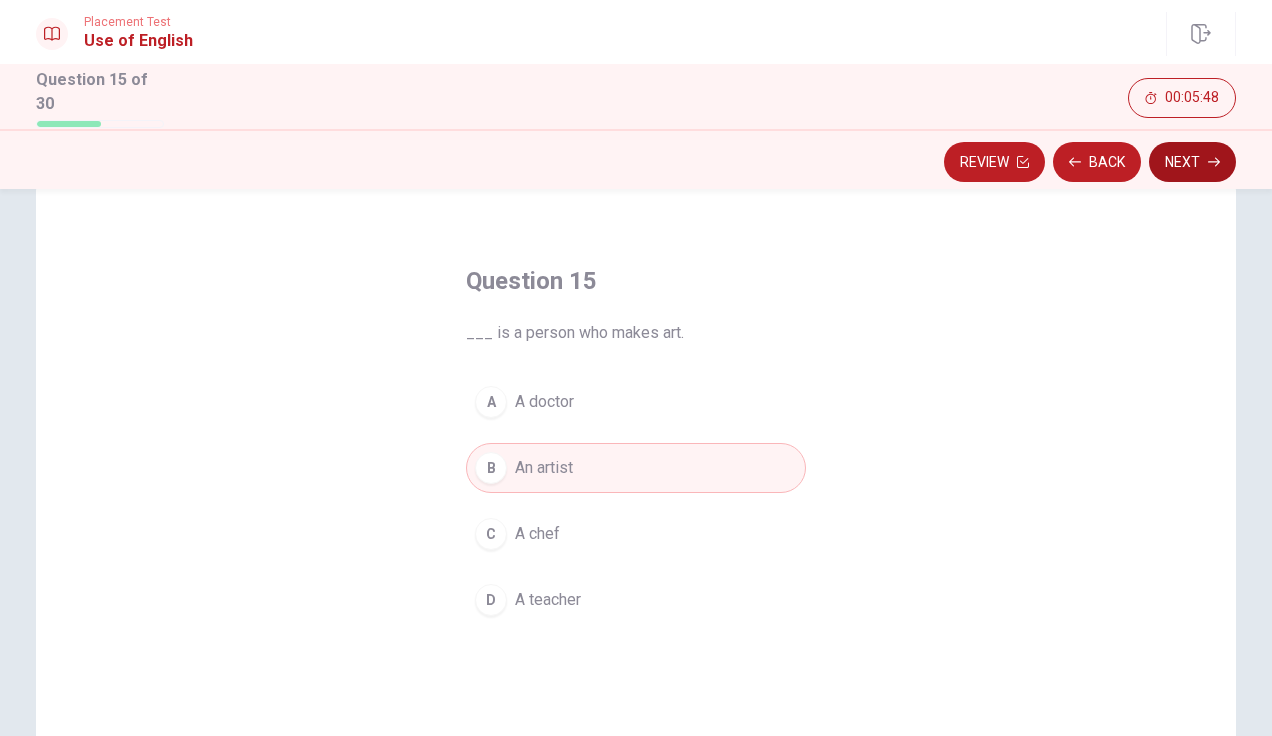 click 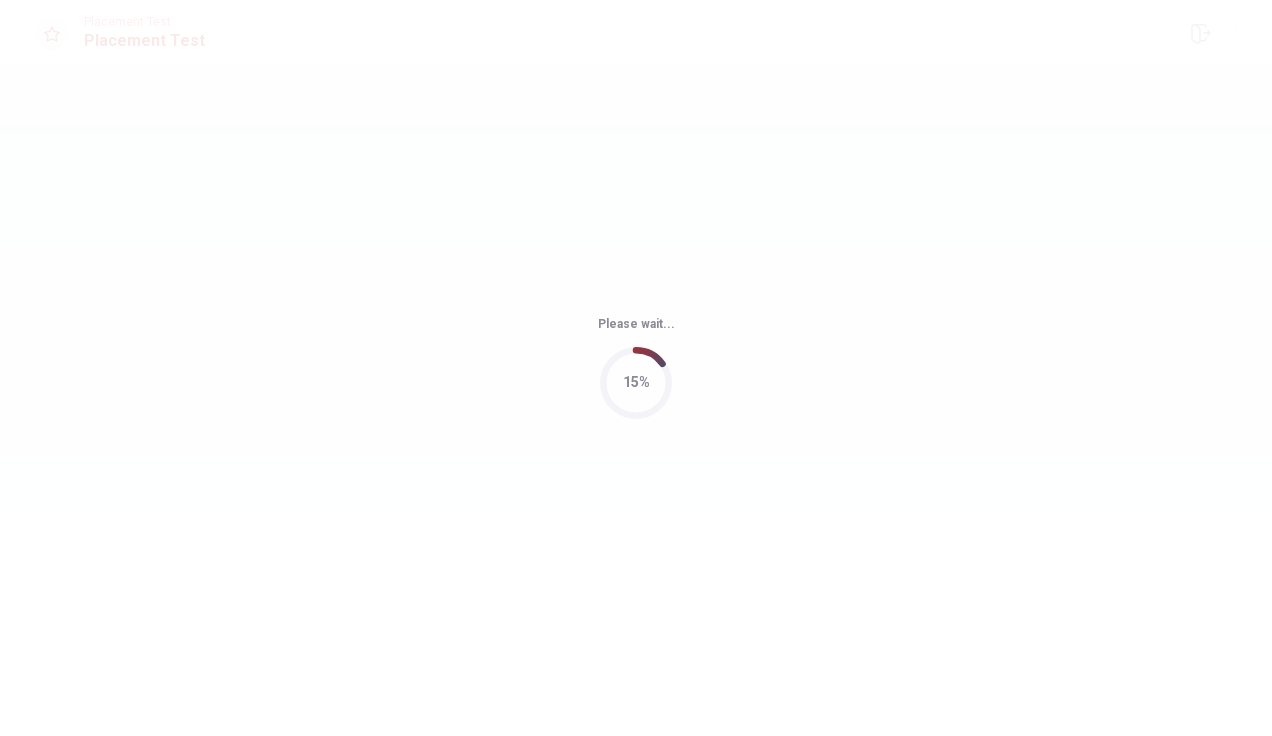 scroll, scrollTop: 0, scrollLeft: 0, axis: both 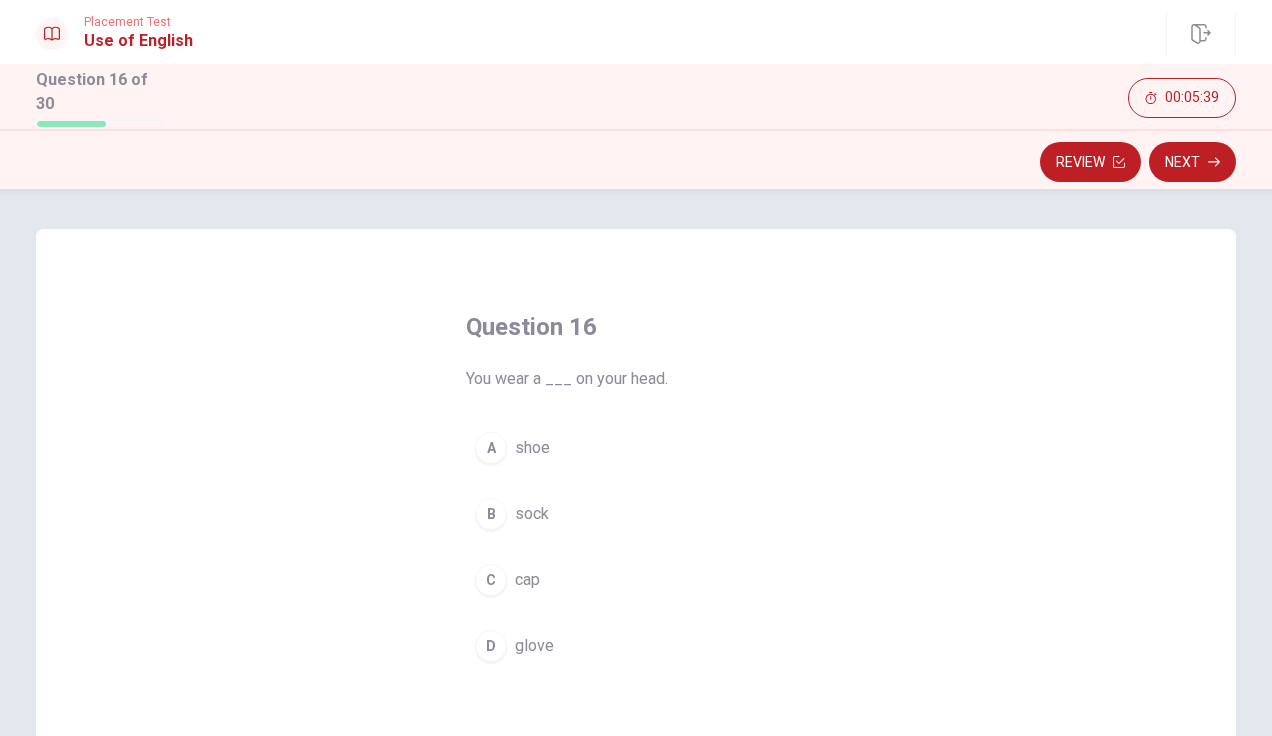 click on "Question 16 You wear a ___ on your head. A shoe B sock C cap D glove" at bounding box center (636, 576) 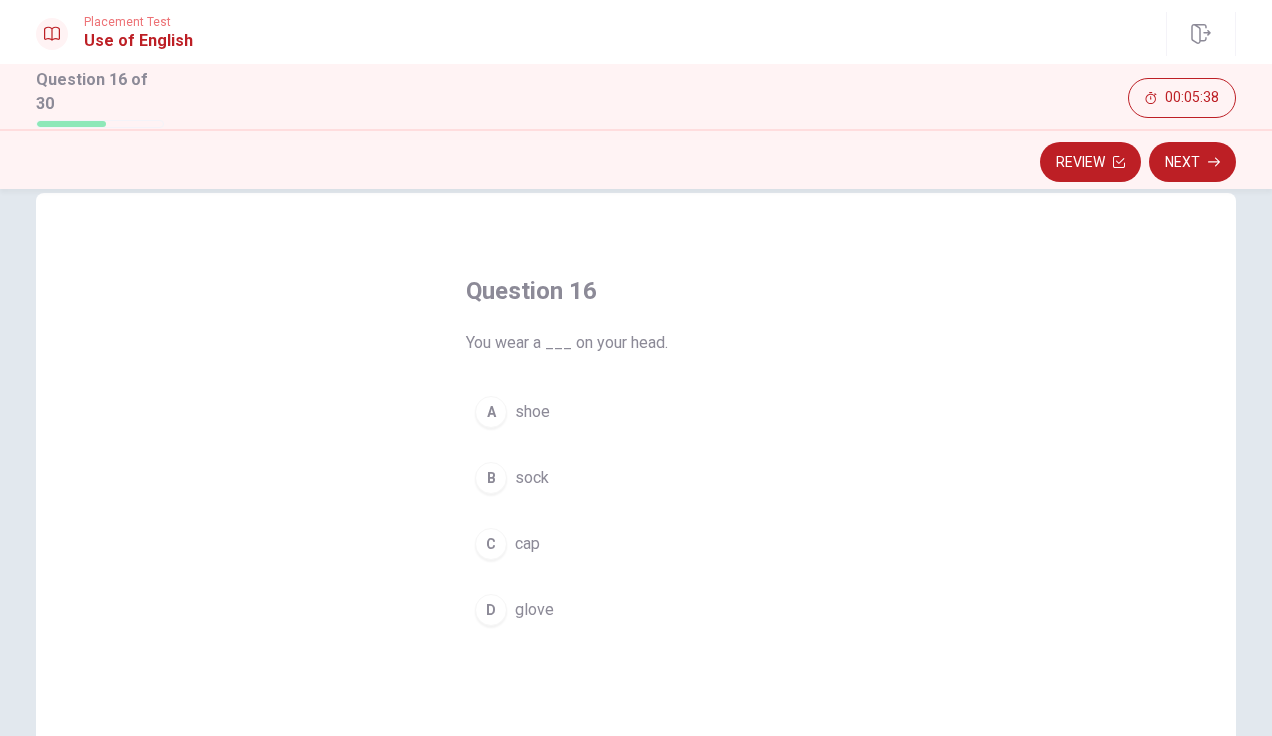 scroll, scrollTop: 37, scrollLeft: 0, axis: vertical 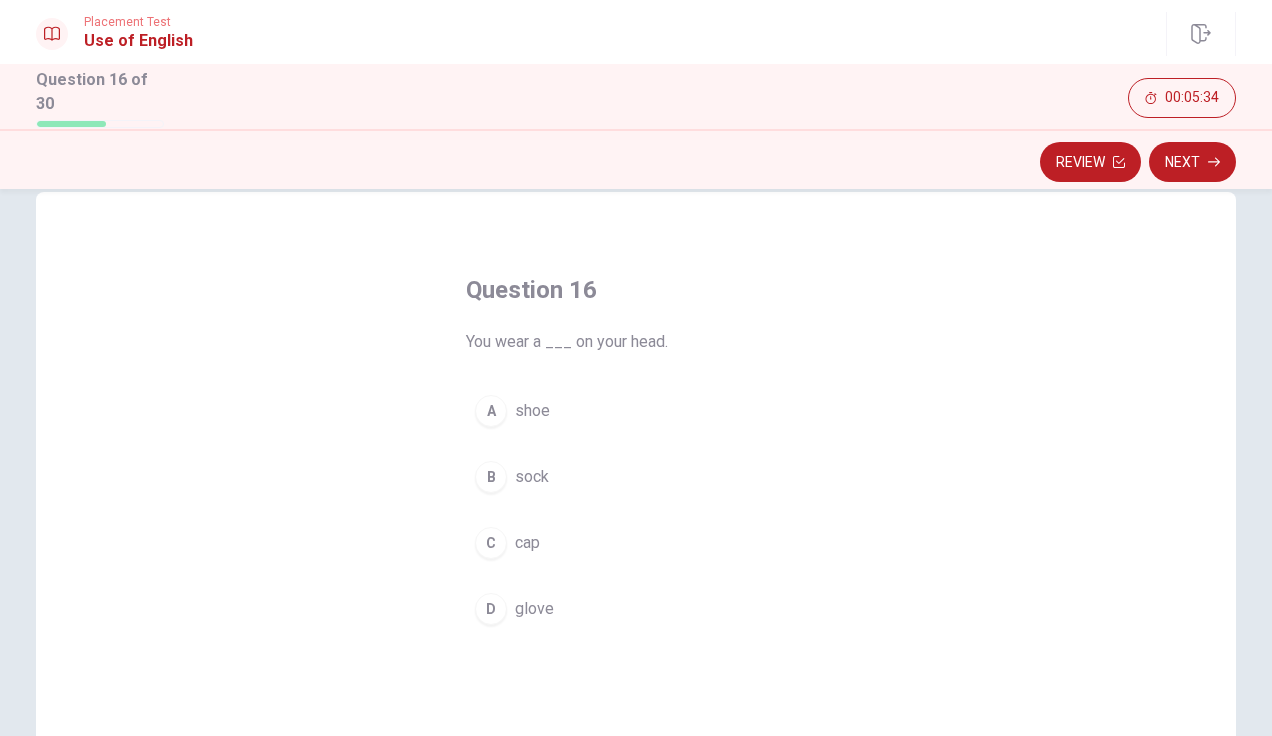 click on "Question 16 You wear a ___ on your head. A shoe B sock C cap D glove" at bounding box center [636, 539] 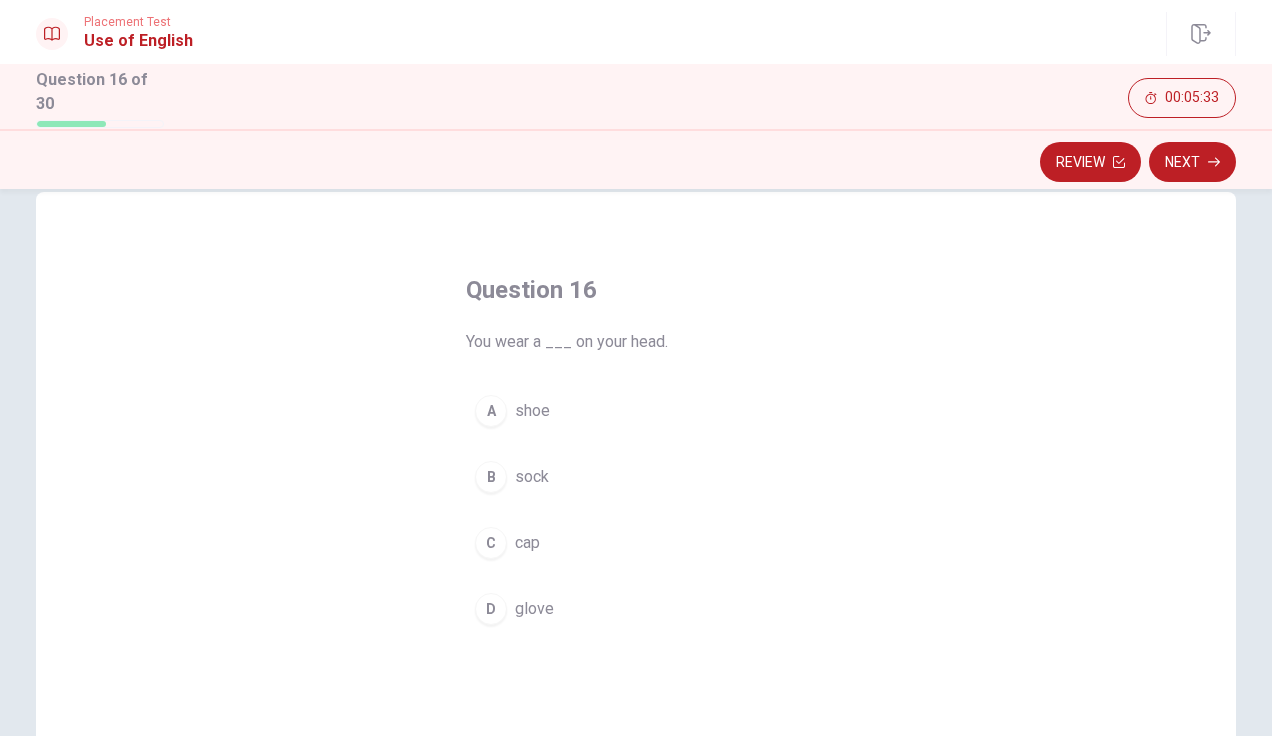 click on "Question 16 You wear a ___ on your head. A shoe B sock C cap D glove" at bounding box center (636, 539) 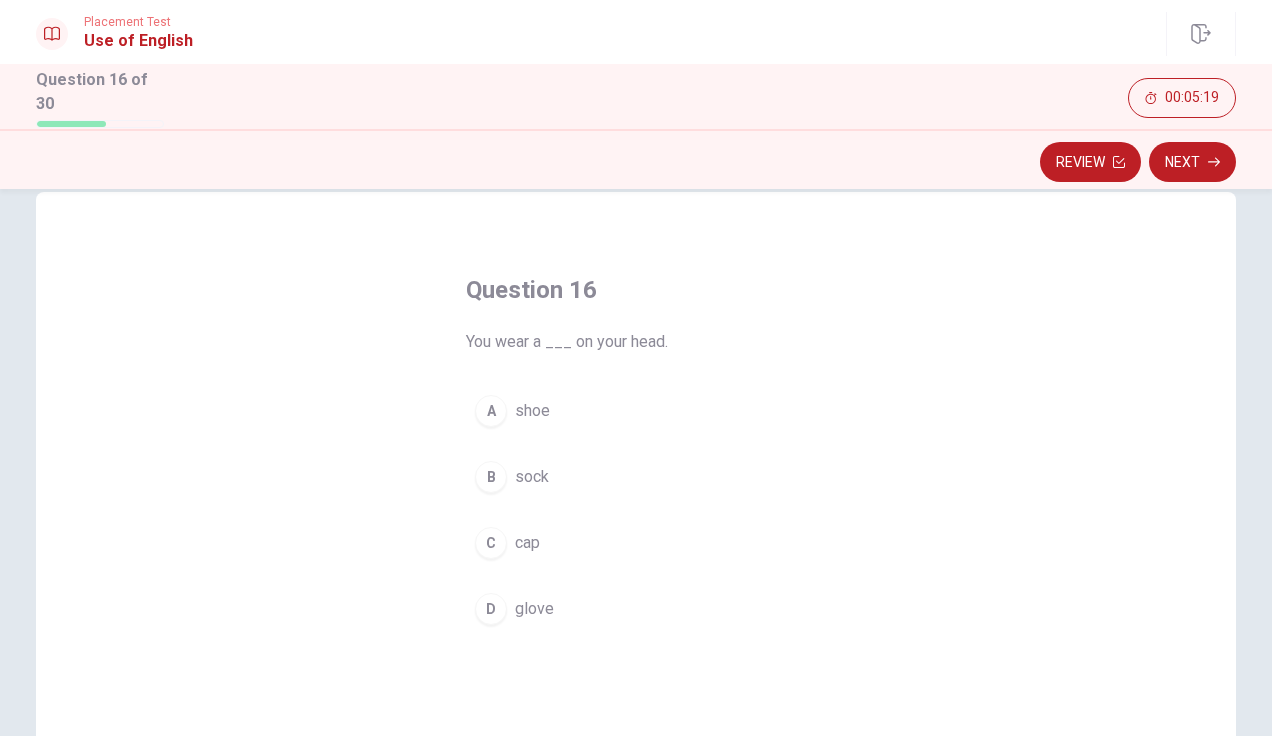 click on "C cap" at bounding box center [636, 543] 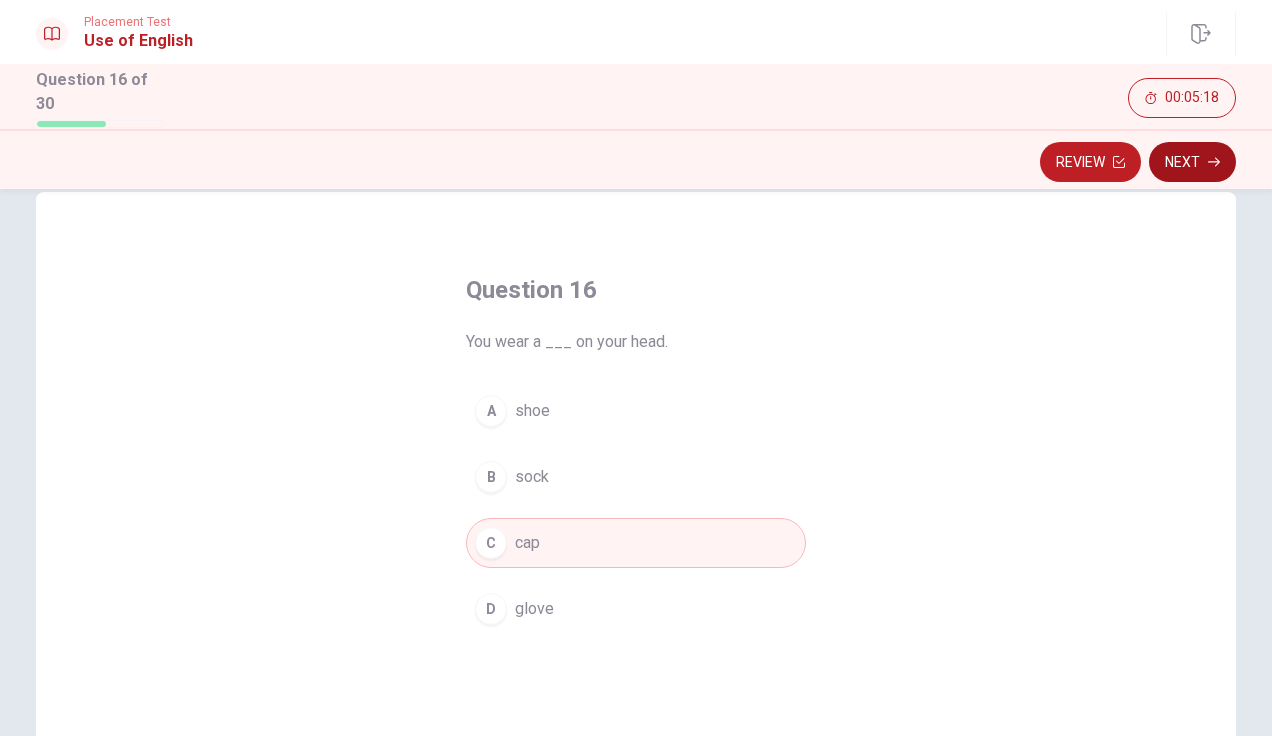 click on "Next" at bounding box center [1192, 162] 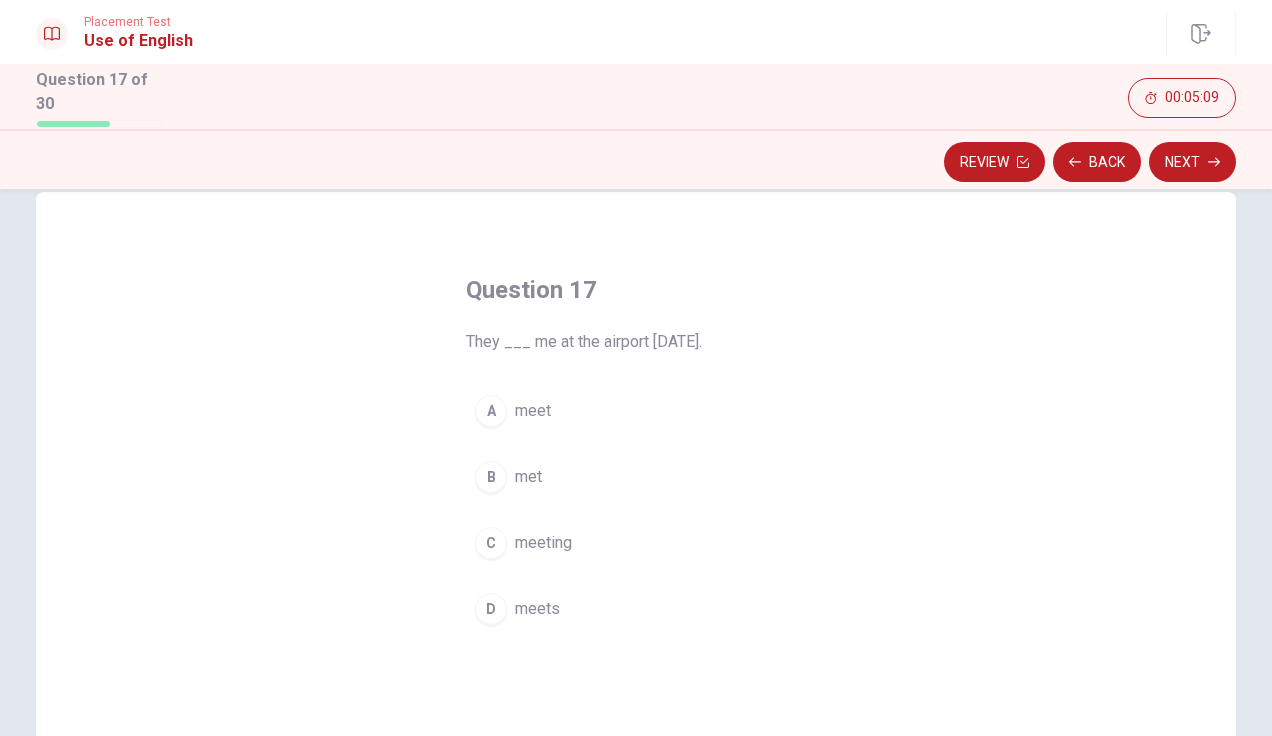 click on "B met" at bounding box center (636, 477) 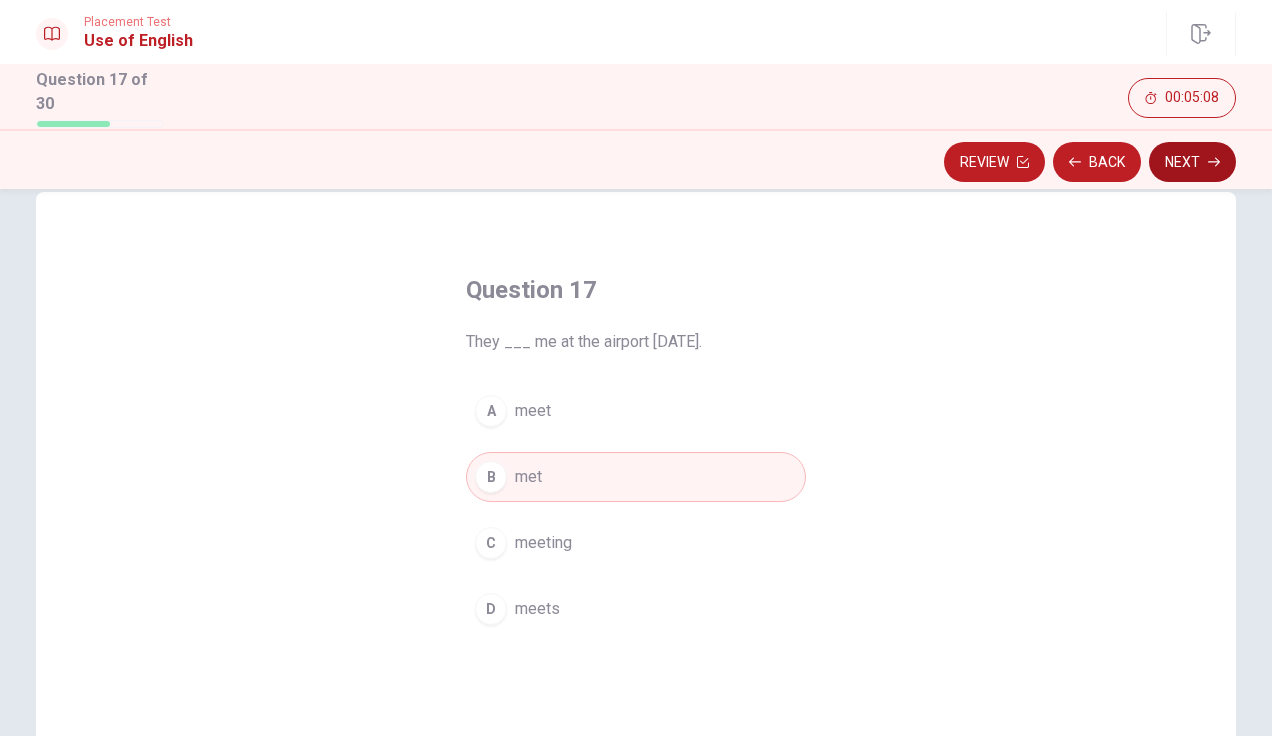 click on "Next" at bounding box center (1192, 162) 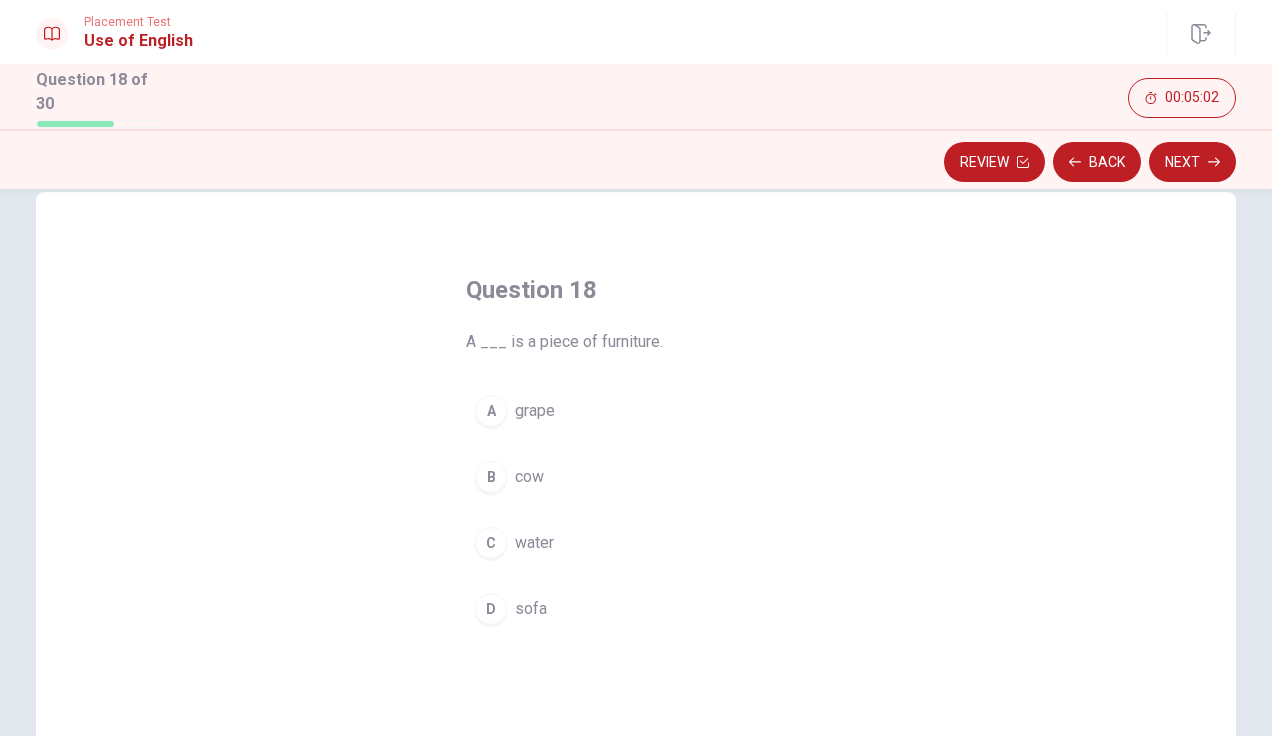 click on "B cow" at bounding box center (636, 477) 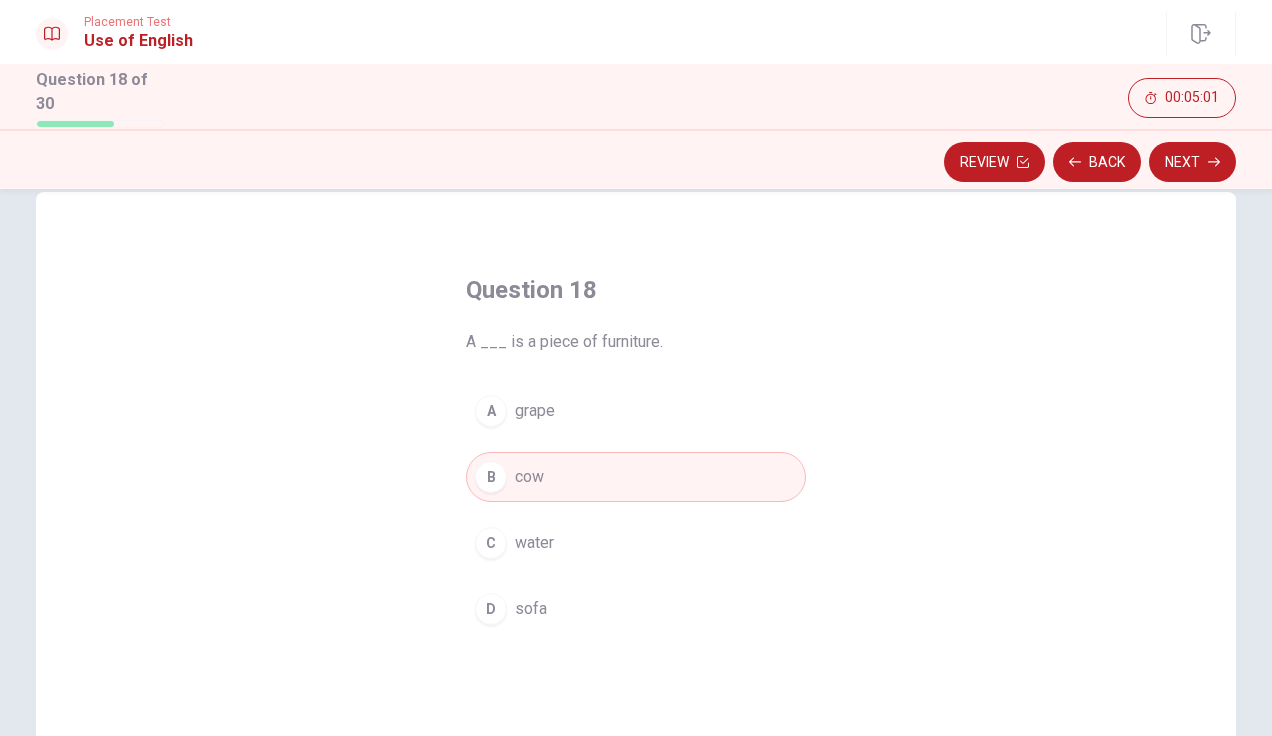 click on "A grape" at bounding box center (636, 411) 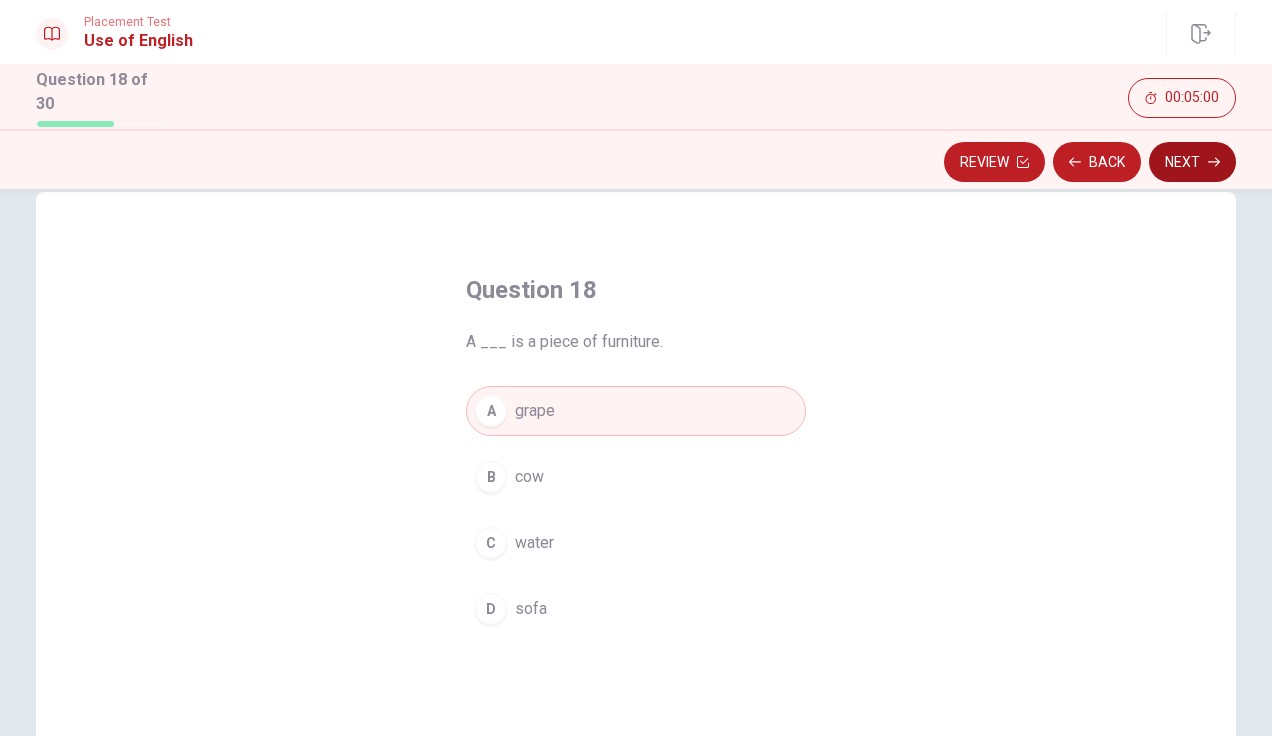 click on "Next" at bounding box center [1192, 162] 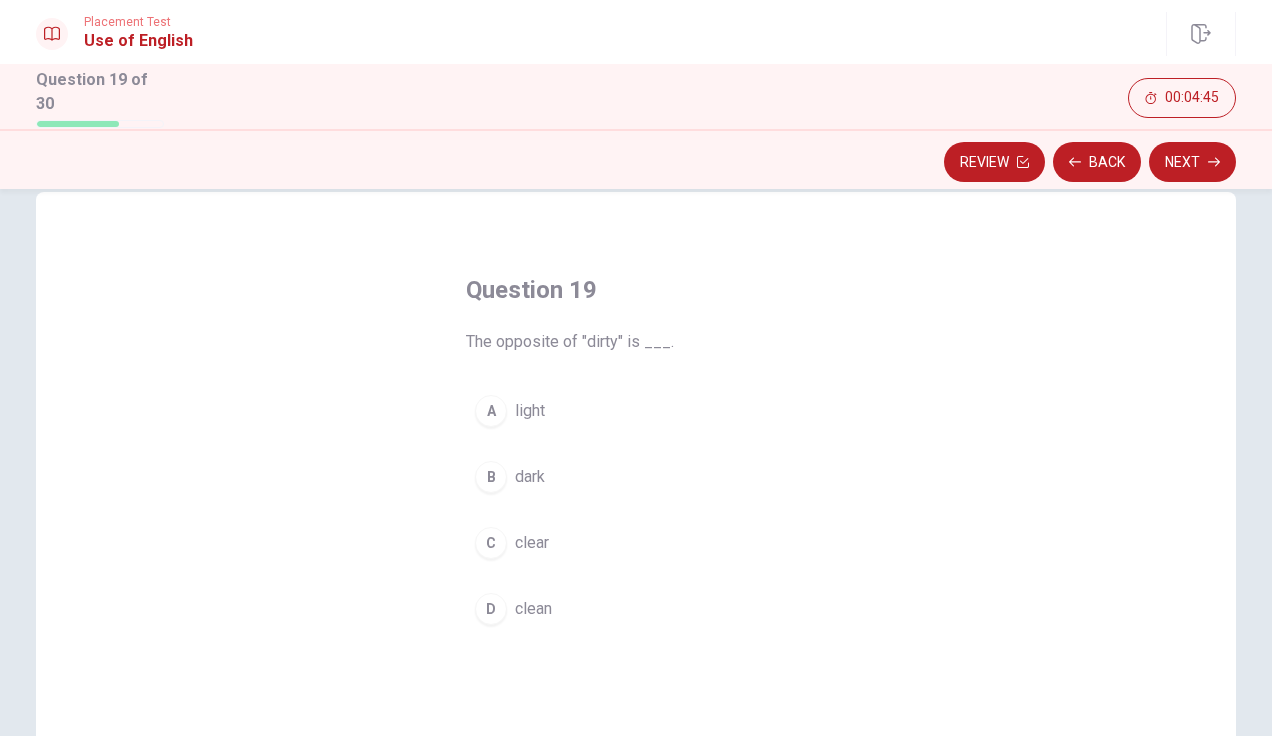 click on "A light" at bounding box center [636, 411] 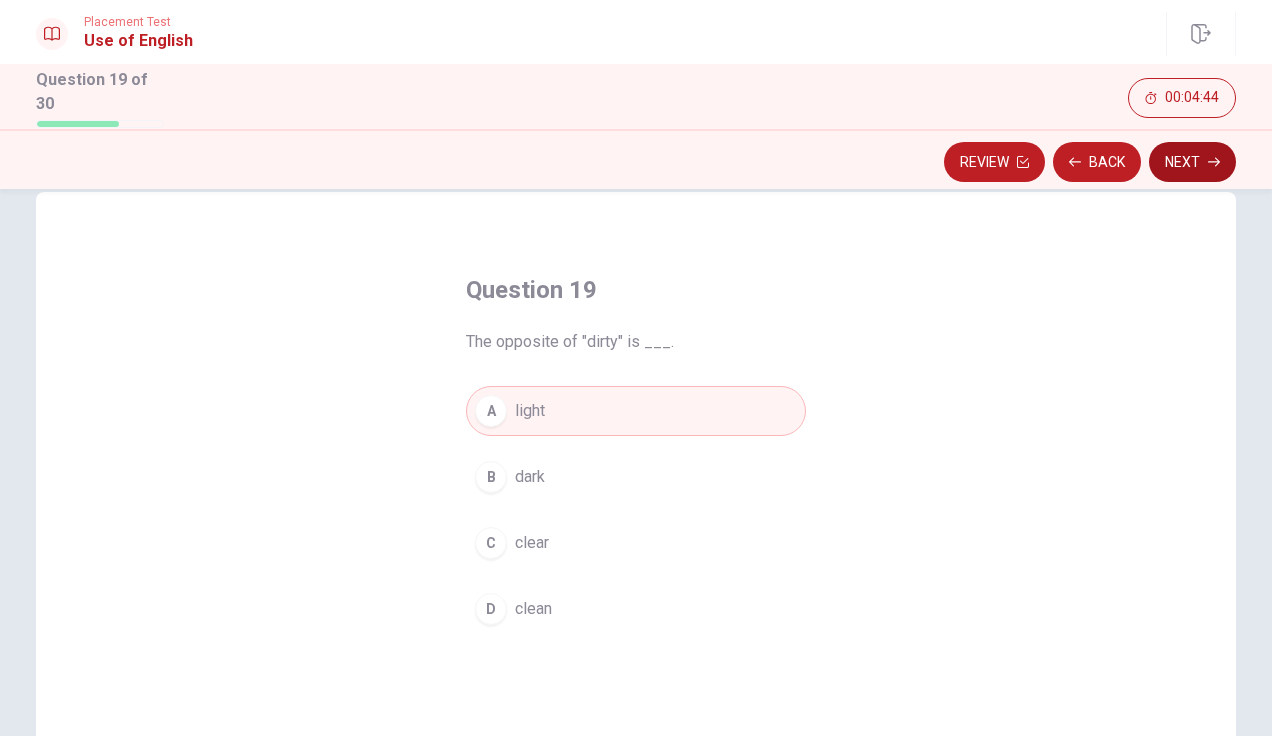 click on "Next" at bounding box center [1192, 162] 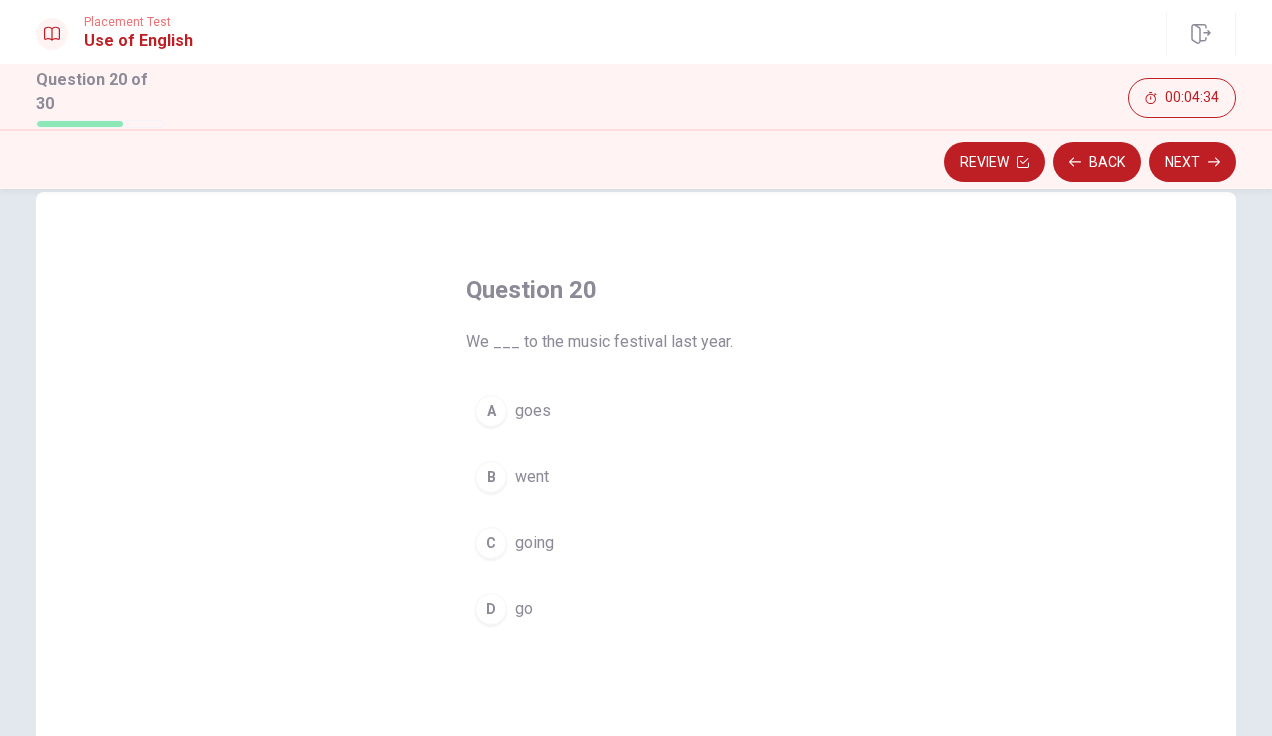 click on "B went" at bounding box center (636, 477) 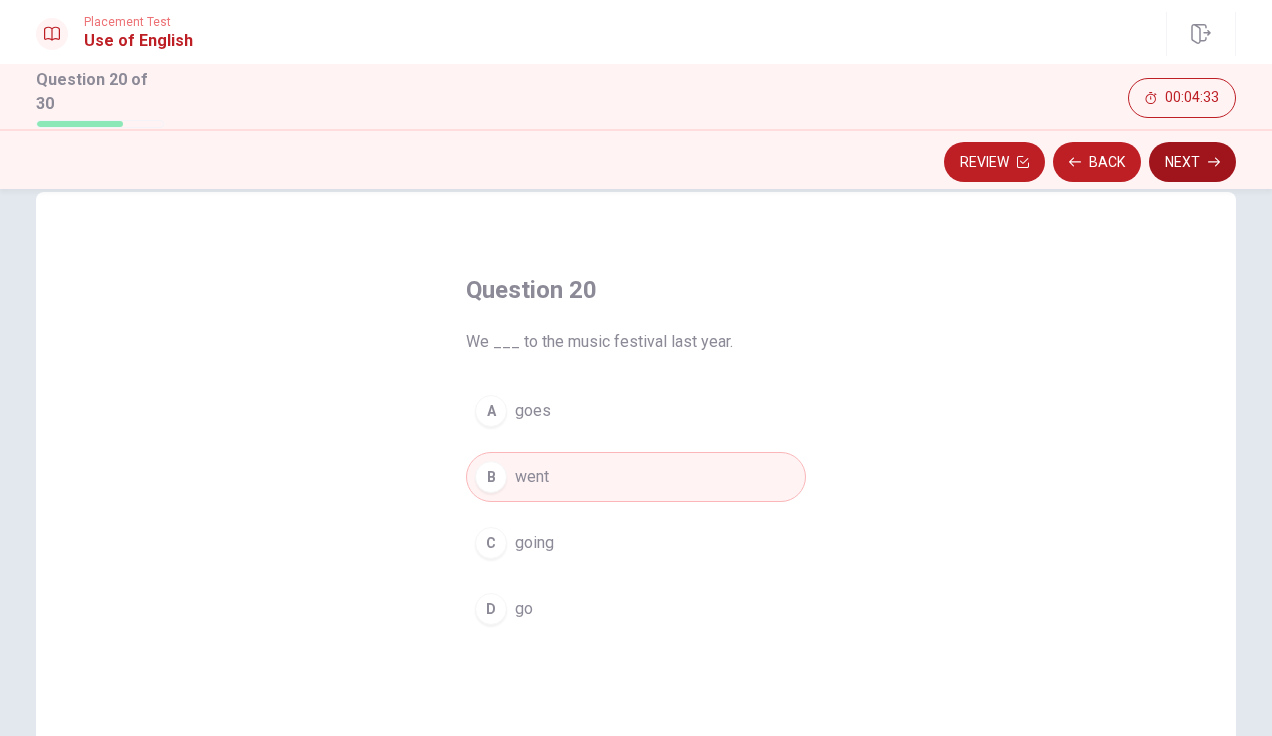 click on "Next" at bounding box center (1192, 162) 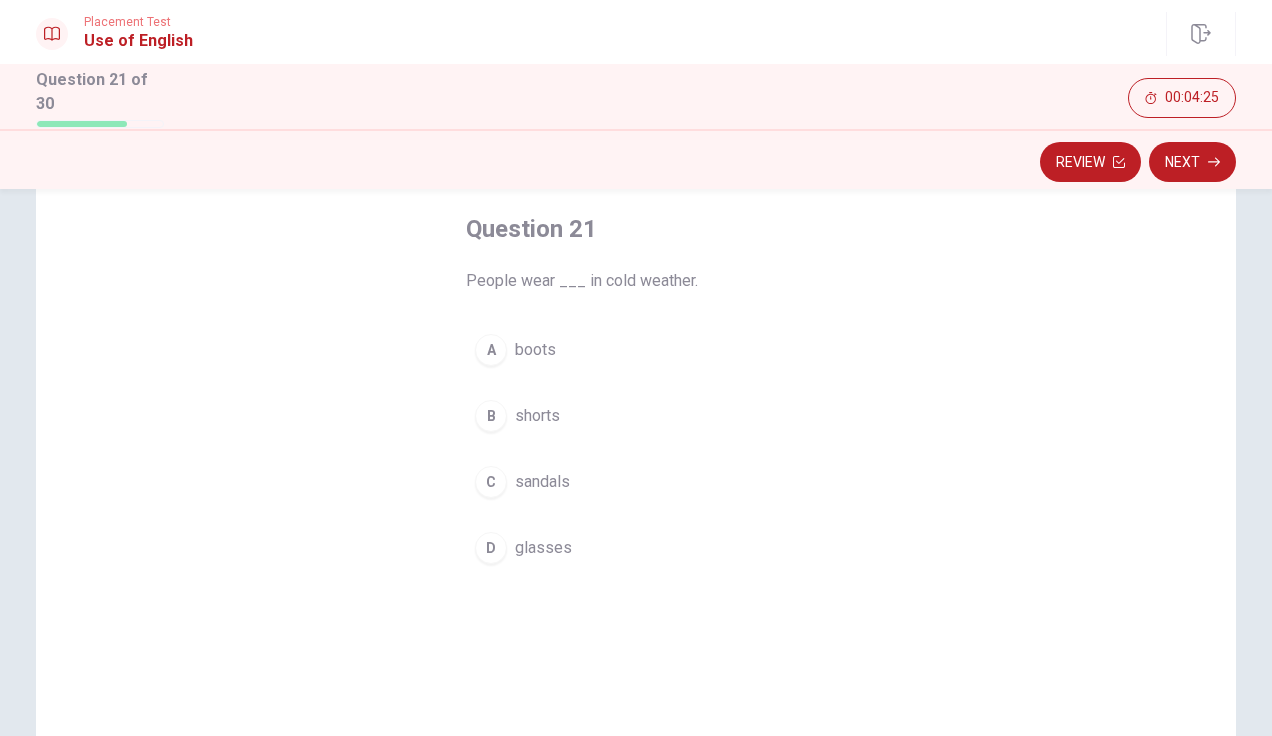 scroll, scrollTop: 103, scrollLeft: 0, axis: vertical 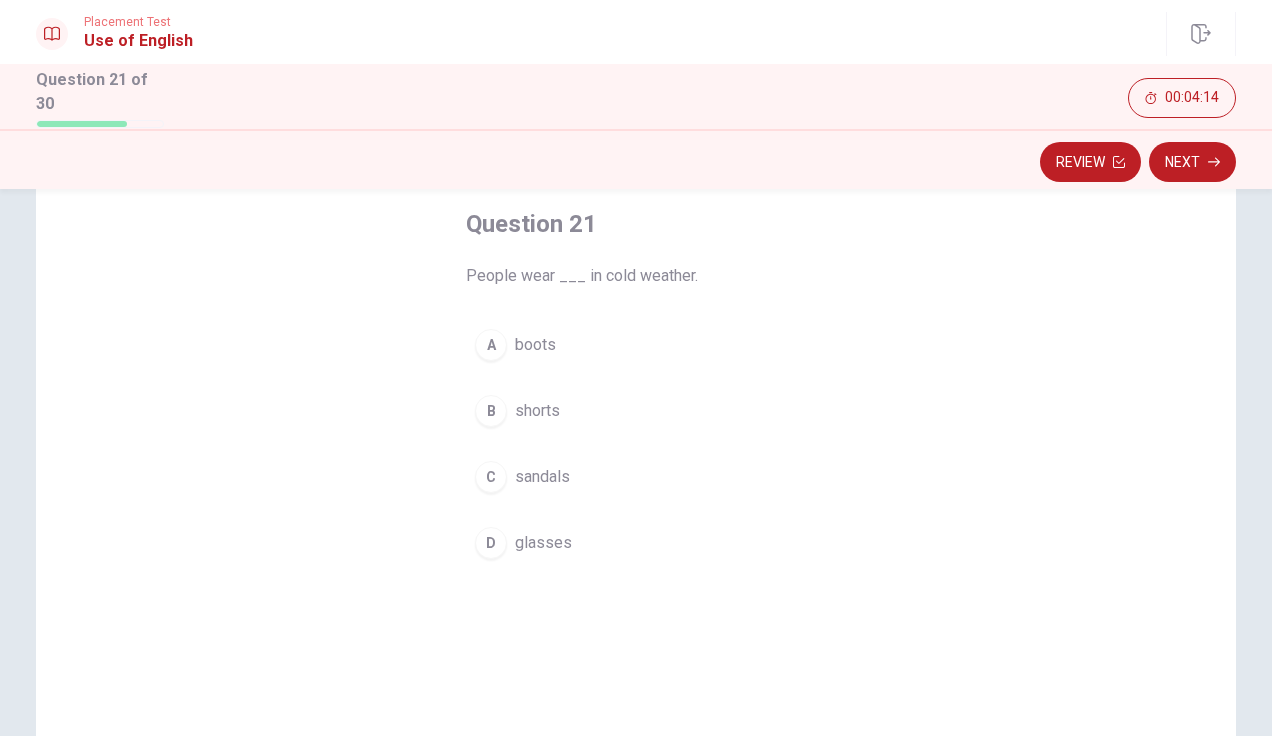click on "A boots" at bounding box center [636, 345] 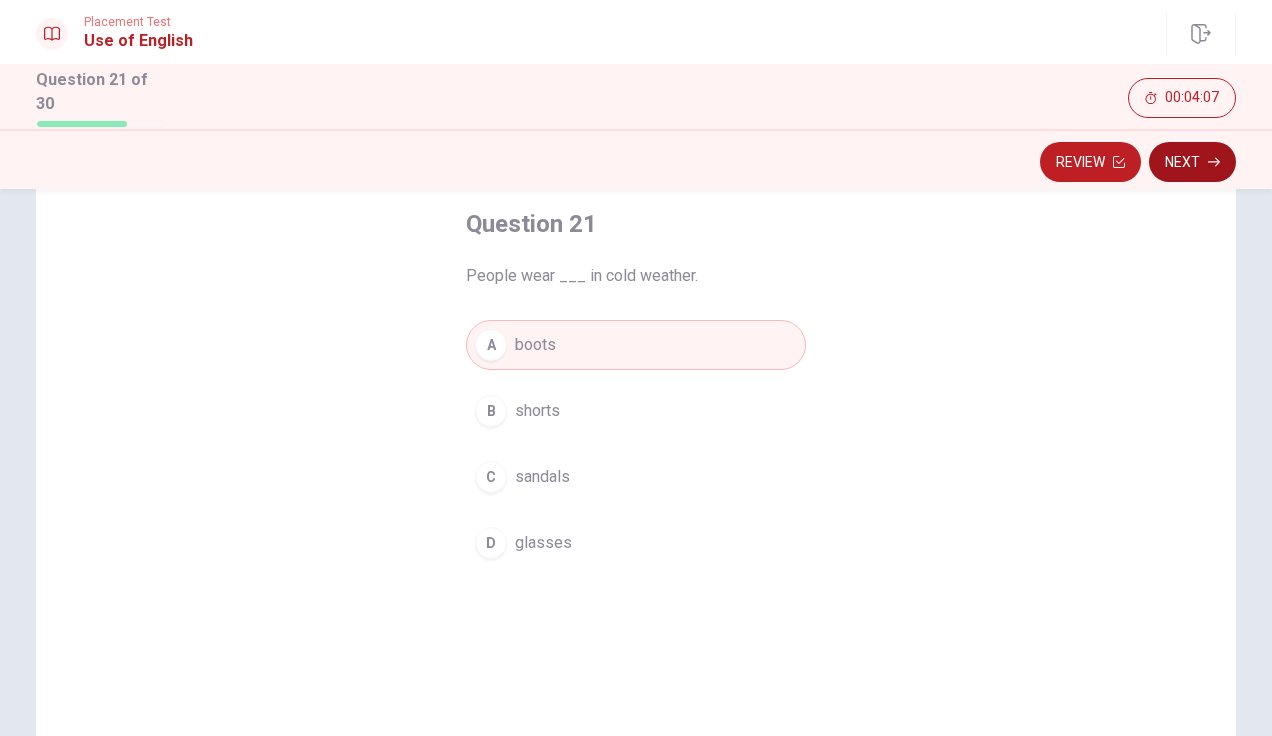 click on "Next" at bounding box center [1192, 162] 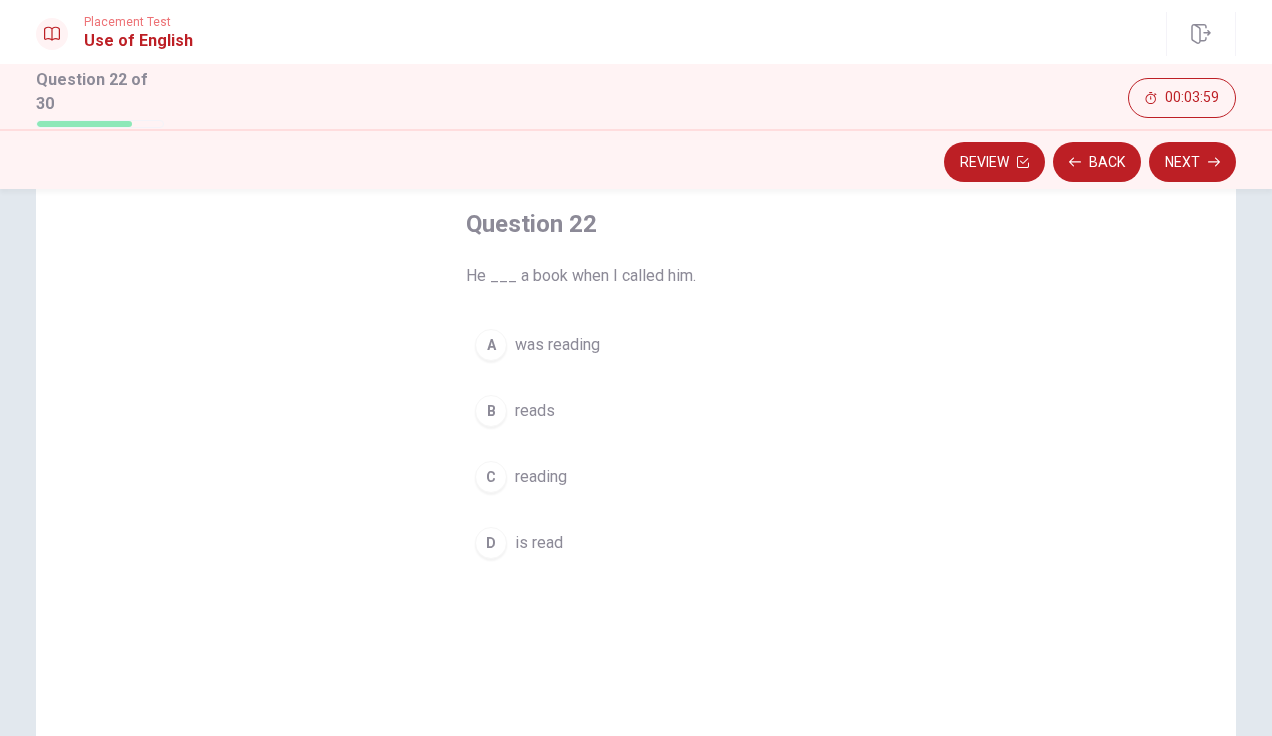 click on "A was reading" at bounding box center (636, 345) 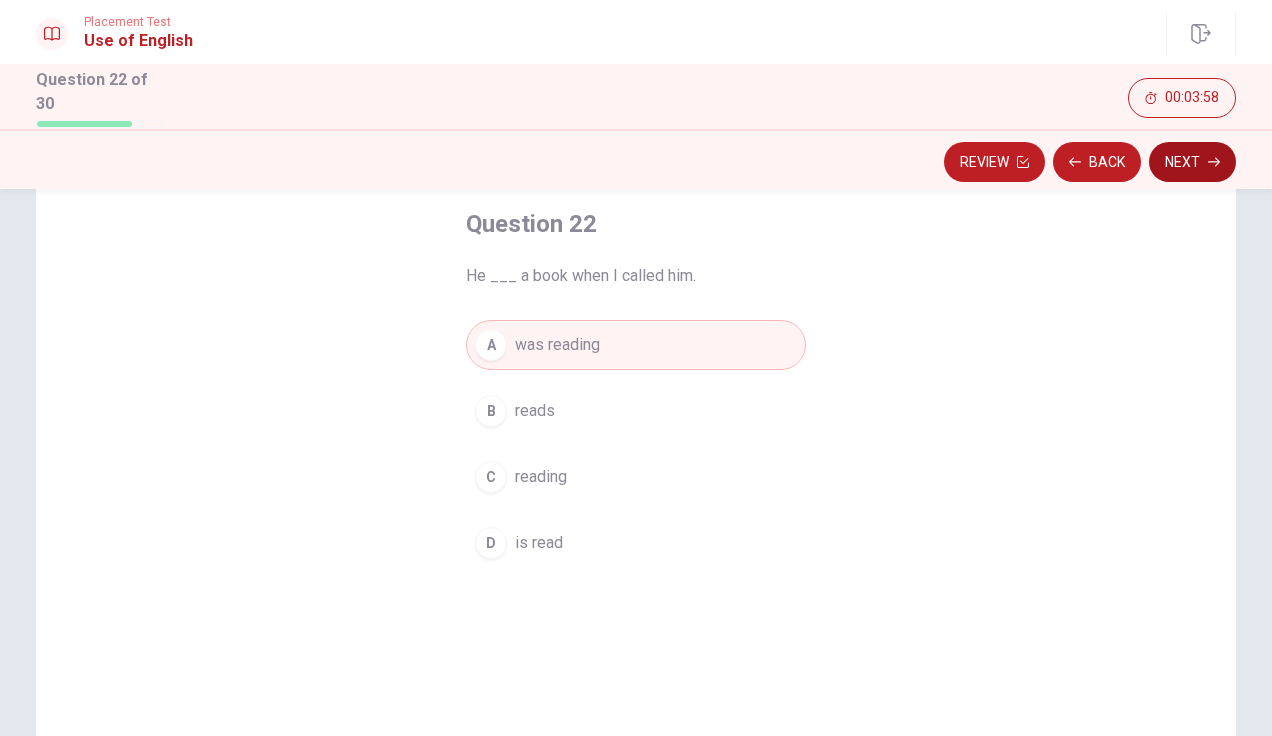 click on "Next" at bounding box center [1192, 162] 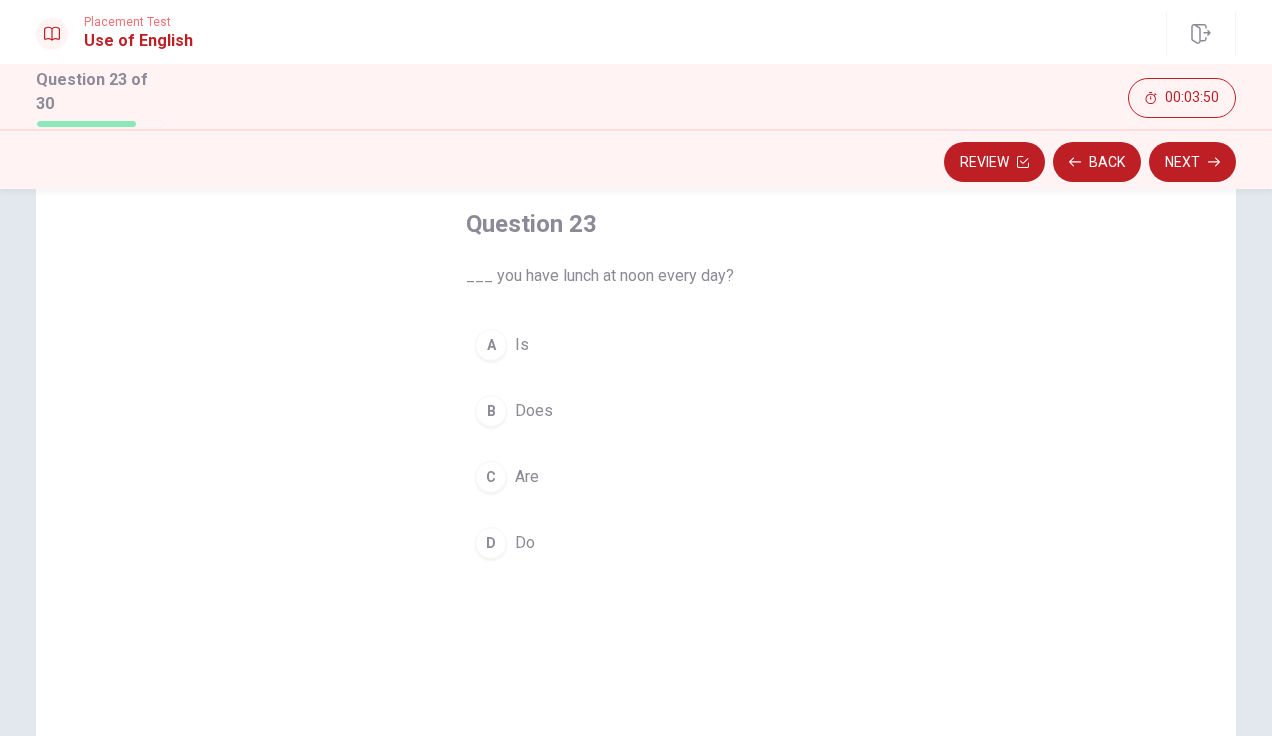 click on "D Do" at bounding box center [636, 543] 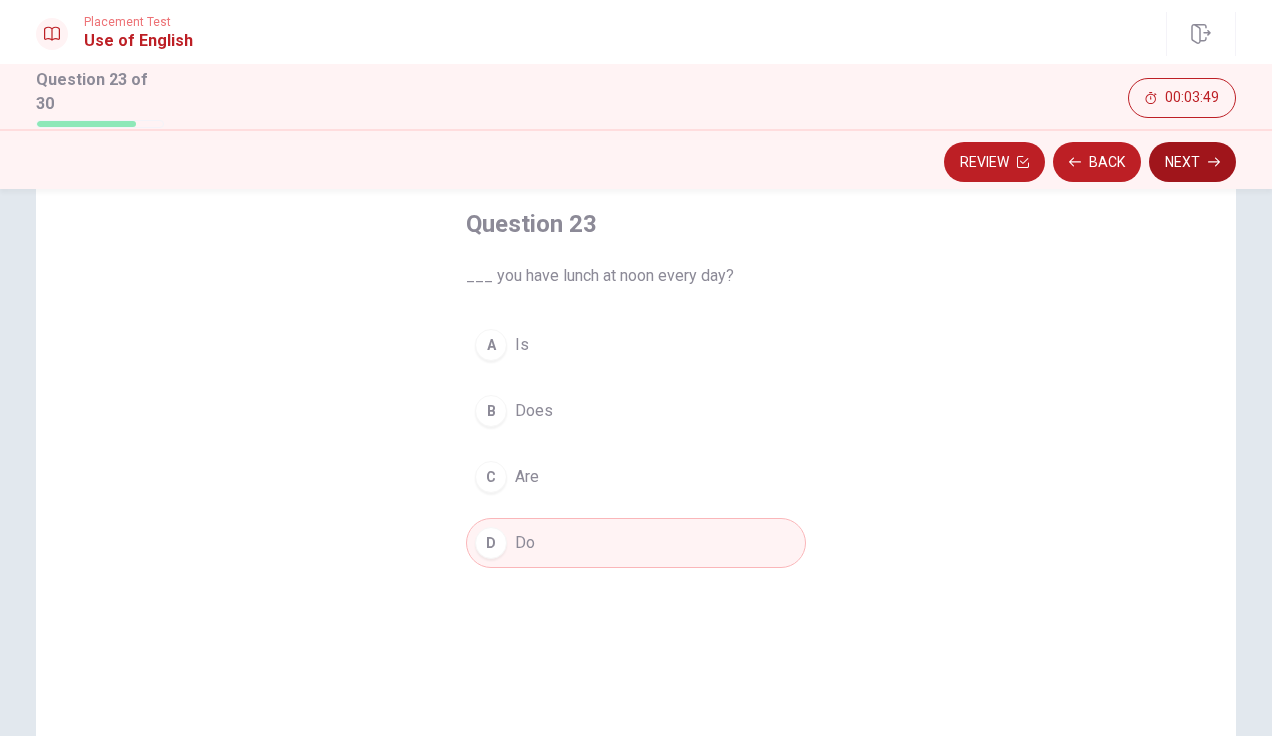 click on "Next" at bounding box center [1192, 162] 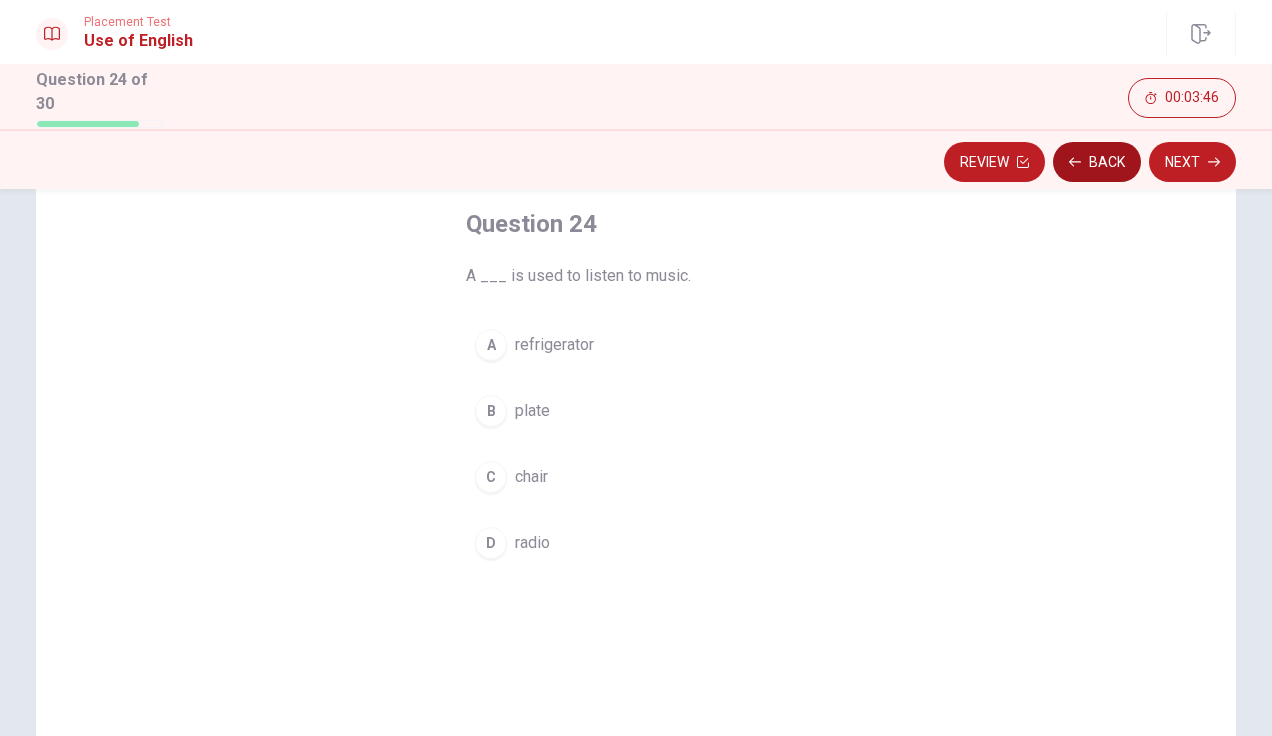 click on "Back" at bounding box center (1097, 162) 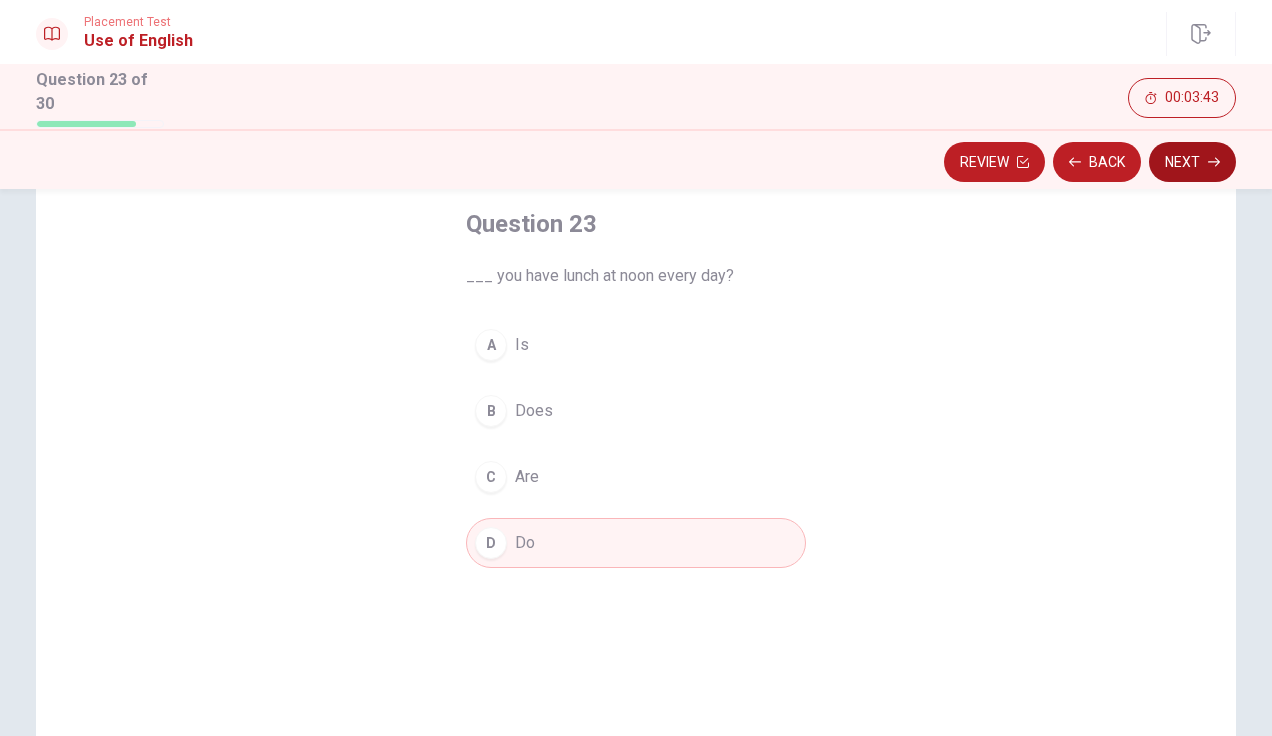 click on "Next" at bounding box center [1192, 162] 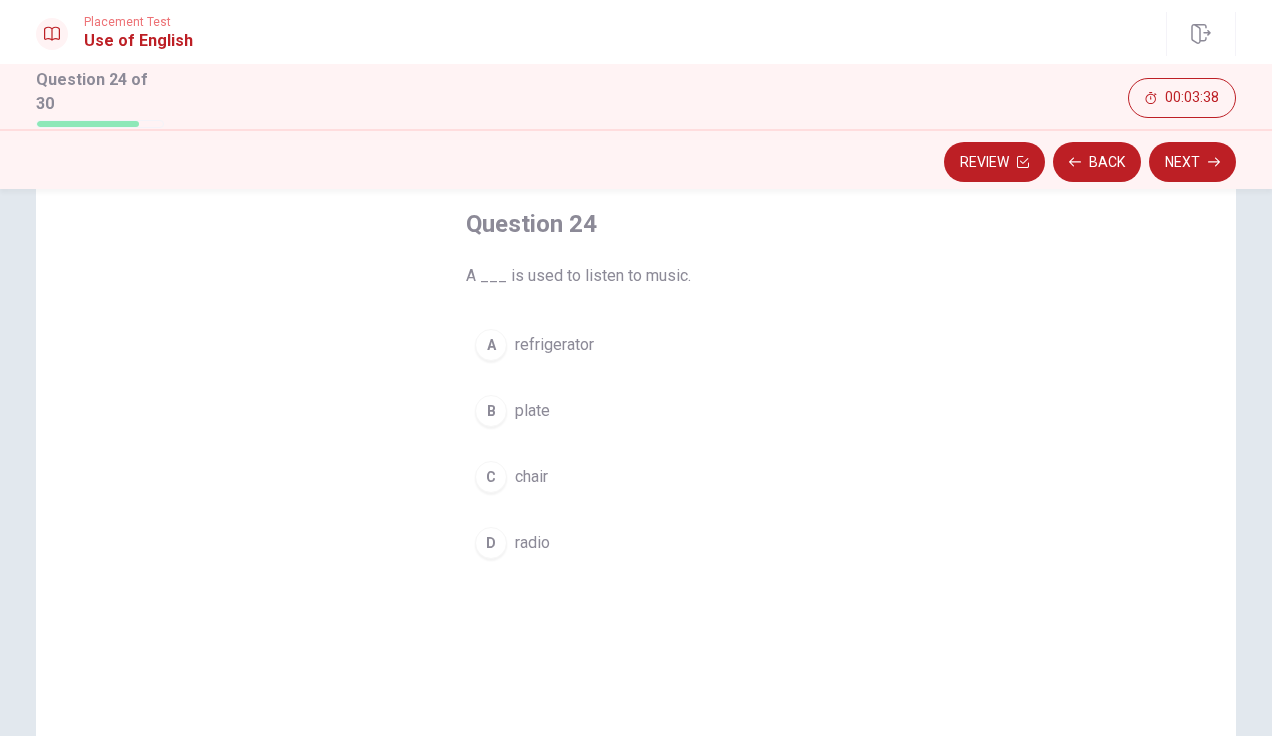 click on "D radio" at bounding box center (636, 543) 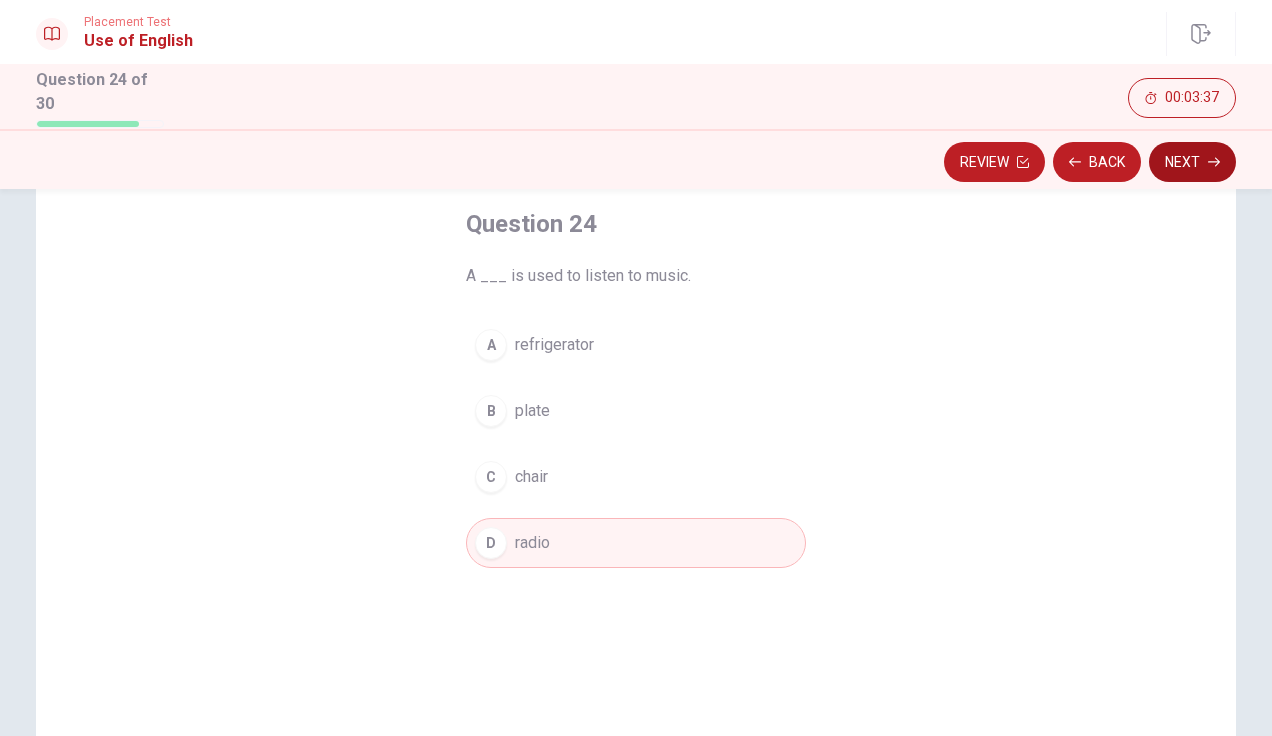 click 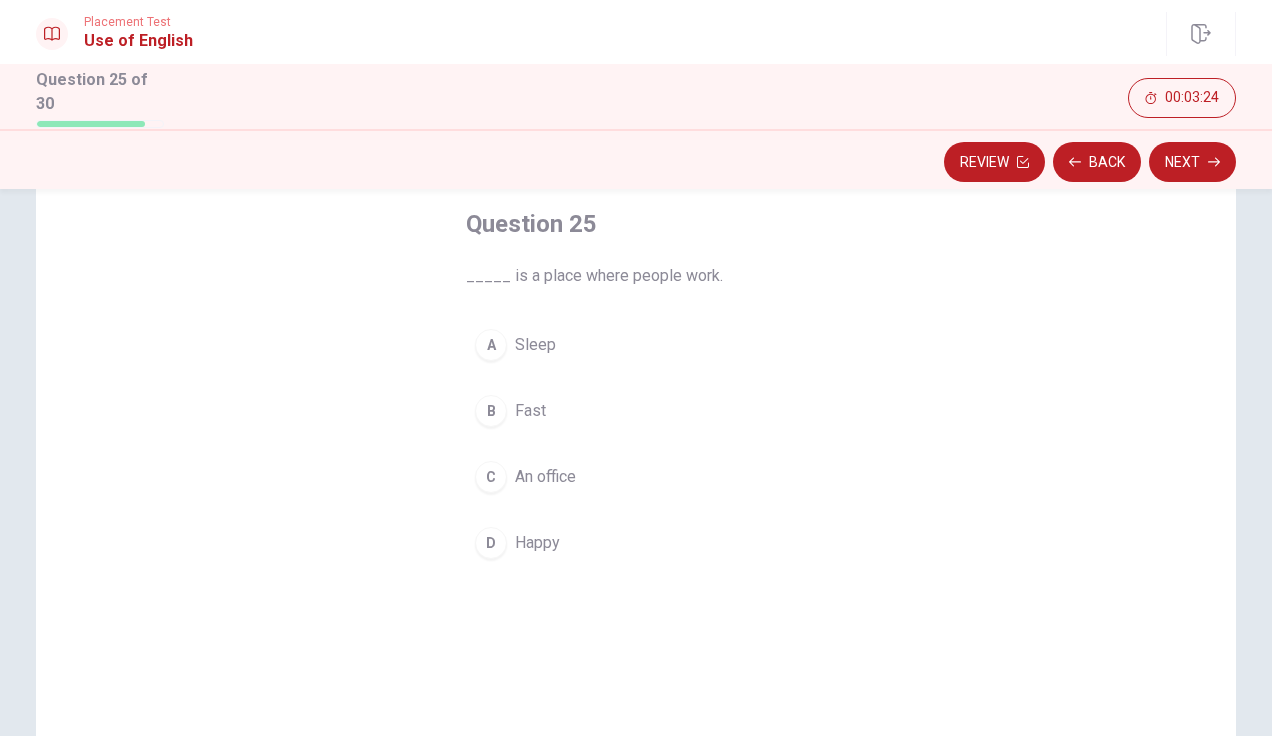 click on "C An office" at bounding box center (636, 477) 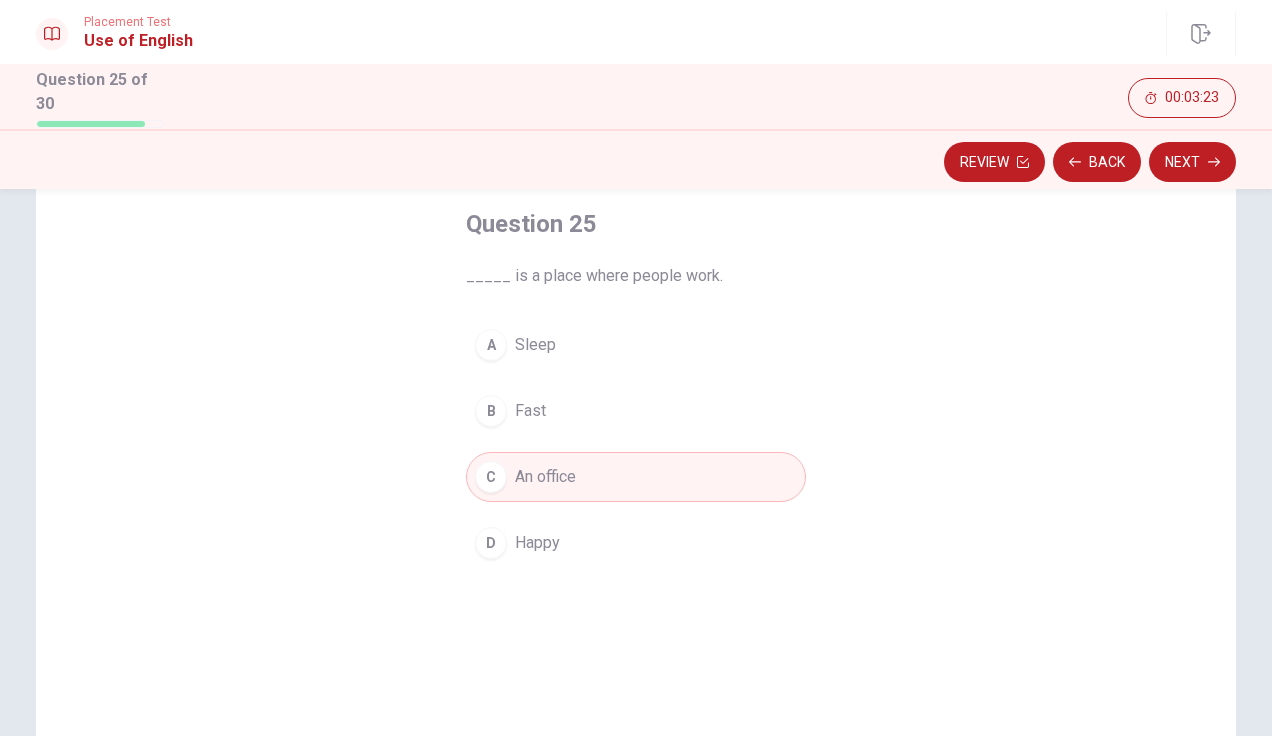 click on "Review Back Next" at bounding box center (636, 159) 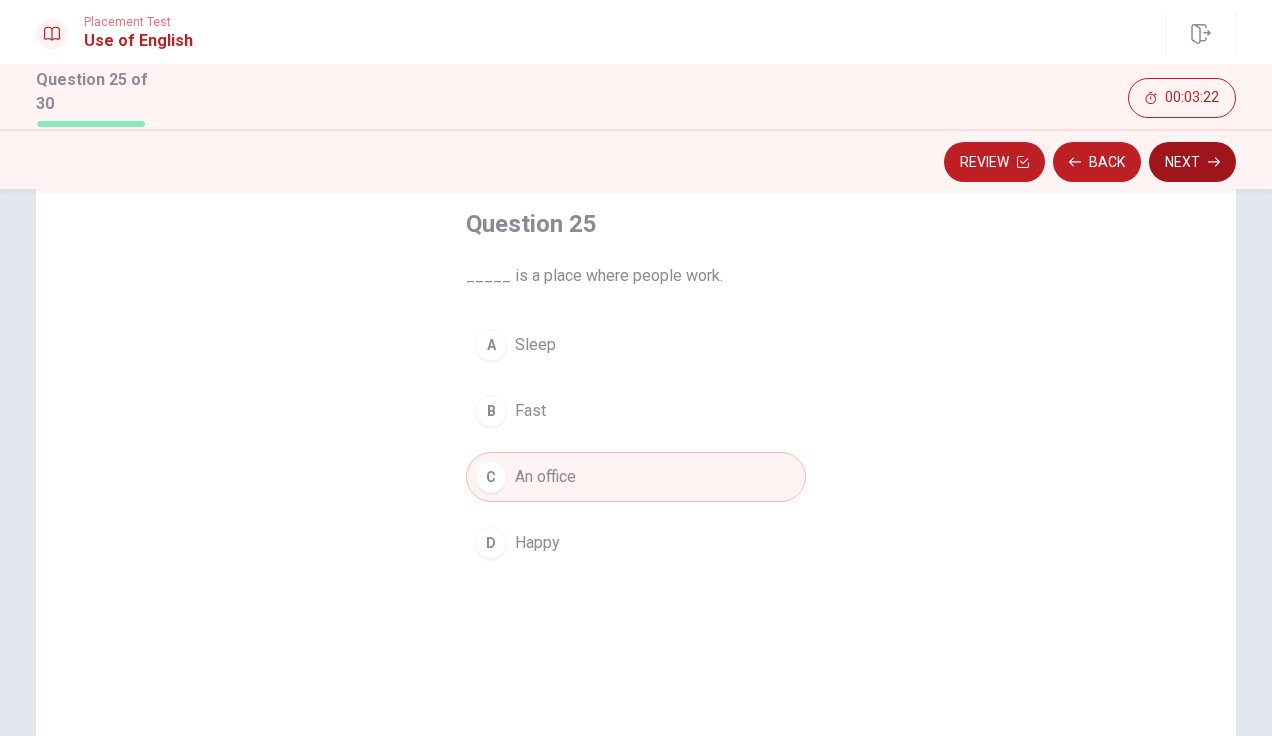 click 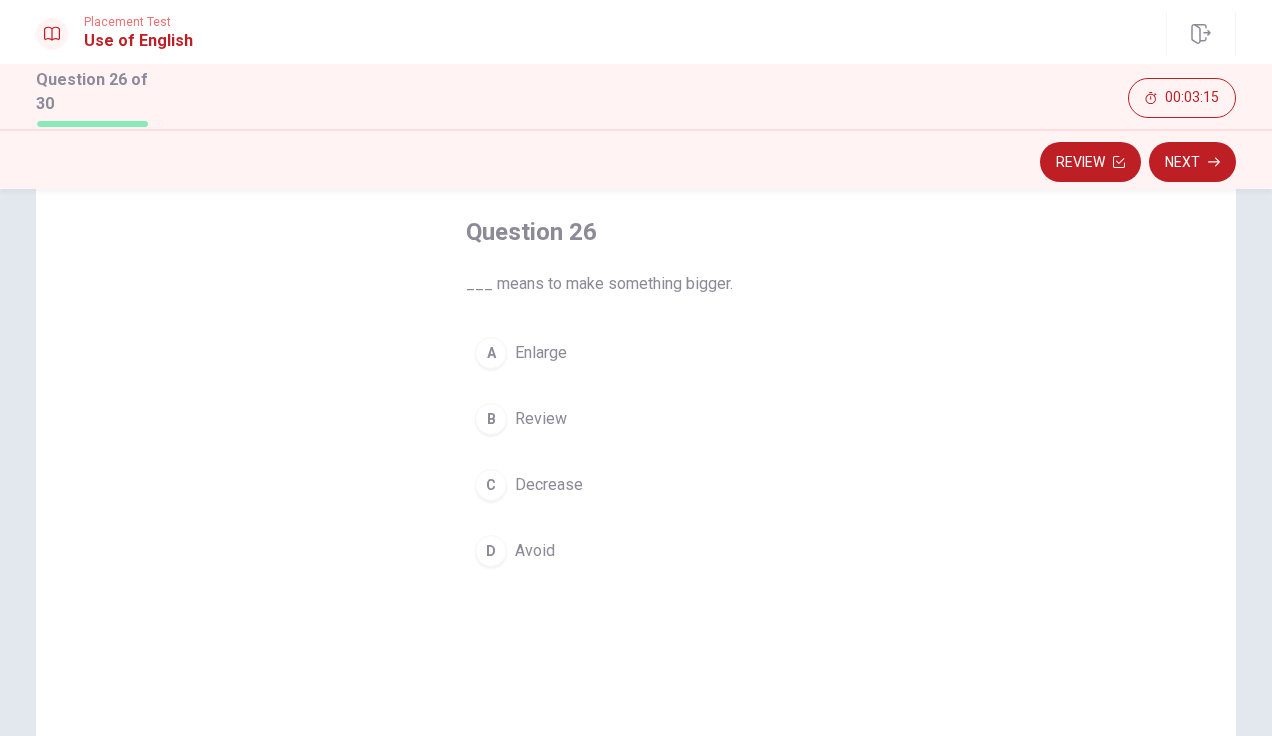 scroll, scrollTop: 104, scrollLeft: 0, axis: vertical 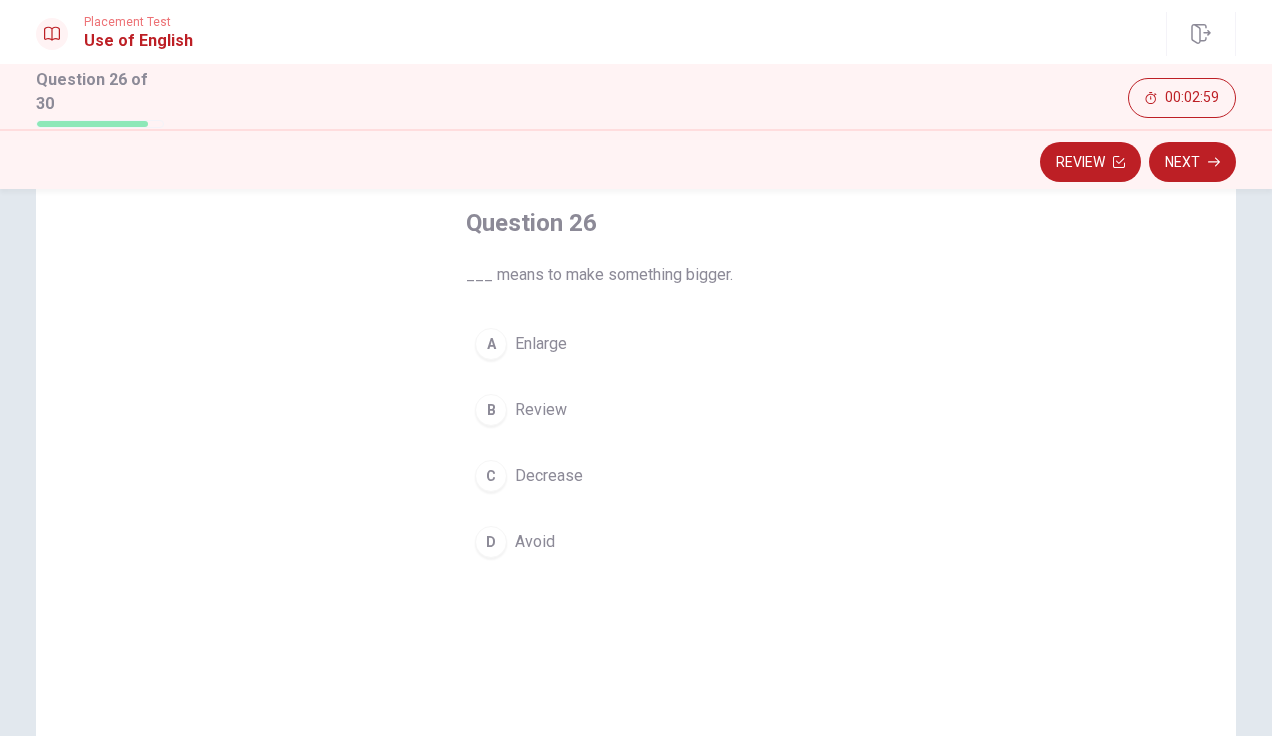click on "A Enlarge" at bounding box center (636, 344) 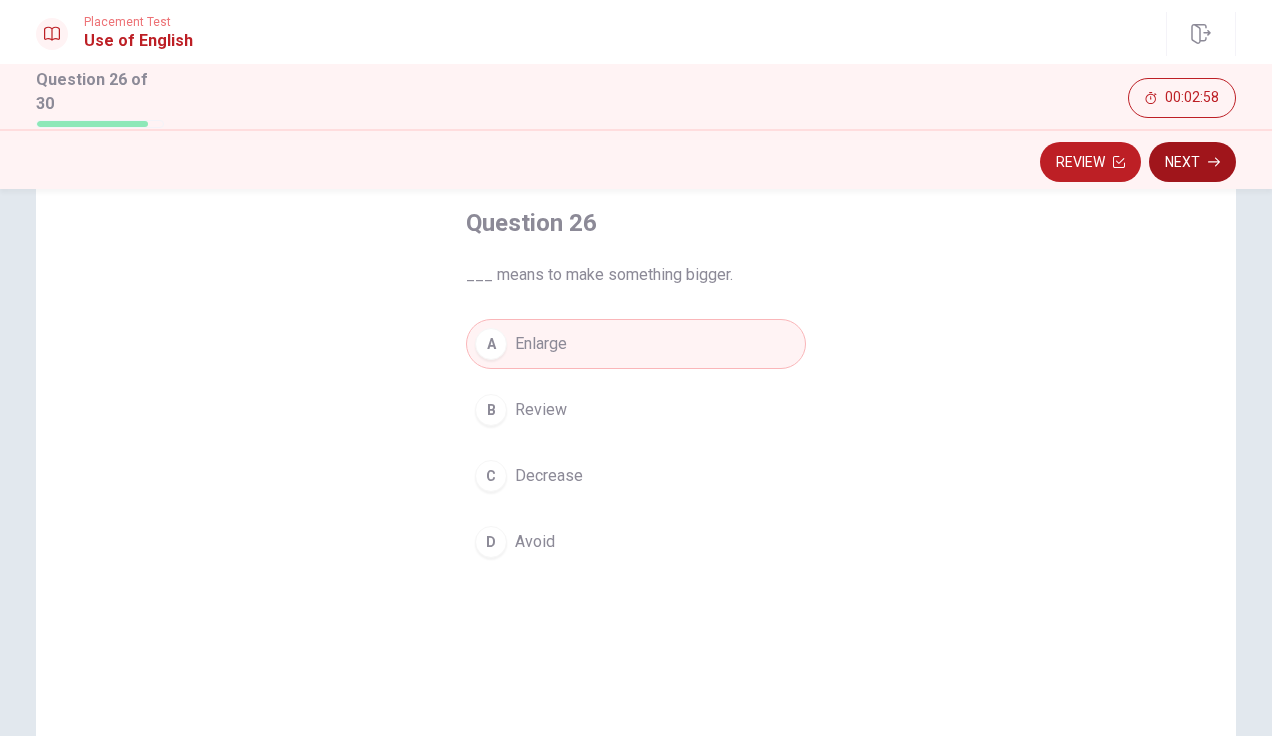 click 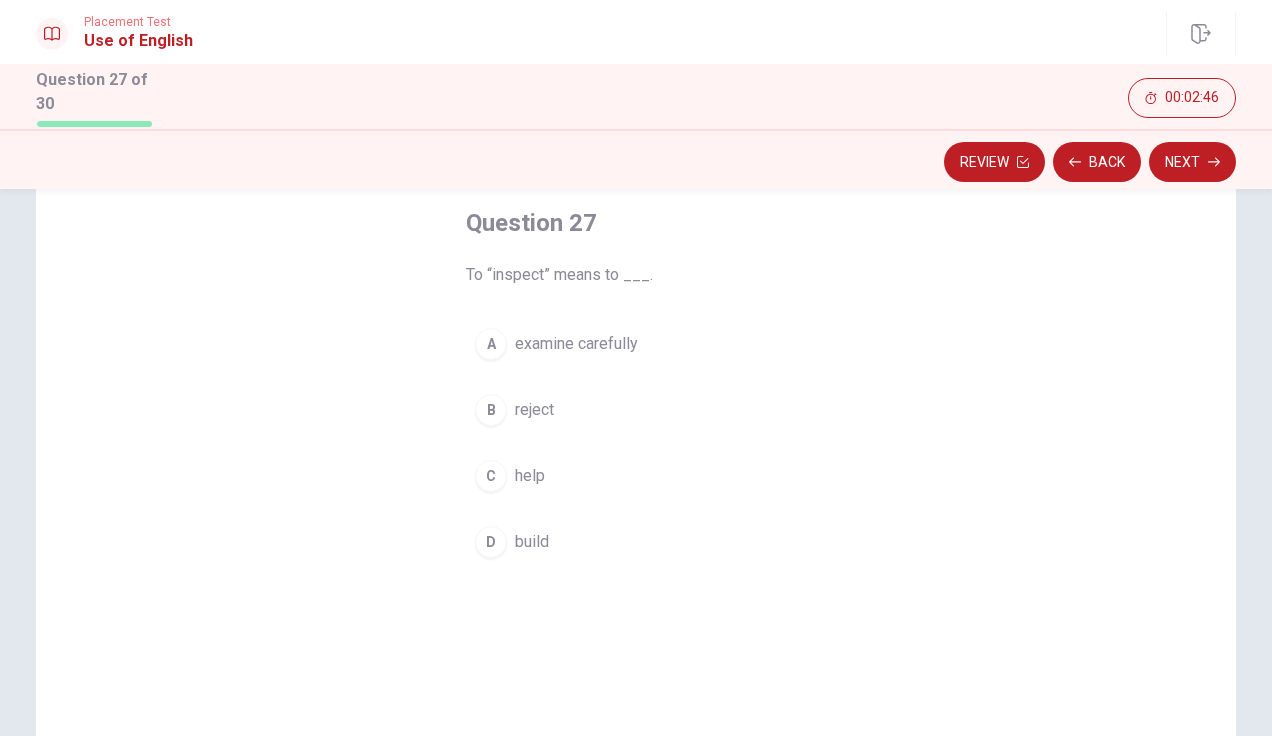 click on "A examine carefully" at bounding box center (636, 344) 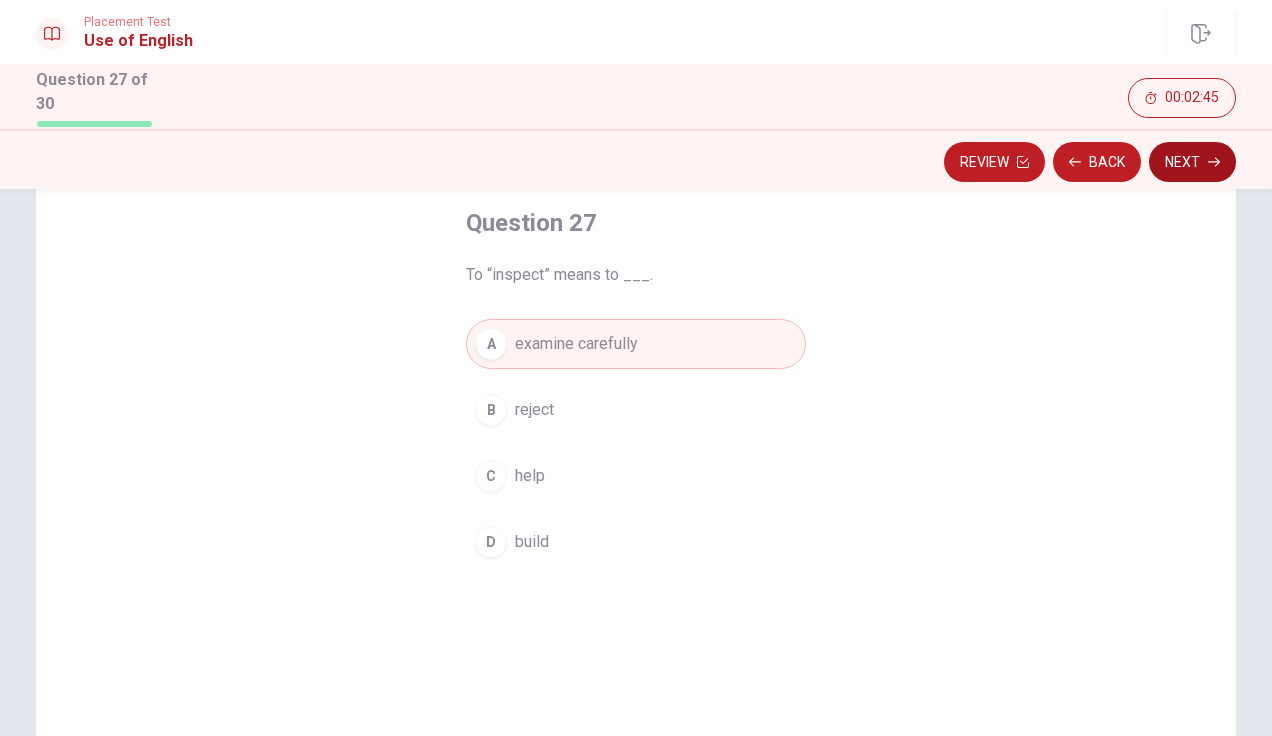 click 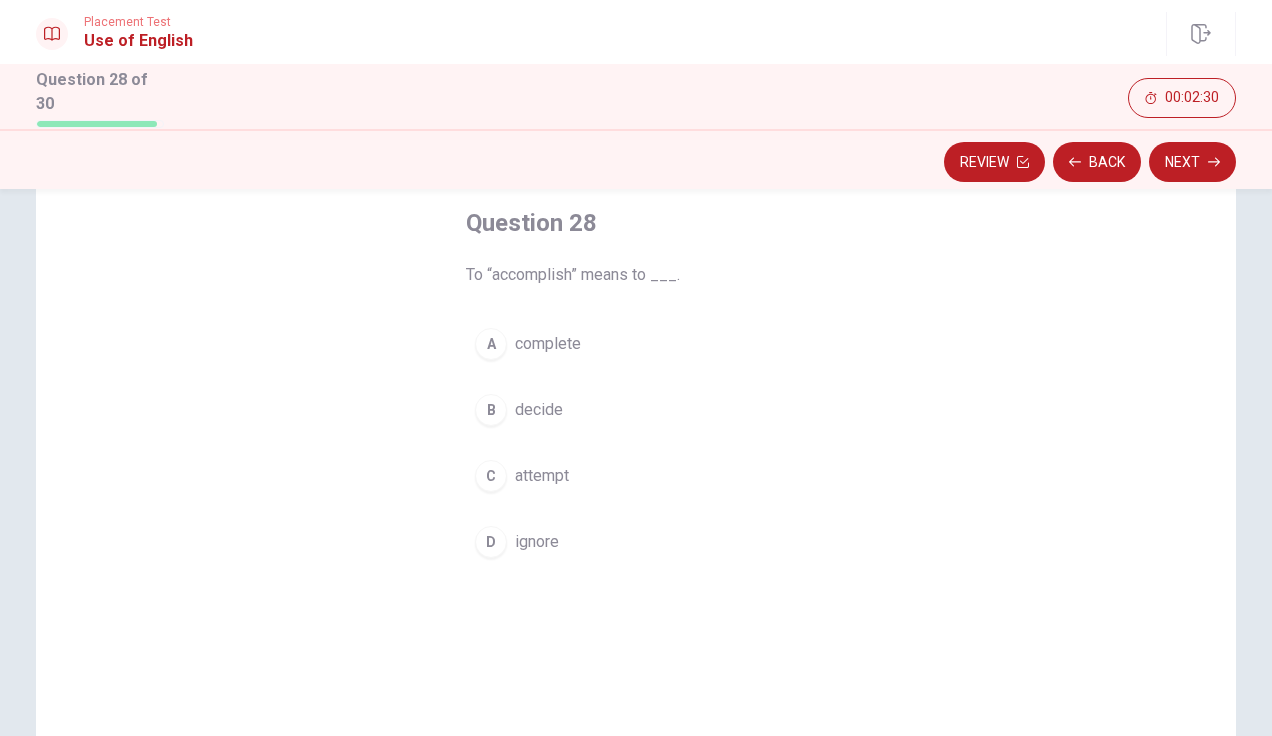 click on "C attempt" at bounding box center (636, 476) 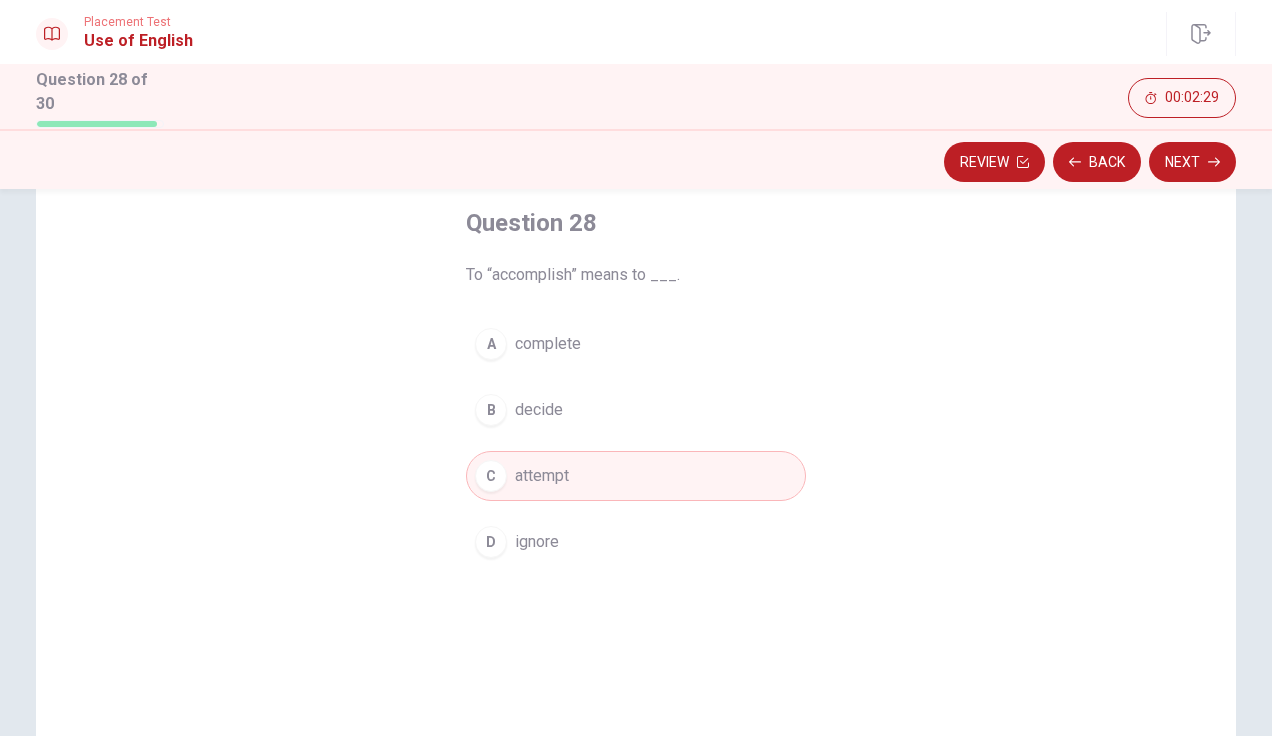 click on "D ignore" at bounding box center (636, 542) 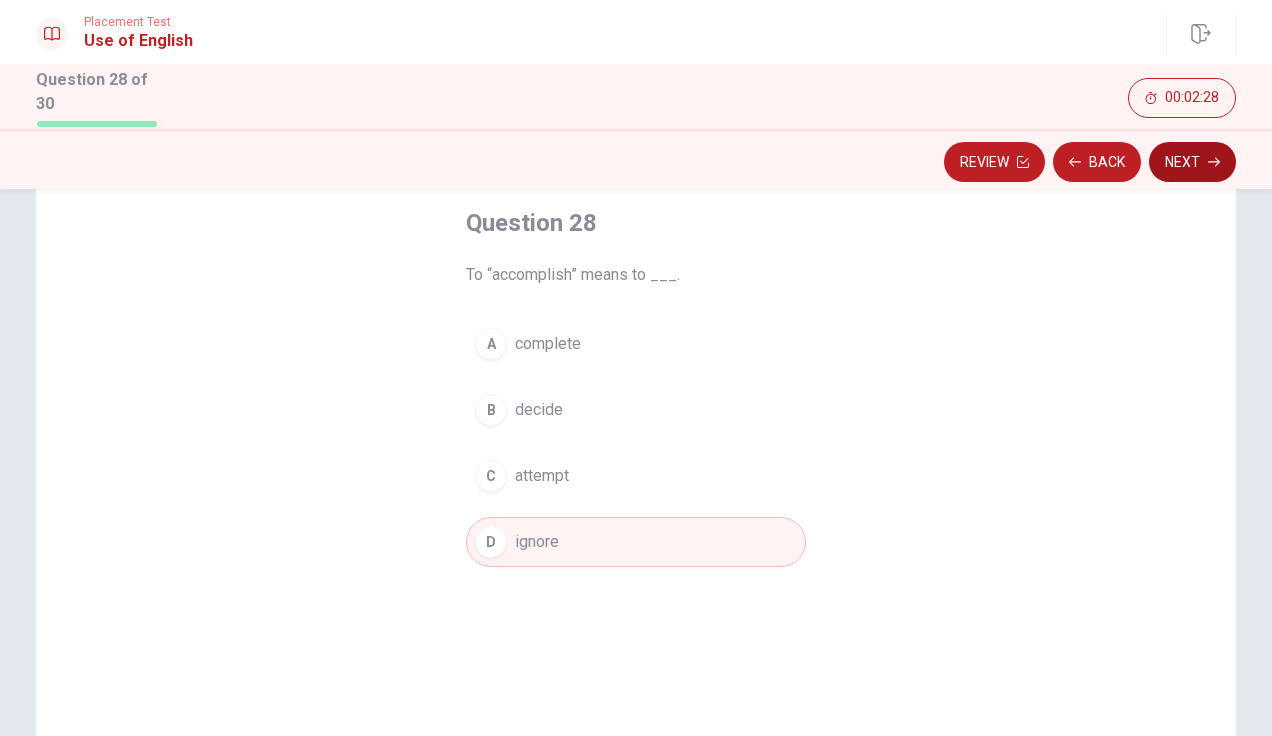 click on "Next" at bounding box center (1192, 162) 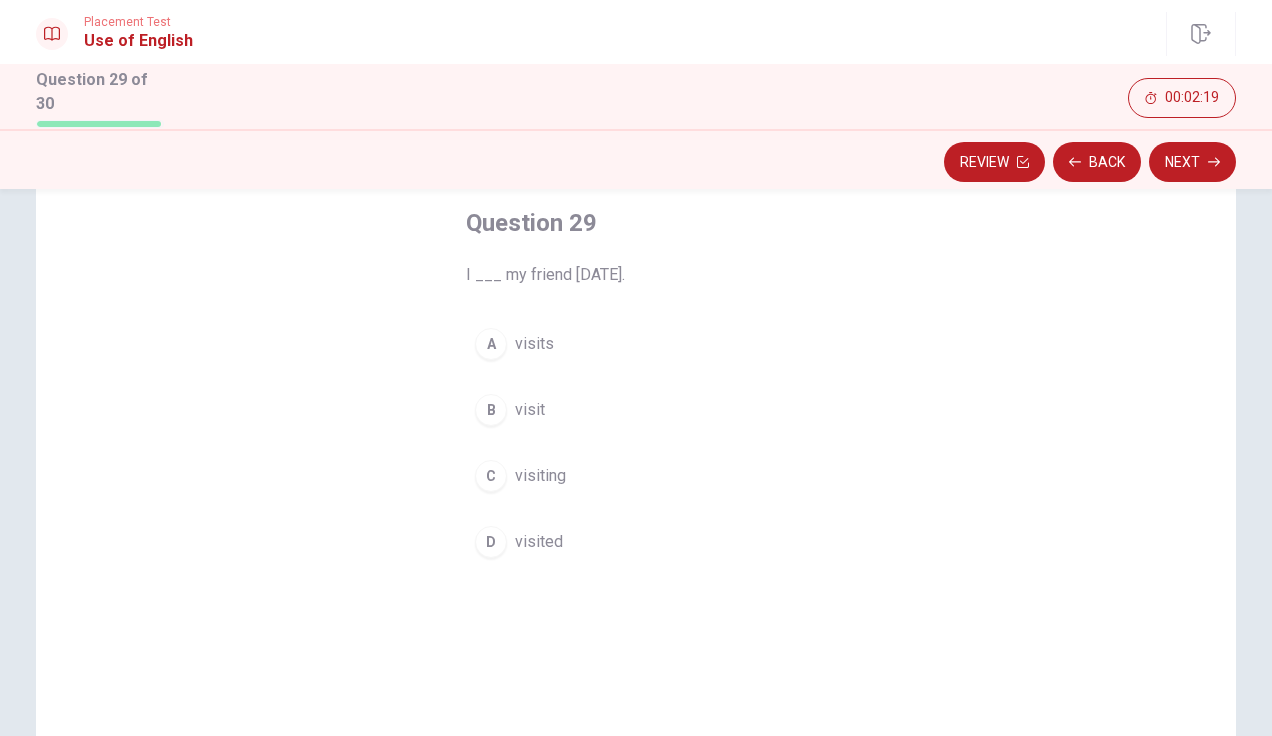 click on "D visited" at bounding box center (636, 542) 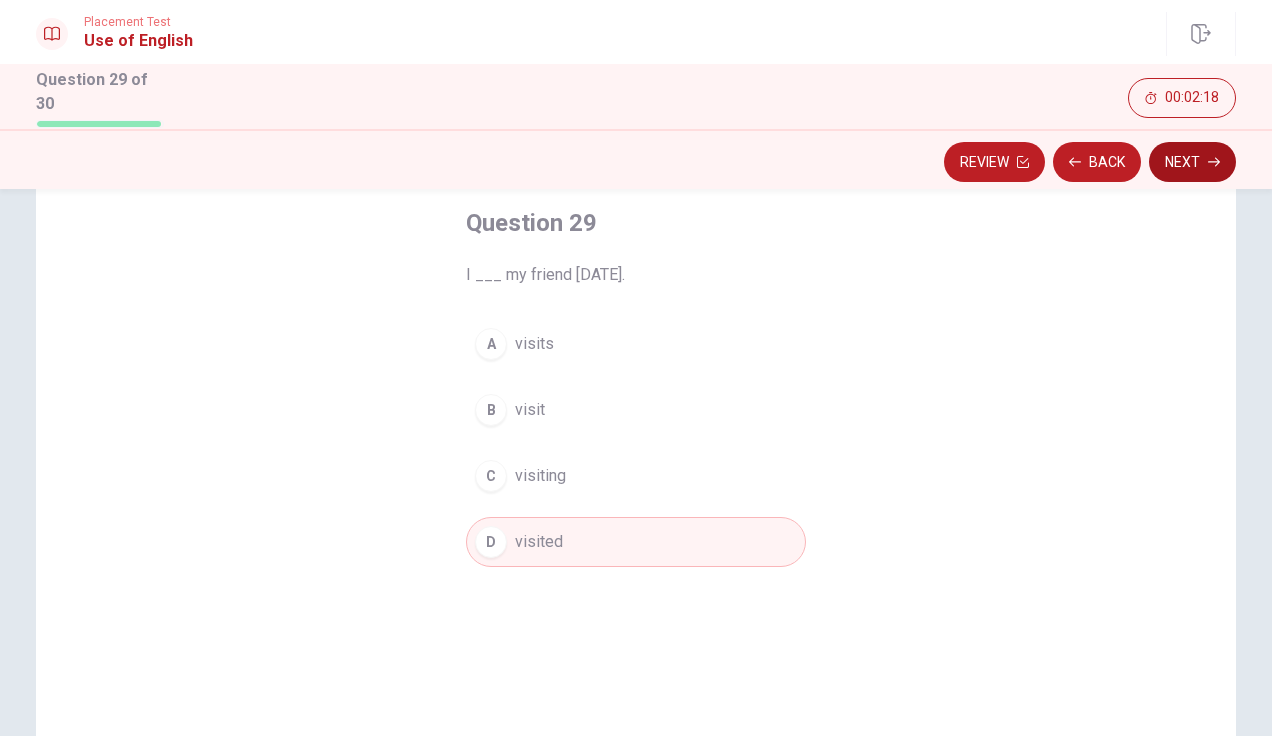 click 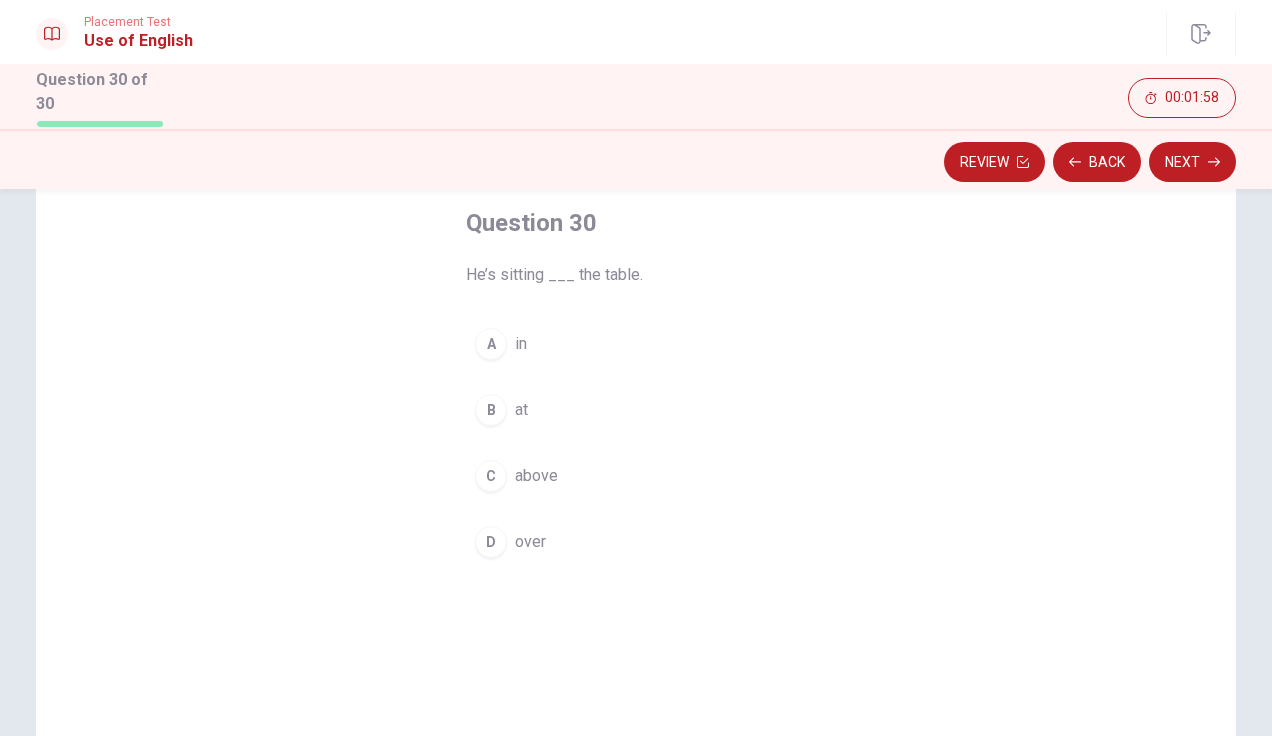 click on "B at" at bounding box center [636, 410] 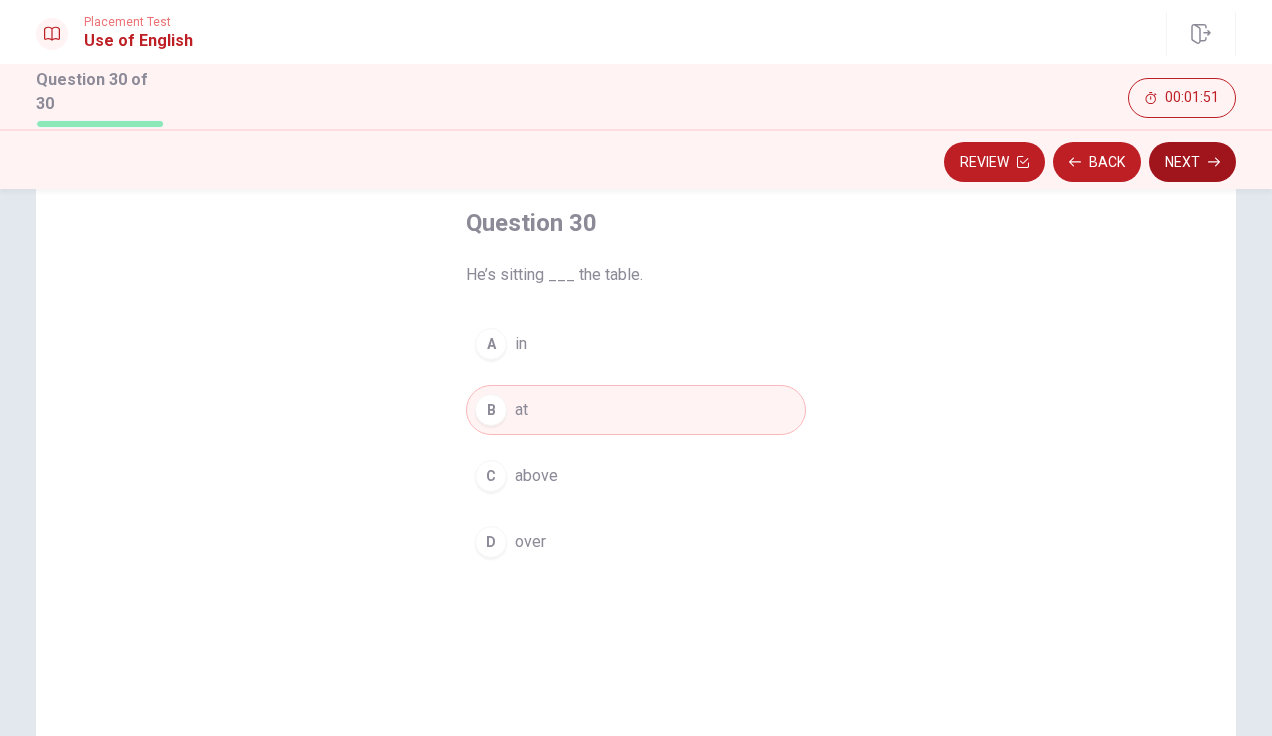click 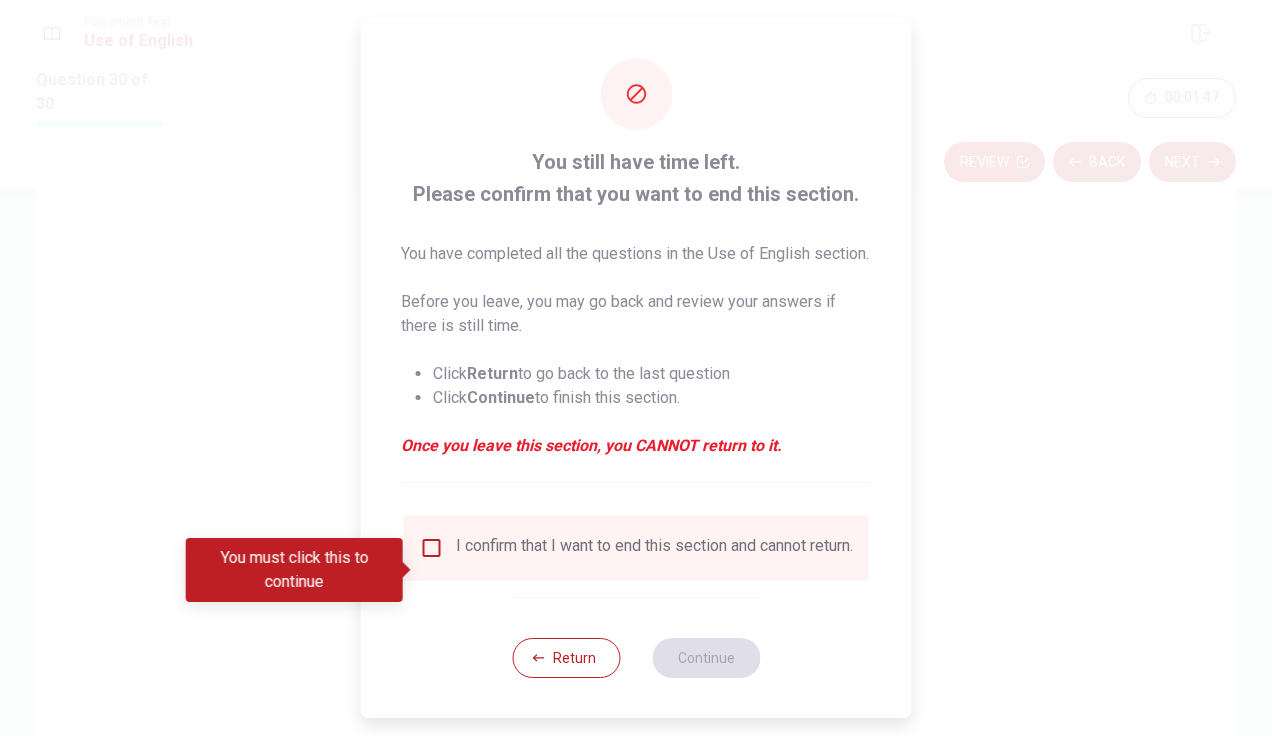 click at bounding box center (432, 548) 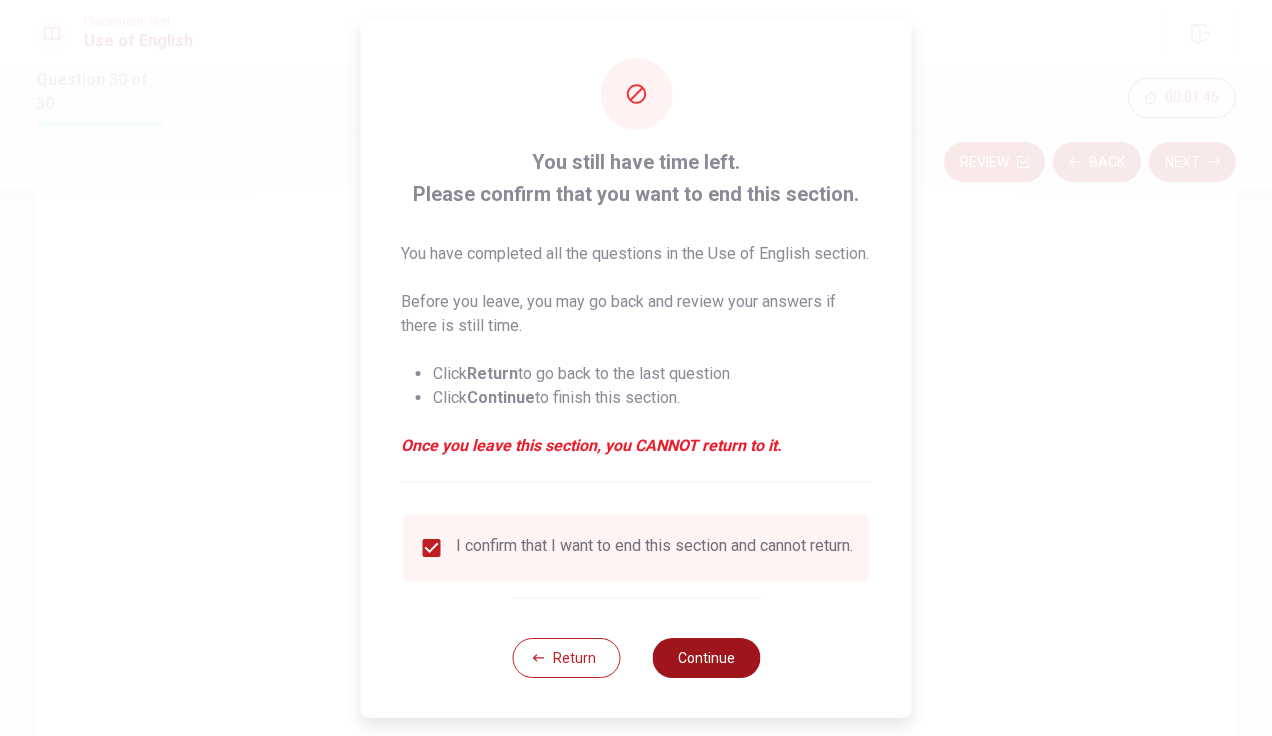 click on "Continue" at bounding box center (706, 658) 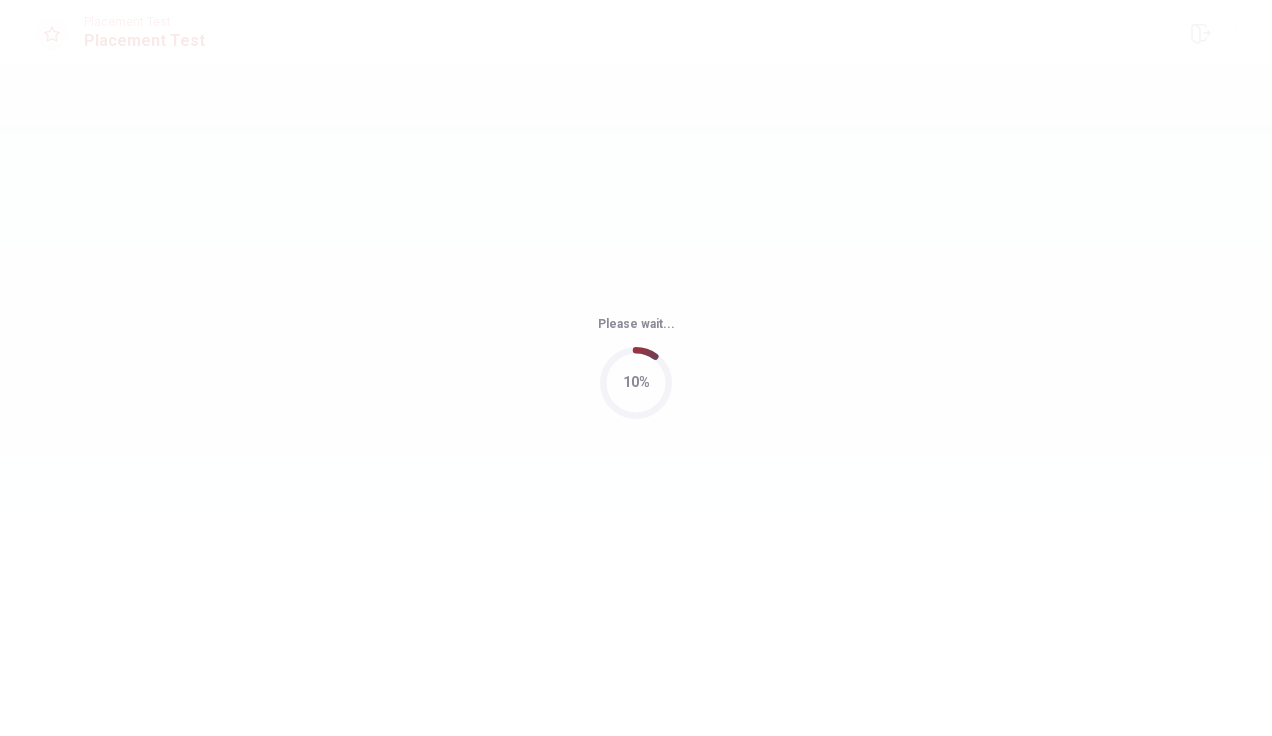scroll, scrollTop: 0, scrollLeft: 0, axis: both 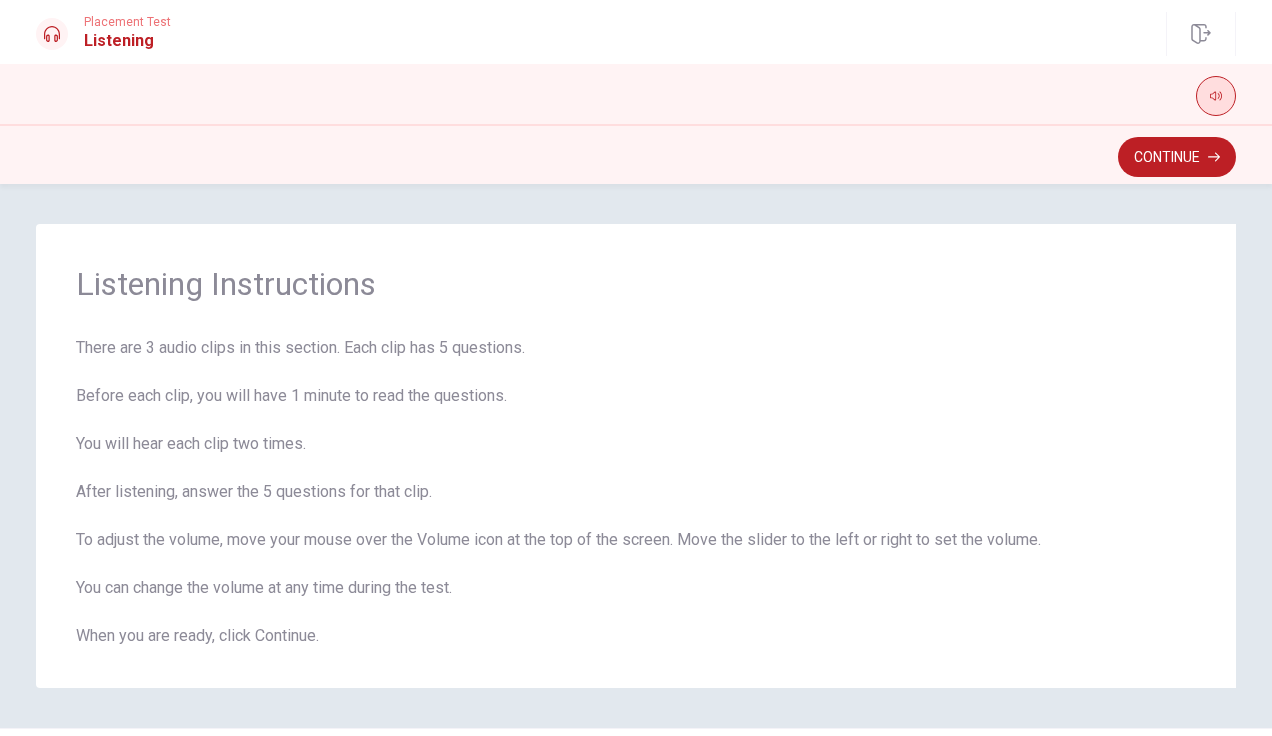 click at bounding box center [1216, 96] 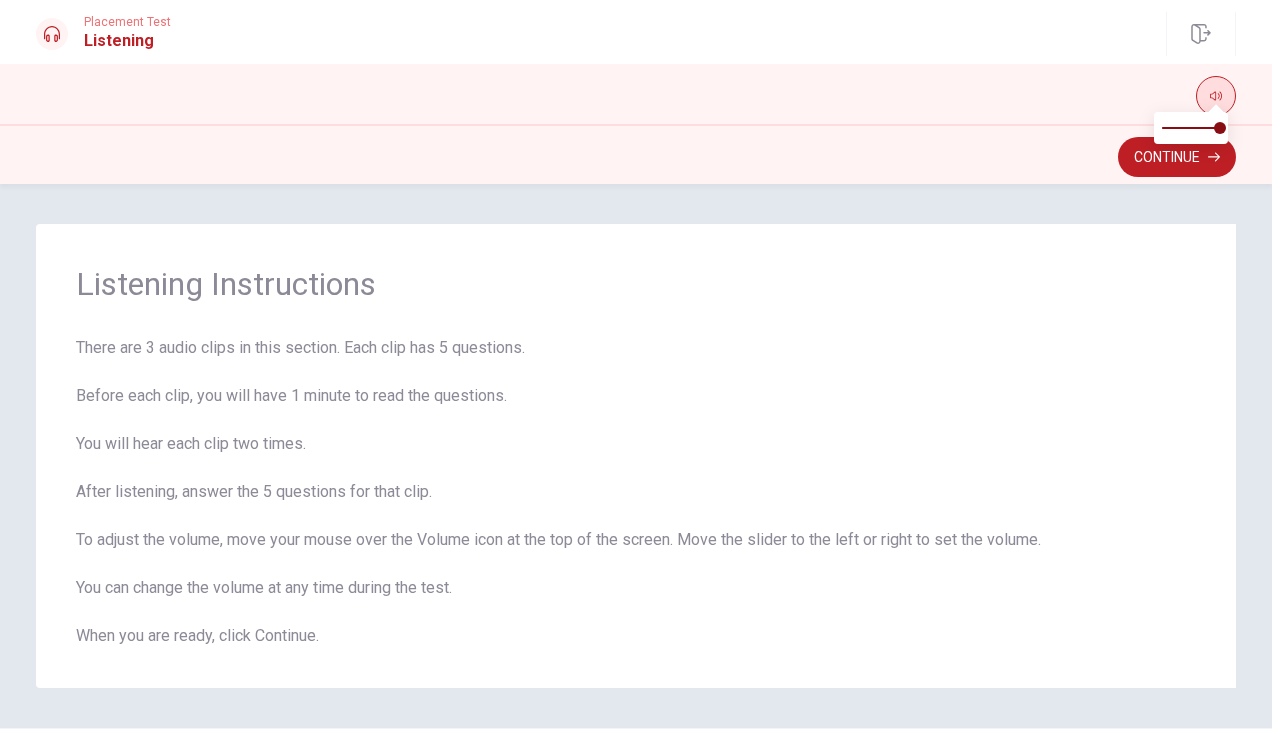 type 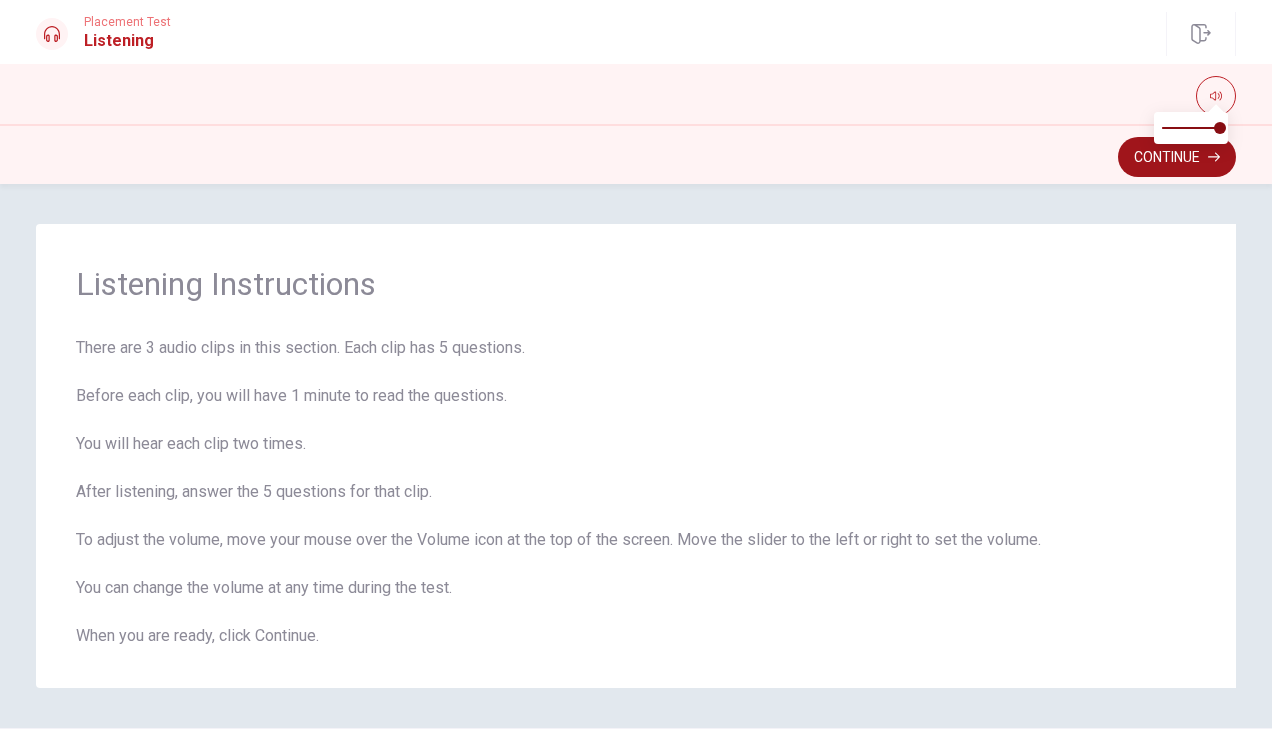 click 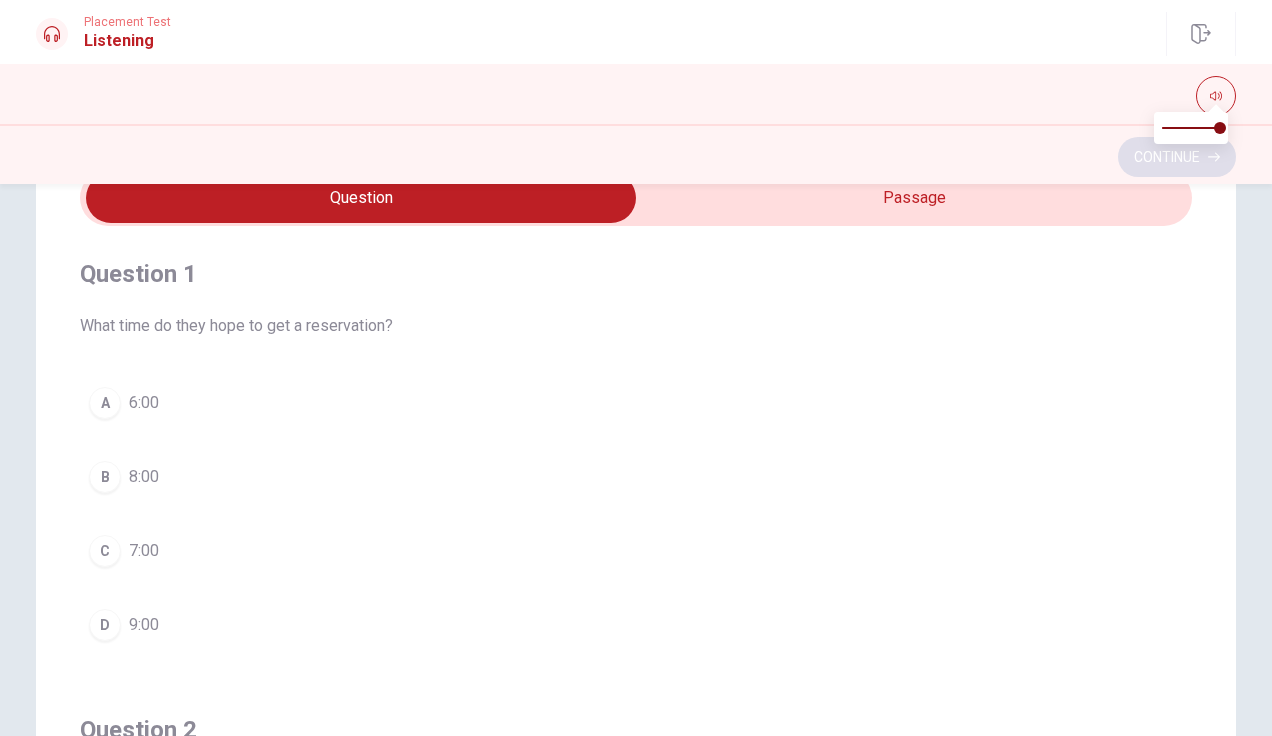 scroll, scrollTop: 95, scrollLeft: 0, axis: vertical 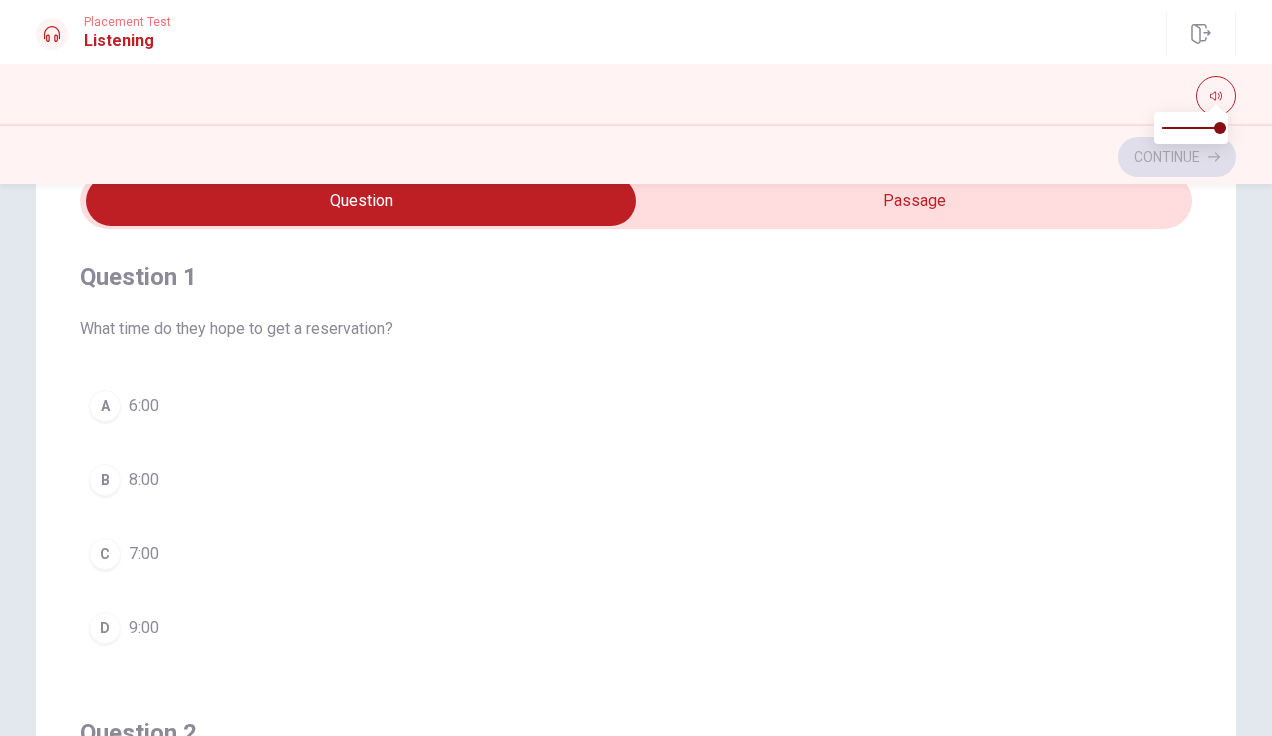 click on "B 8:00" at bounding box center (636, 480) 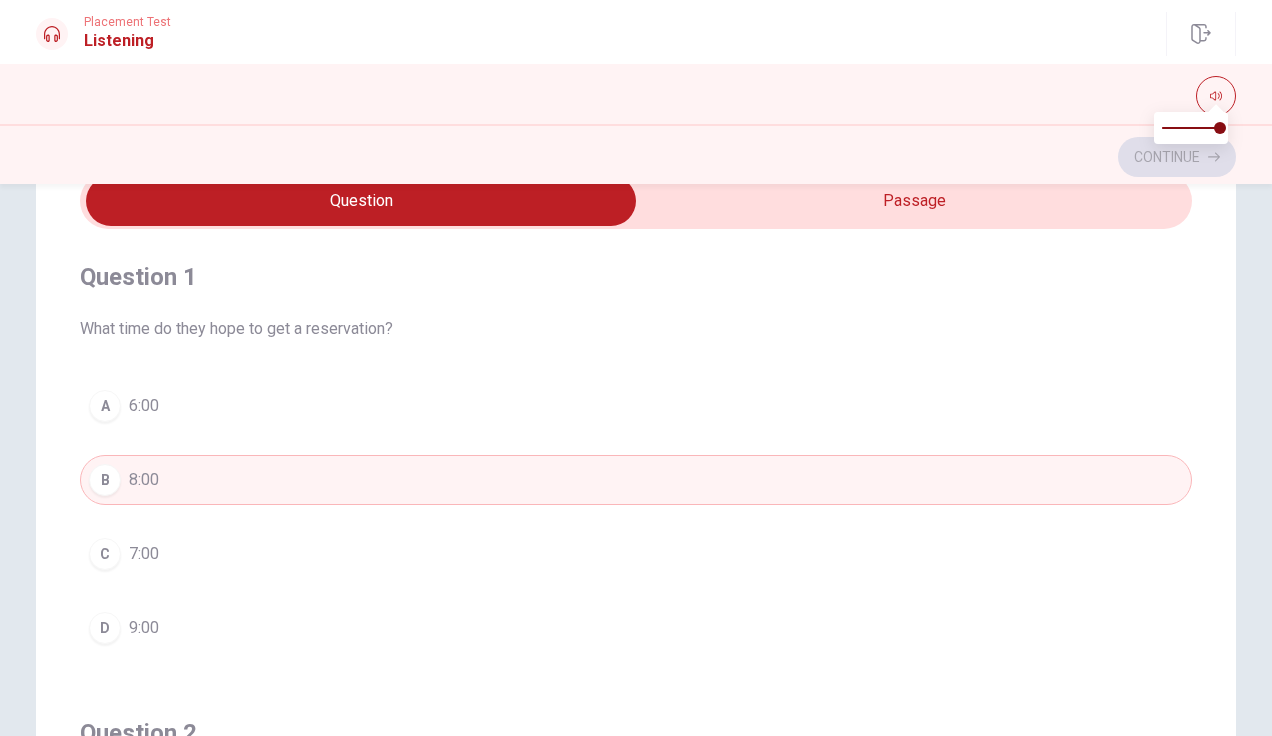 click on "What time do they hope to get a reservation?" at bounding box center [636, 329] 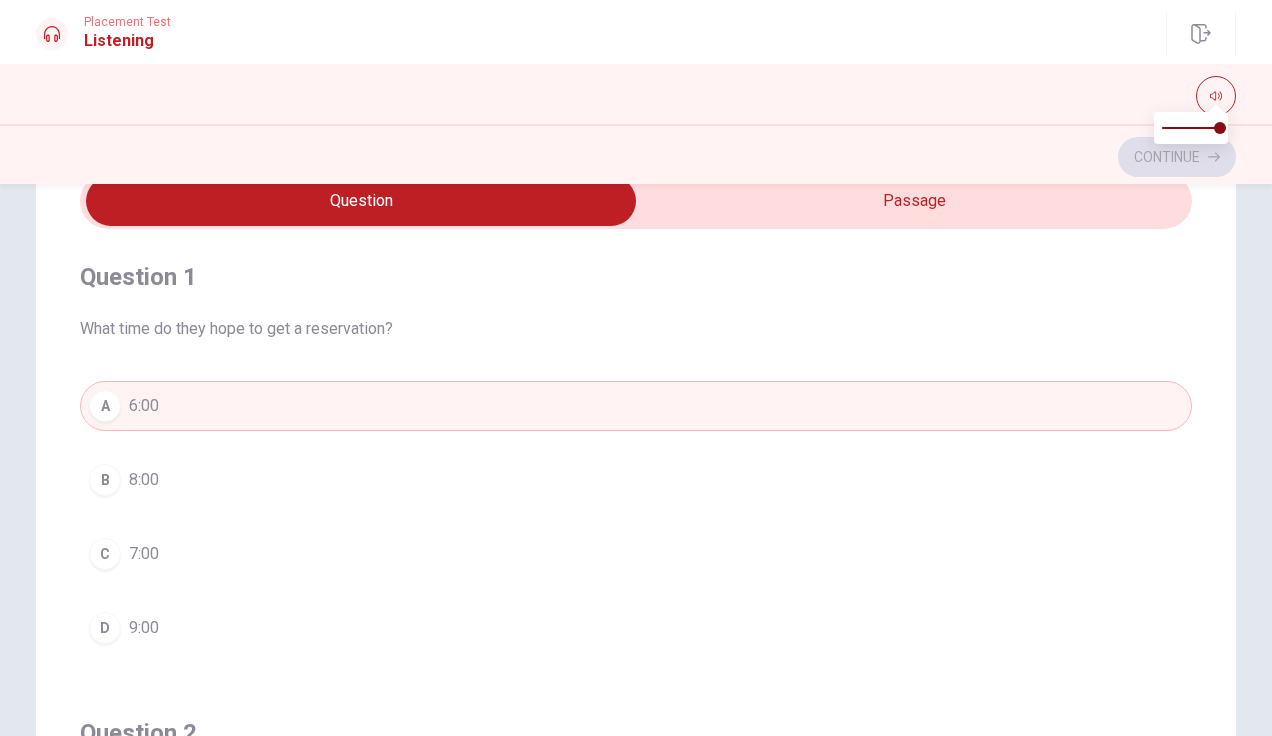type on "14" 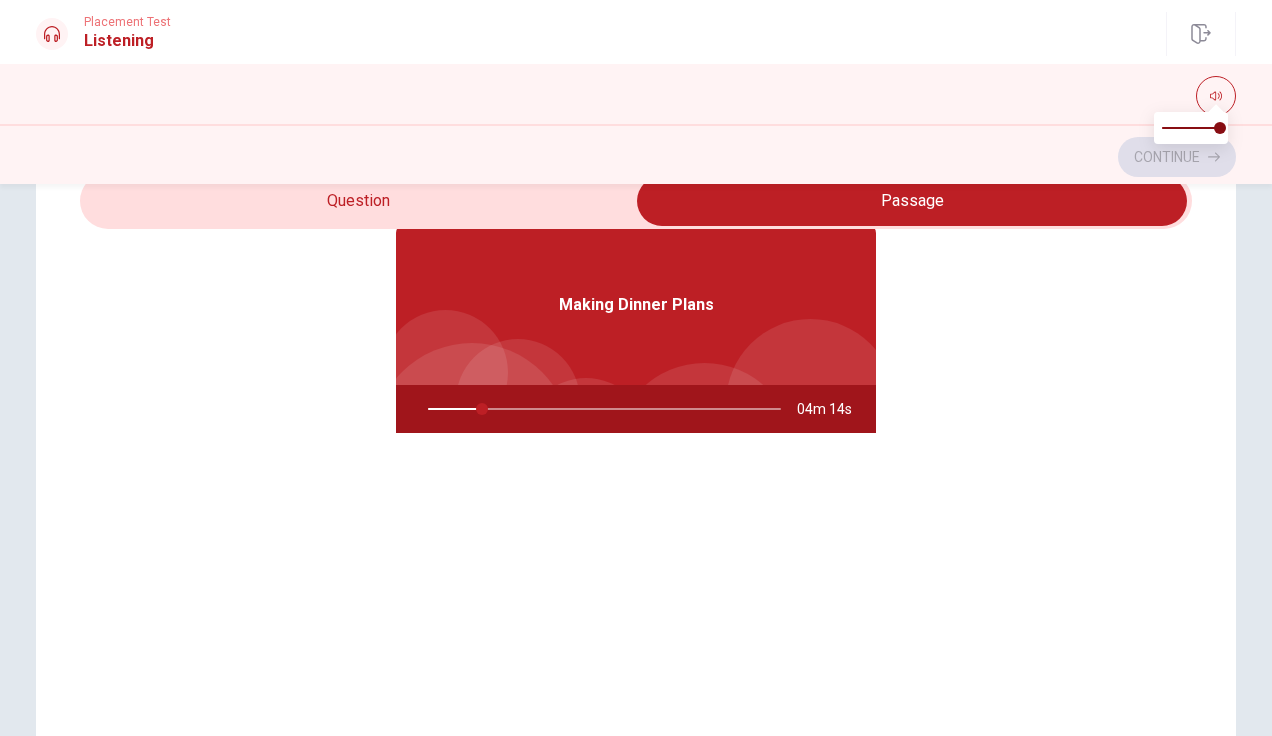 scroll, scrollTop: 112, scrollLeft: 0, axis: vertical 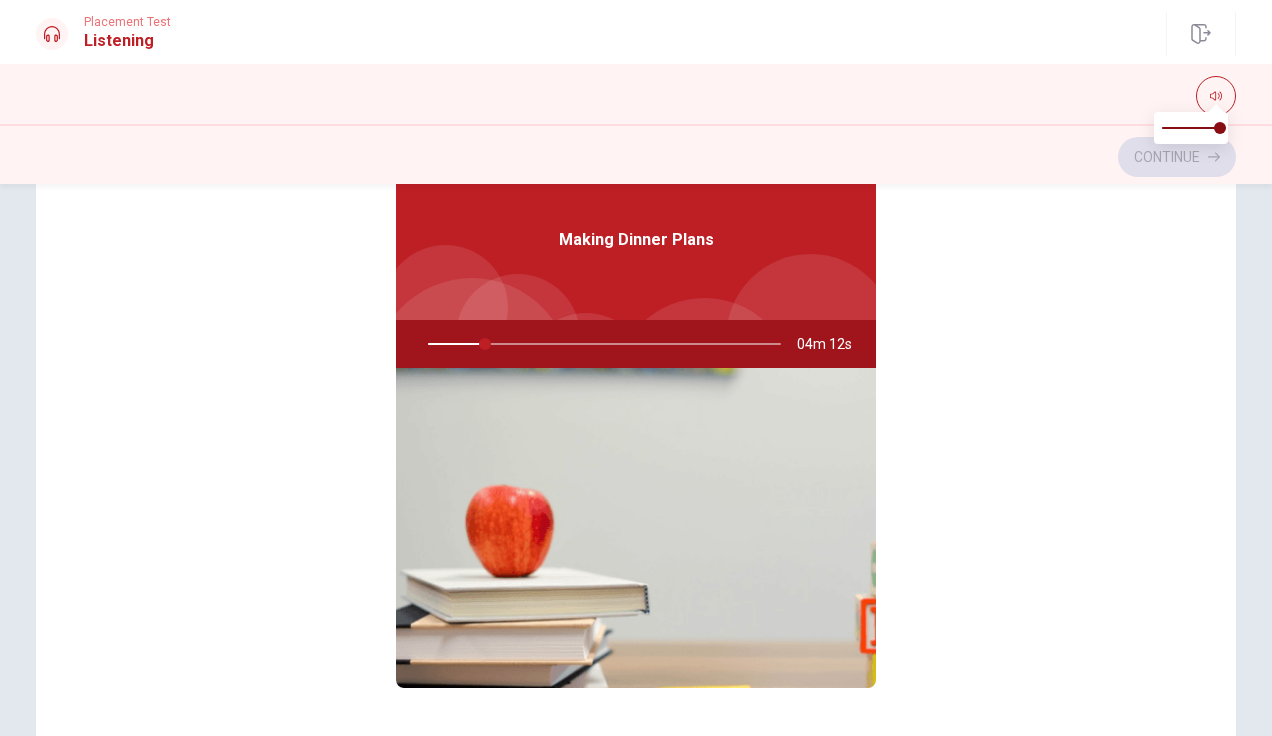 click on "Making Dinner Plans 04m 12s" at bounding box center [636, 452] 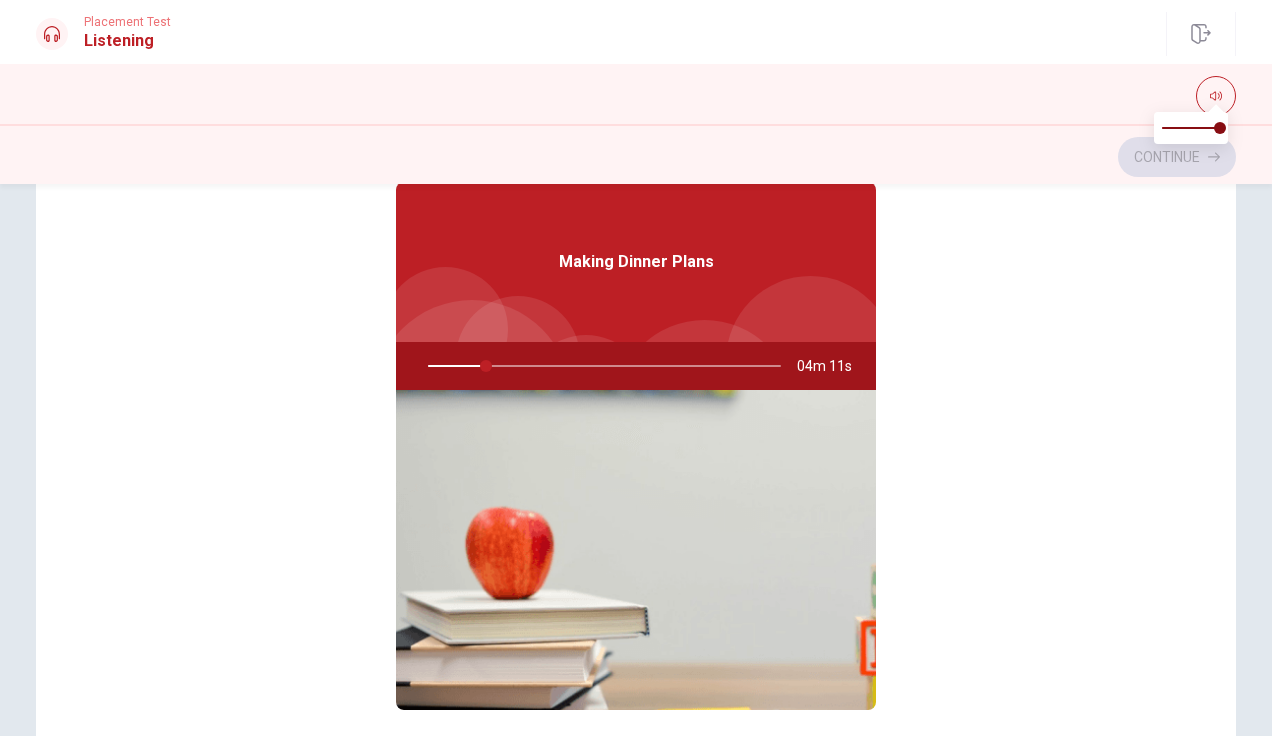scroll, scrollTop: 89, scrollLeft: 0, axis: vertical 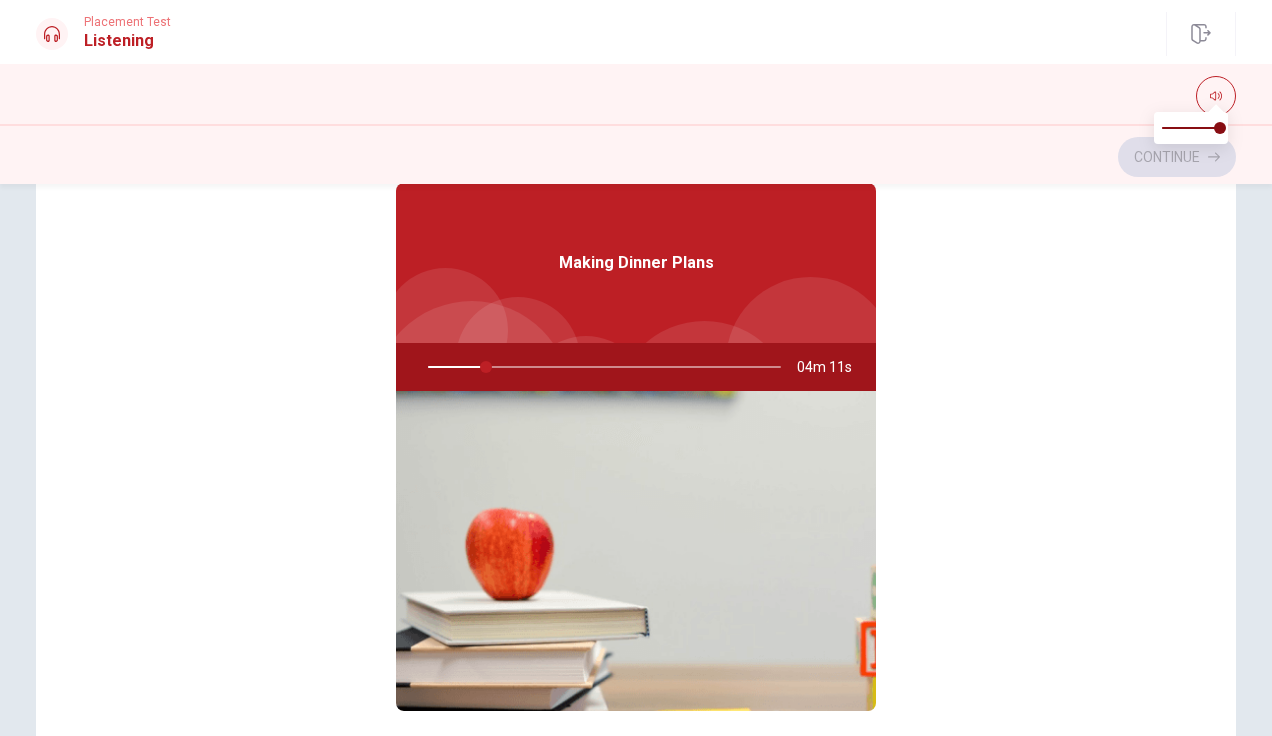 type on "17" 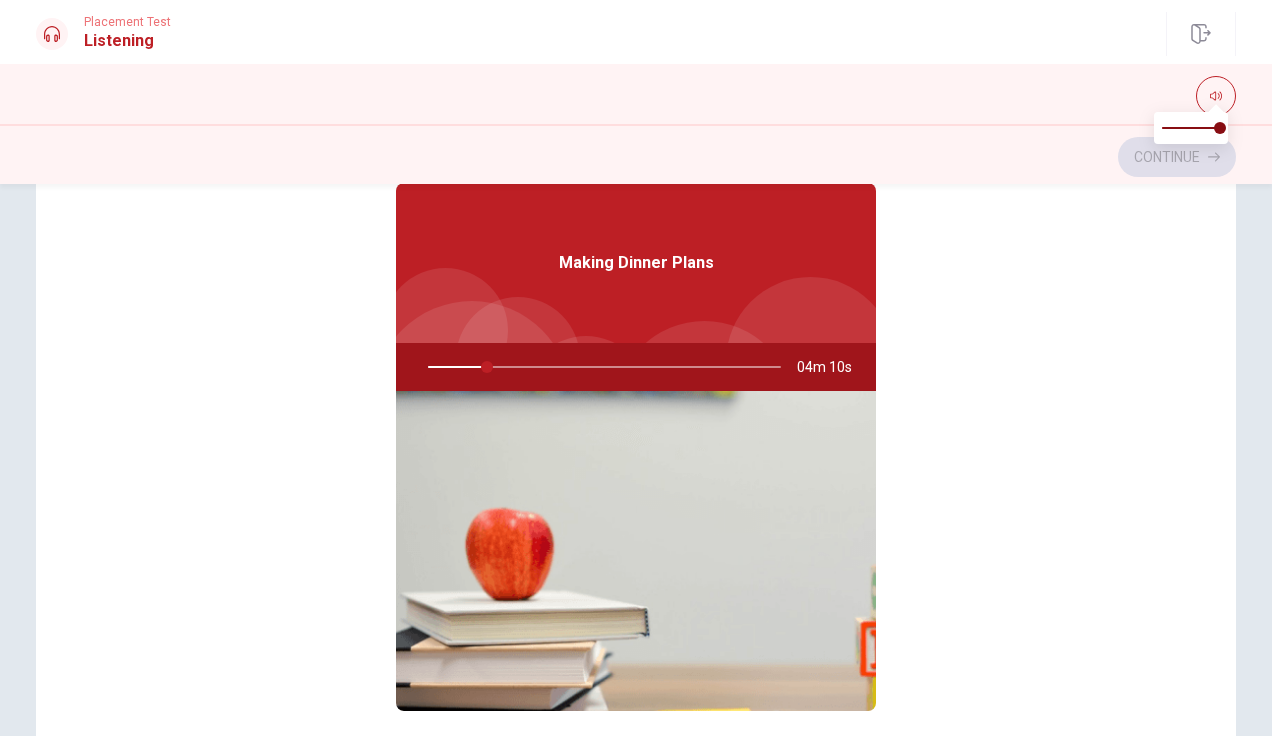 click at bounding box center (600, 367) 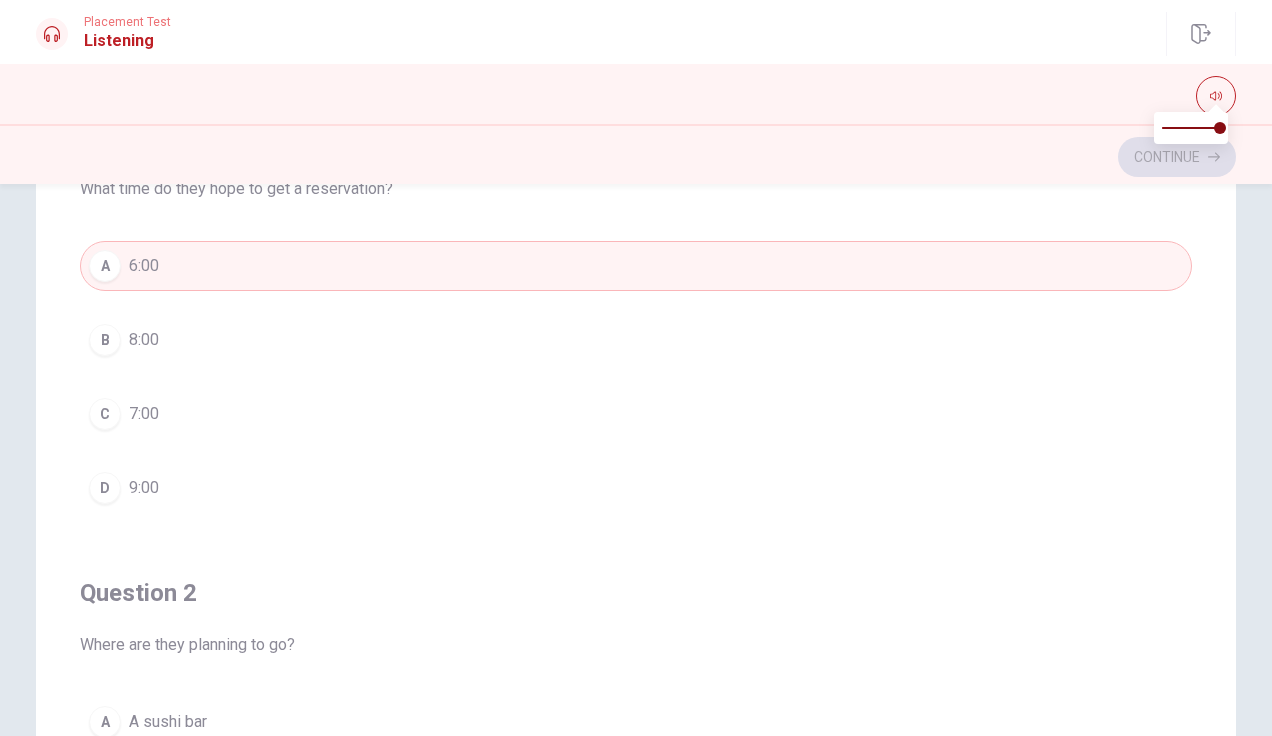checkbox on "false" 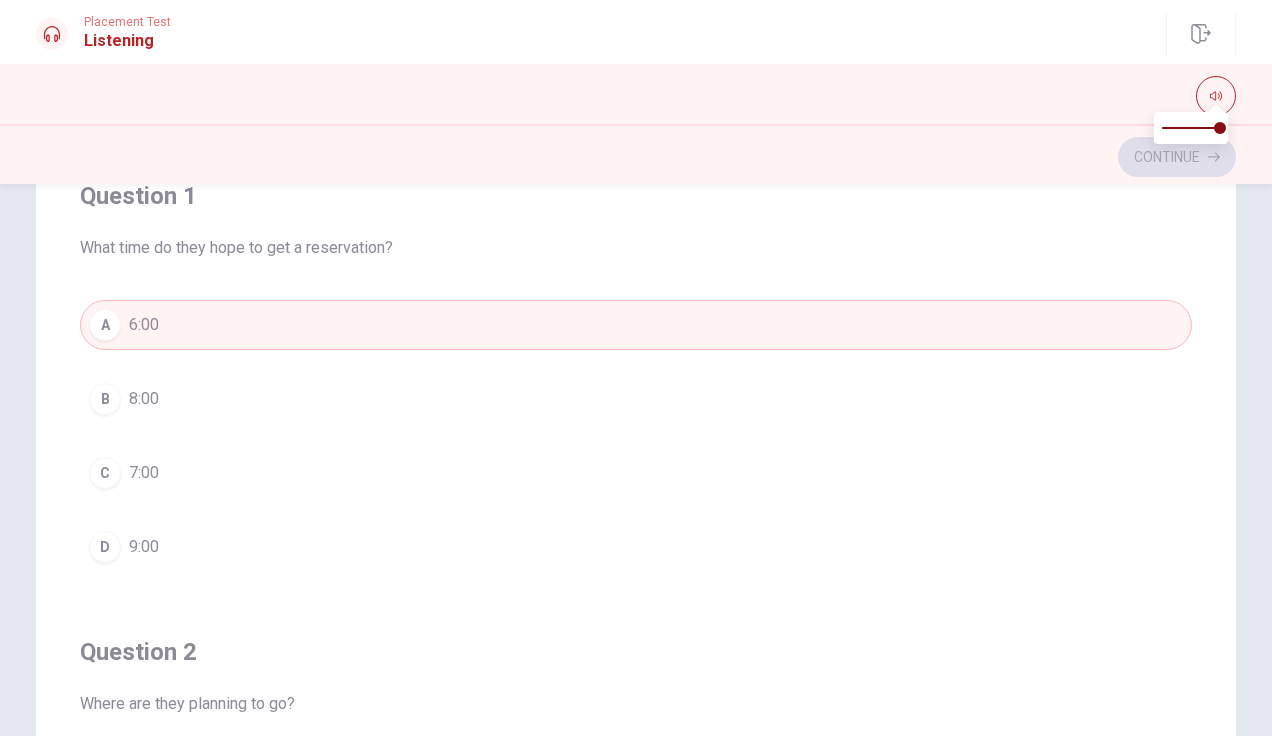 scroll, scrollTop: 0, scrollLeft: 0, axis: both 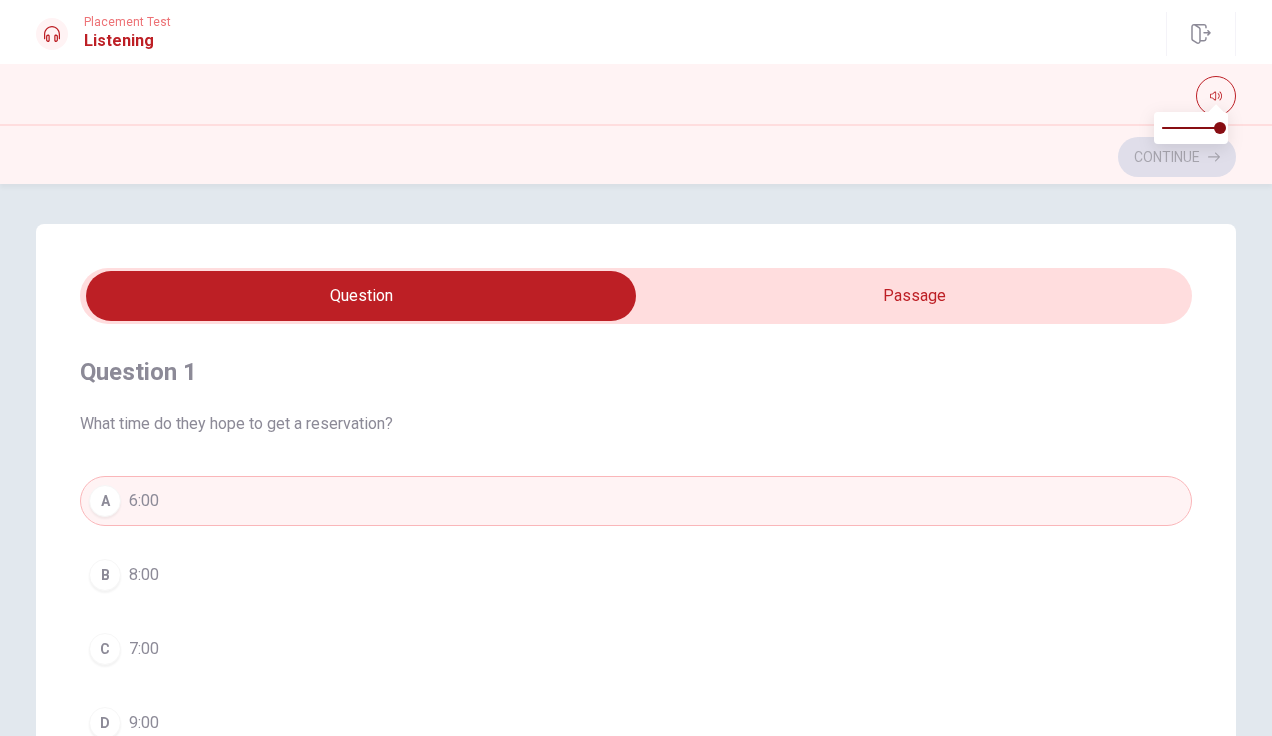 type on "19" 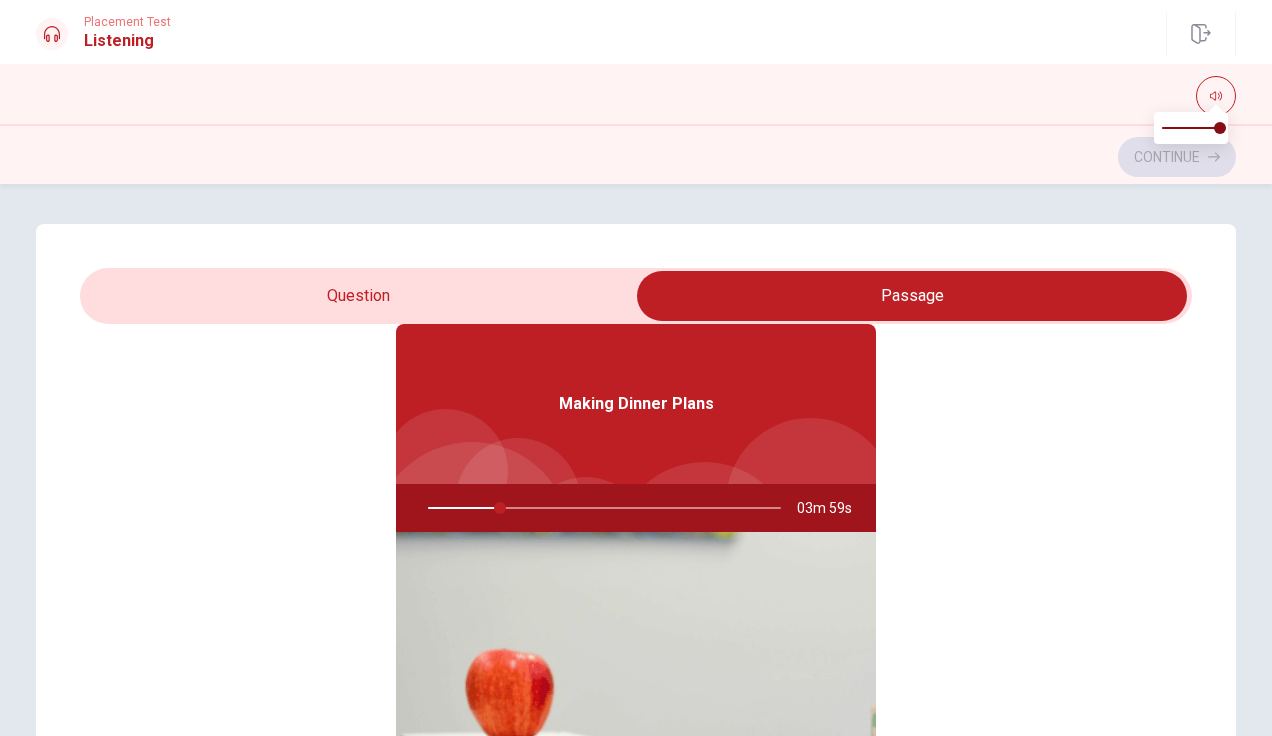 scroll, scrollTop: 112, scrollLeft: 0, axis: vertical 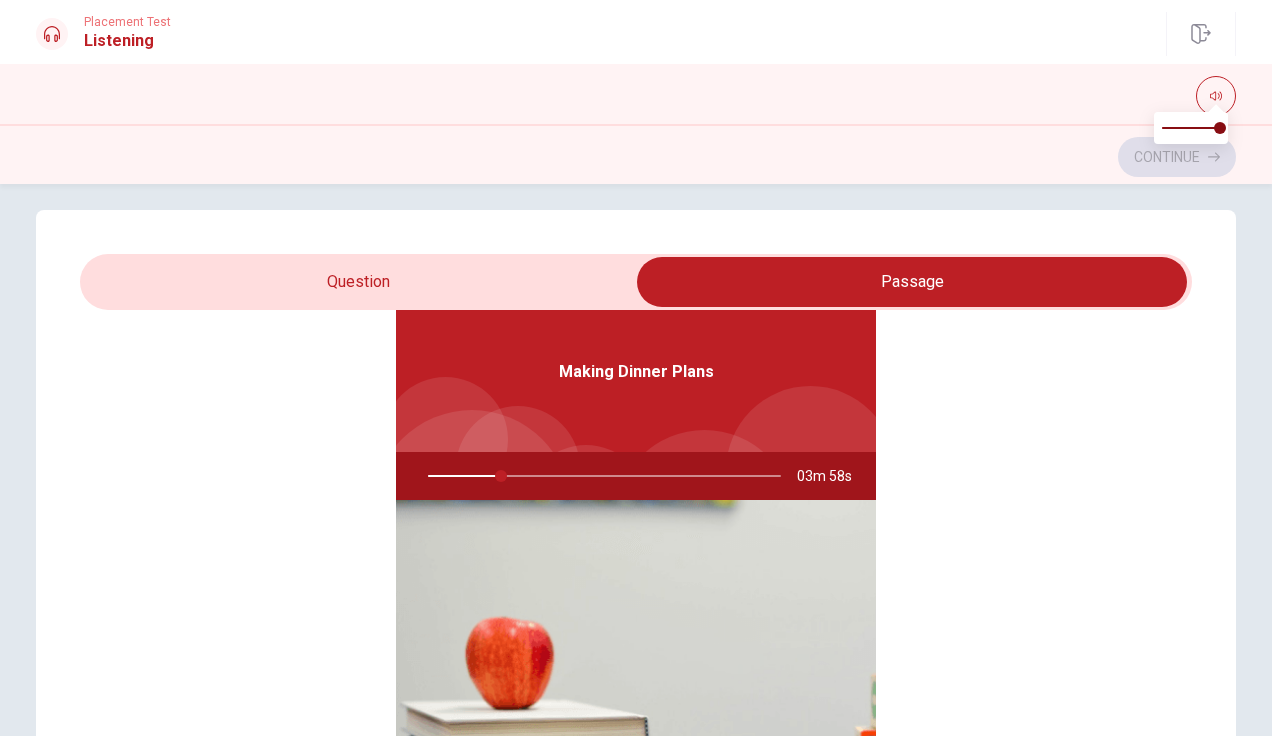 click at bounding box center [600, 476] 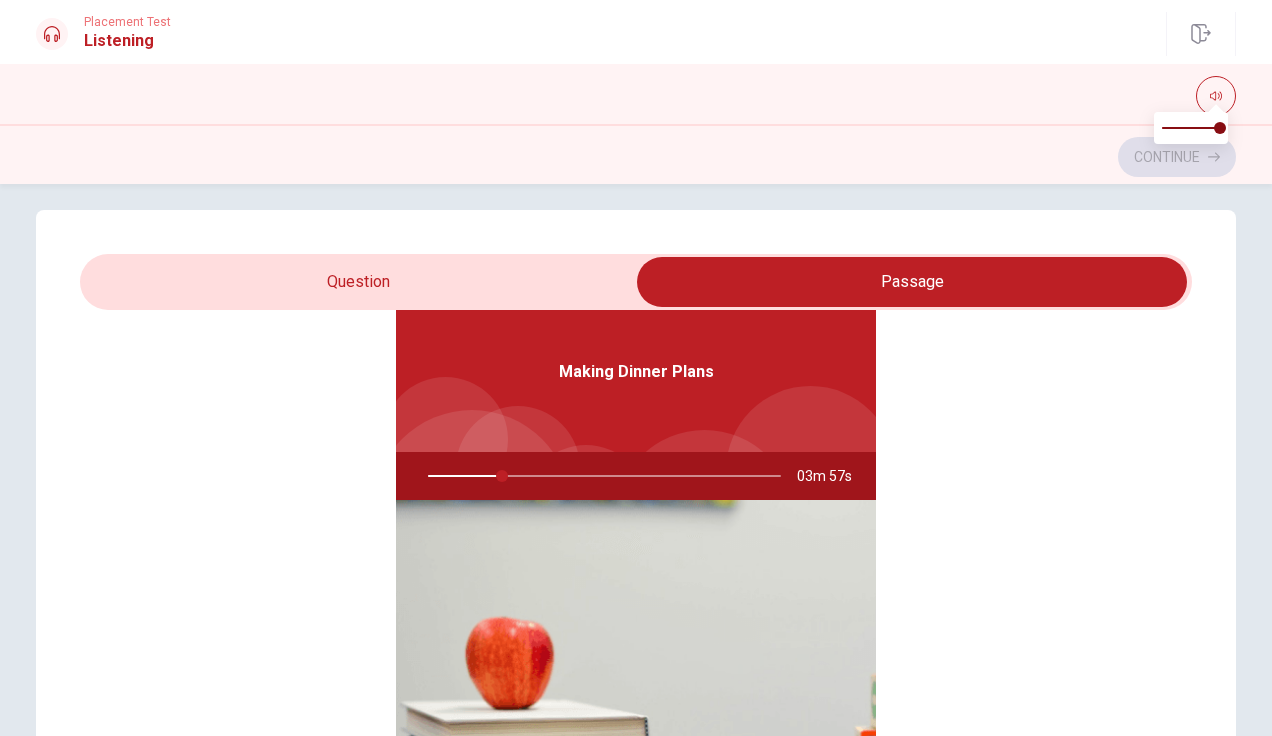 click at bounding box center (912, 282) 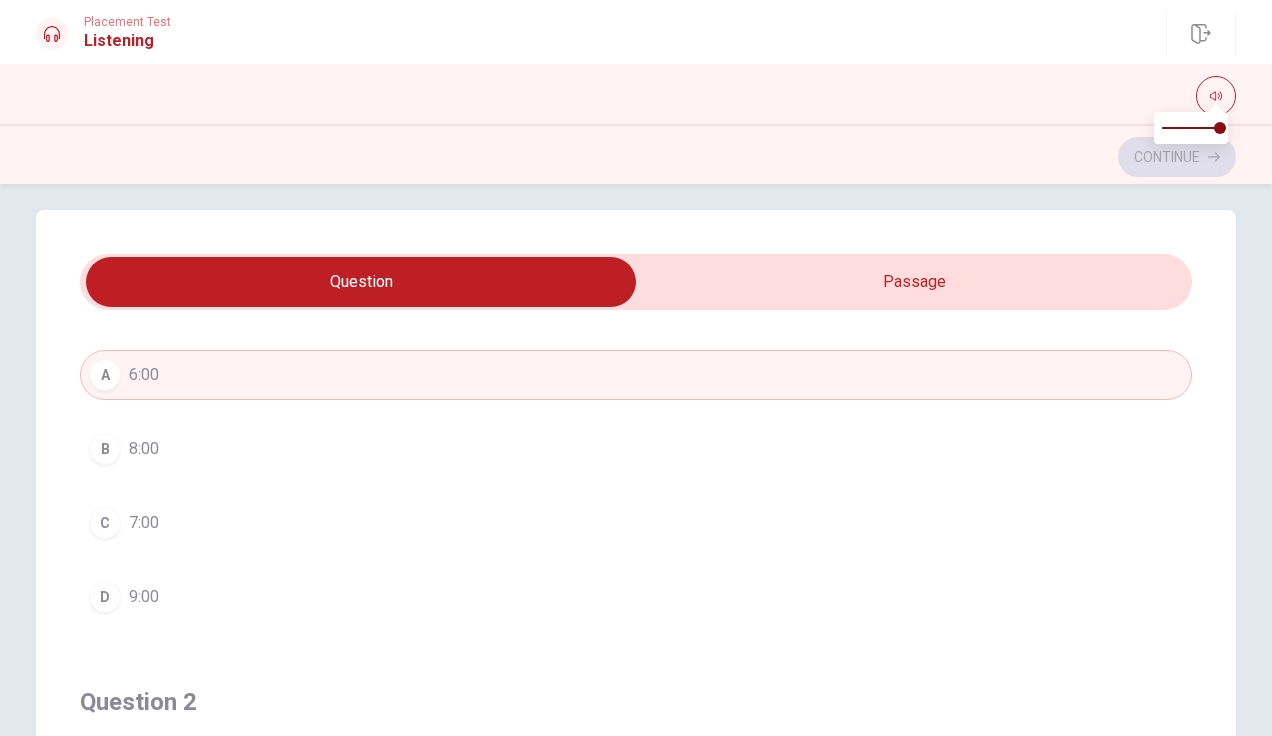 click on "A 6:00" at bounding box center (636, 375) 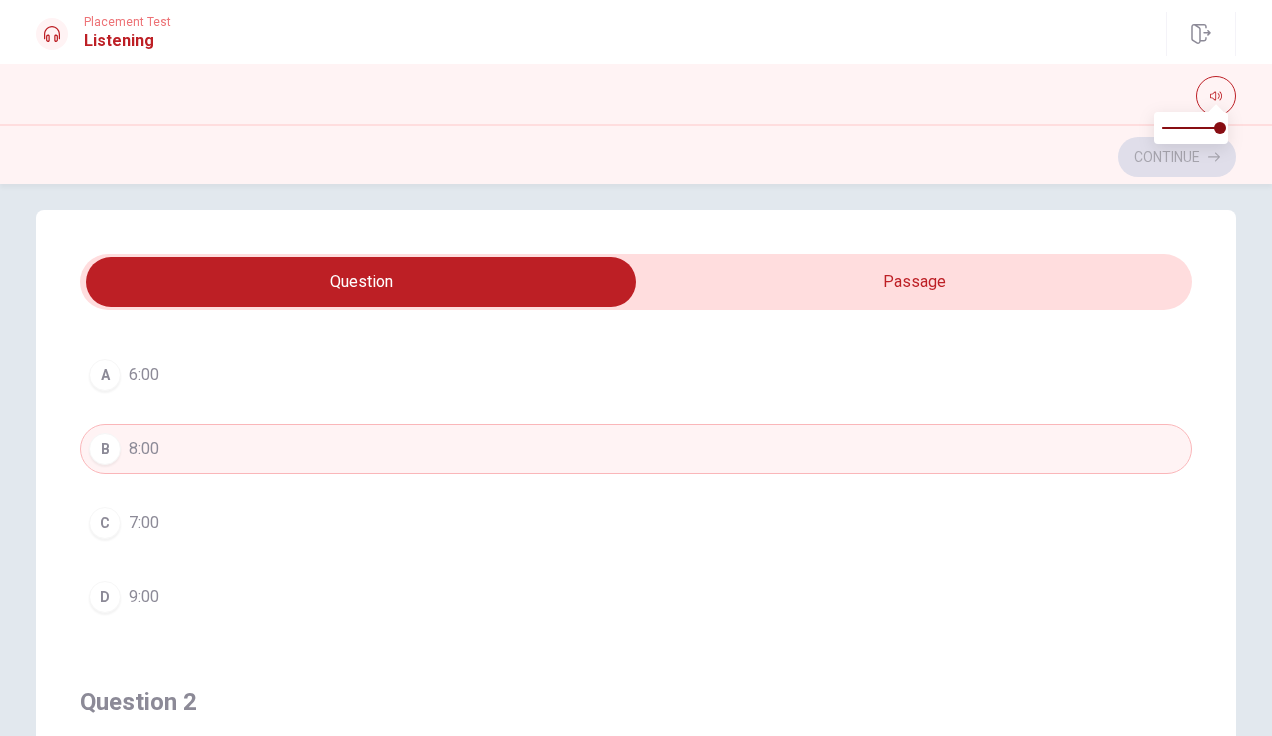 scroll, scrollTop: 0, scrollLeft: 0, axis: both 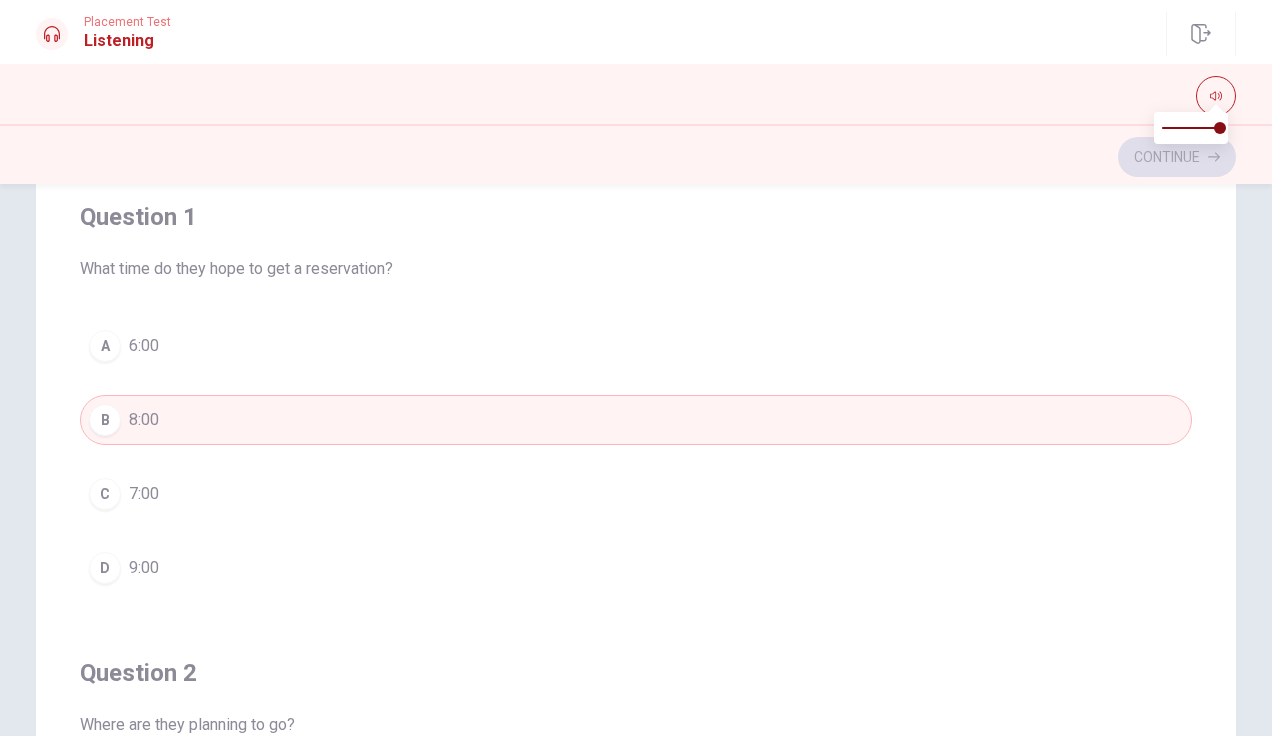 click on "D 9:00" at bounding box center [636, 568] 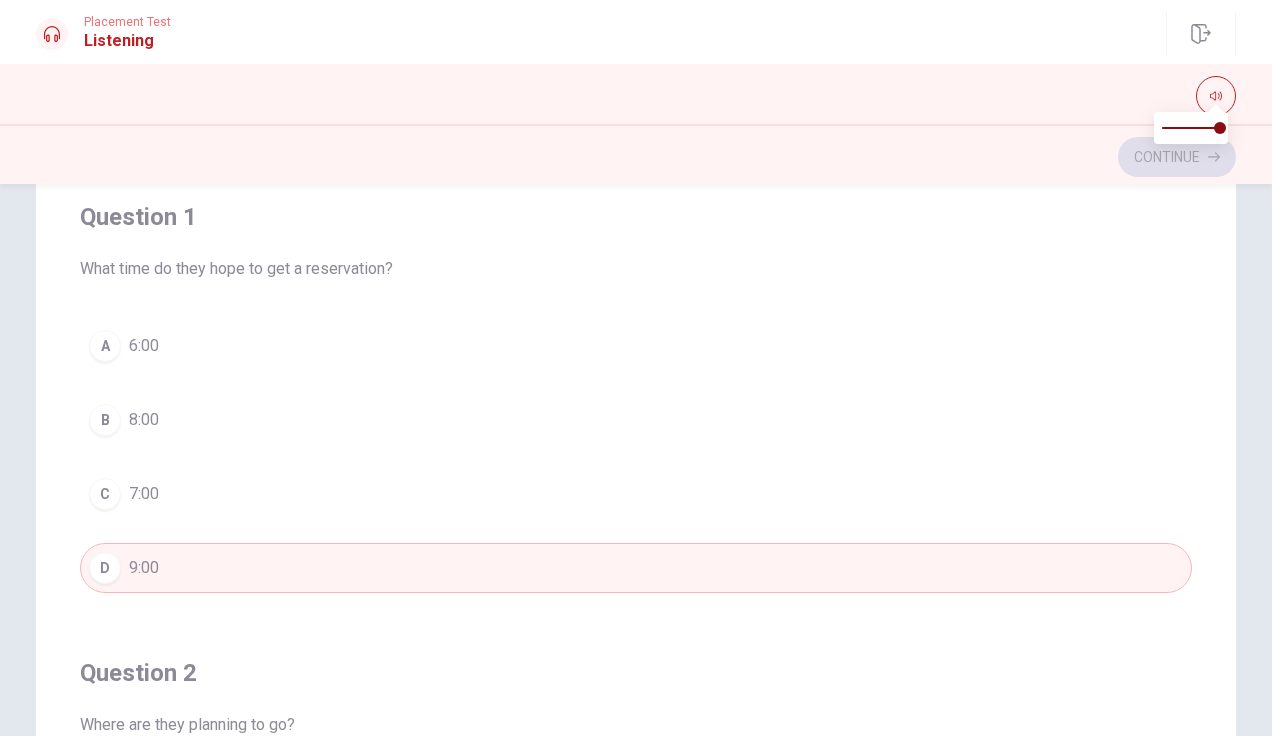 click on "7:00" at bounding box center (144, 494) 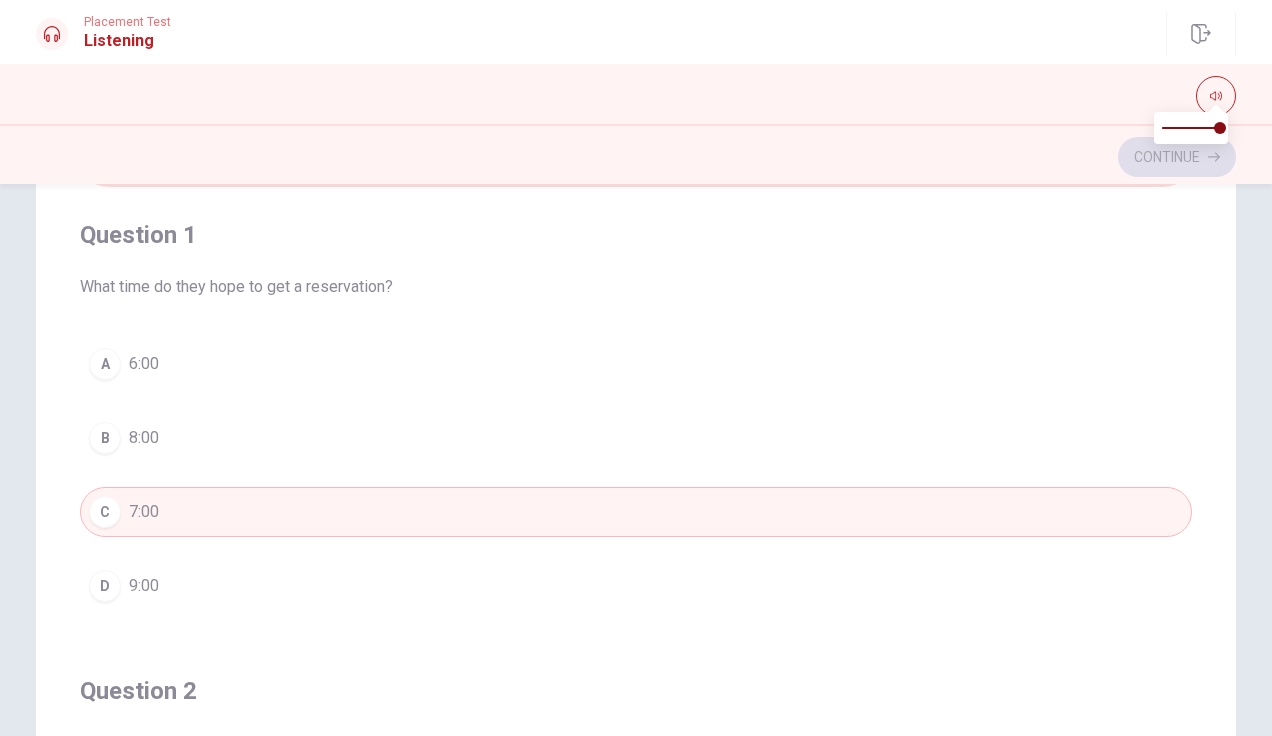 scroll, scrollTop: 150, scrollLeft: 0, axis: vertical 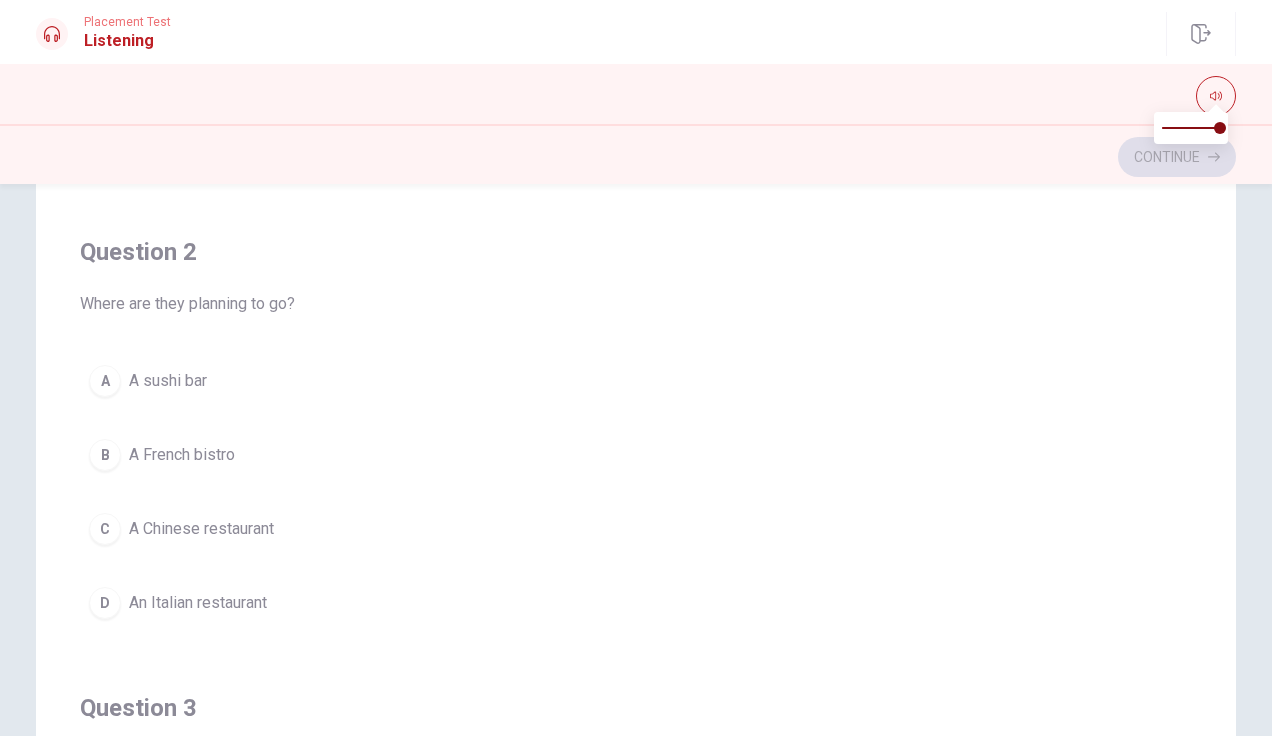 click on "Question 3" at bounding box center [636, 708] 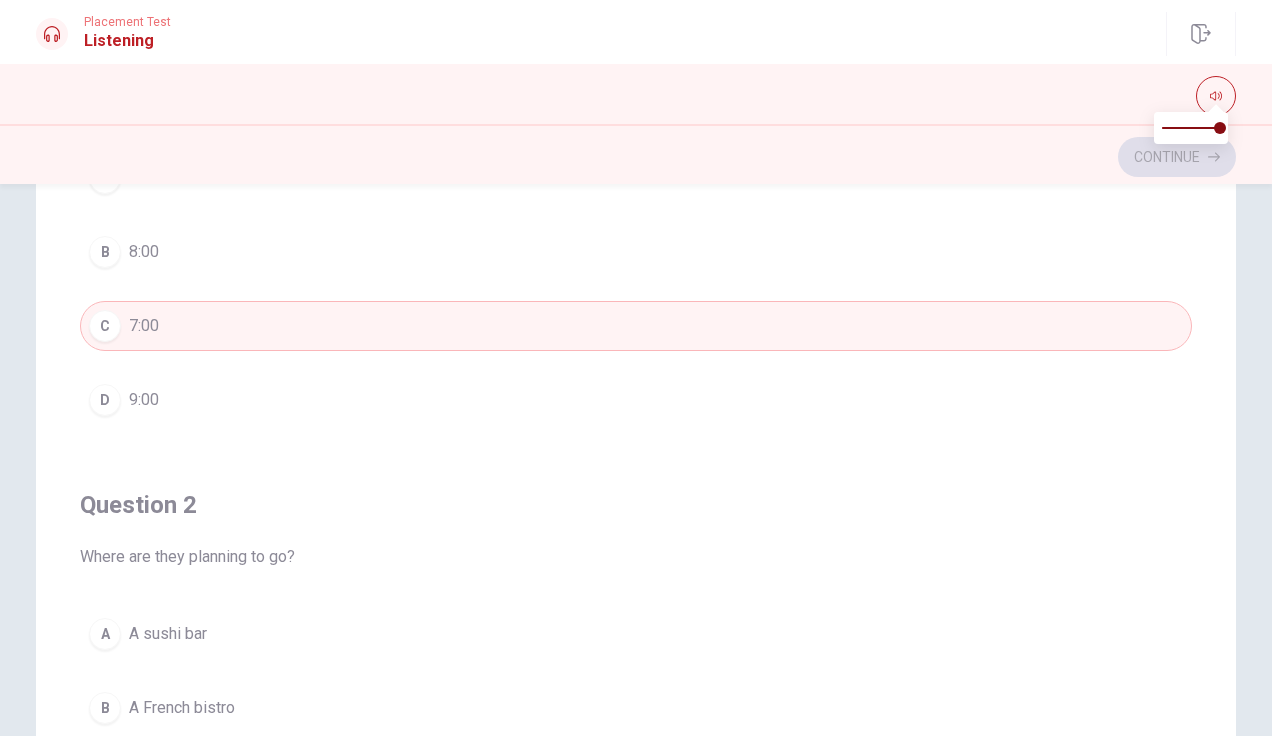 scroll, scrollTop: 170, scrollLeft: 0, axis: vertical 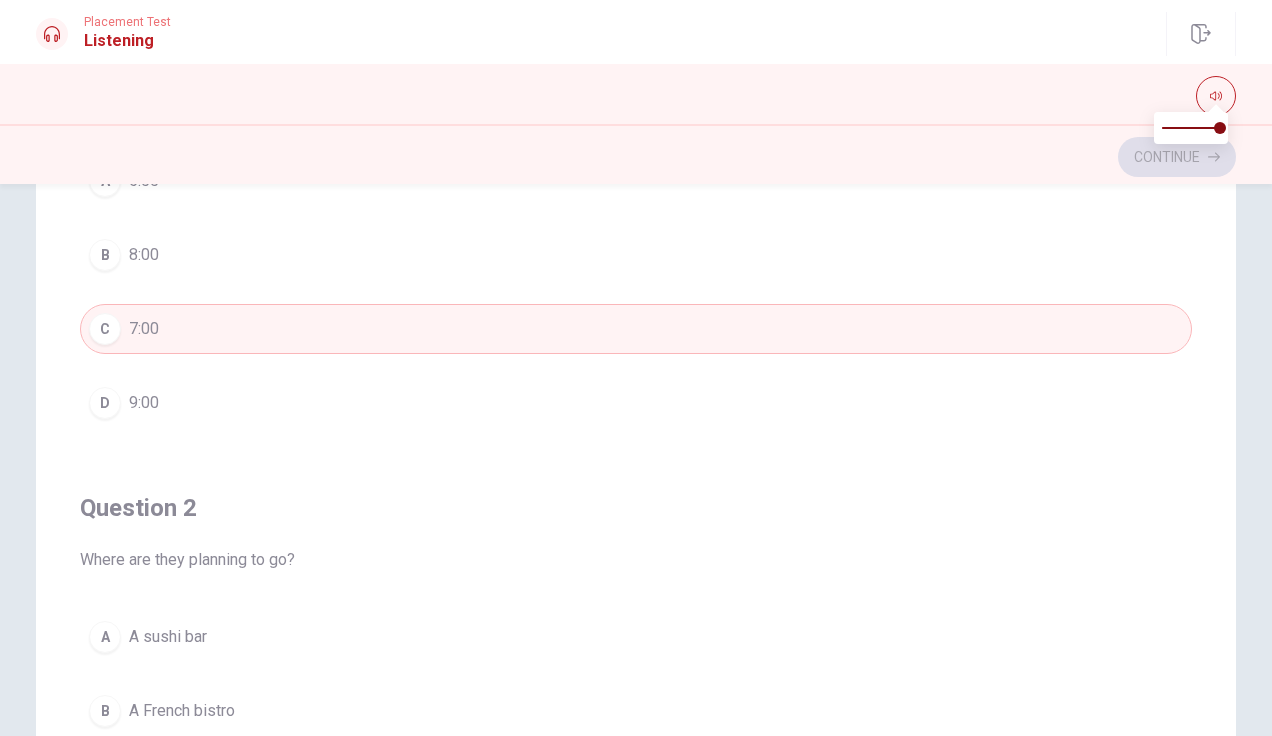 click on "C 7:00" at bounding box center (636, 329) 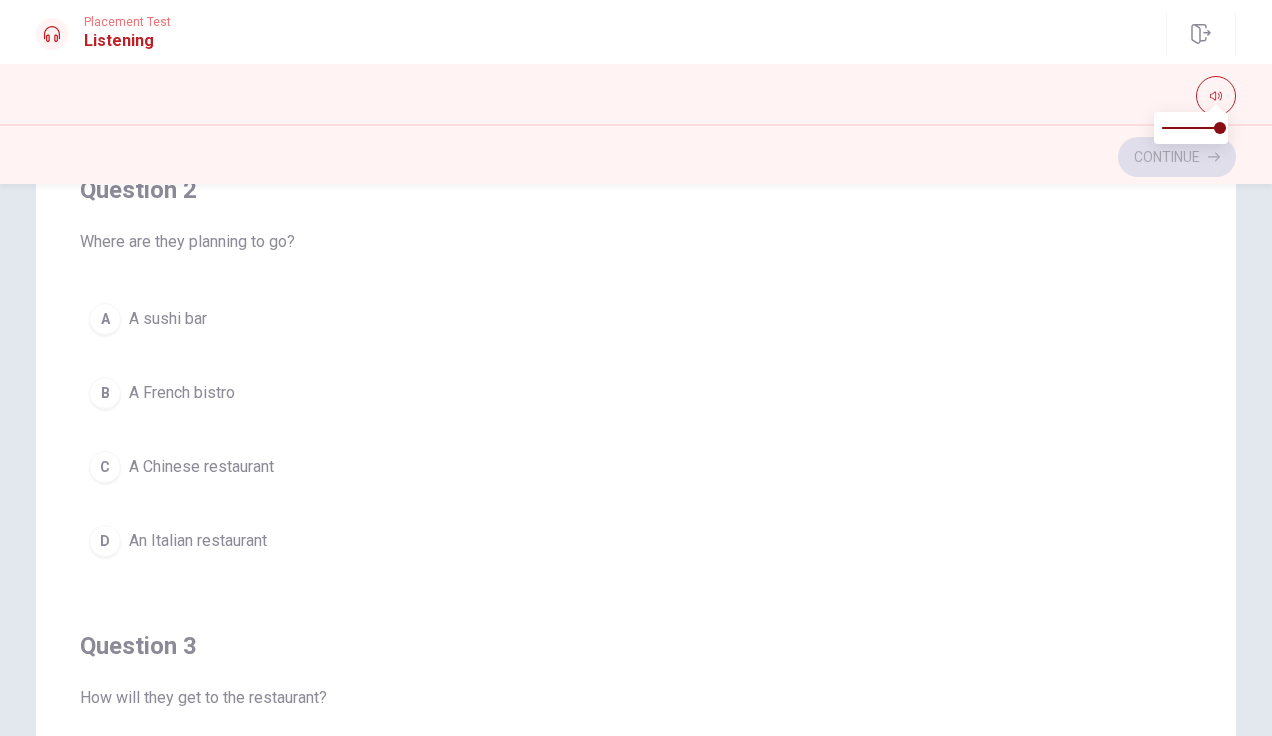 scroll, scrollTop: 492, scrollLeft: 0, axis: vertical 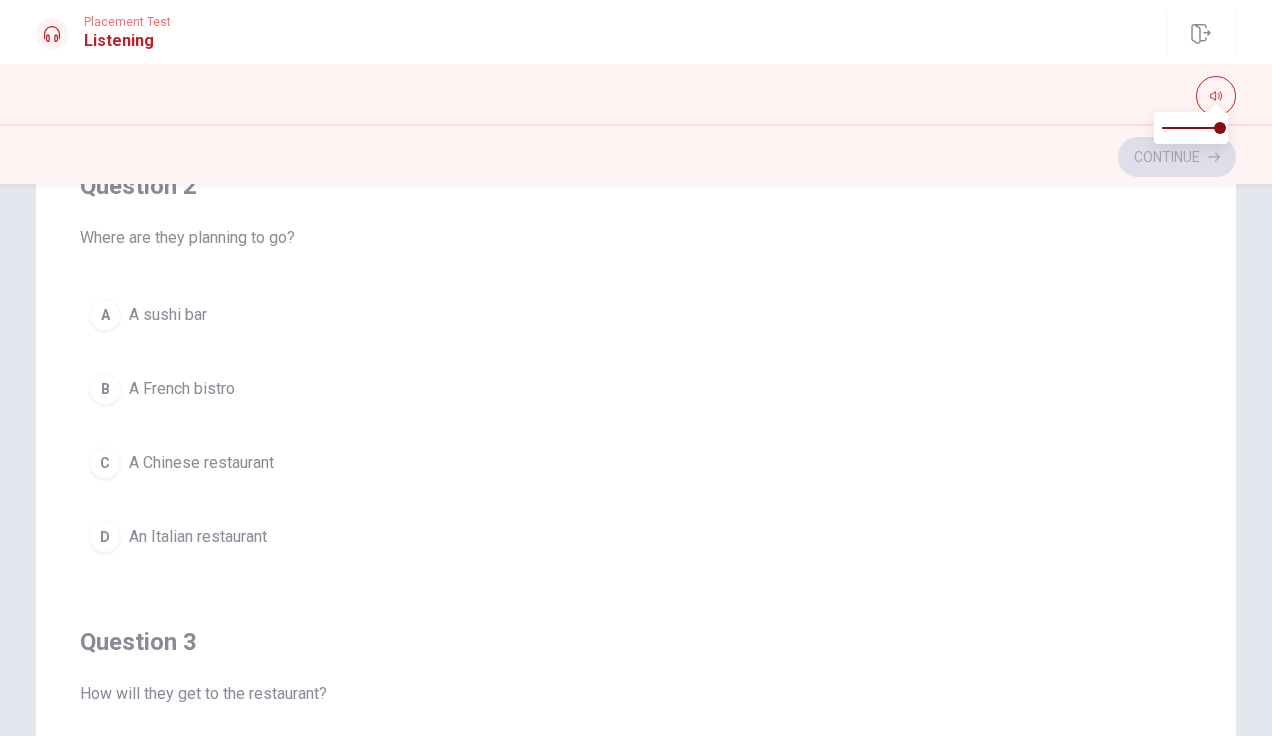 click on "A A sushi bar" at bounding box center (636, 315) 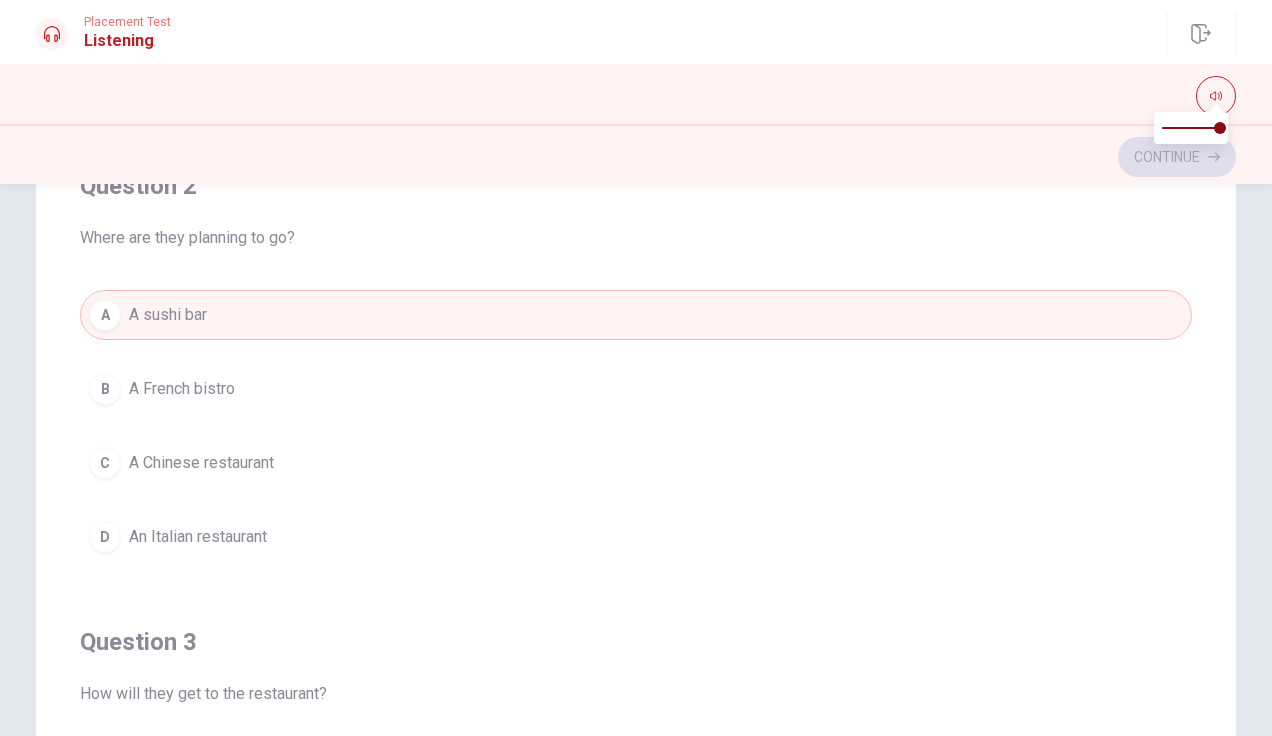 click on "A French bistro" at bounding box center (182, 389) 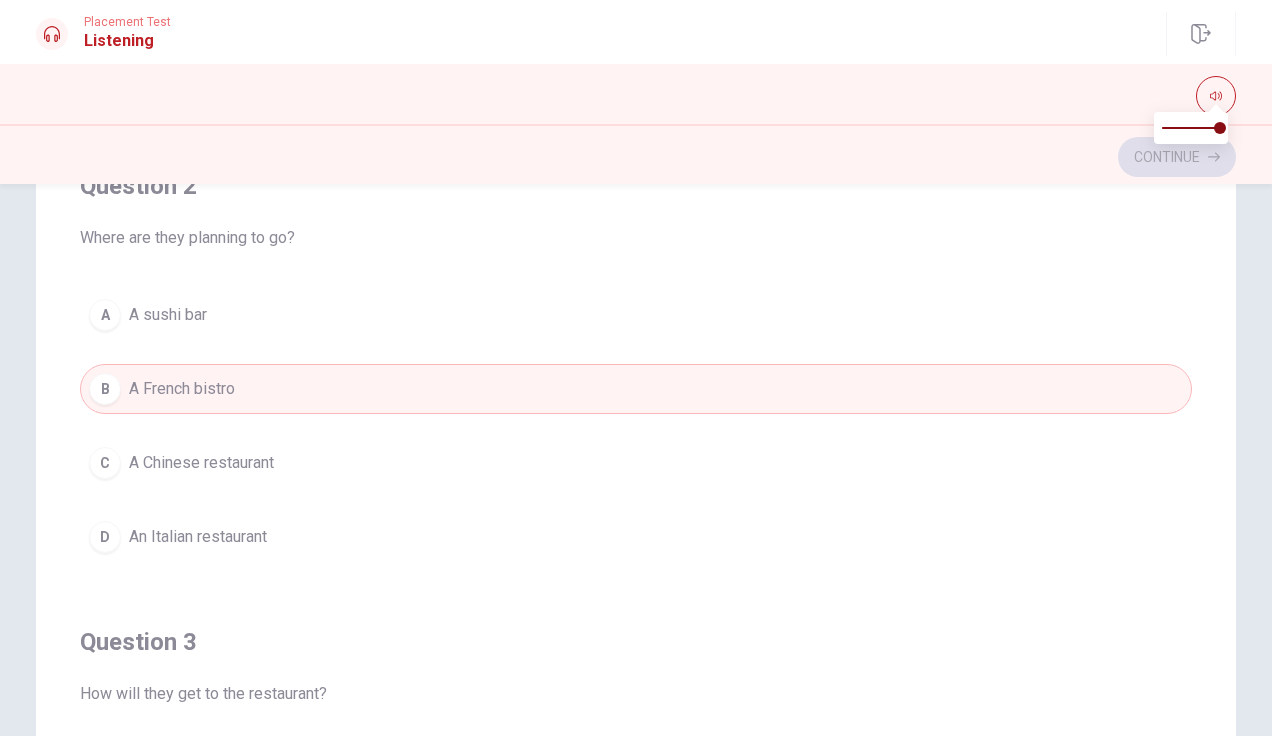 click on "A Chinese restaurant" at bounding box center (201, 463) 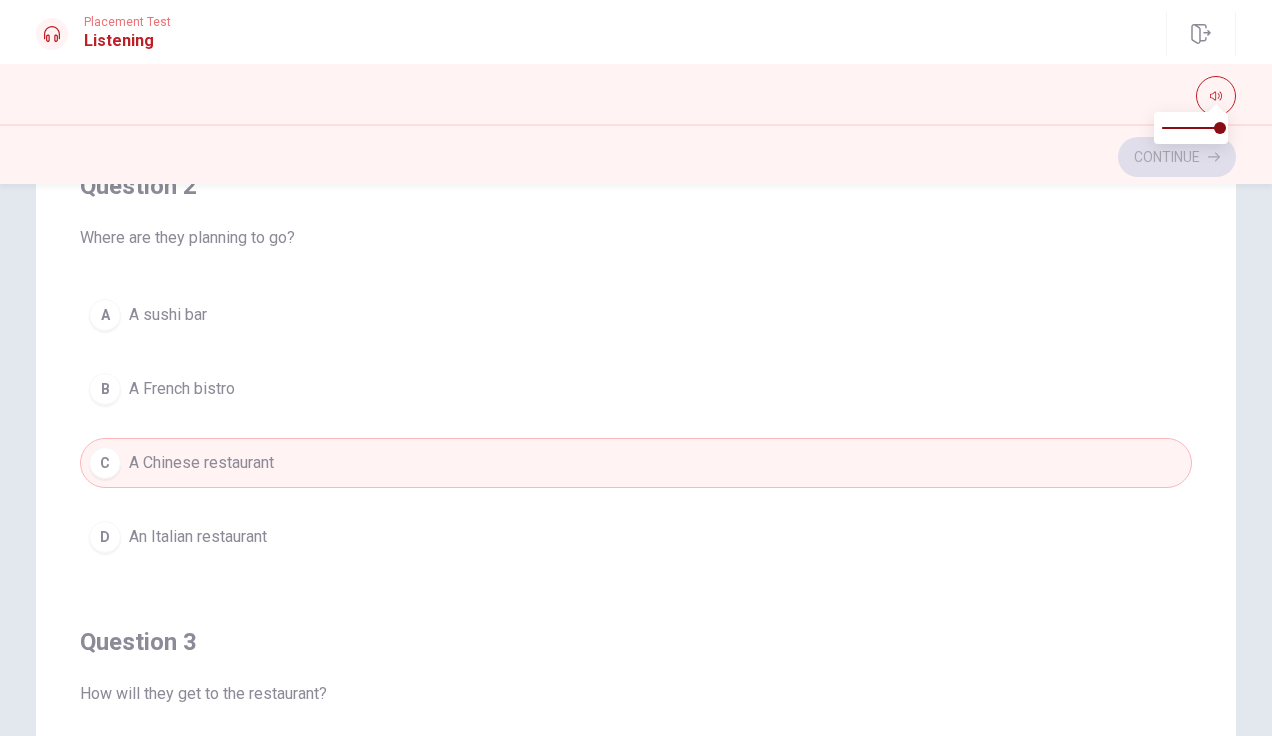 click on "An Italian restaurant" at bounding box center (198, 537) 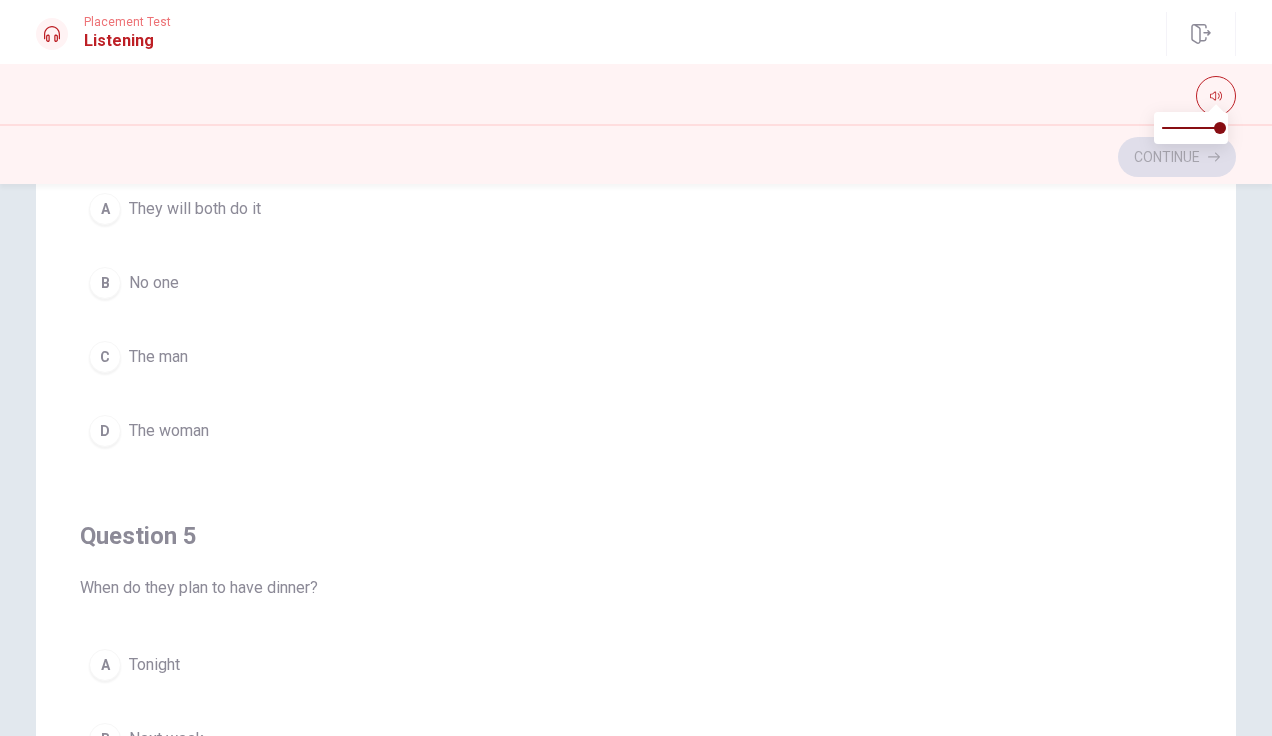 scroll, scrollTop: 1606, scrollLeft: 0, axis: vertical 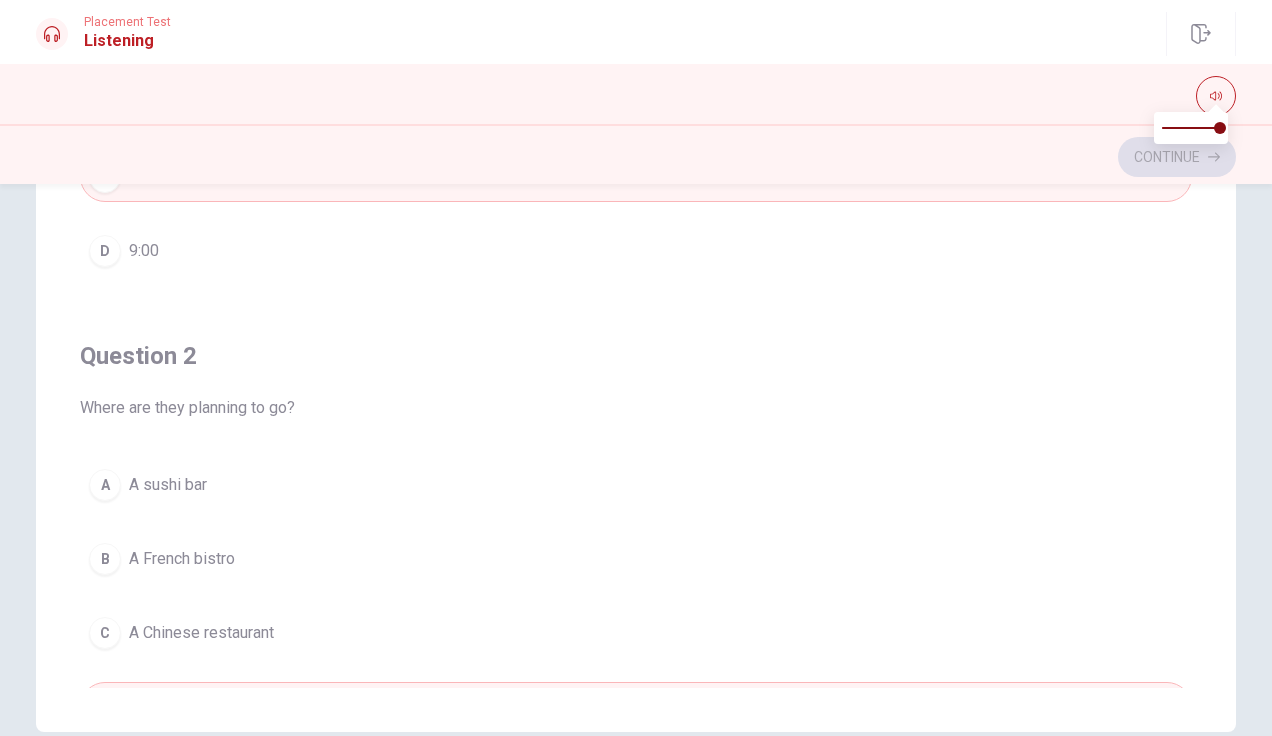 click on "Question 2" at bounding box center (636, 356) 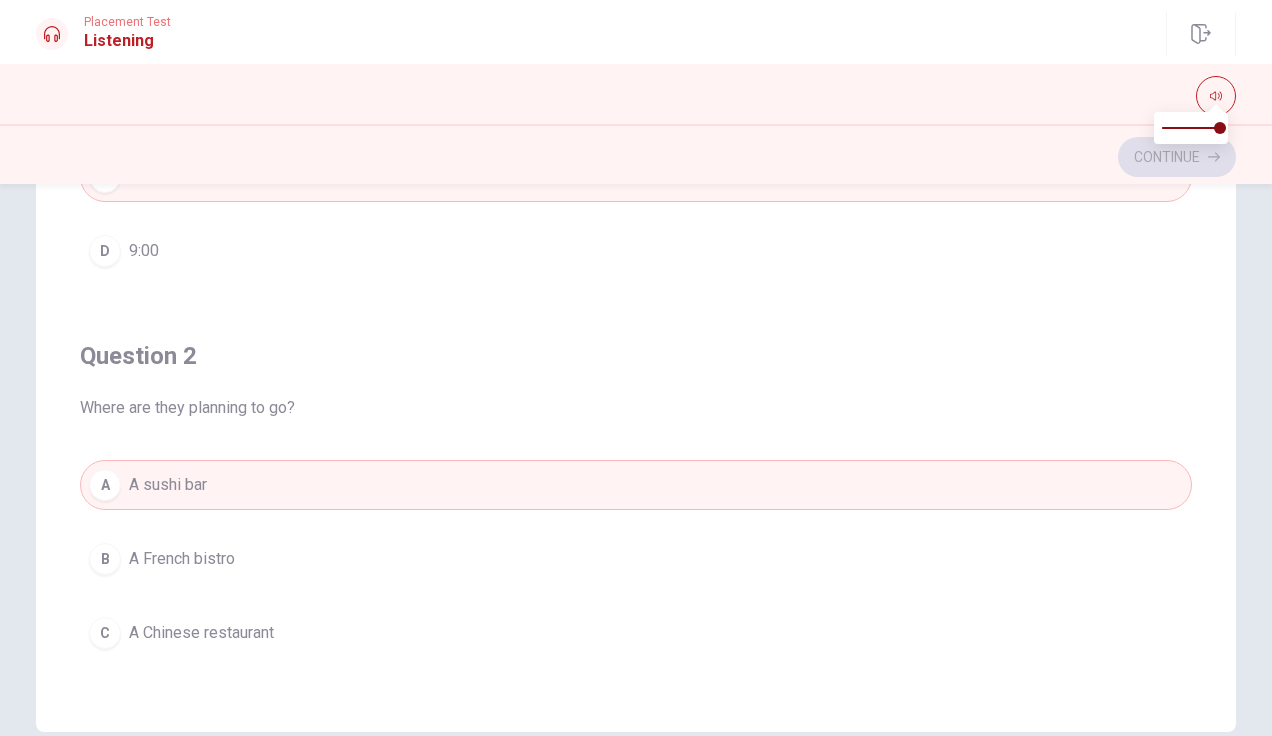 click on "A" at bounding box center [105, 485] 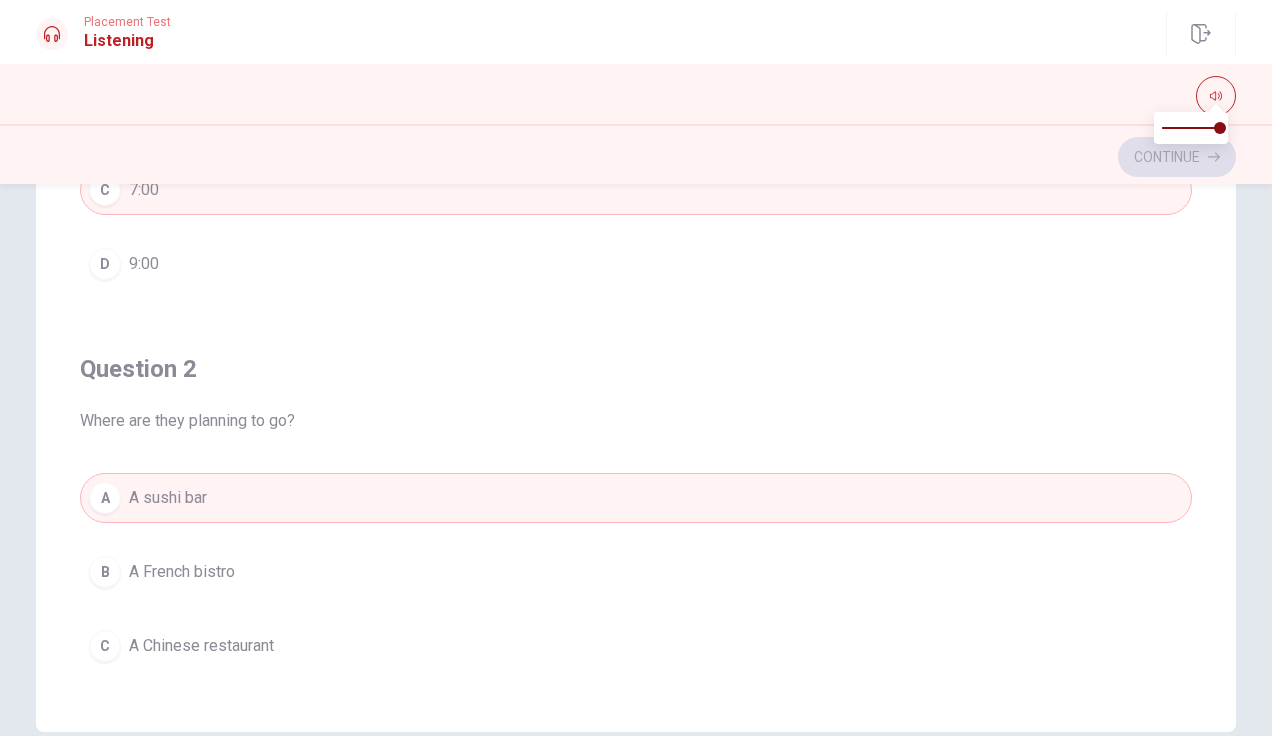 scroll, scrollTop: 0, scrollLeft: 0, axis: both 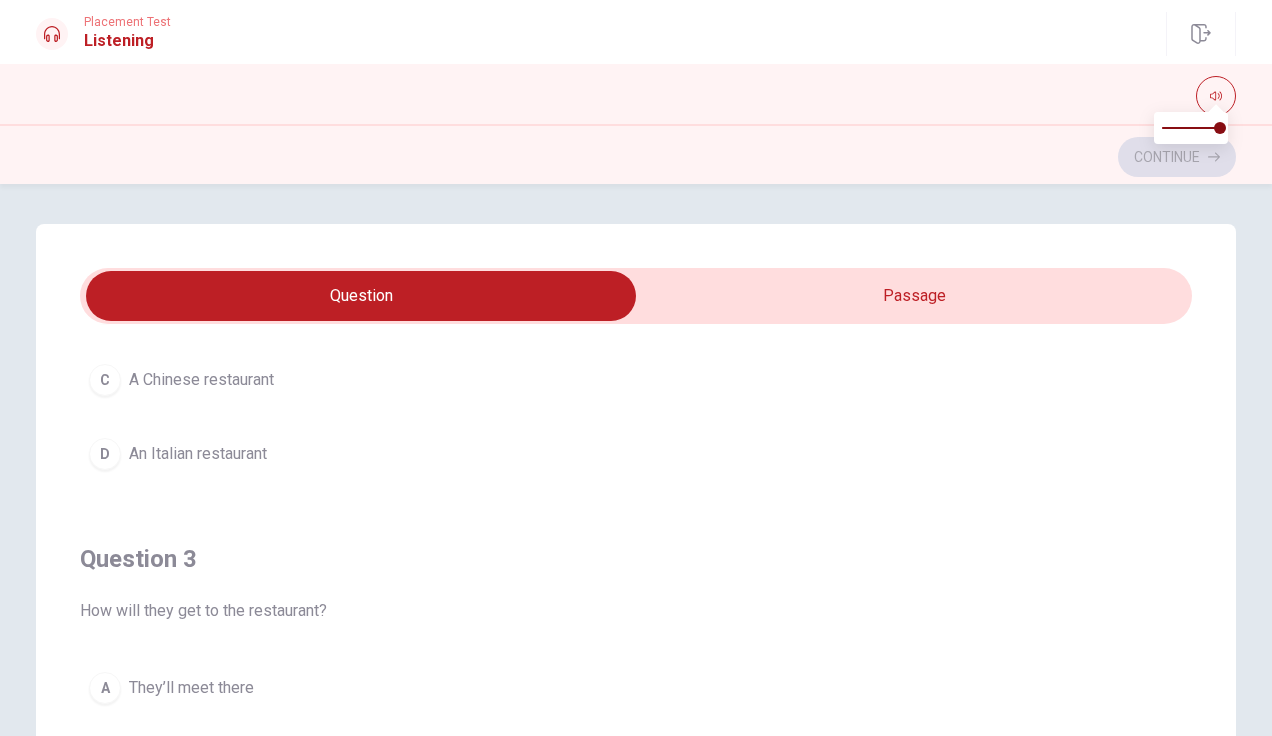 click on "C A Chinese restaurant" at bounding box center (636, 380) 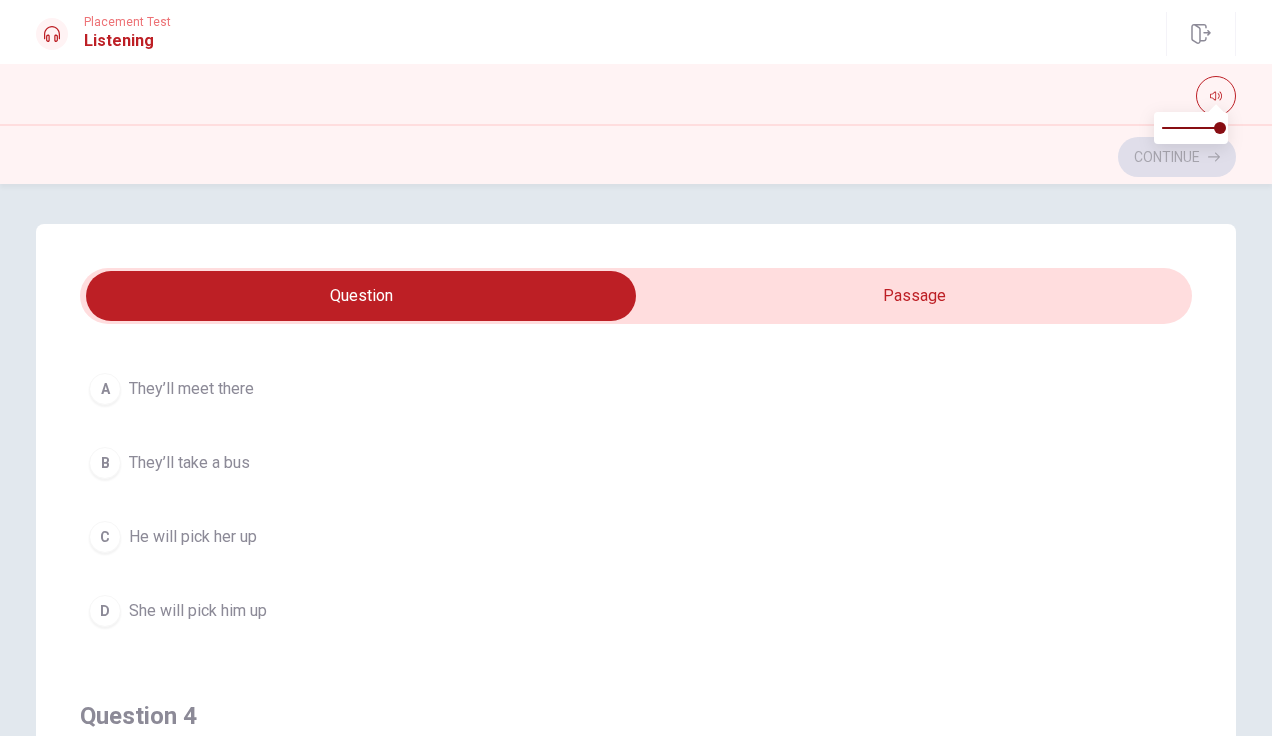 scroll, scrollTop: 1025, scrollLeft: 0, axis: vertical 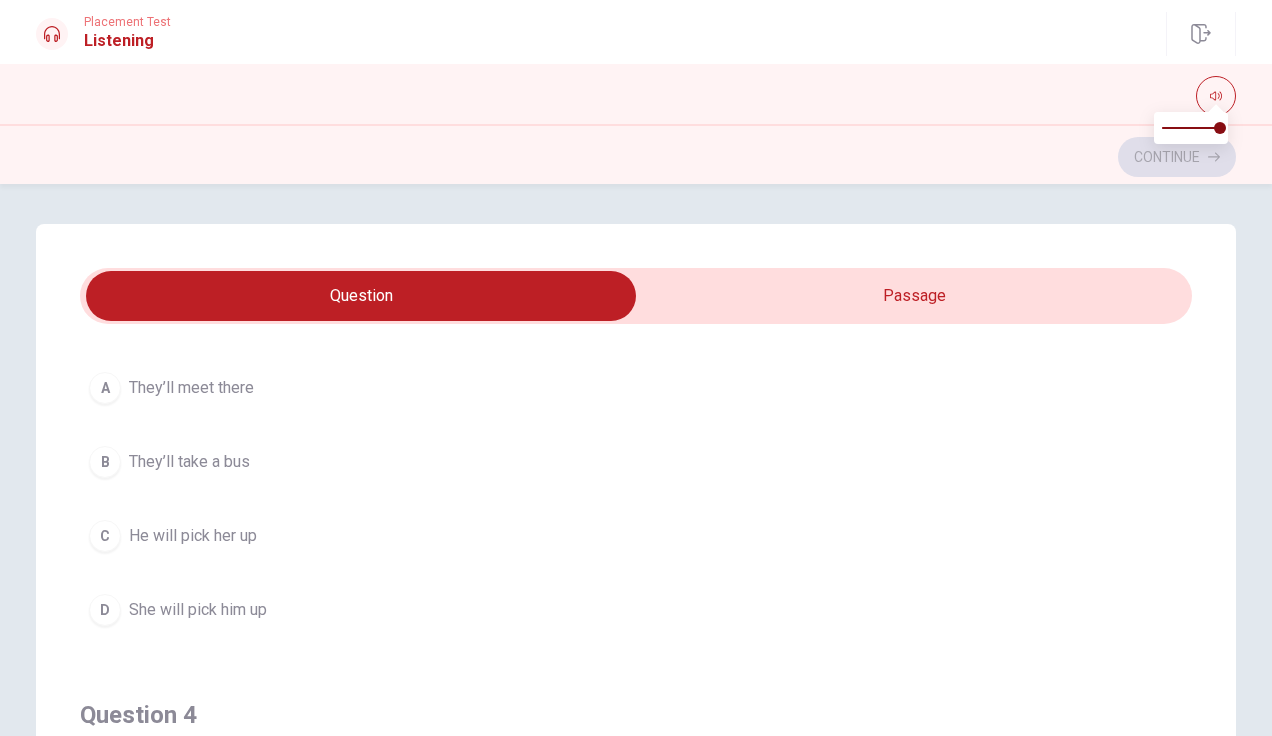 click on "C He will pick her up" at bounding box center (636, 536) 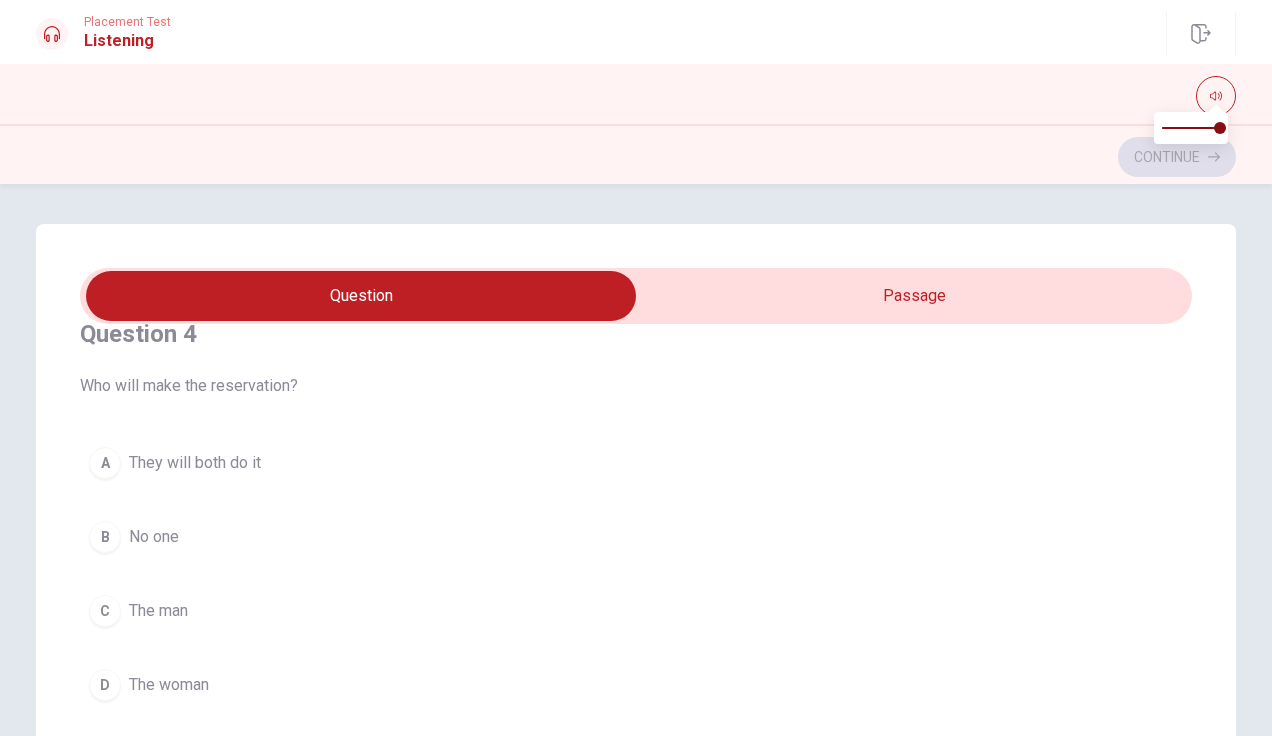 scroll, scrollTop: 1398, scrollLeft: 0, axis: vertical 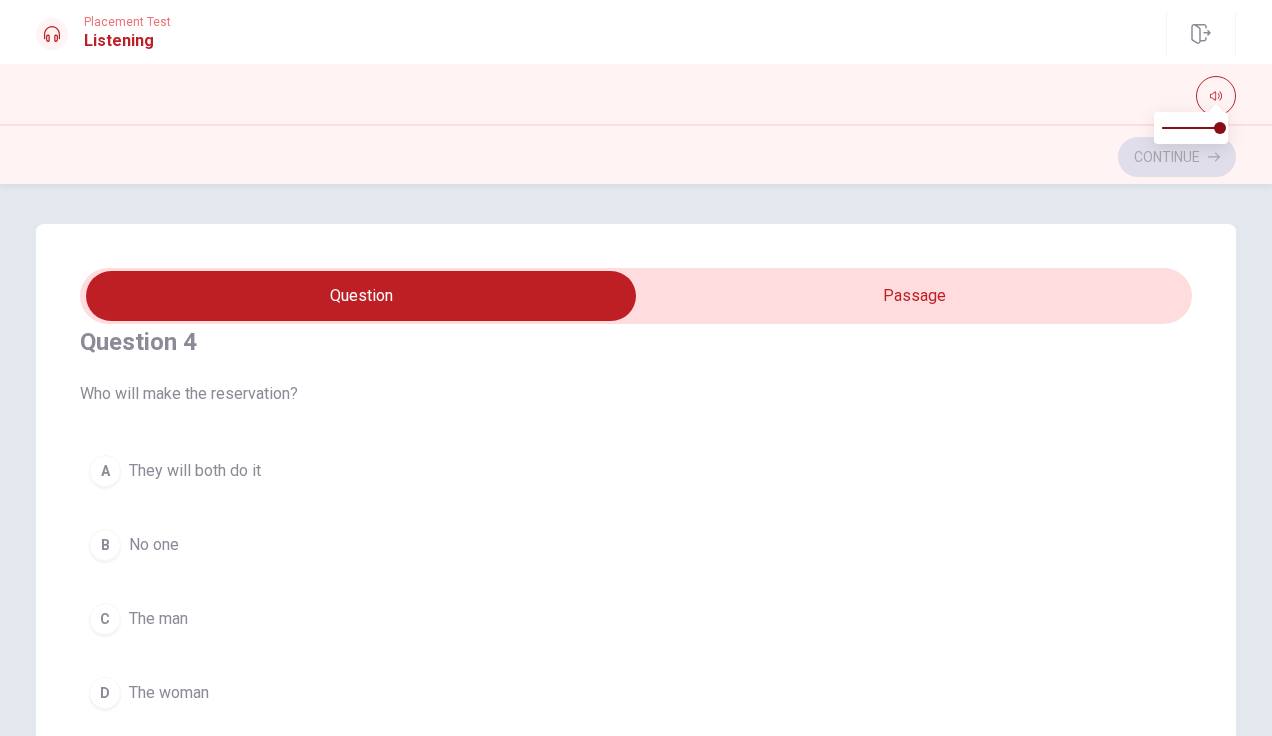 click on "A They will both do it" at bounding box center [636, 471] 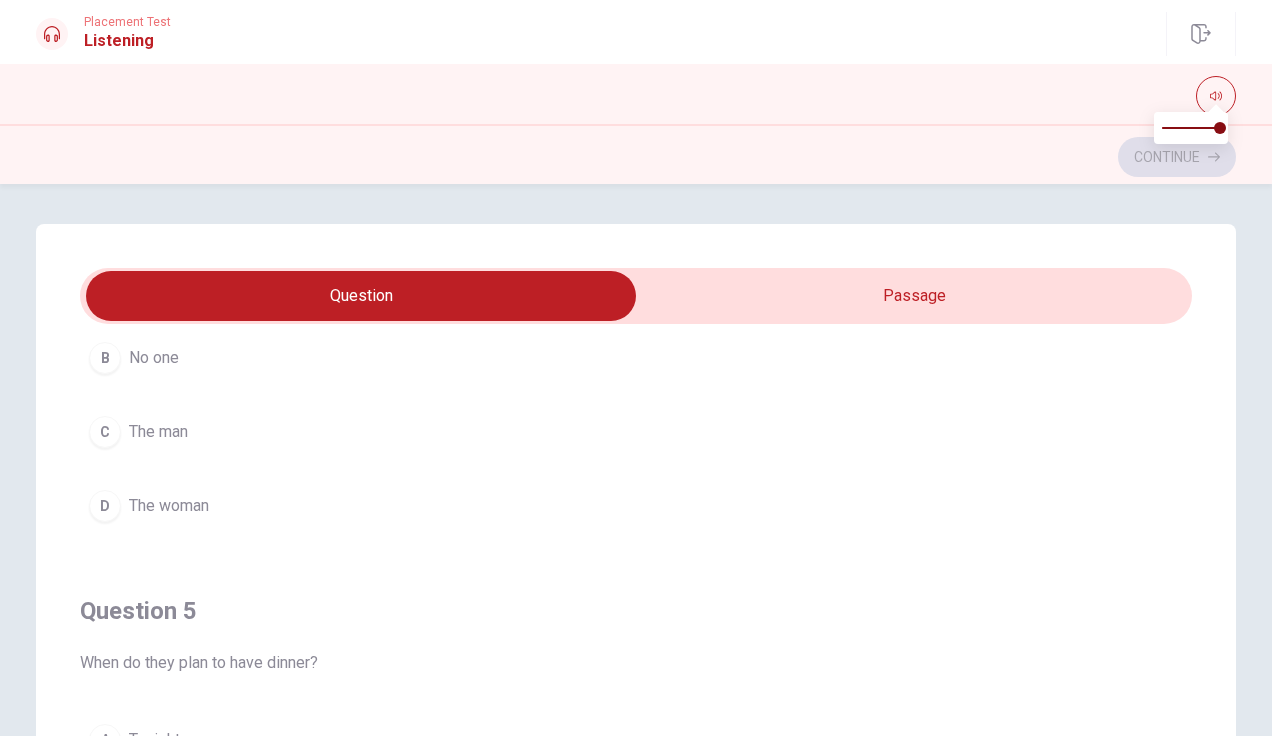 scroll, scrollTop: 1606, scrollLeft: 0, axis: vertical 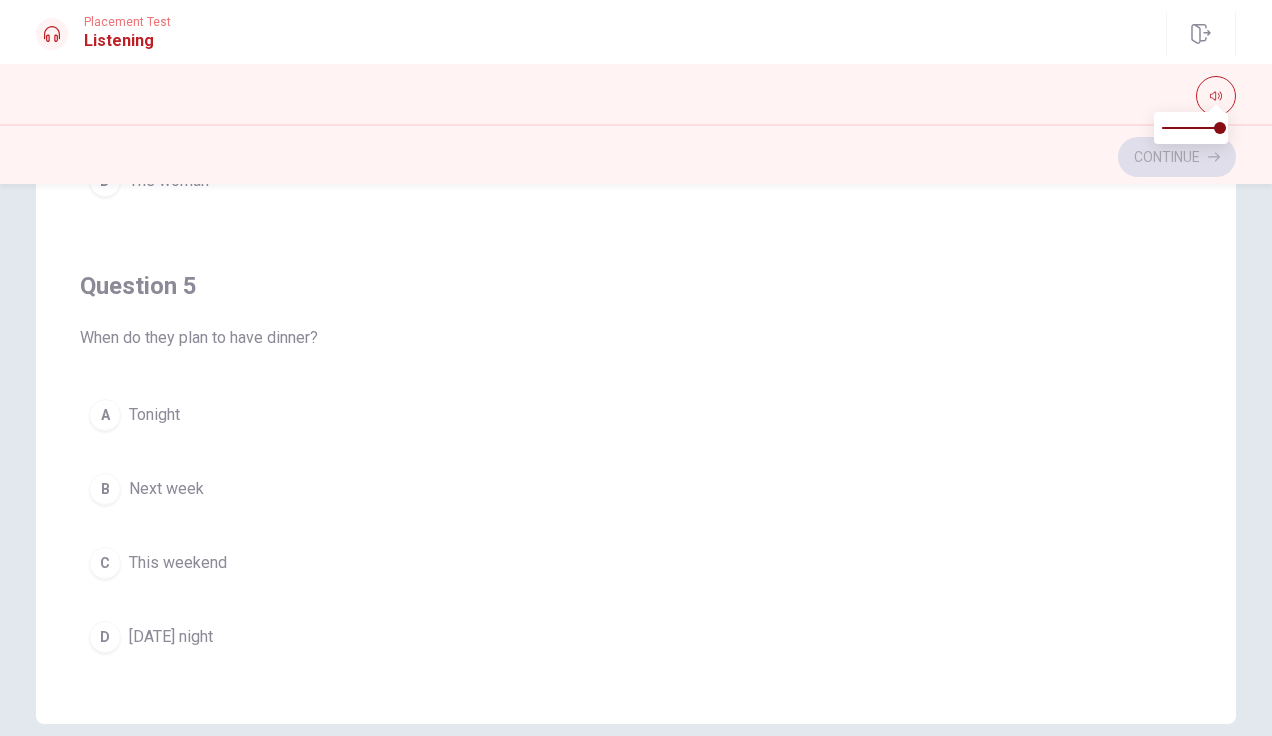 click on "A Tonight" at bounding box center (636, 415) 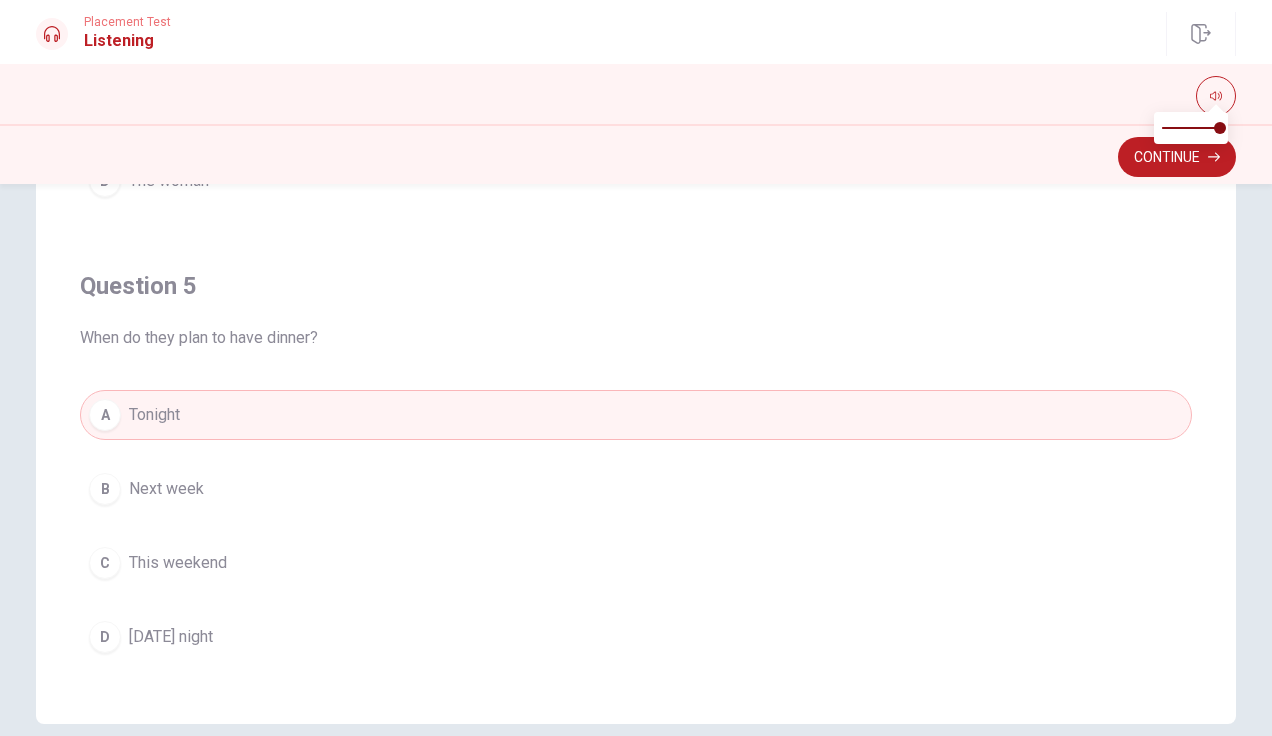 click on "C This weekend" at bounding box center [636, 563] 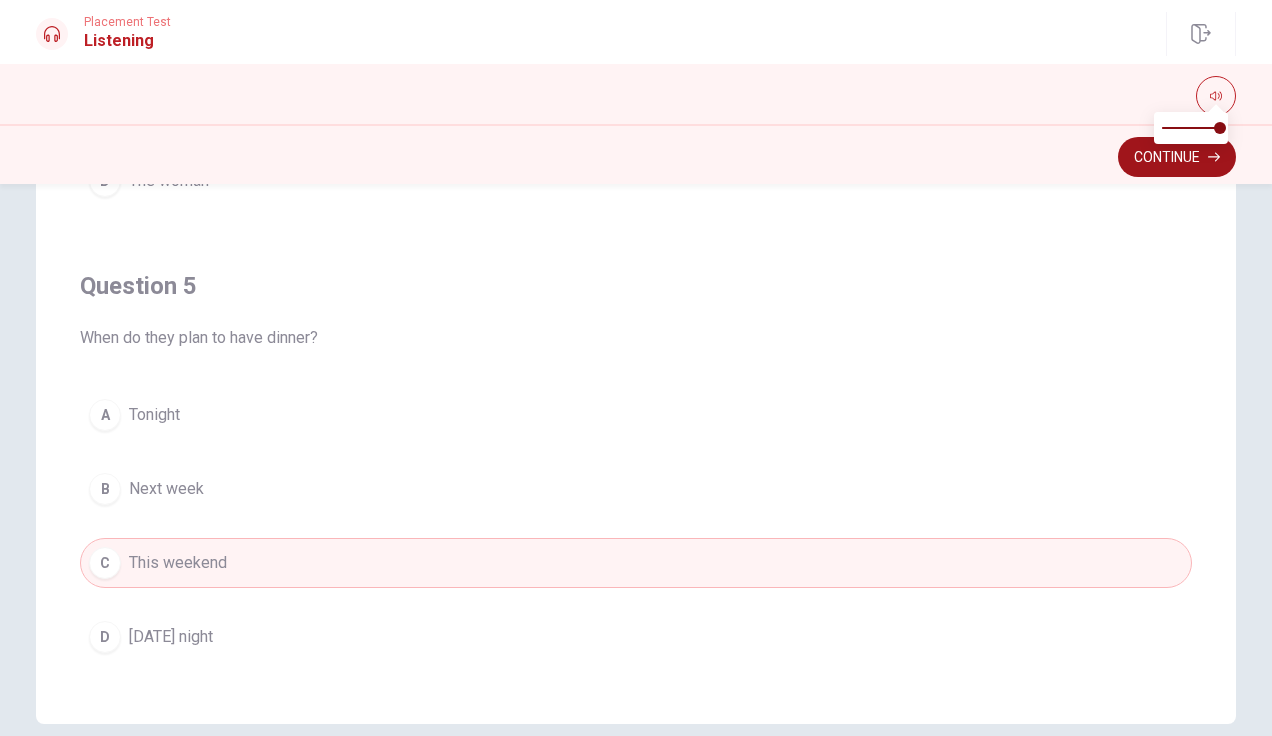 click on "Continue" at bounding box center (1177, 157) 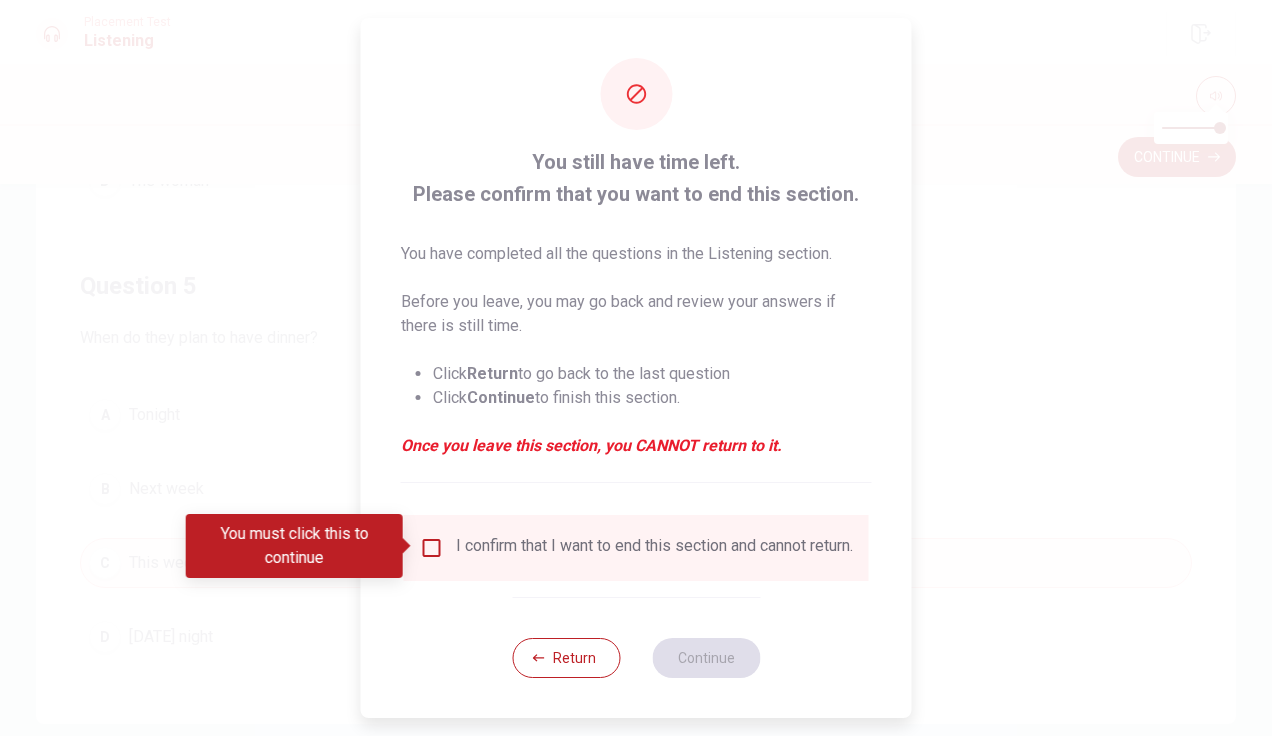 click at bounding box center [432, 548] 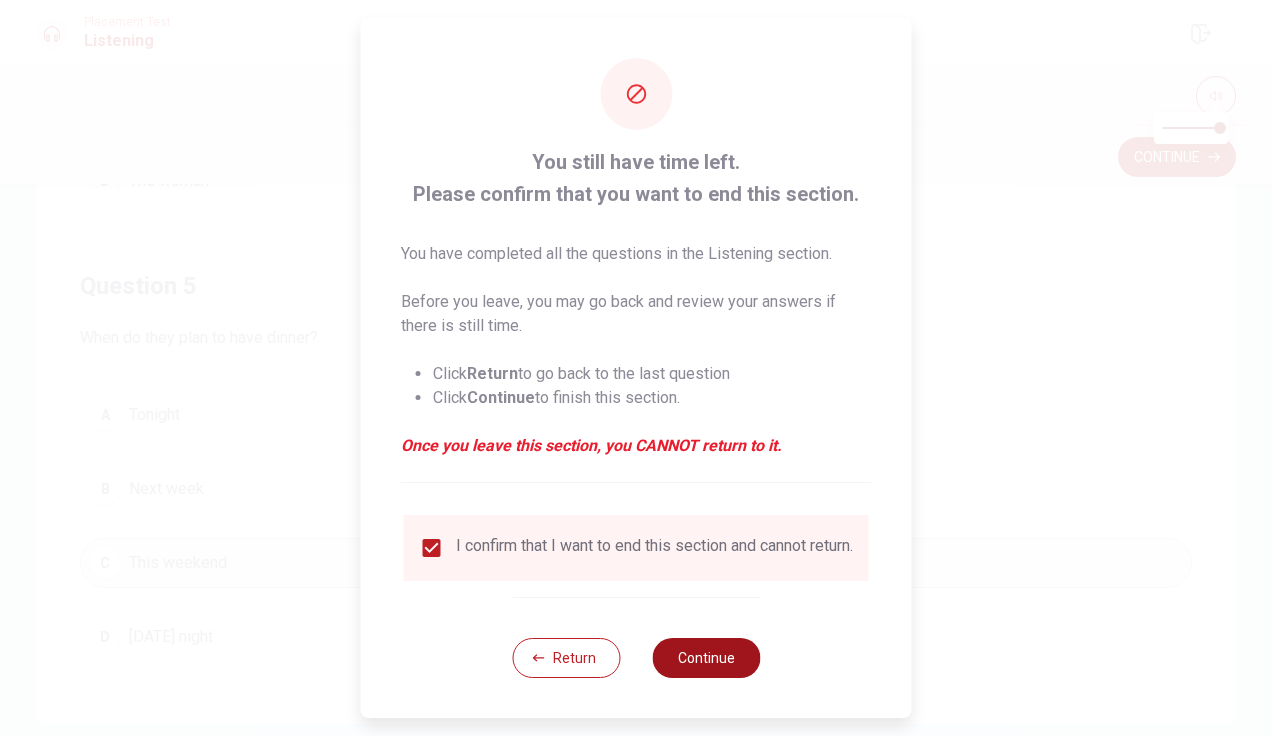 click on "Continue" at bounding box center (706, 658) 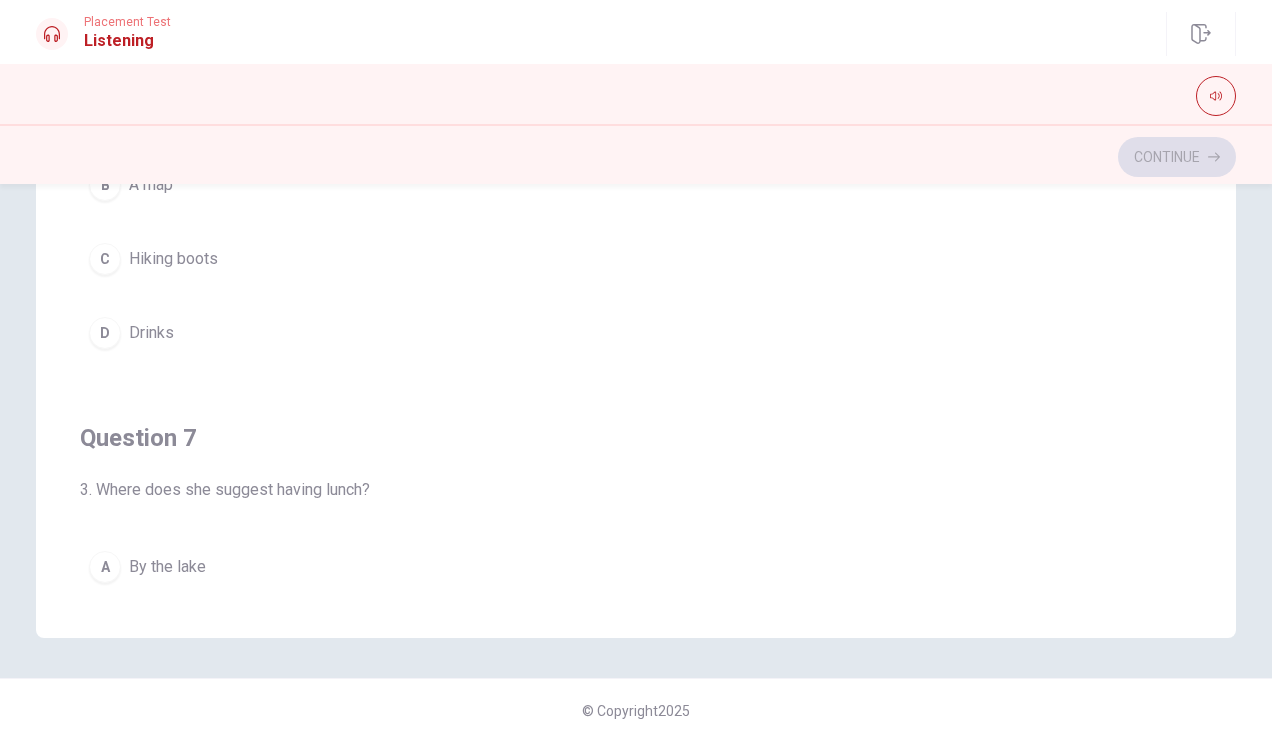 scroll, scrollTop: 392, scrollLeft: 0, axis: vertical 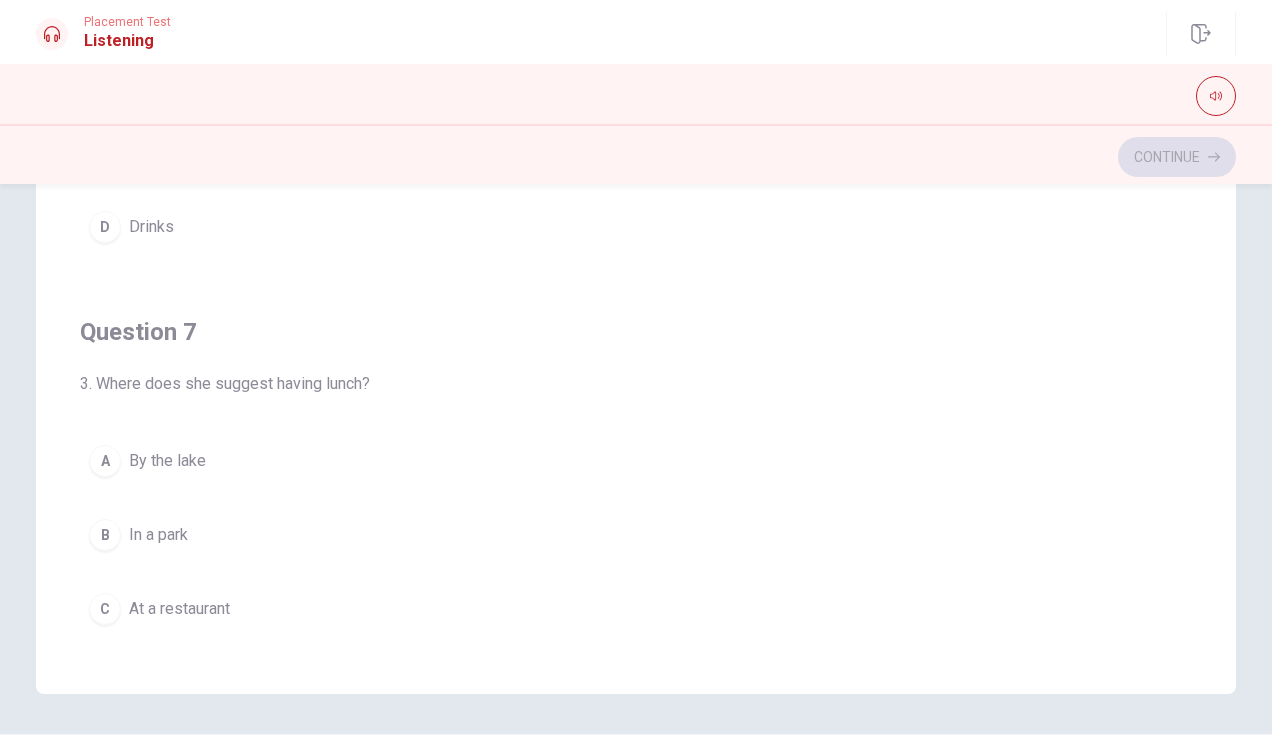 click on "Question 6 4. What does the man offer to bring? A Snacks and a blanket B A map C Hiking boots D Drinks Question 7 3. Where does she suggest having lunch? A By the lake B In a park C At a restaurant D On a mountain Question 8 5. Who is responsible for organizing most of the trip? A The woman B They haven’t decided C The man D Both equally Question 9 What activity does she plan for the morning? A Shopping B Swimming C Sightseeing D Hiking Question 10 Where does the woman want to go for the weekend? A To the beach B To the mountains C To the countryside D To the city Planning a Weekend Getaway 04m 42s" at bounding box center [636, 292] 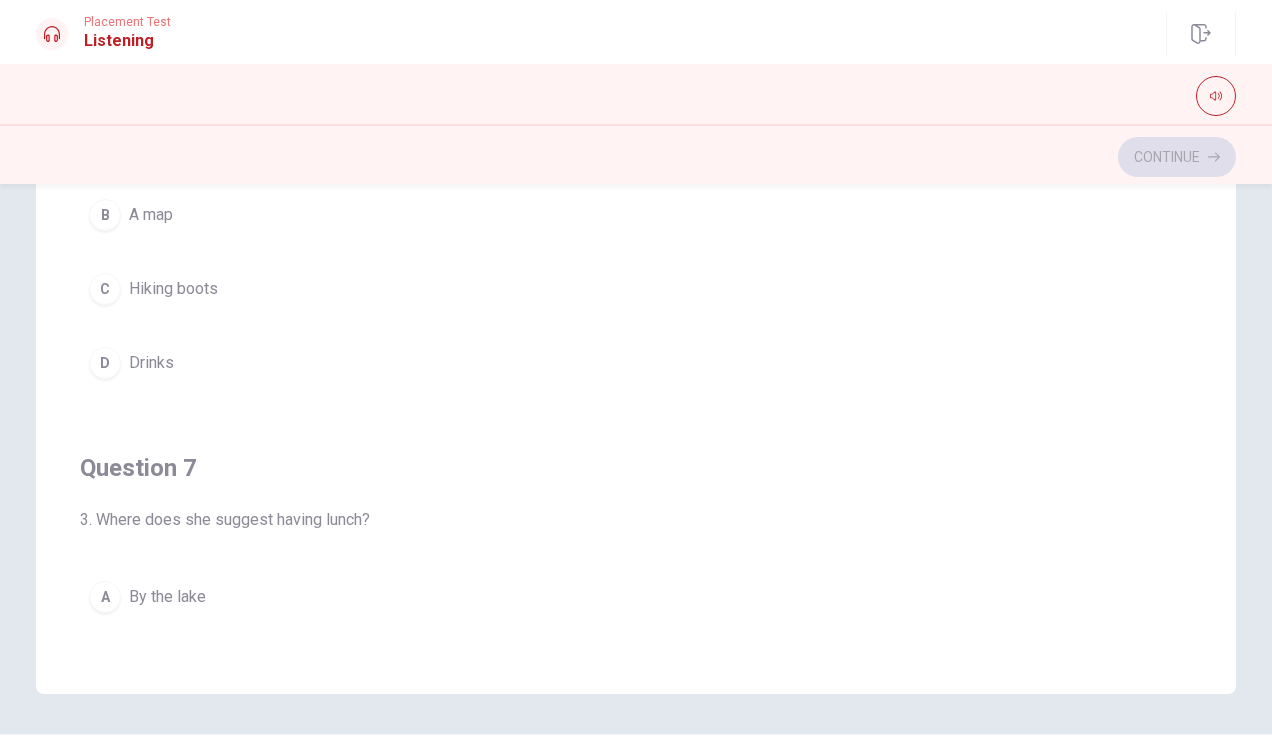 scroll, scrollTop: 0, scrollLeft: 0, axis: both 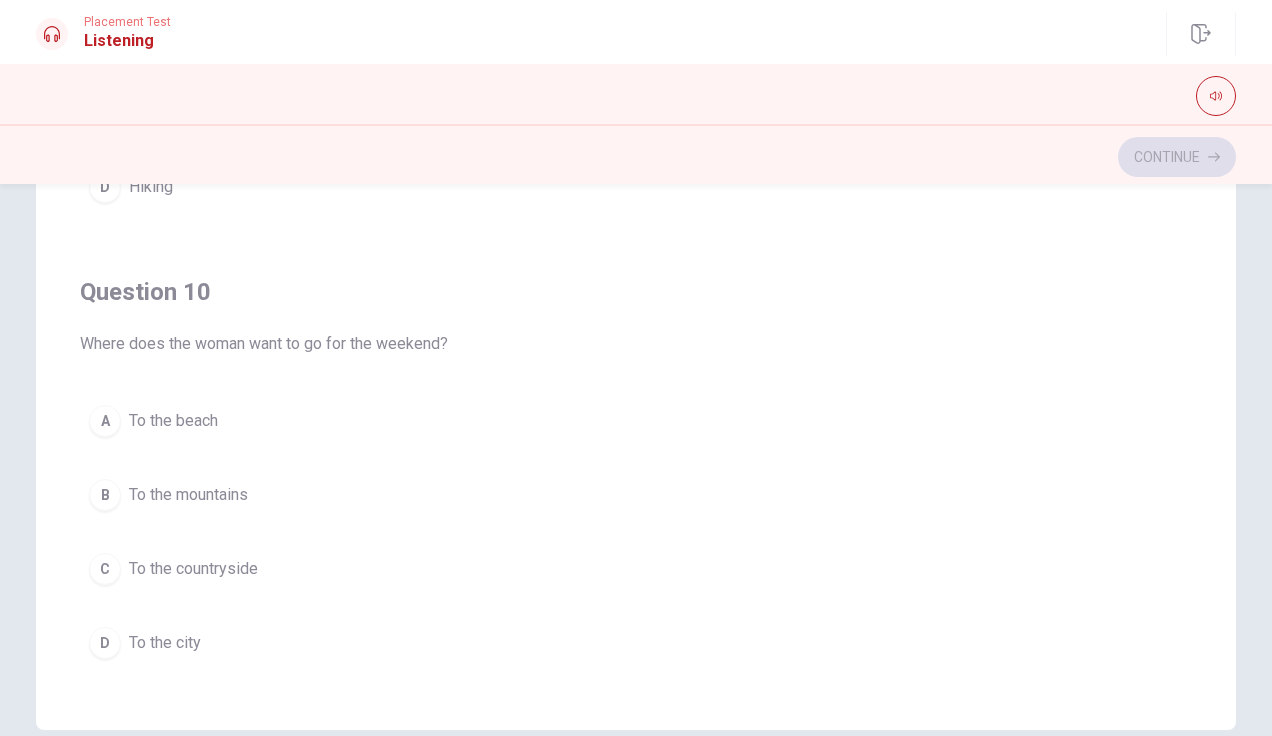 click on "D To the city" at bounding box center [636, 643] 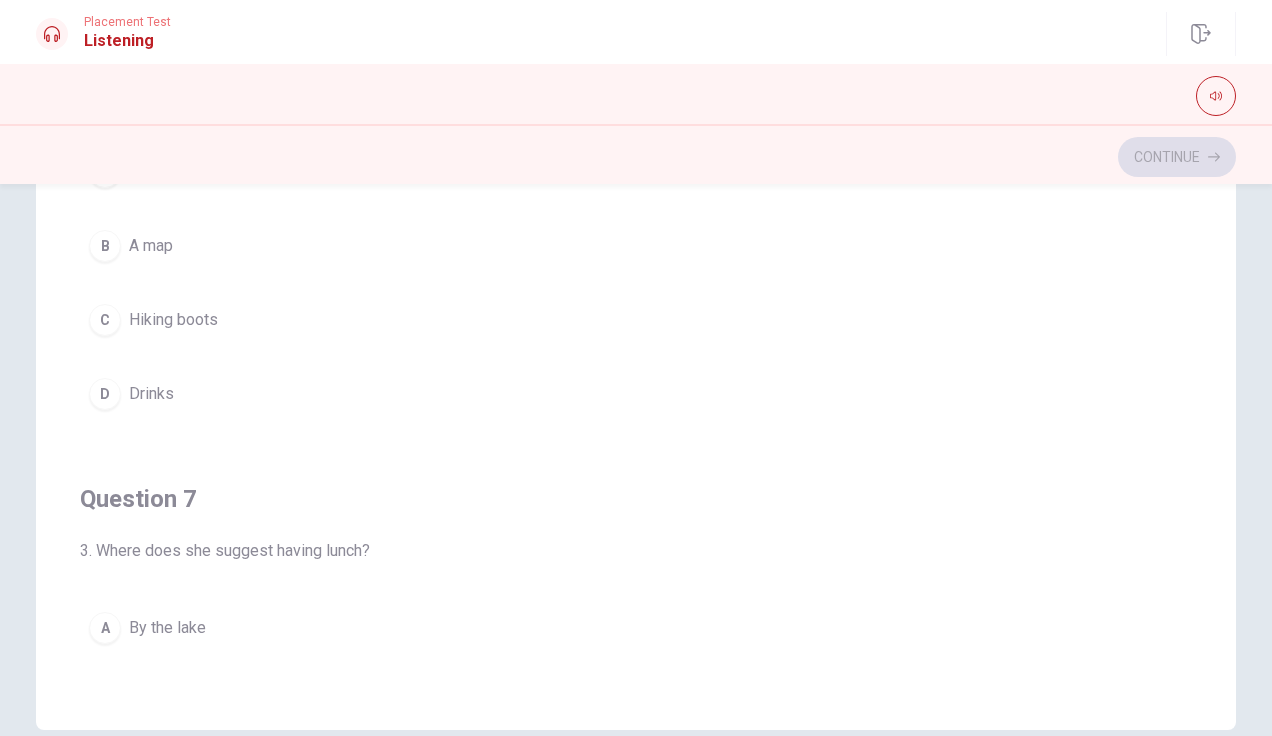 scroll, scrollTop: 0, scrollLeft: 0, axis: both 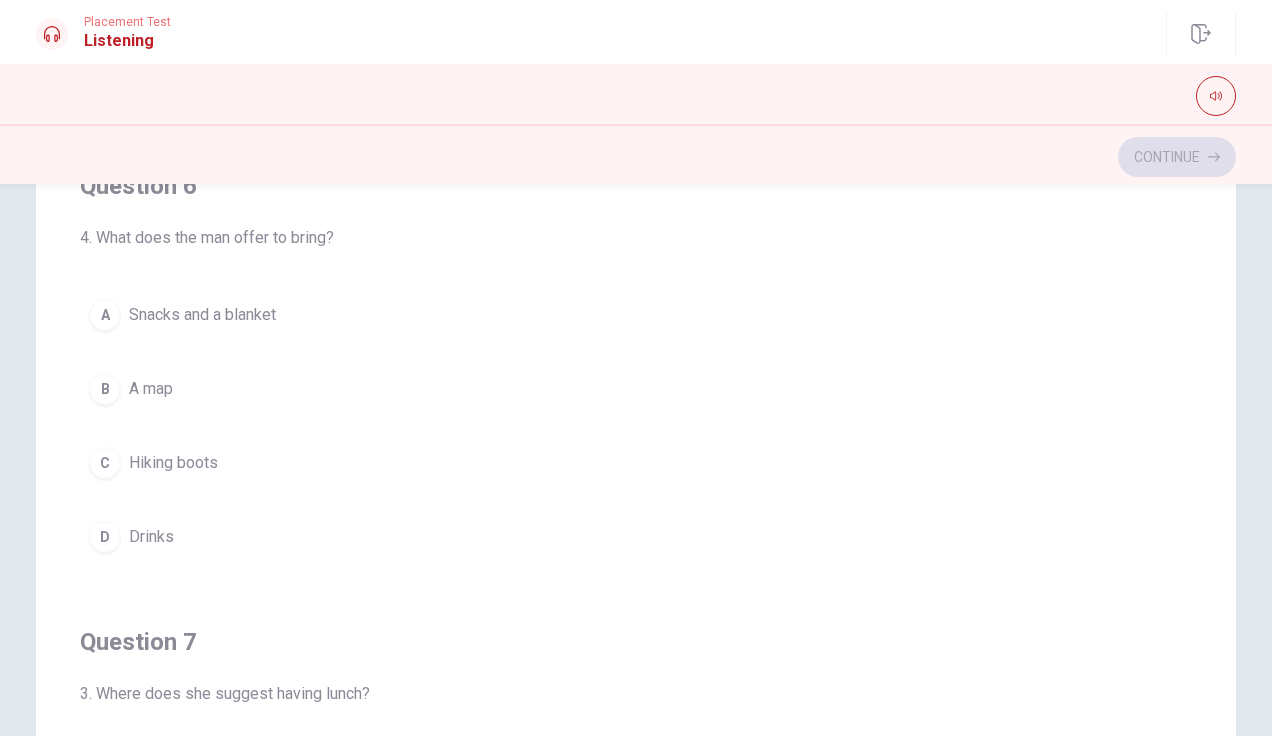 click on "A Snacks and a blanket" at bounding box center (636, 315) 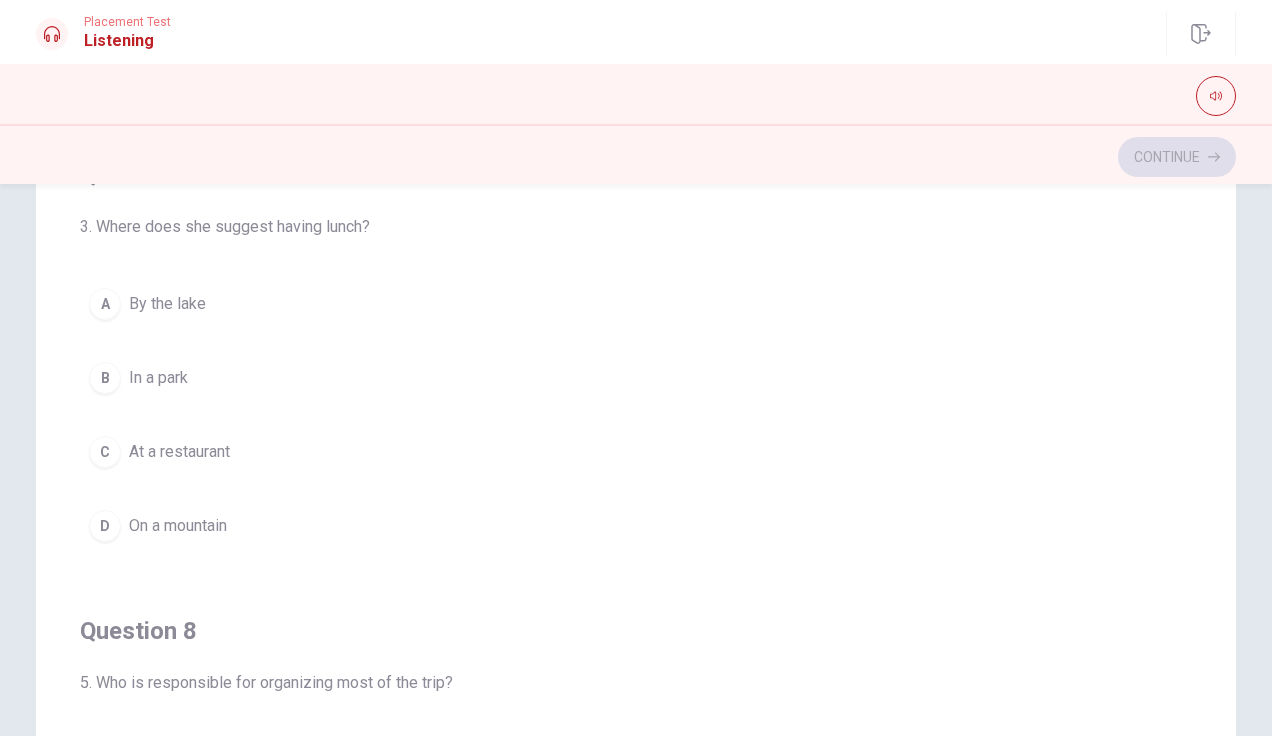 scroll, scrollTop: 517, scrollLeft: 0, axis: vertical 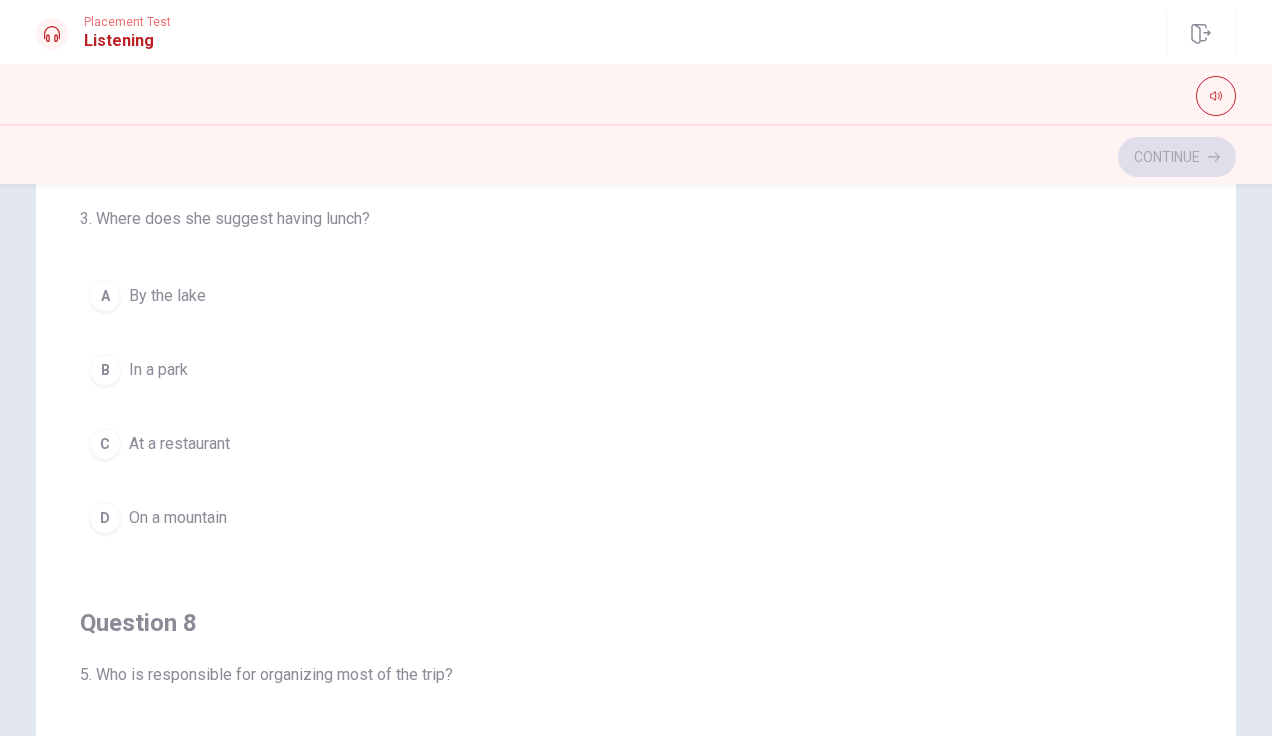 click on "C At a restaurant" at bounding box center [636, 444] 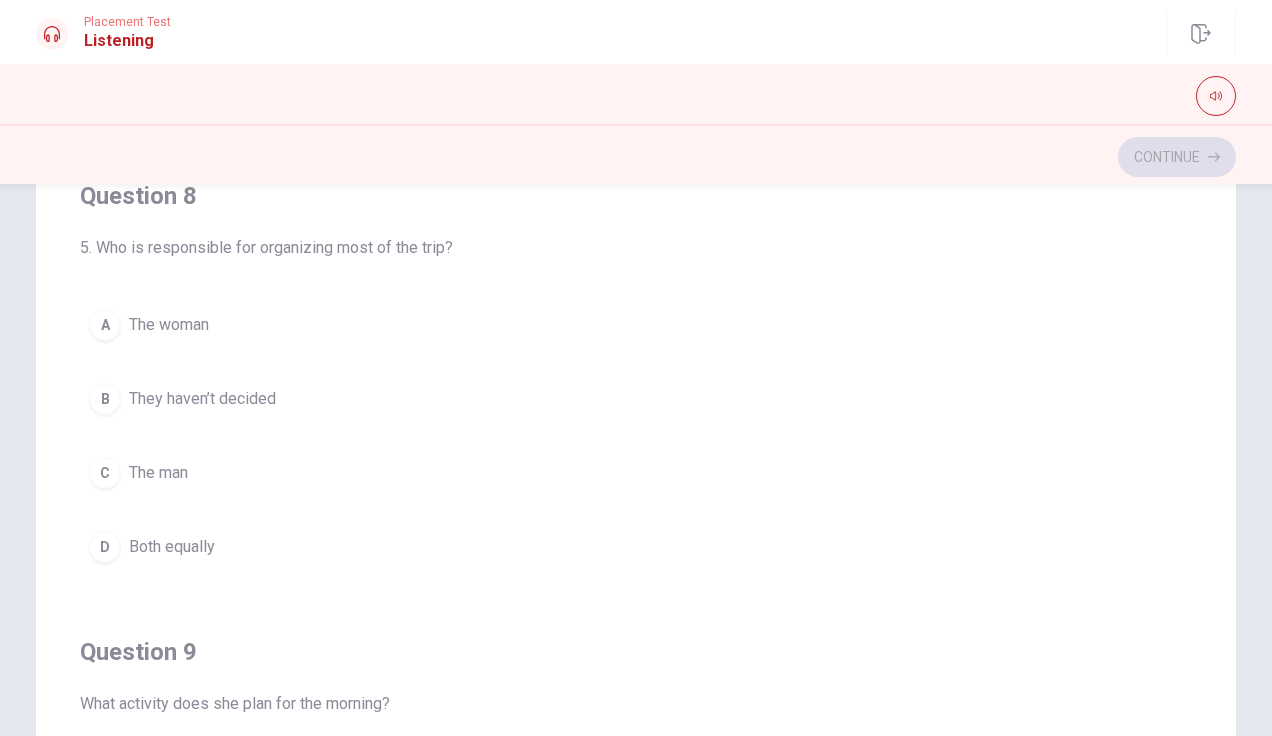 scroll, scrollTop: 948, scrollLeft: 0, axis: vertical 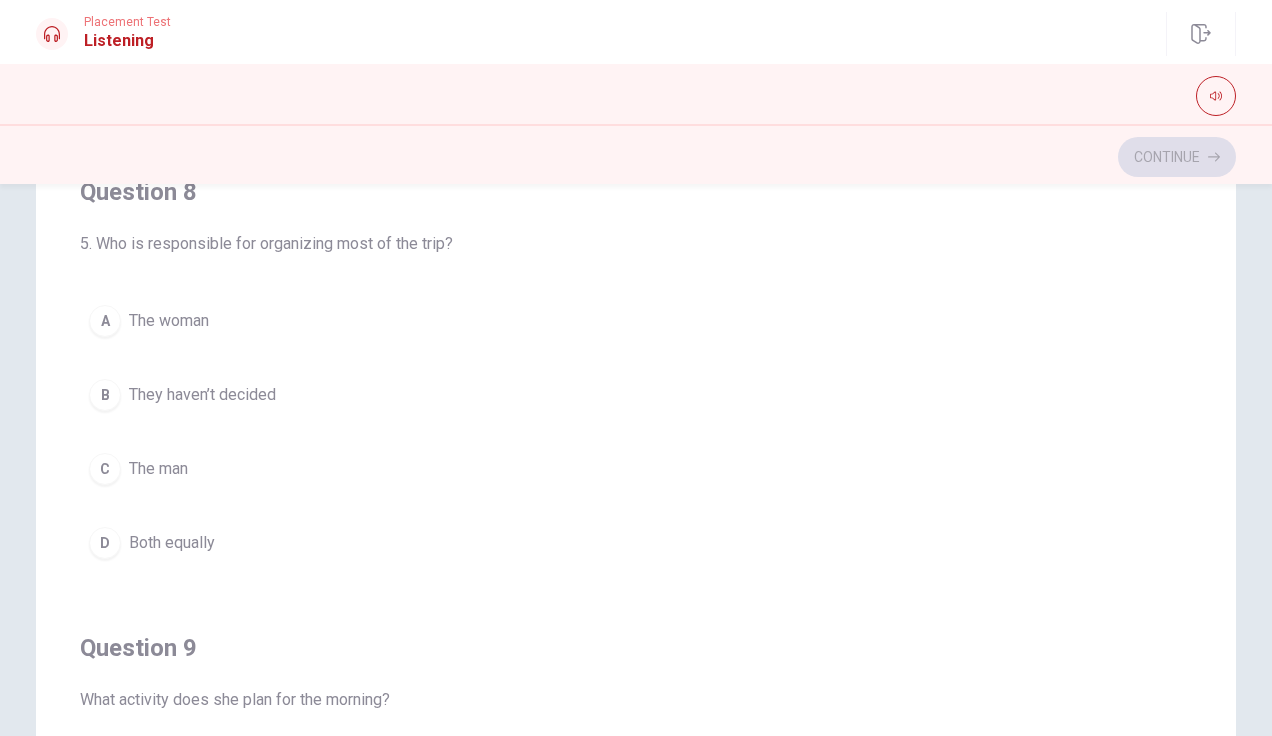 click on "D Both equally" at bounding box center [636, 543] 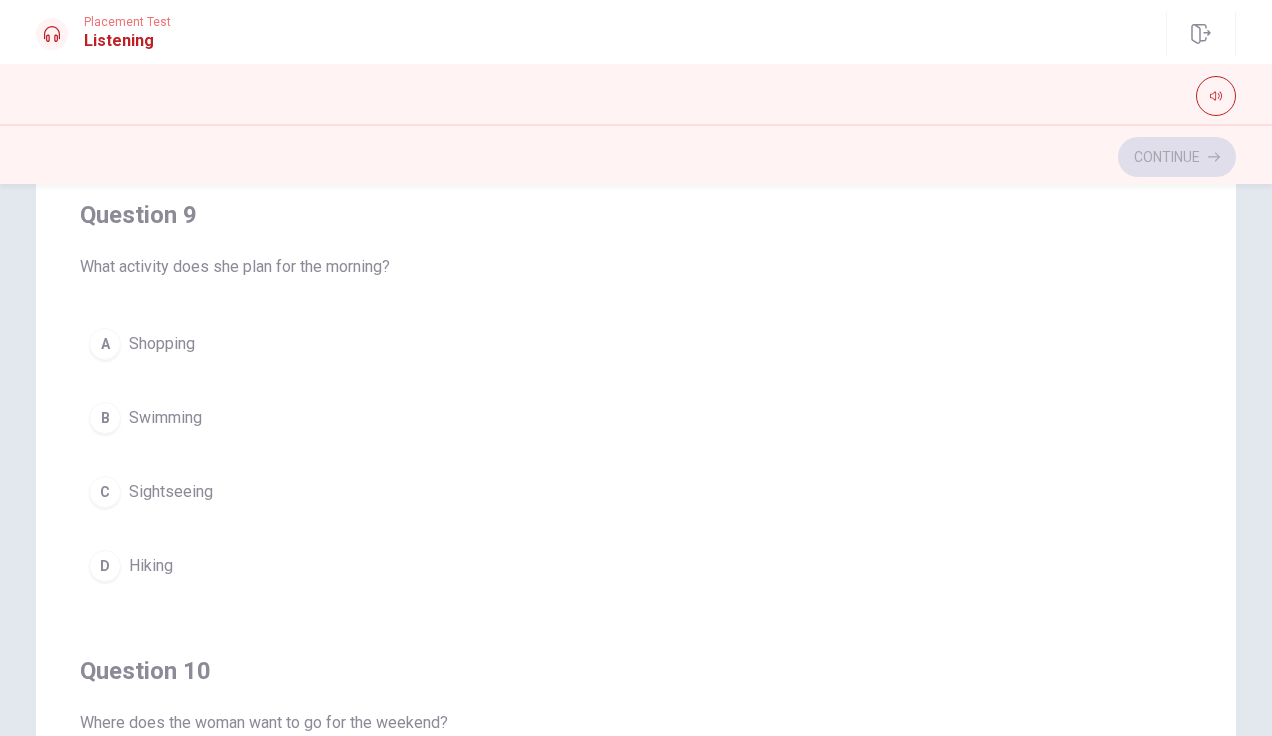 scroll, scrollTop: 1382, scrollLeft: 0, axis: vertical 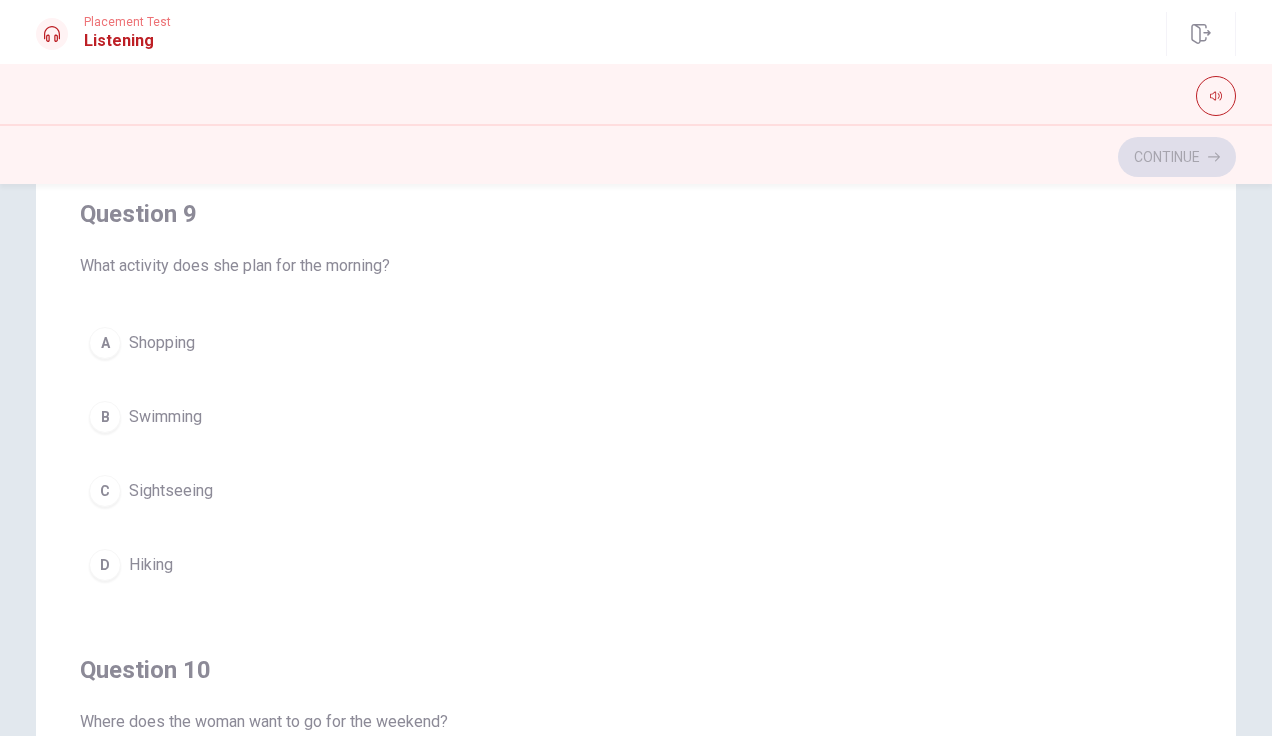 click on "C Sightseeing" at bounding box center (636, 491) 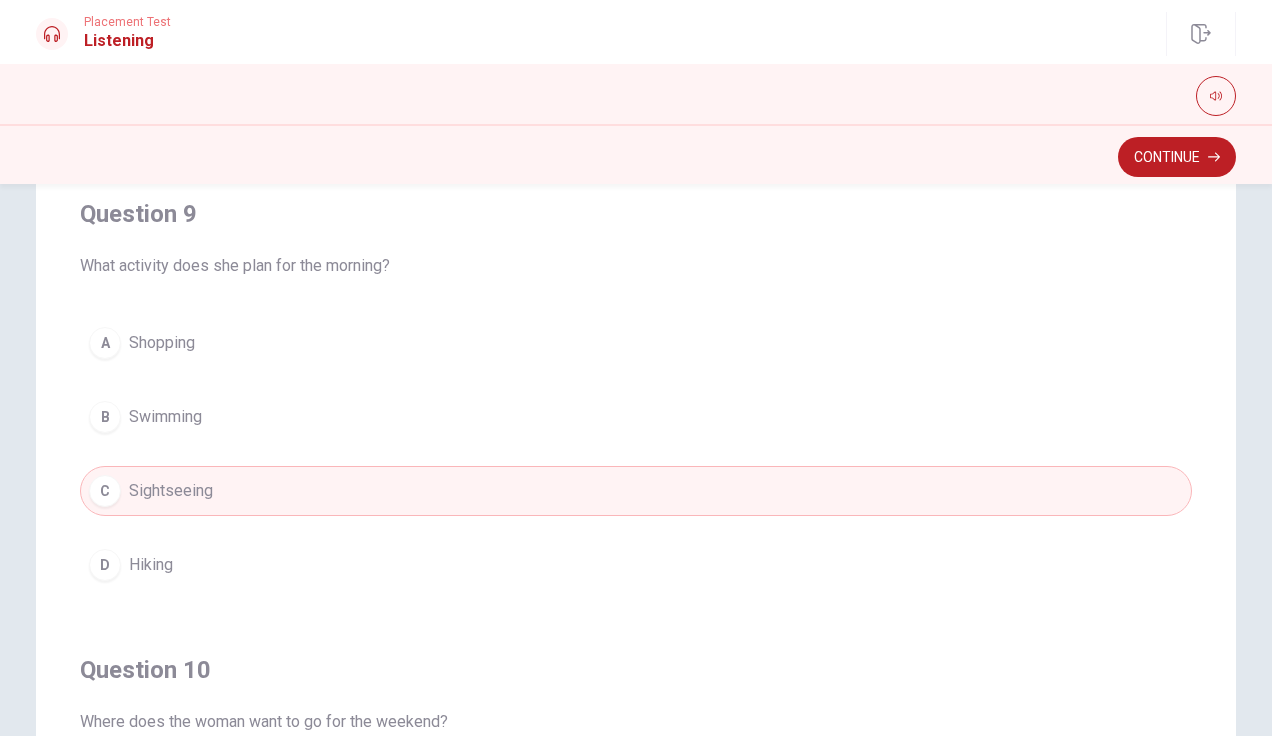 click on "D Hiking" at bounding box center (636, 565) 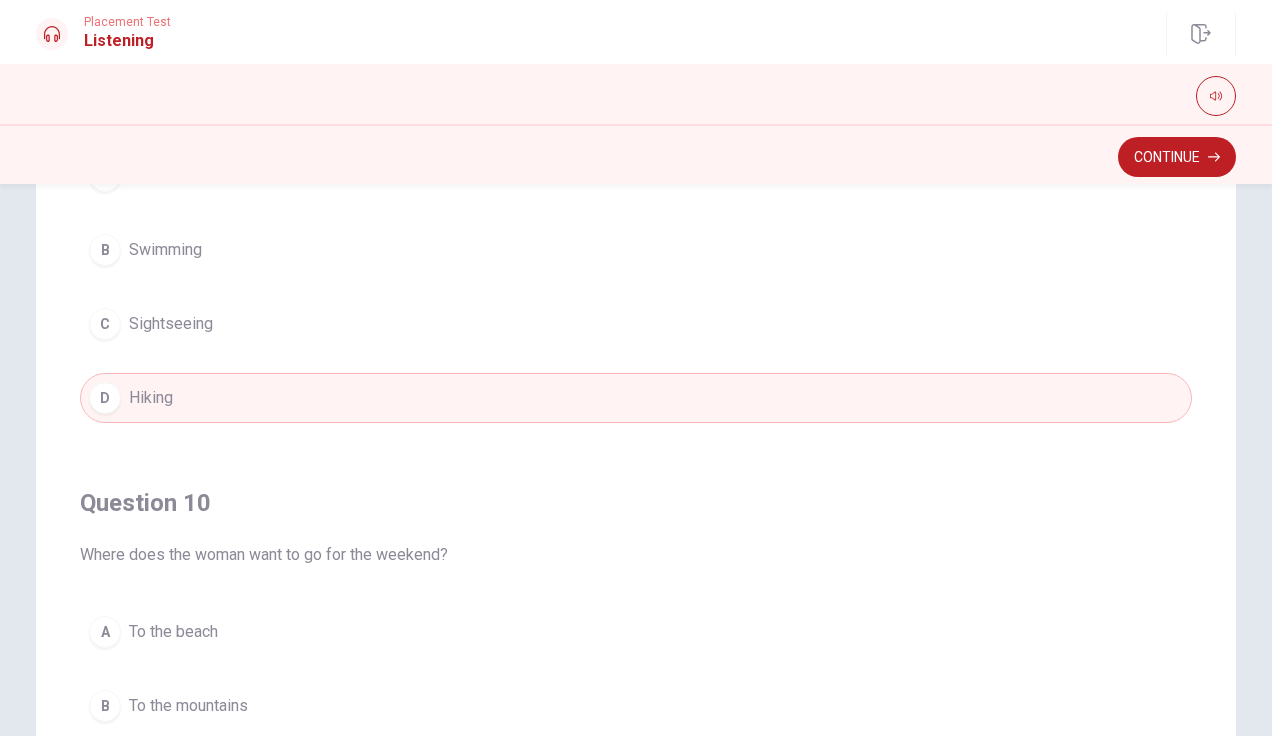 scroll, scrollTop: 1606, scrollLeft: 0, axis: vertical 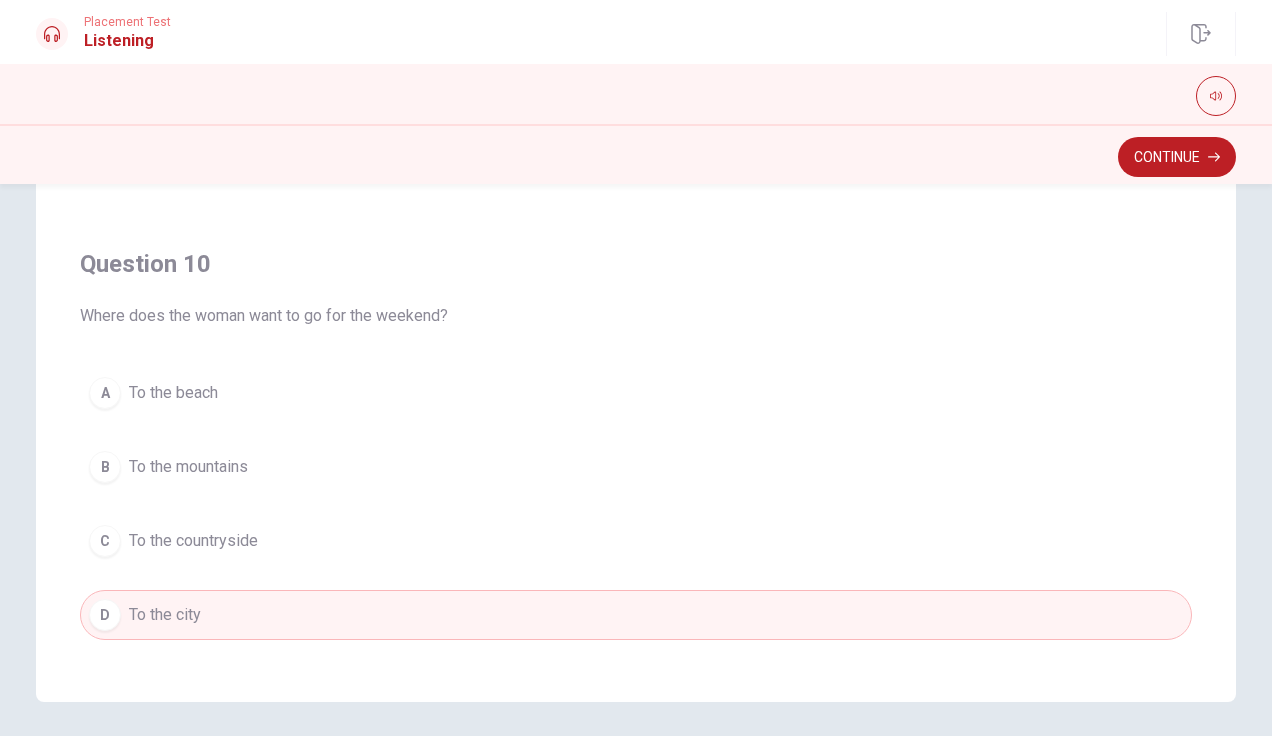 click on "C To the countryside" at bounding box center (636, 541) 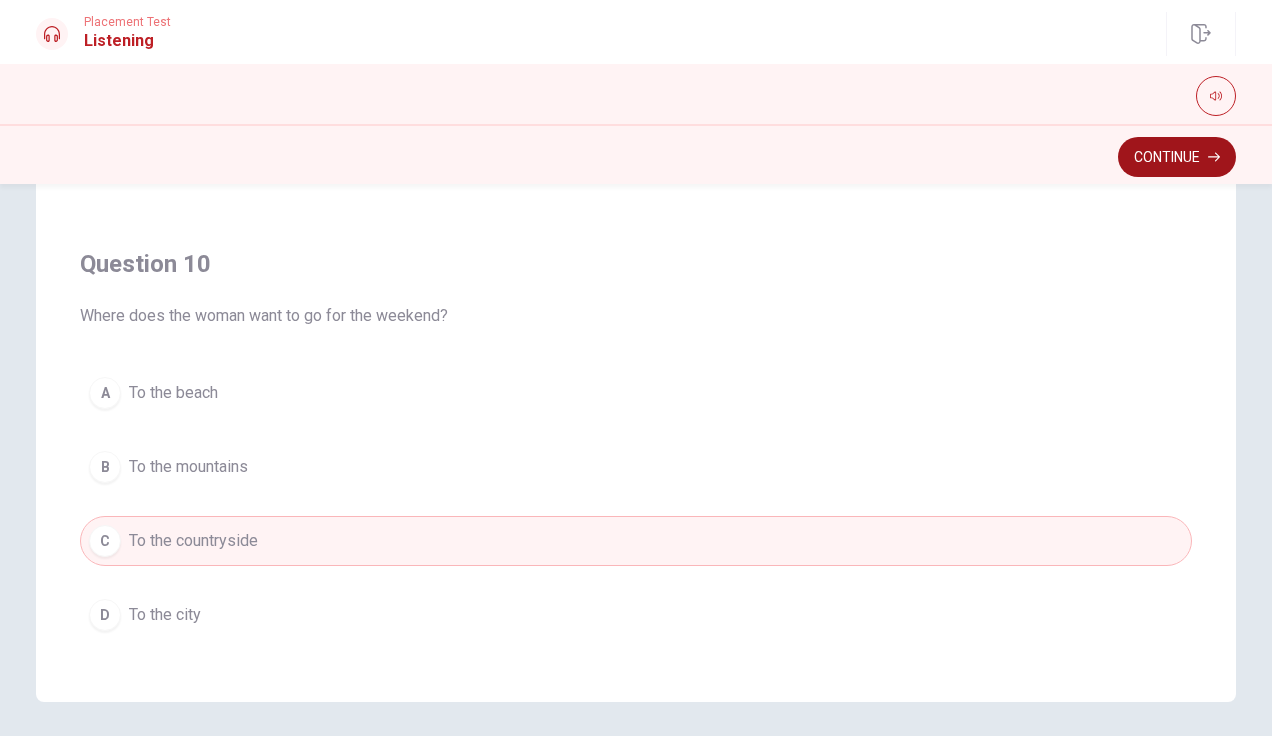 click 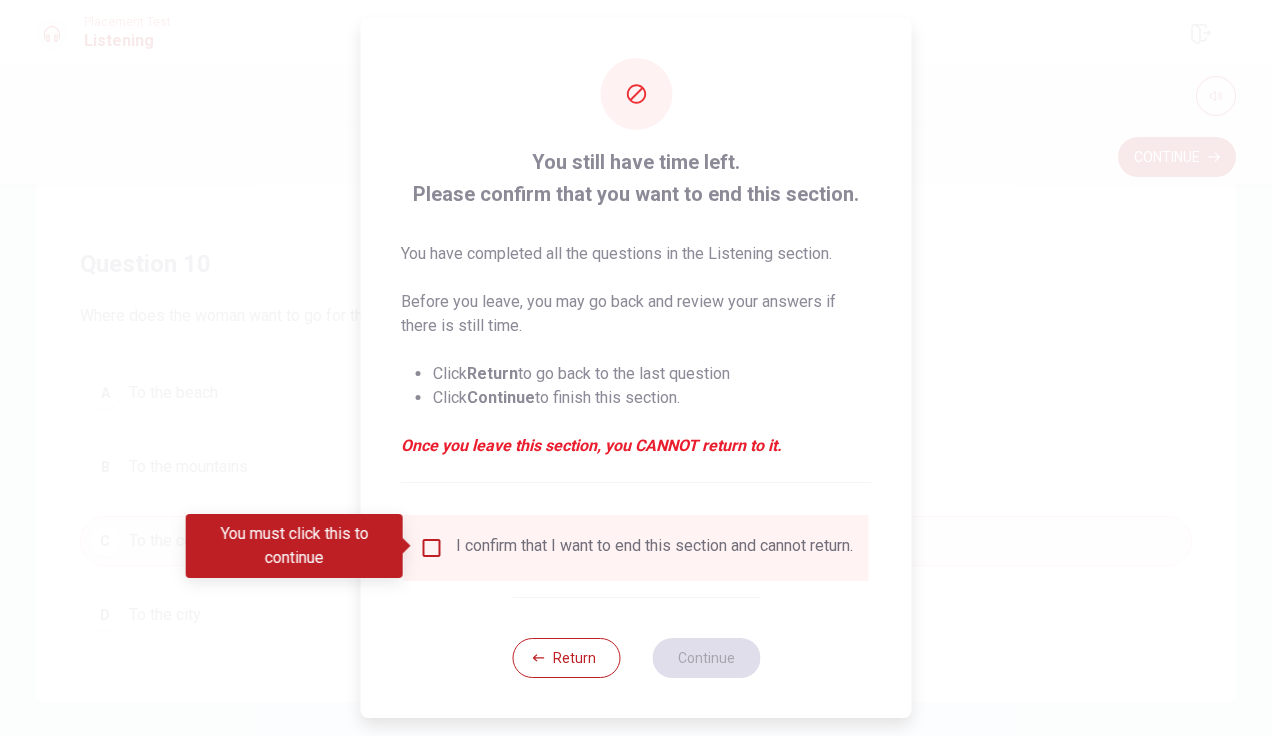 click at bounding box center [432, 548] 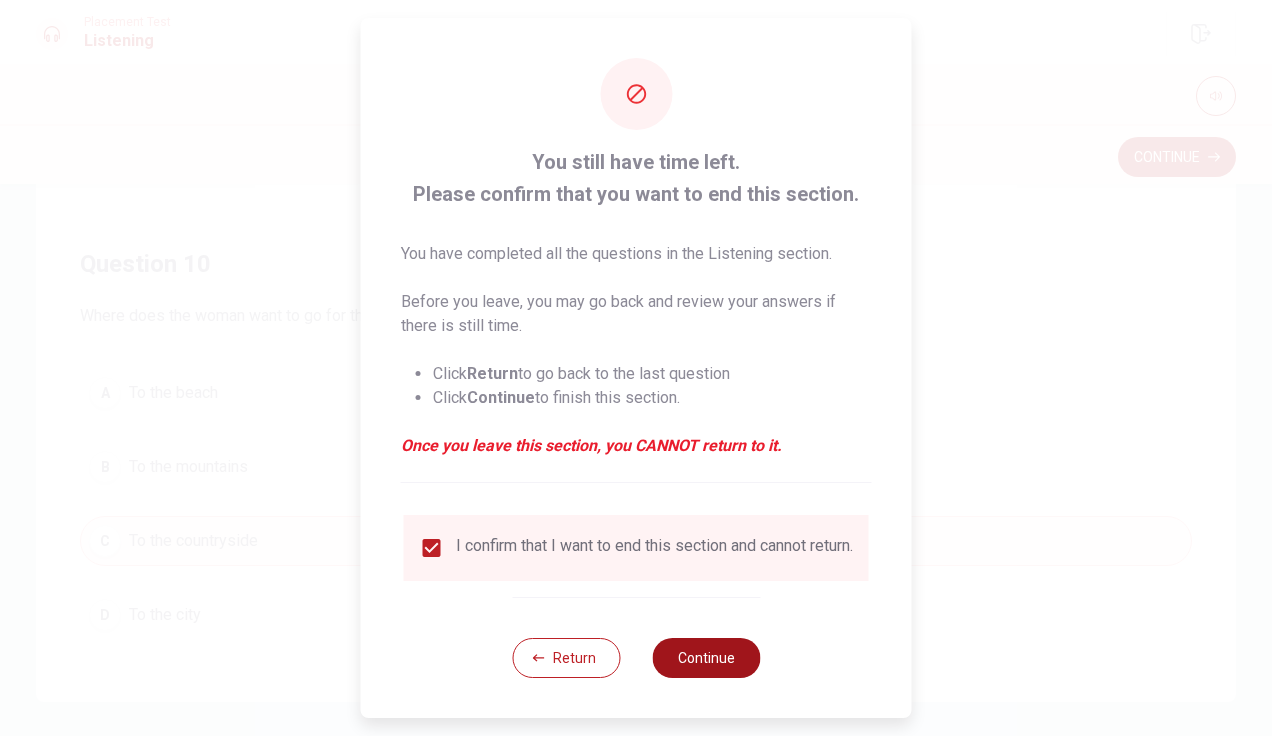 click on "Continue" at bounding box center (706, 658) 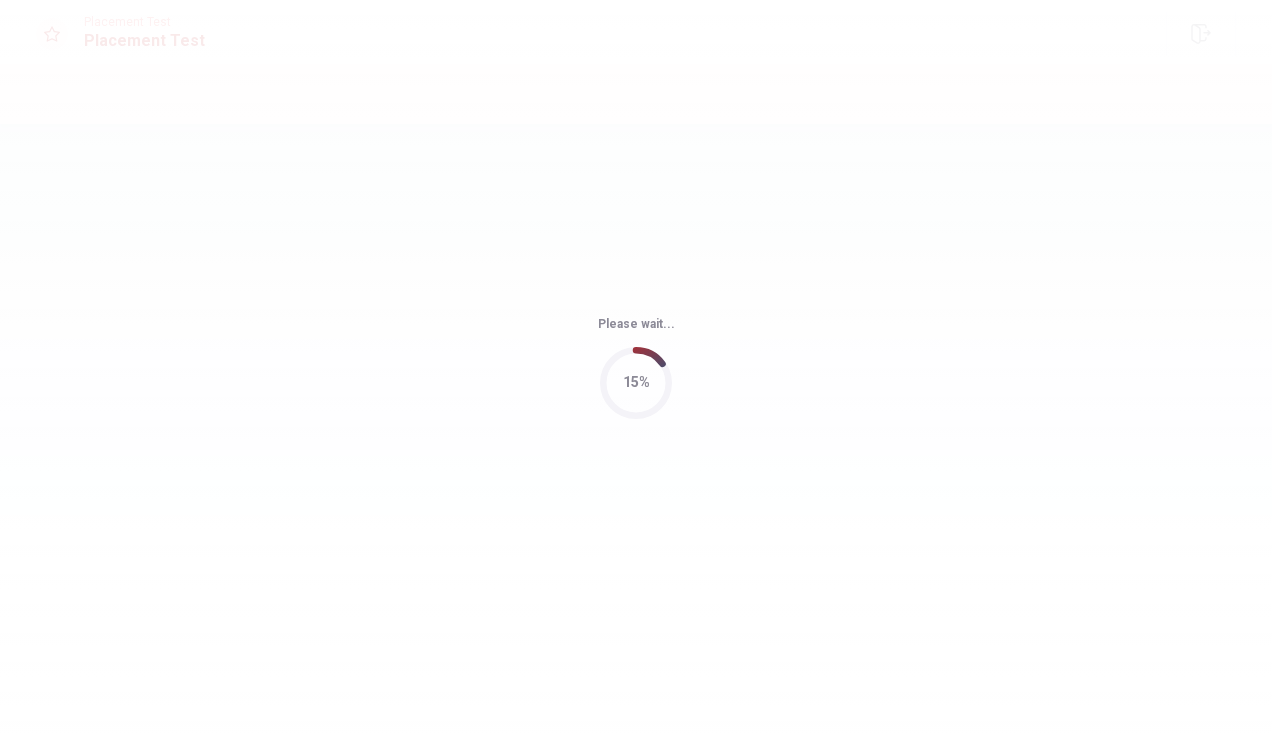 scroll, scrollTop: 0, scrollLeft: 0, axis: both 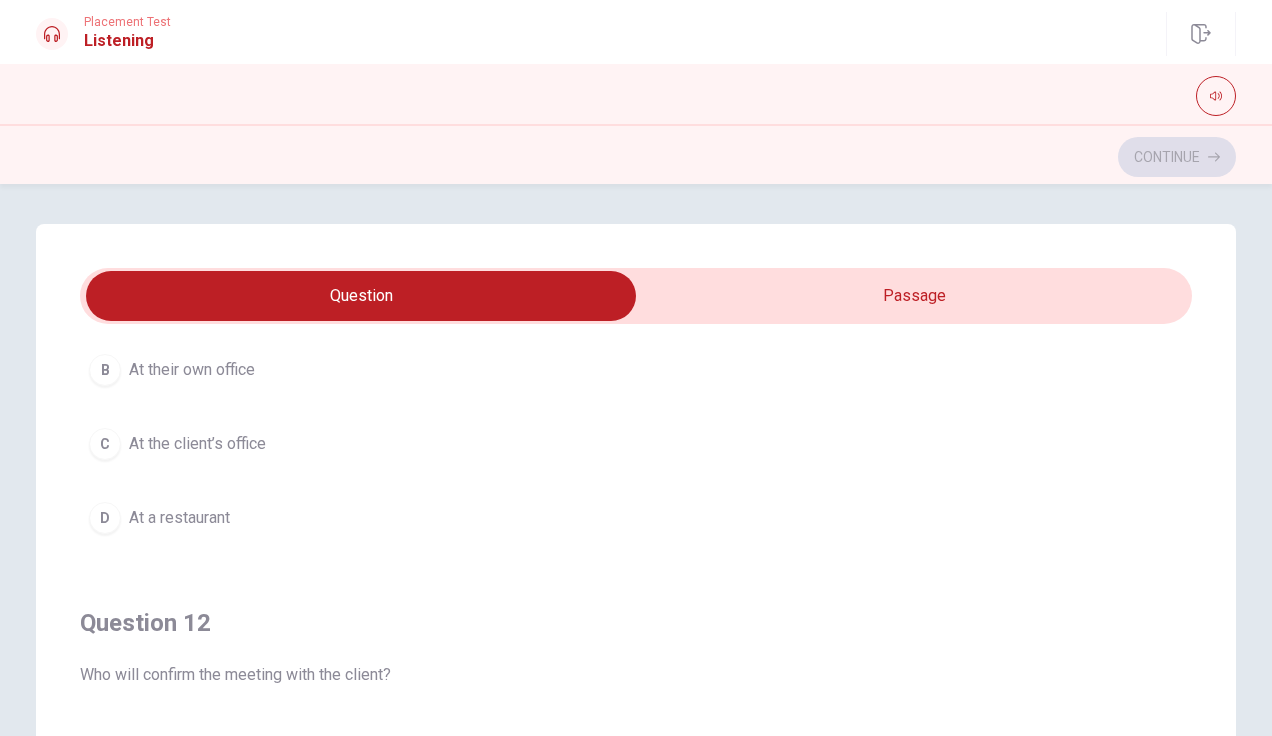 click on "Question 12" at bounding box center [636, 623] 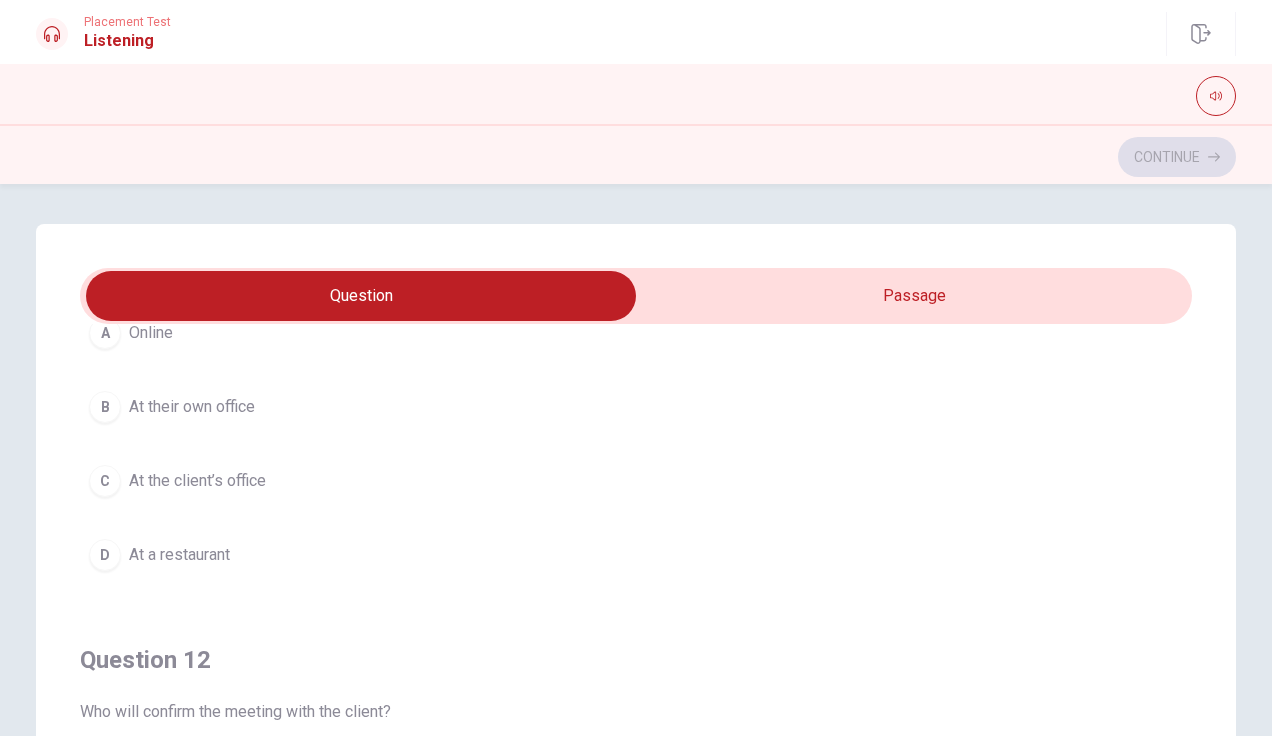 scroll, scrollTop: 170, scrollLeft: 0, axis: vertical 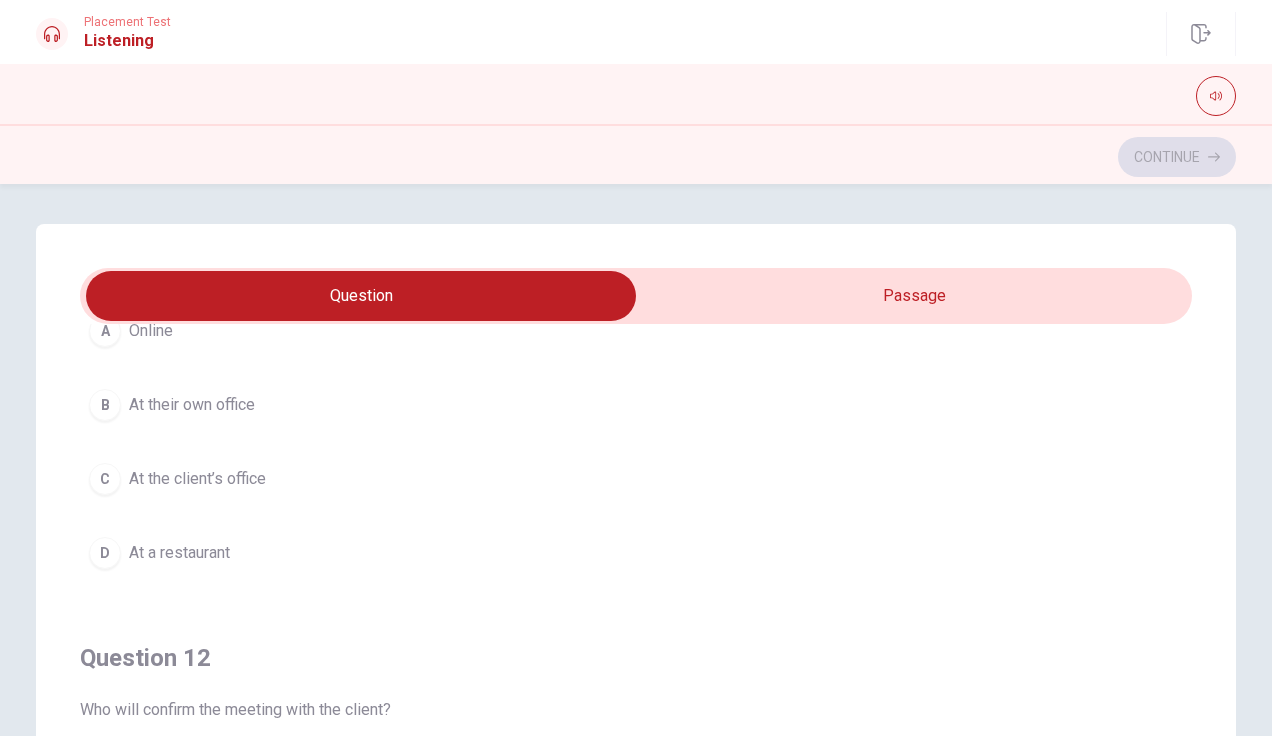 click on "B At their own office" at bounding box center [636, 405] 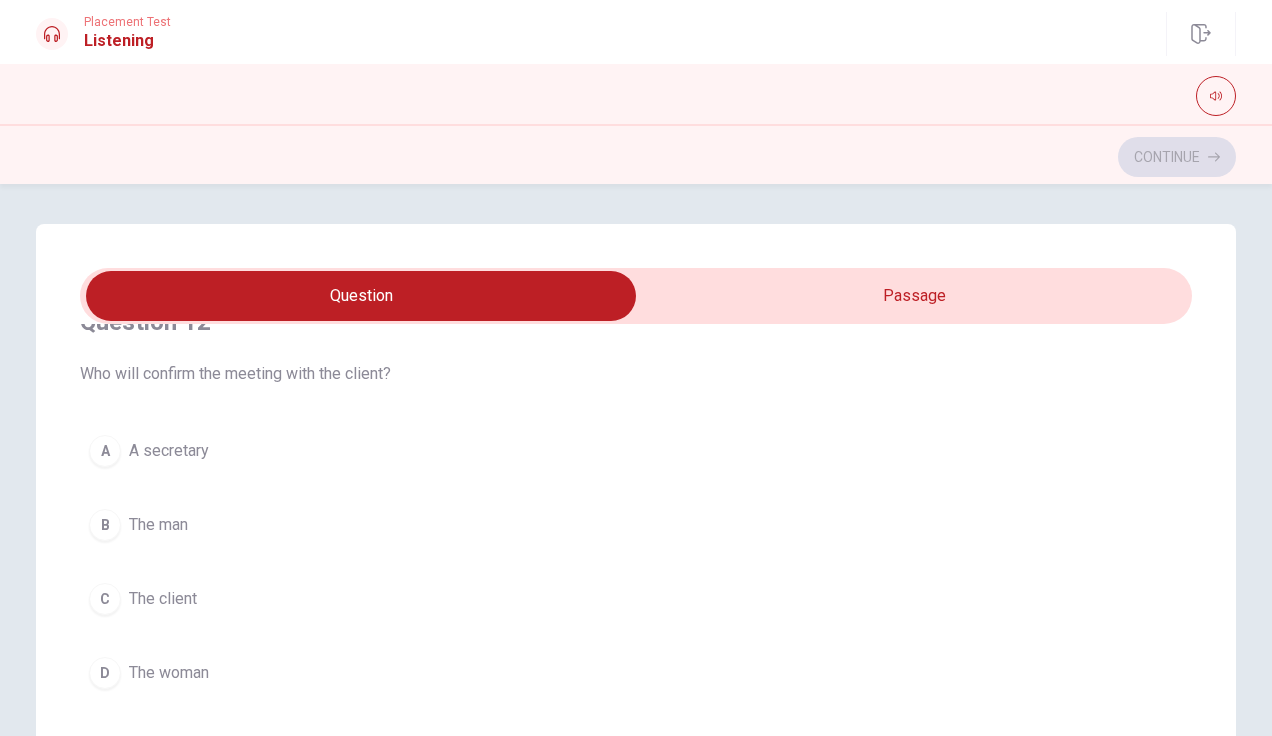 scroll, scrollTop: 497, scrollLeft: 0, axis: vertical 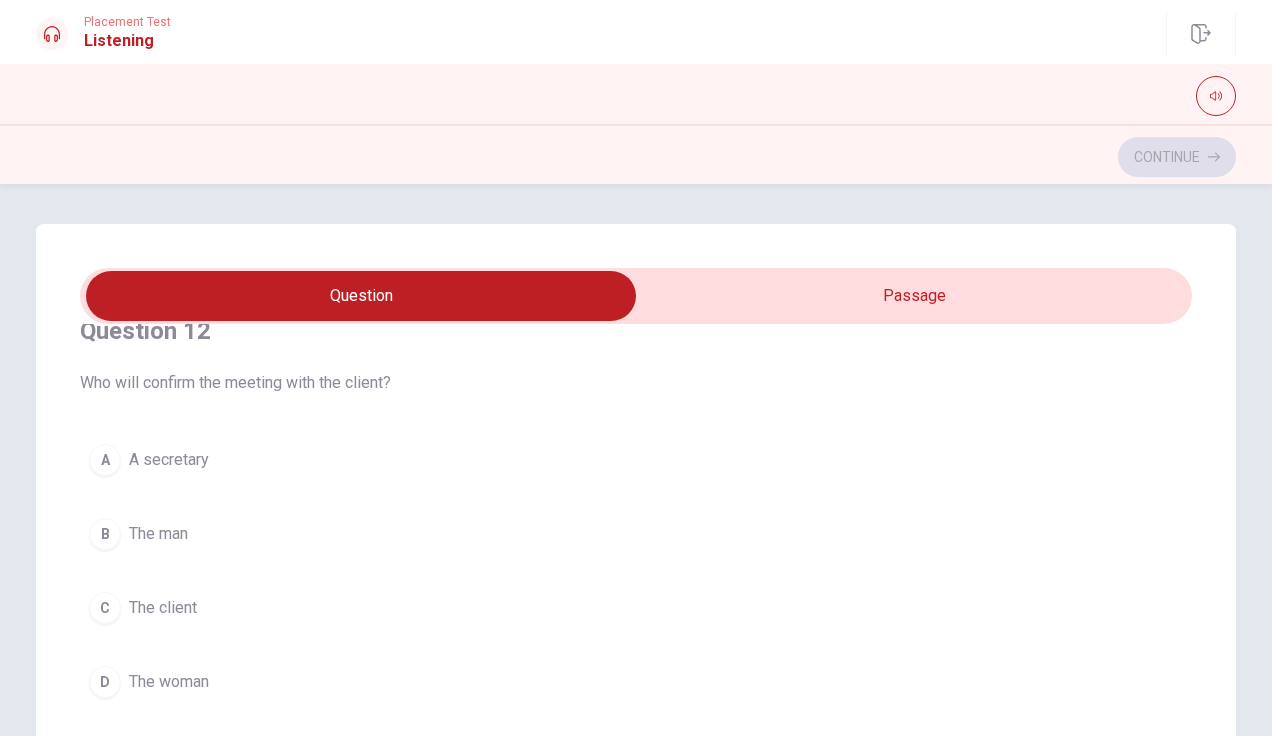 click on "B The man" at bounding box center (636, 534) 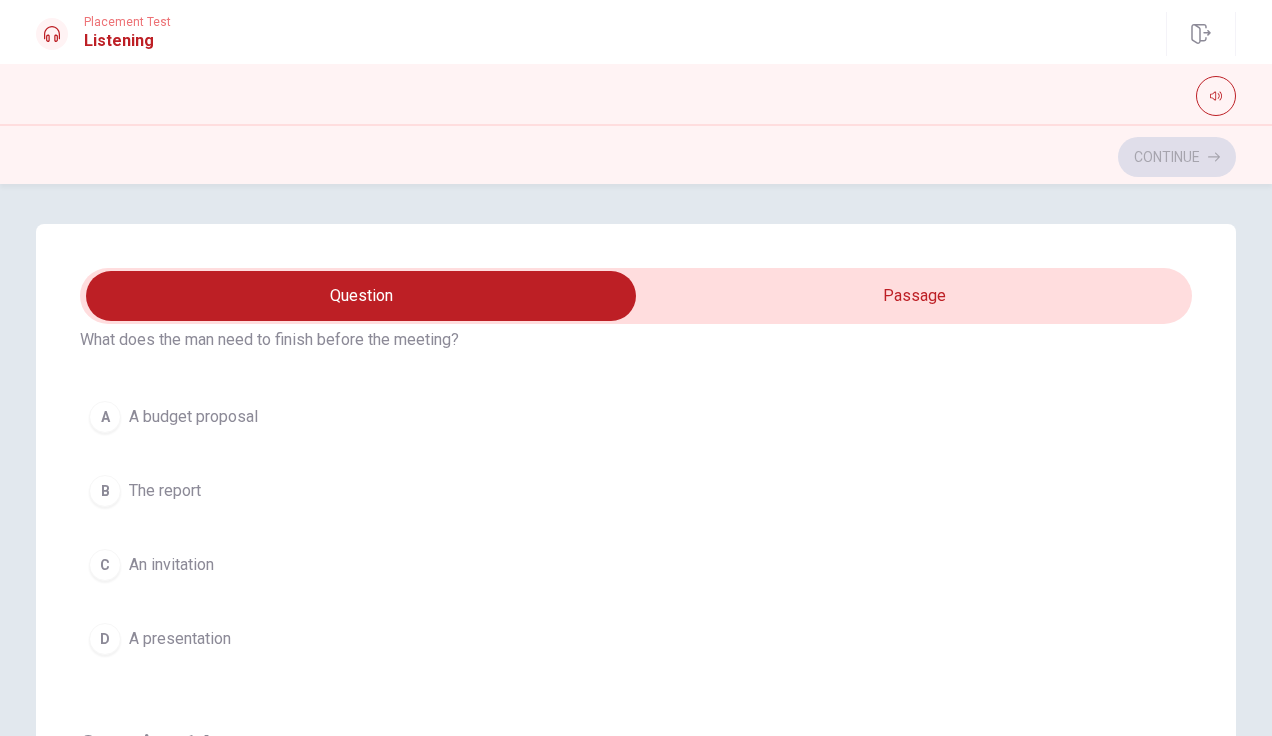scroll, scrollTop: 998, scrollLeft: 0, axis: vertical 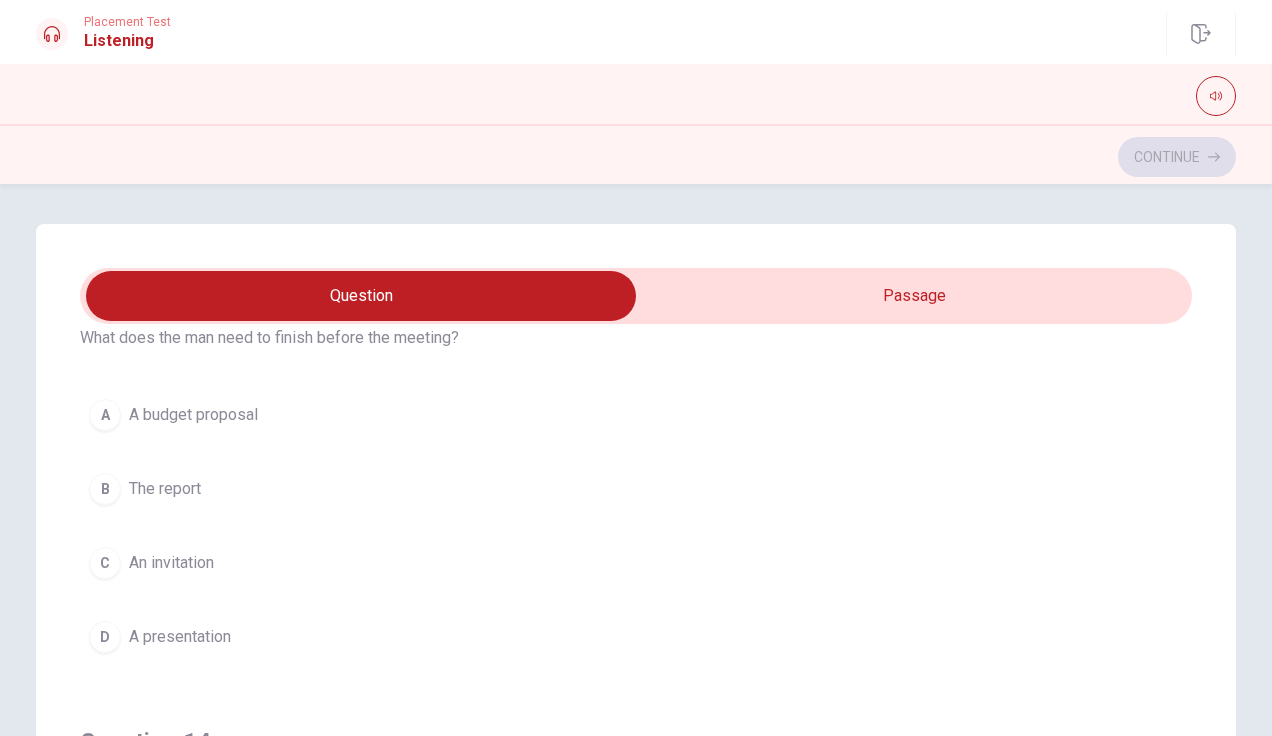 click on "D A presentation" at bounding box center (636, 637) 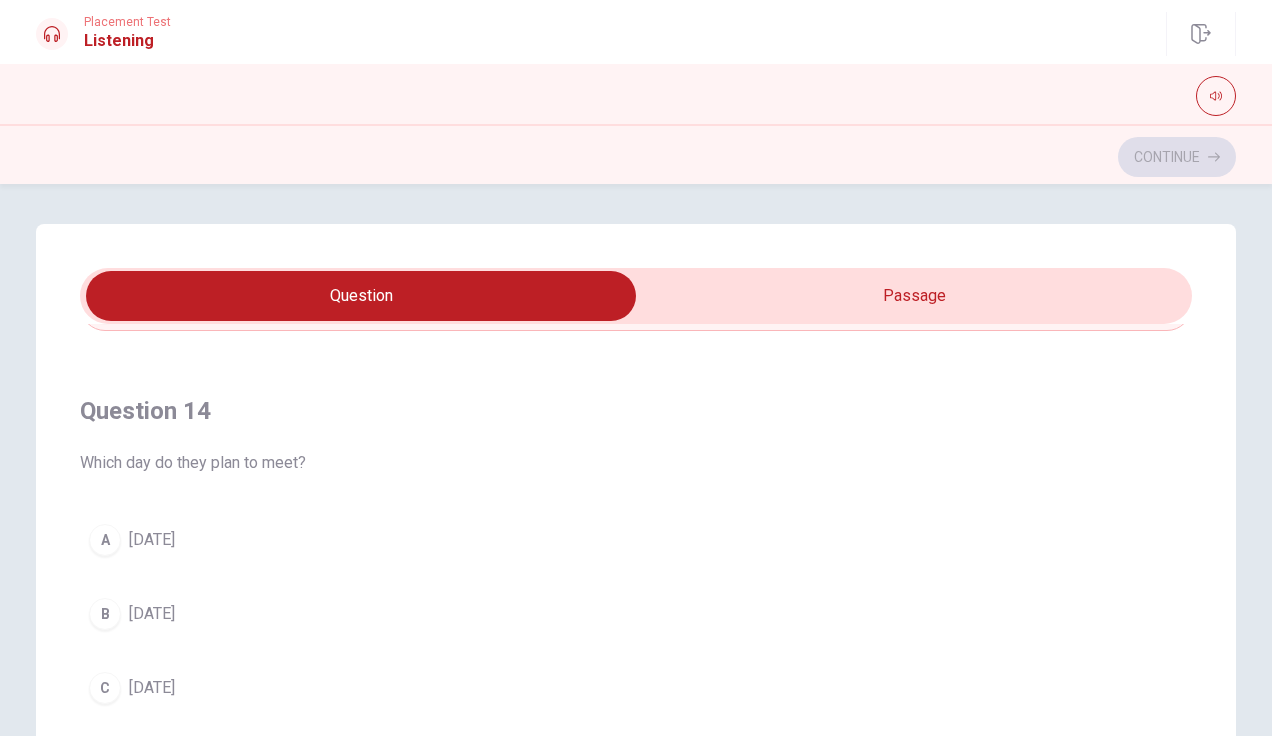 scroll, scrollTop: 1332, scrollLeft: 0, axis: vertical 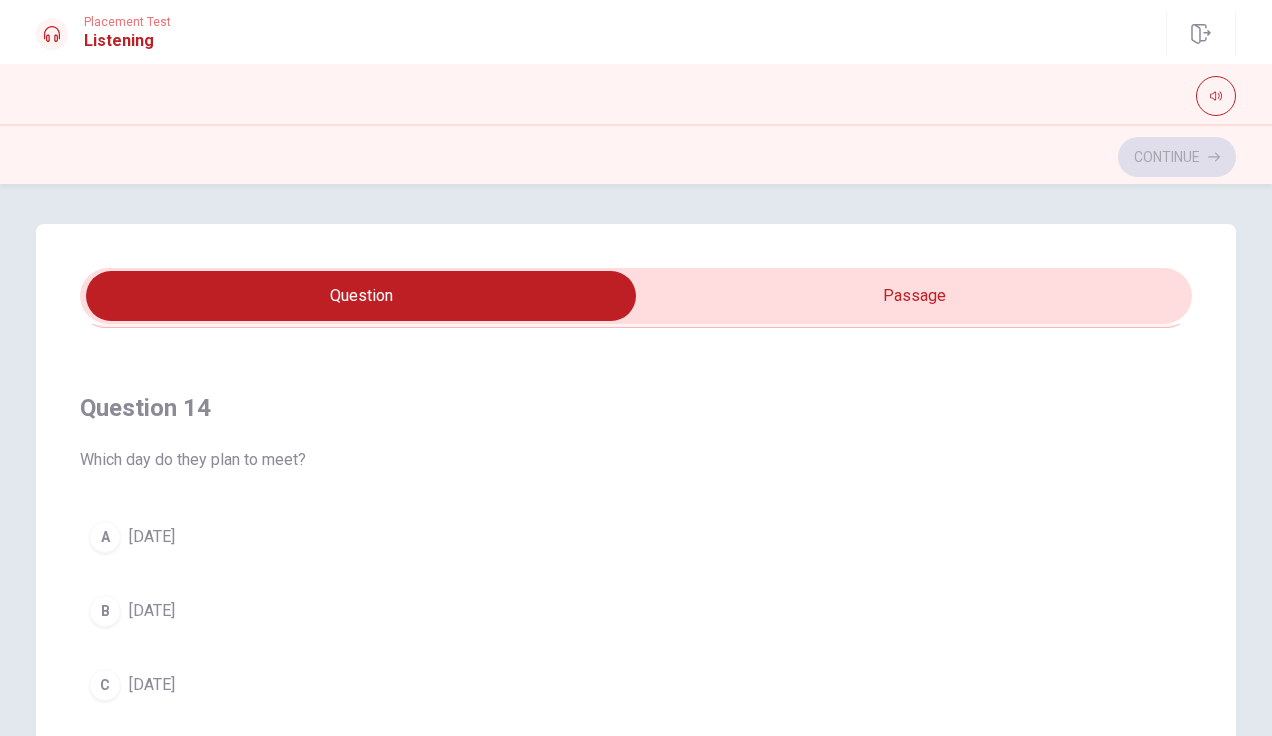 click on "A [DATE]" at bounding box center [636, 537] 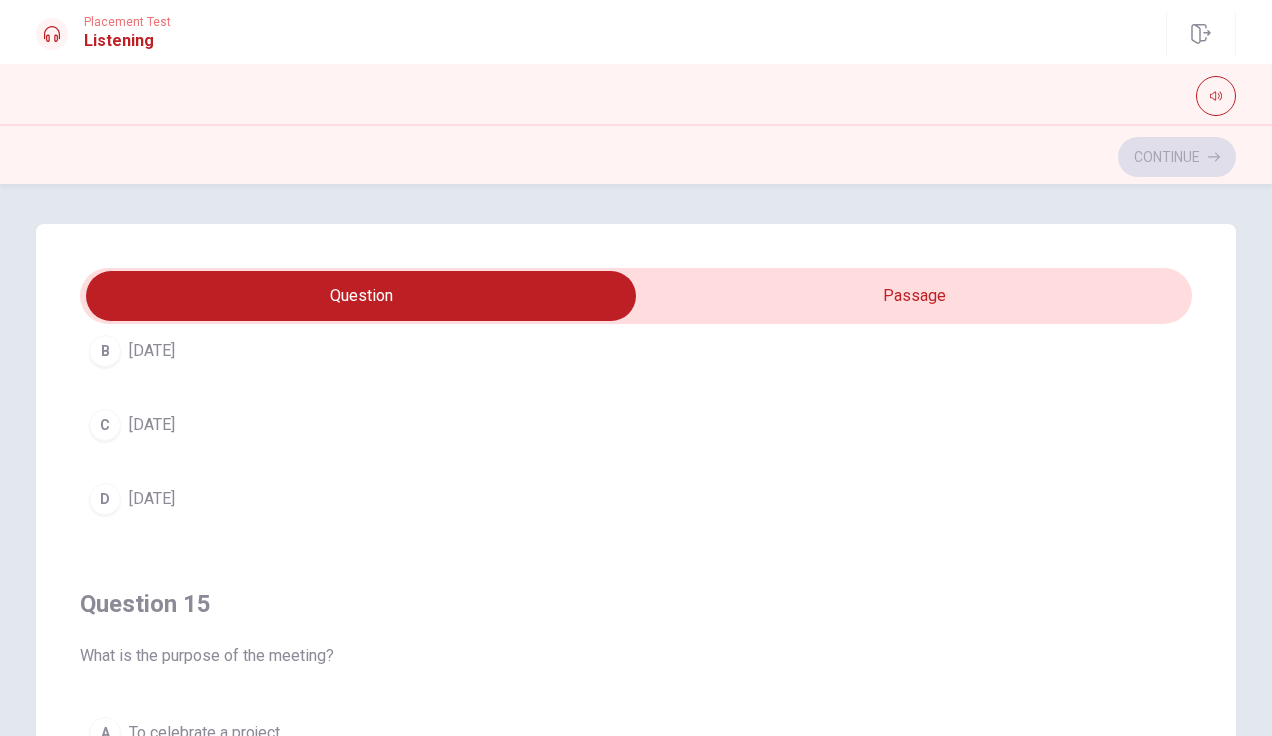 scroll, scrollTop: 1606, scrollLeft: 0, axis: vertical 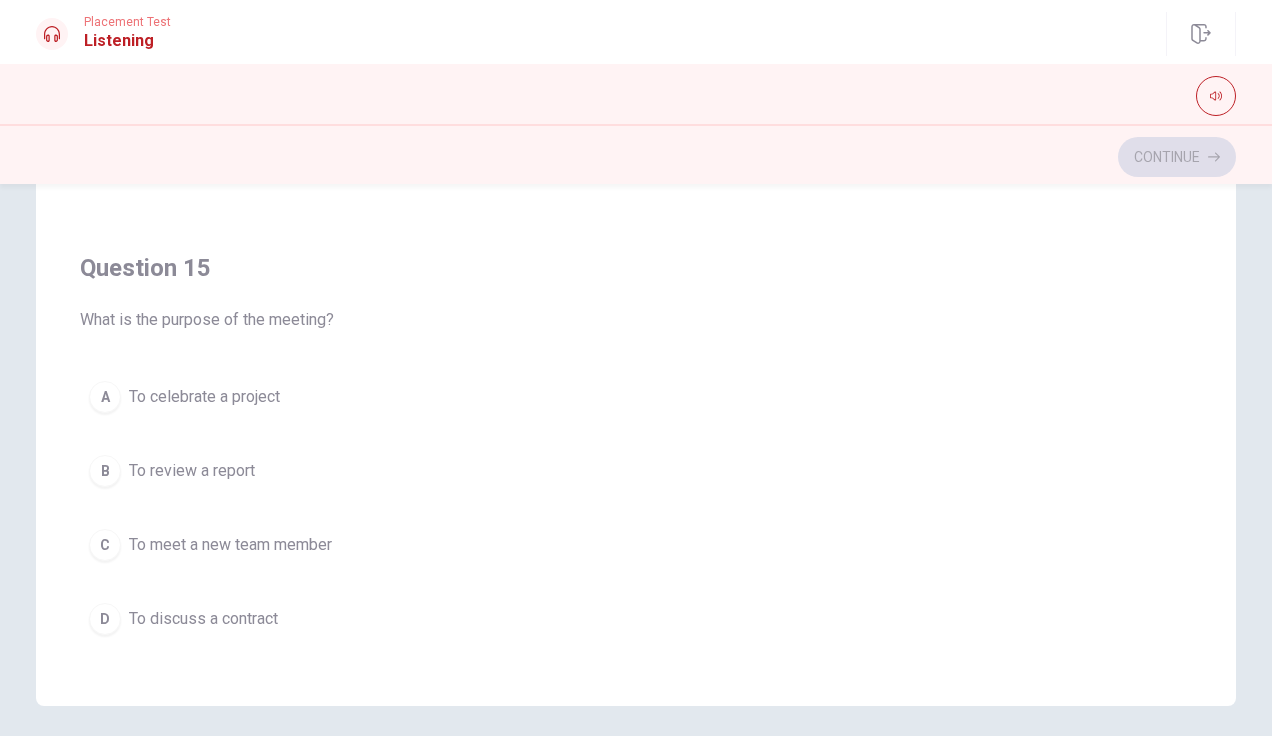 click on "B To review a report" at bounding box center (636, 471) 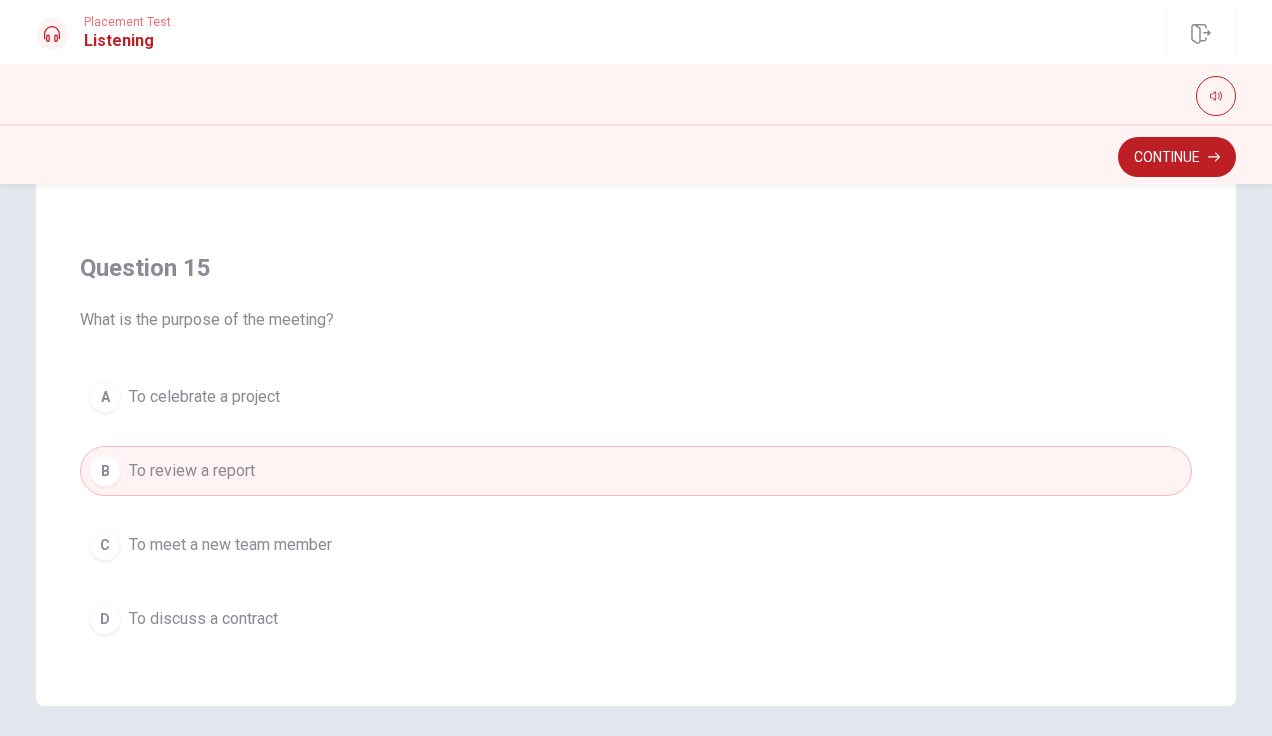 click on "D To discuss a contract" at bounding box center (636, 619) 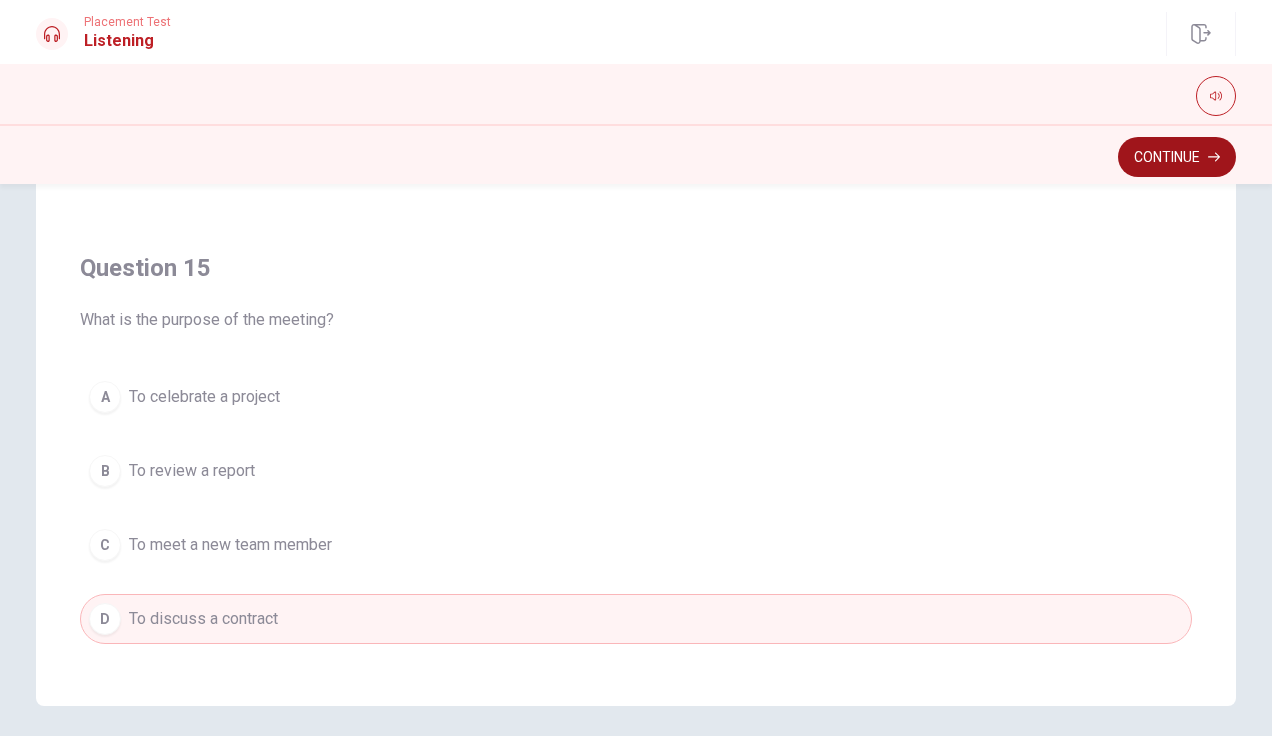 click on "Continue" at bounding box center (1177, 157) 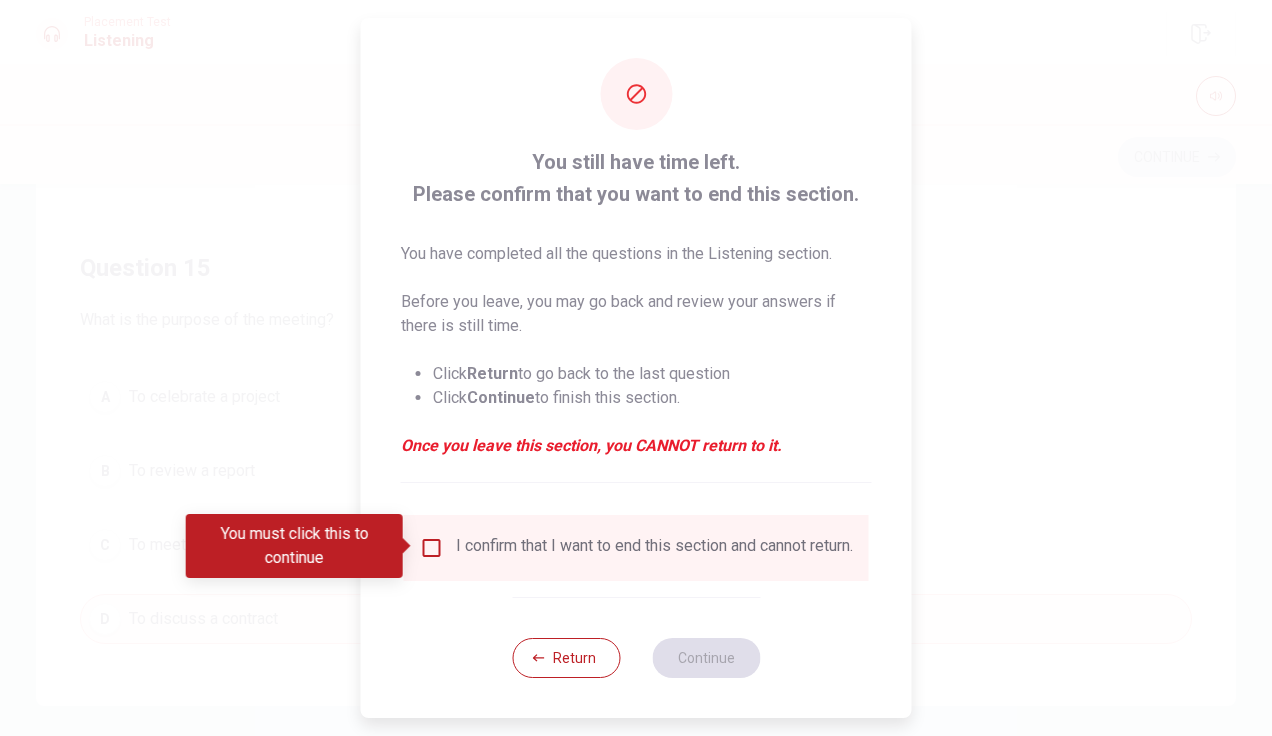 click at bounding box center (432, 548) 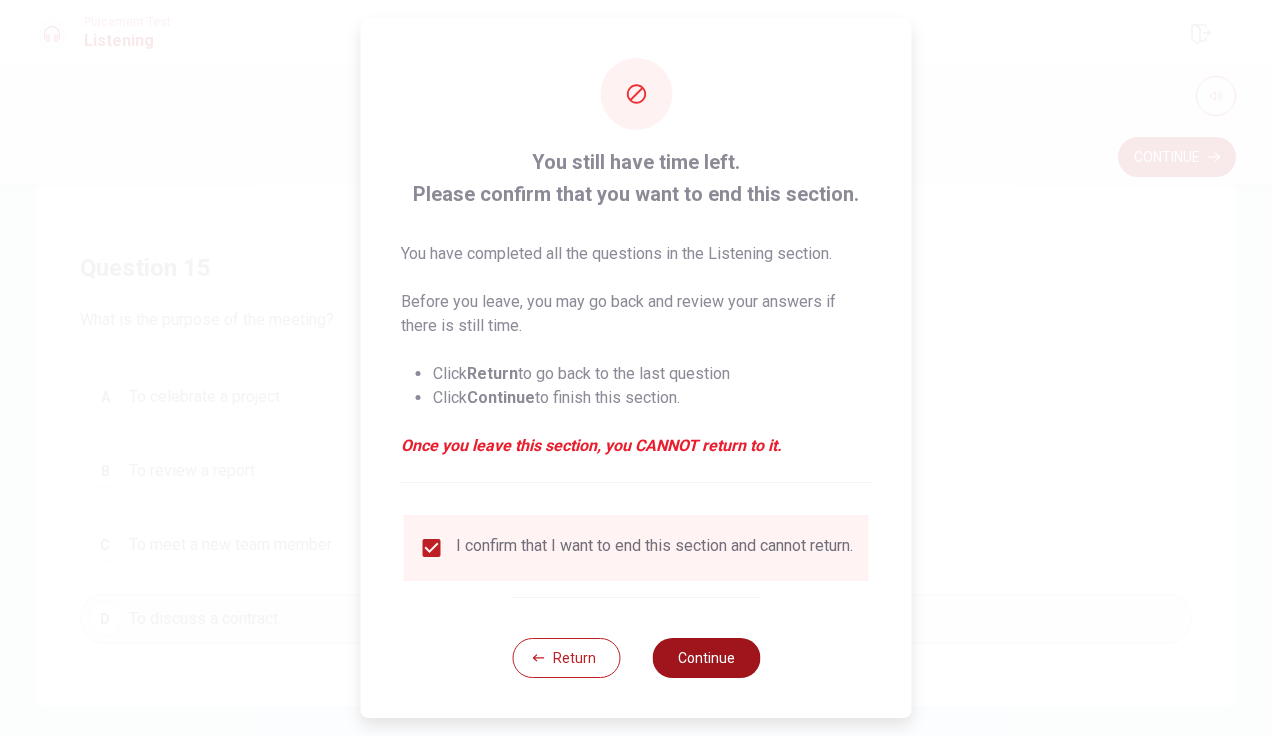 click on "Continue" at bounding box center (706, 658) 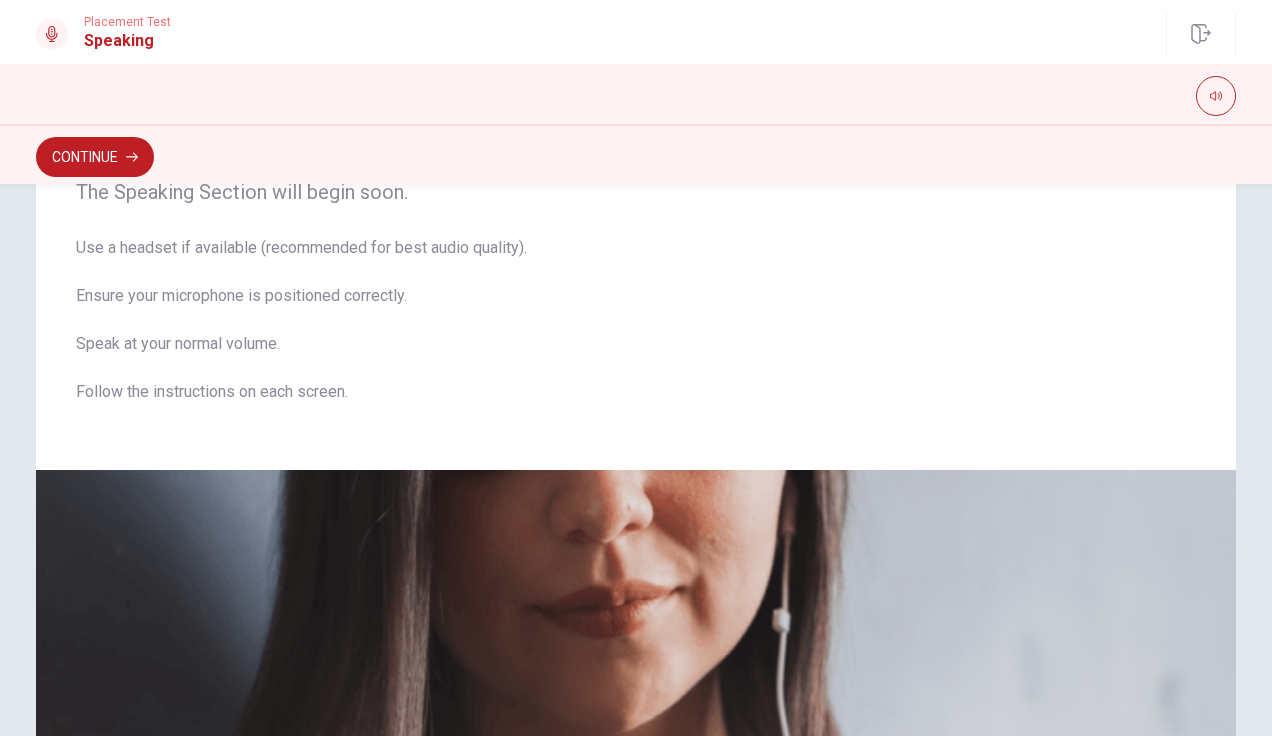 scroll, scrollTop: 0, scrollLeft: 0, axis: both 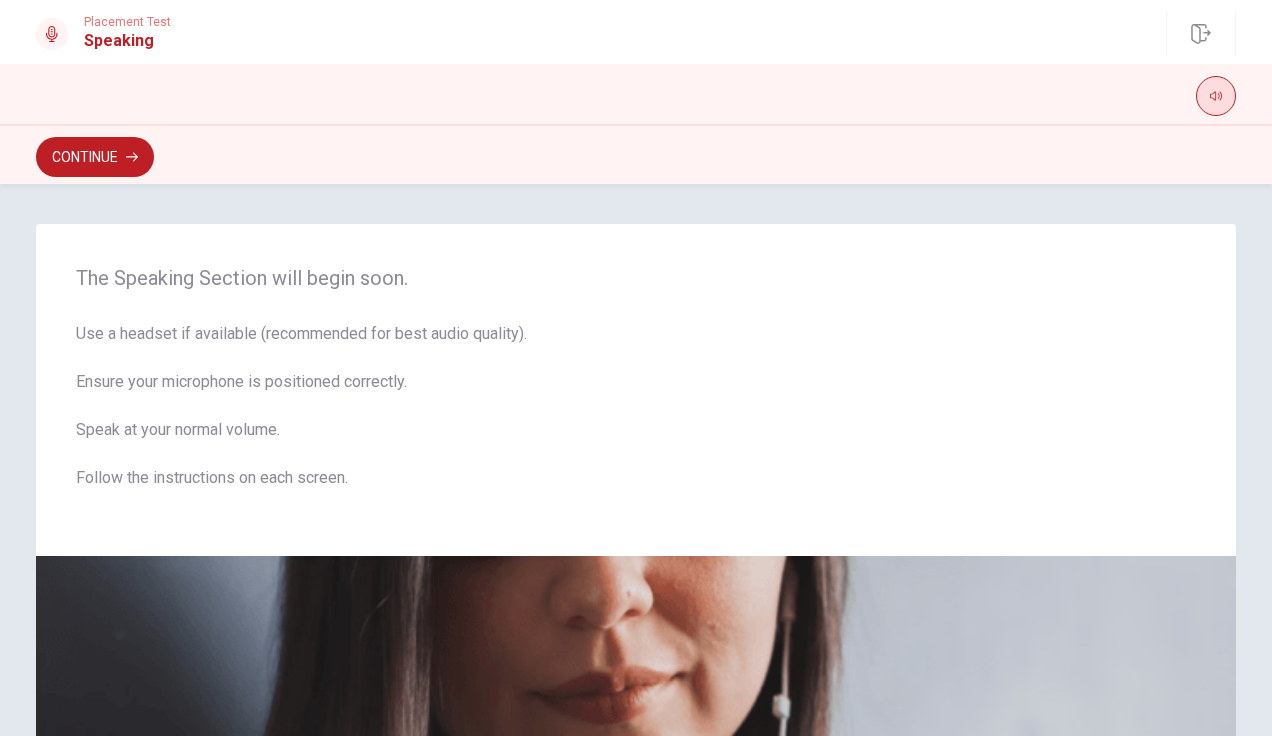 click at bounding box center [1216, 96] 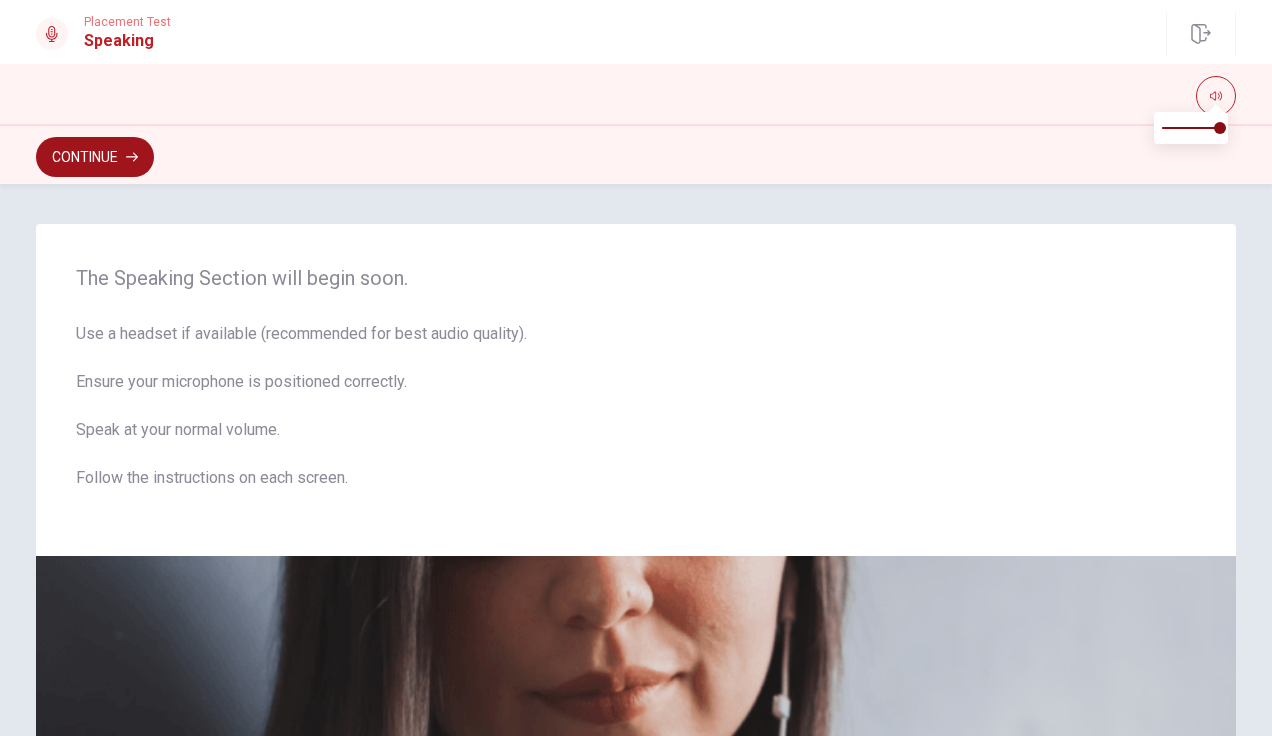 click on "Continue" at bounding box center [95, 157] 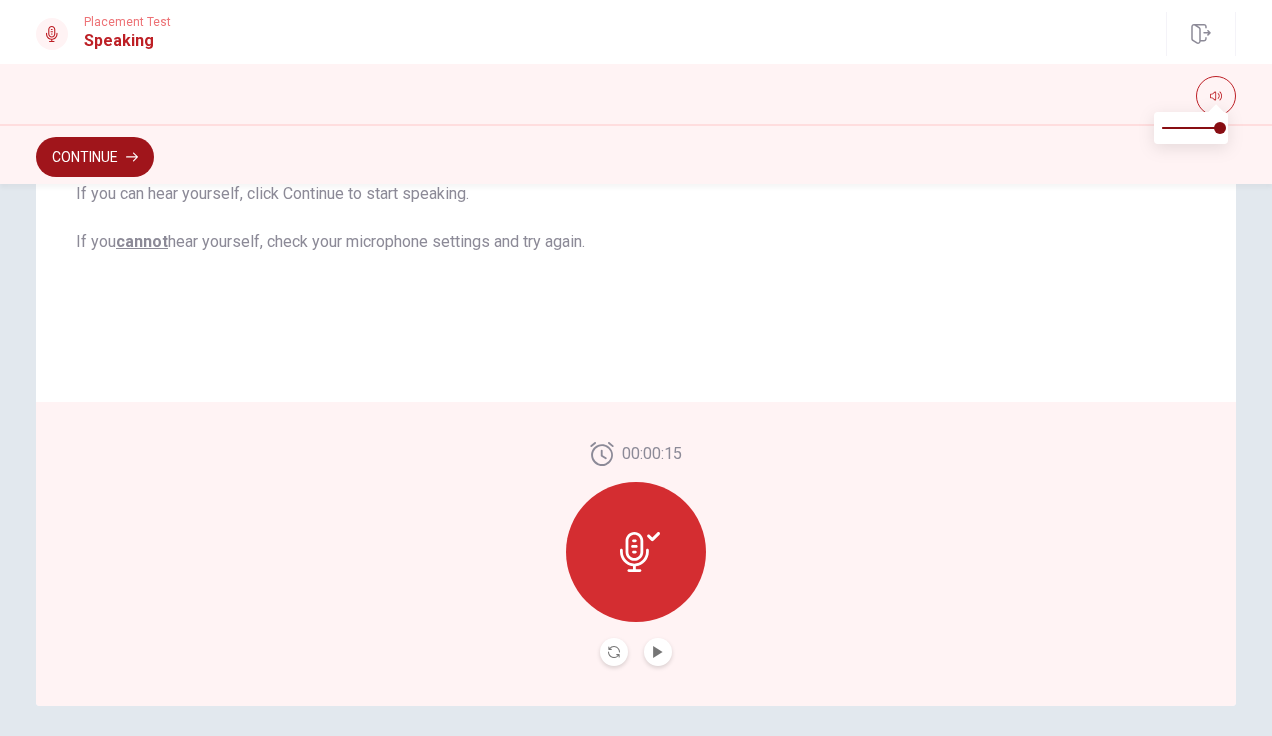 scroll, scrollTop: 464, scrollLeft: 0, axis: vertical 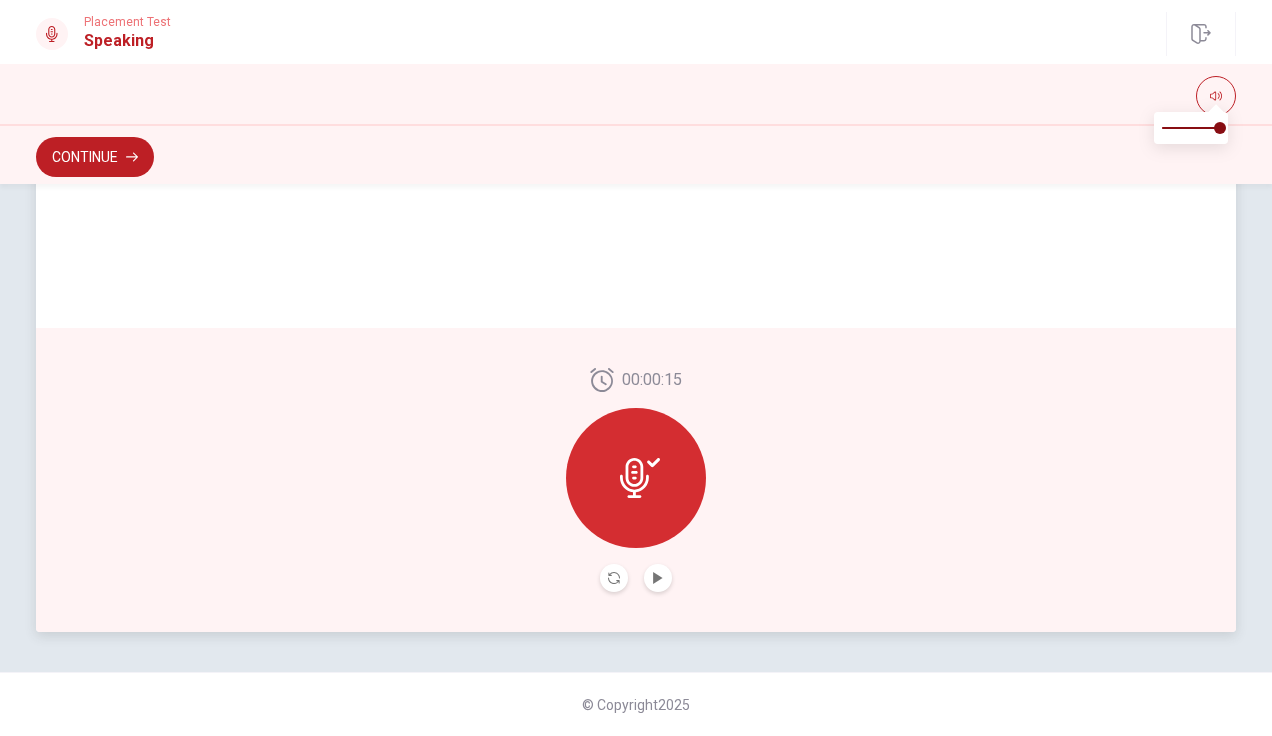 click on "Checking the Microphone Check if your microphone works here.
Record your voice.
Try to play it back.
If you can hear yourself, click Continue to start speaking.
If you  cannot  hear yourself, check your microphone settings and try again." at bounding box center (636, 44) 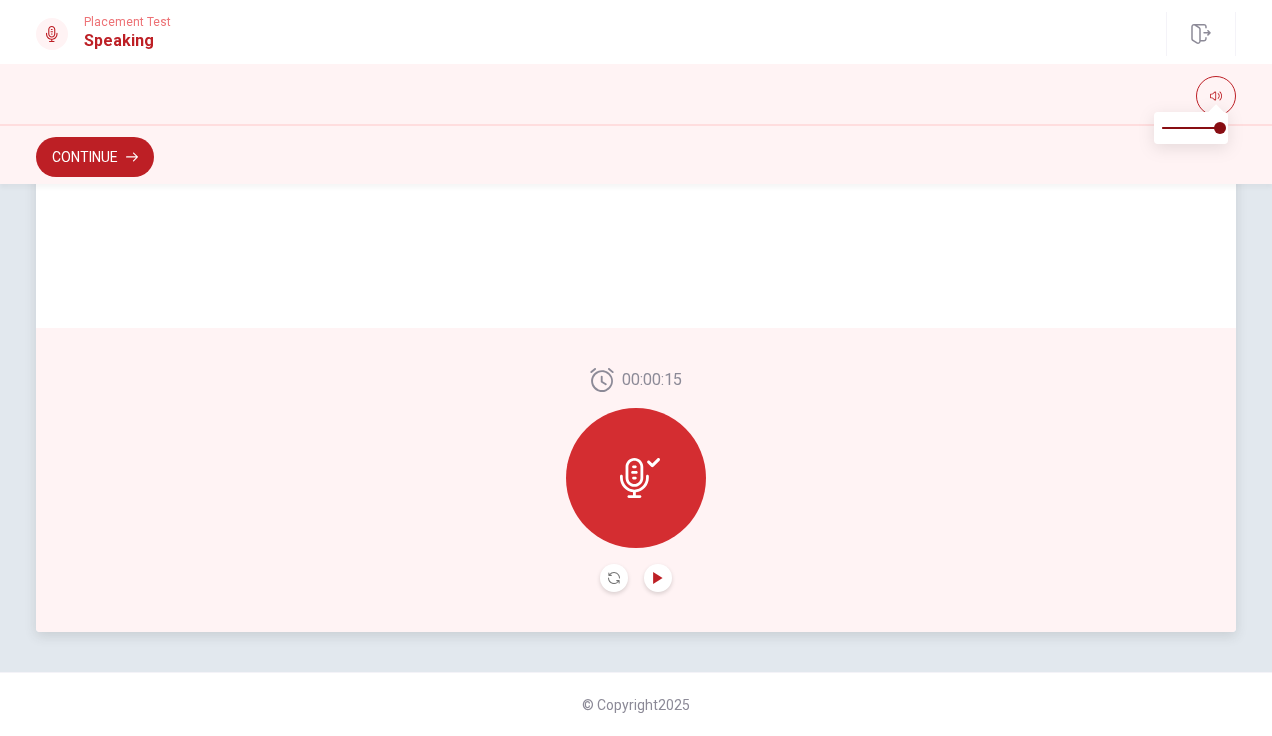 click 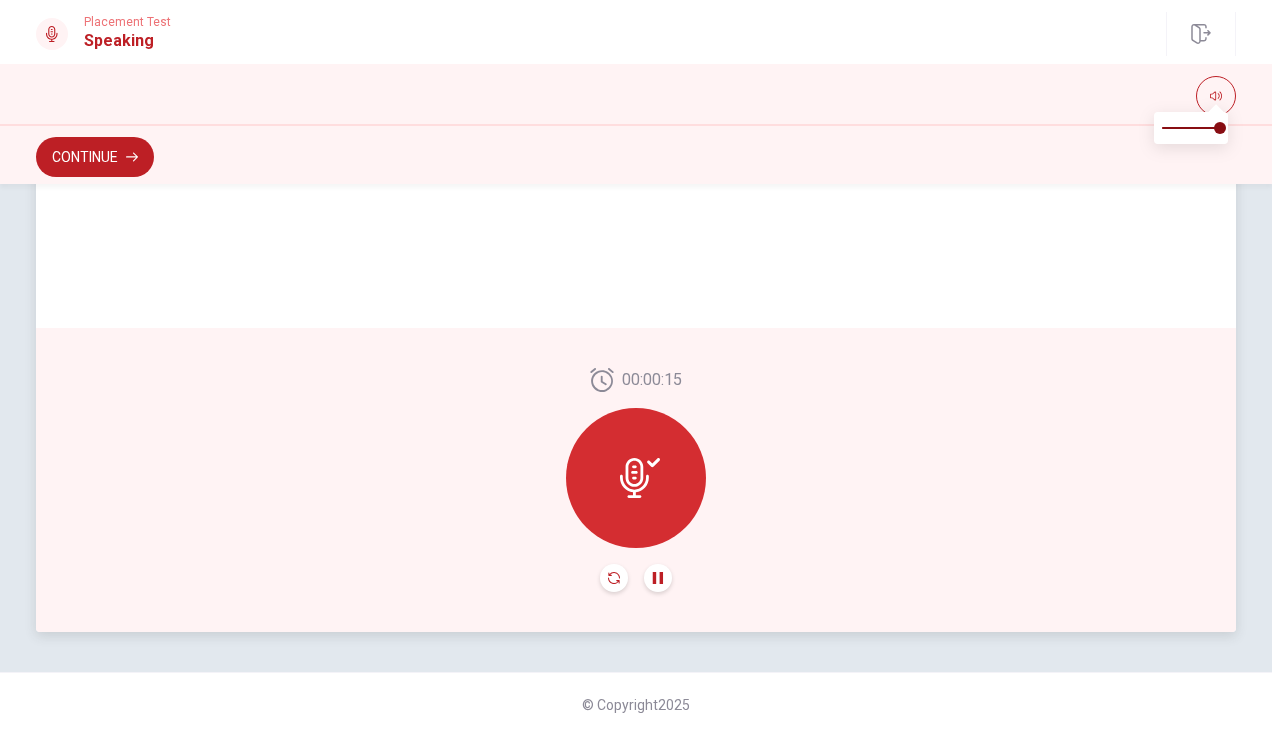 click 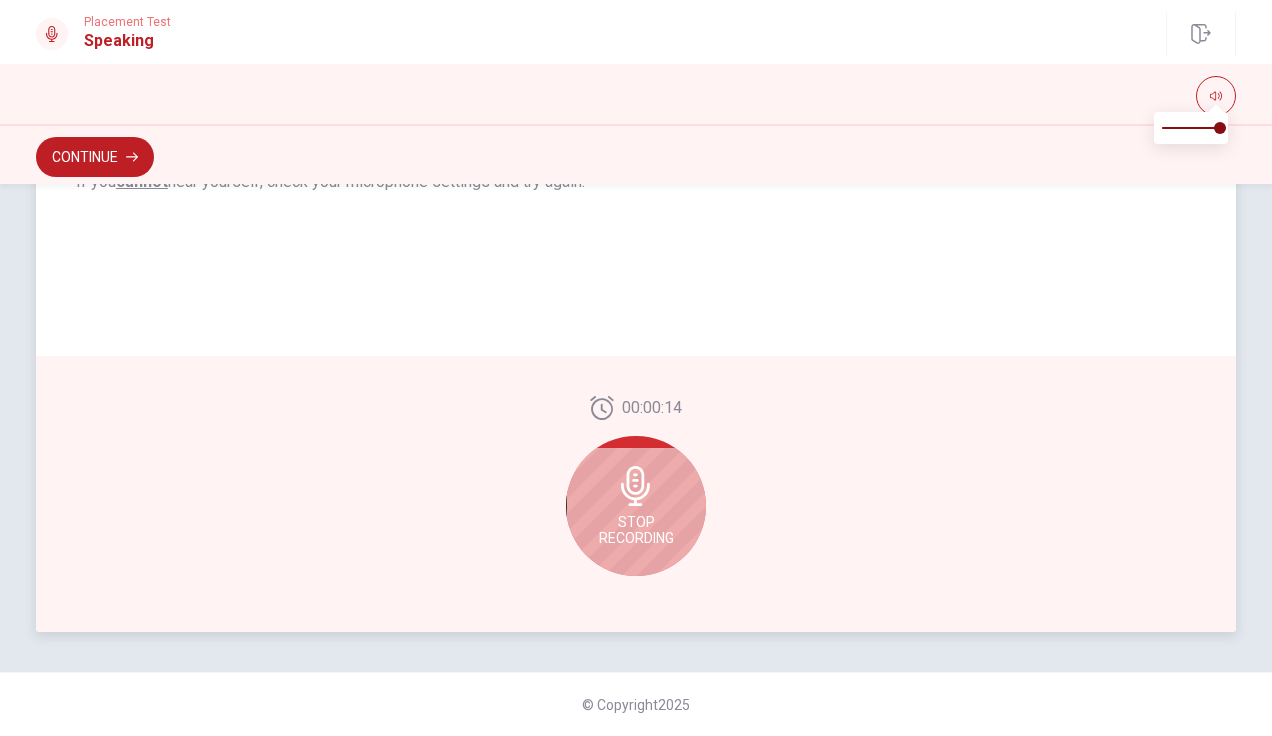 click on "Stop   Recording" at bounding box center [636, 530] 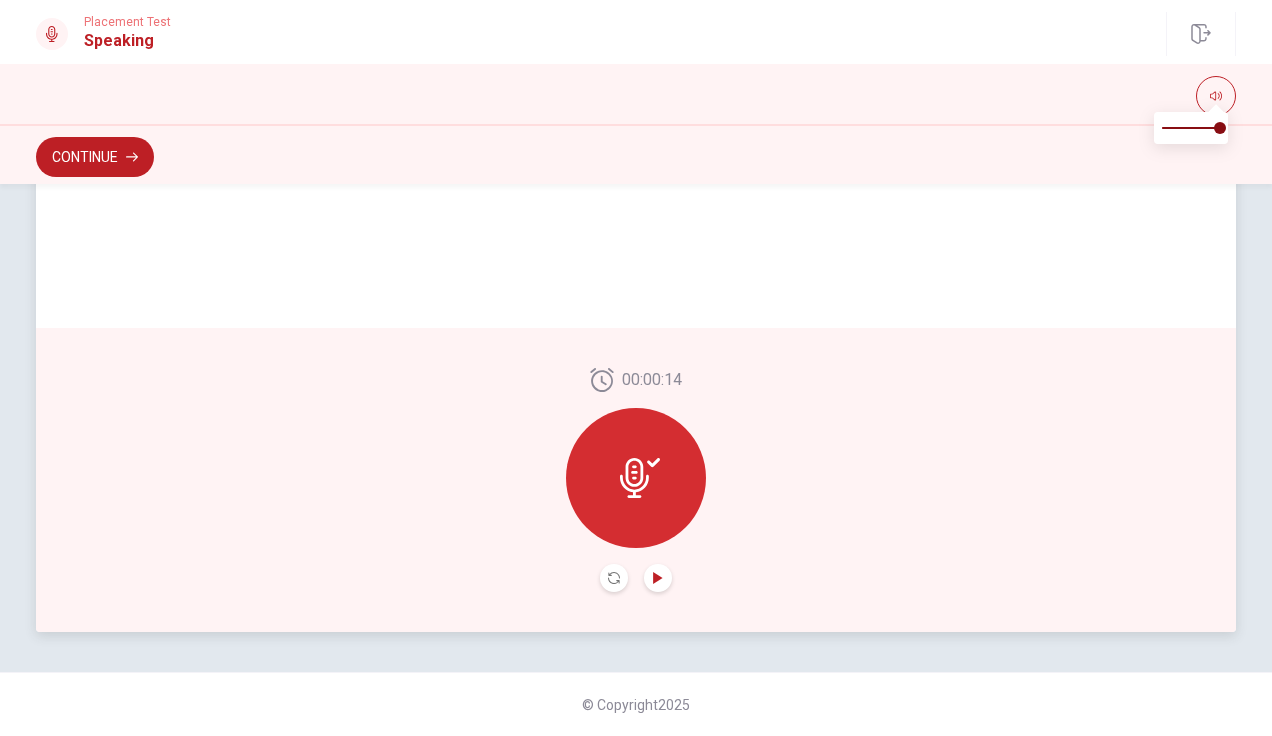click 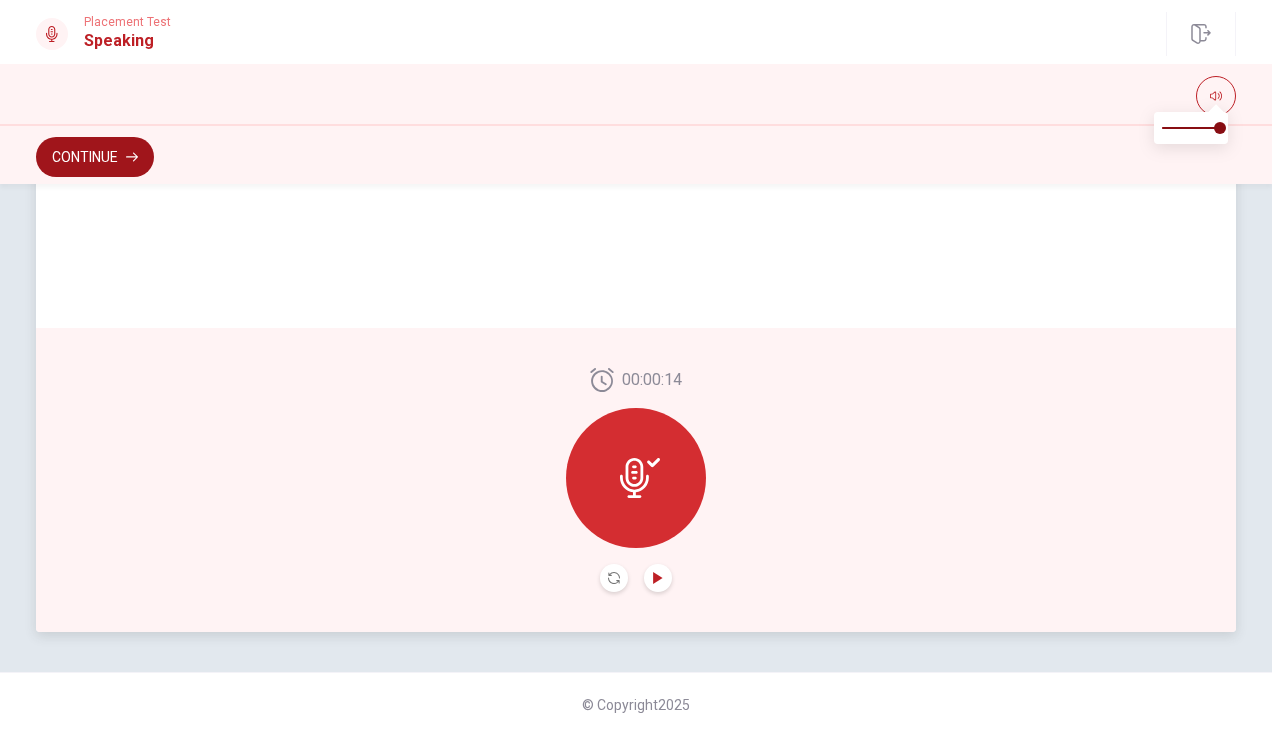 click on "Continue" at bounding box center [95, 157] 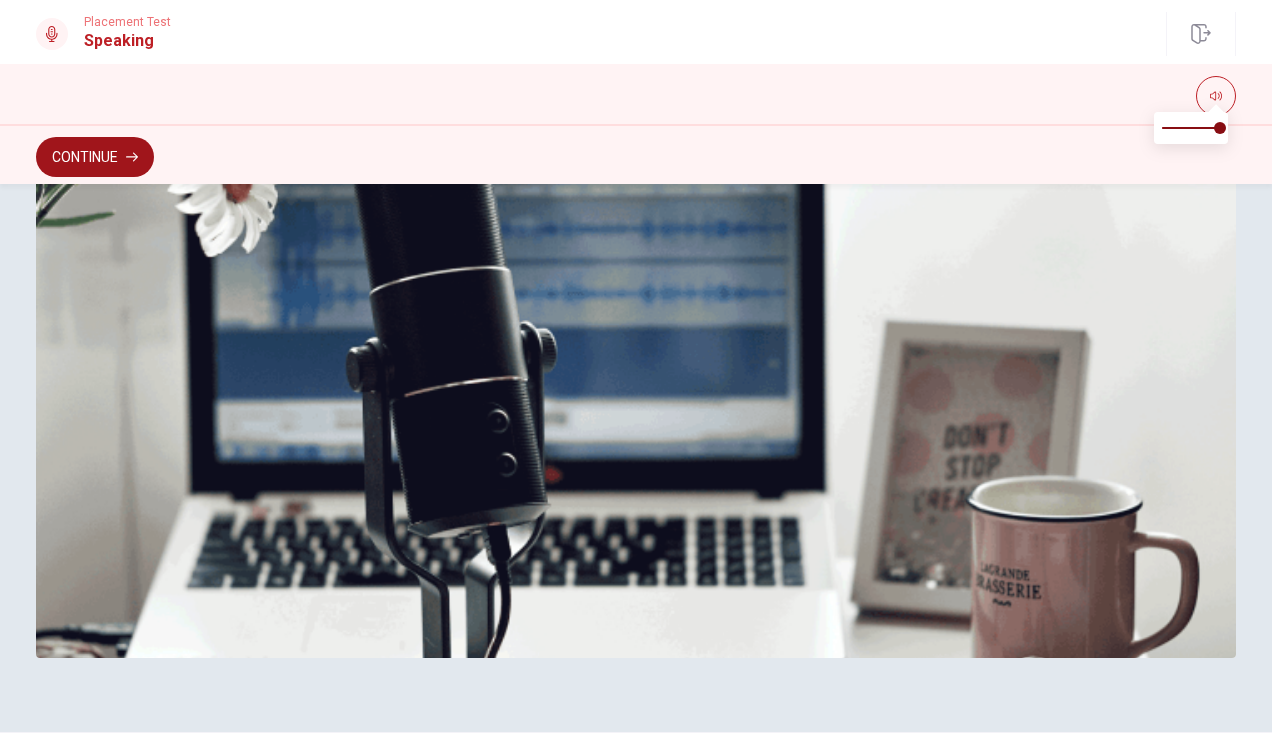 scroll, scrollTop: 524, scrollLeft: 0, axis: vertical 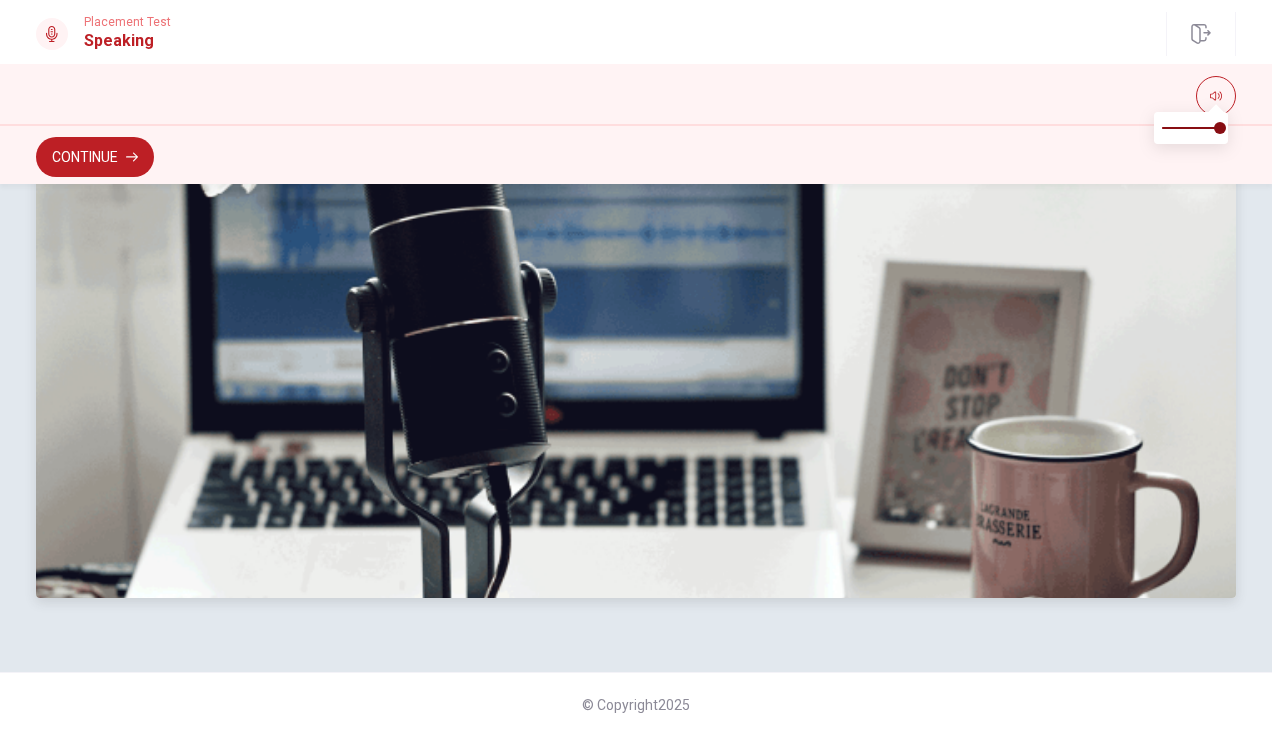 click at bounding box center (636, 362) 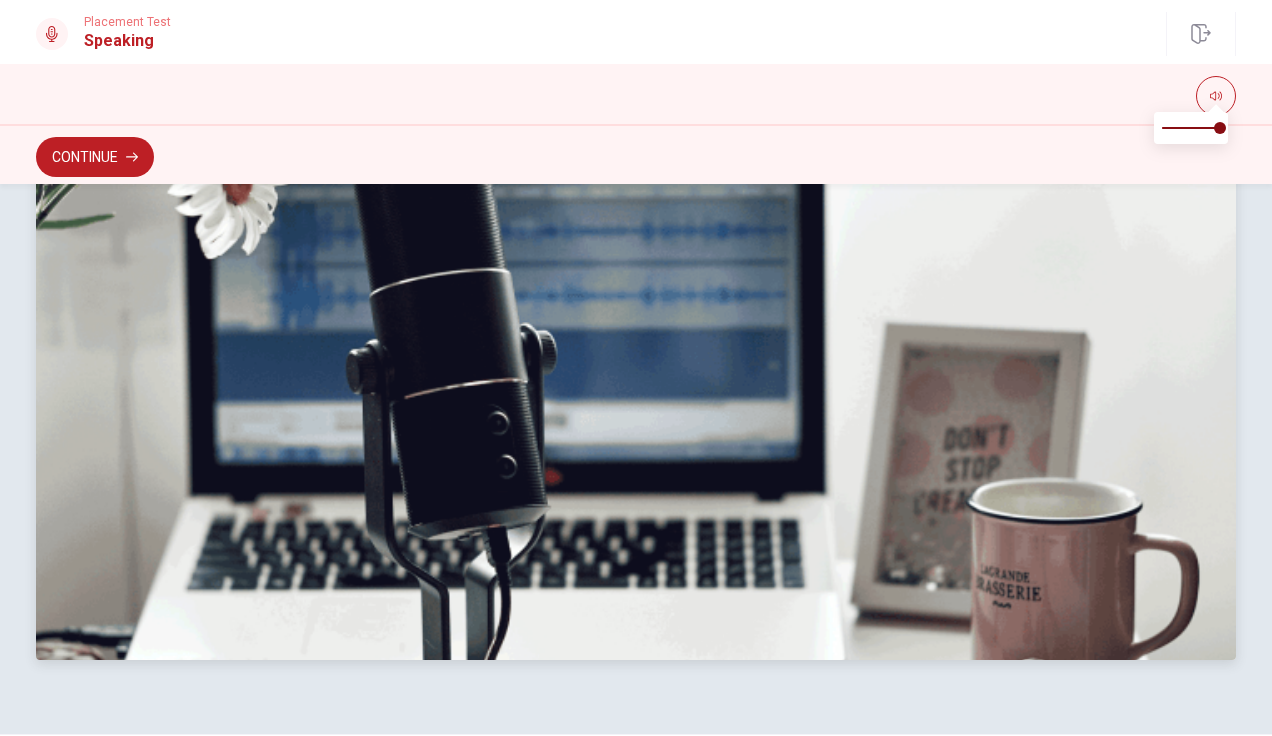 scroll, scrollTop: 524, scrollLeft: 0, axis: vertical 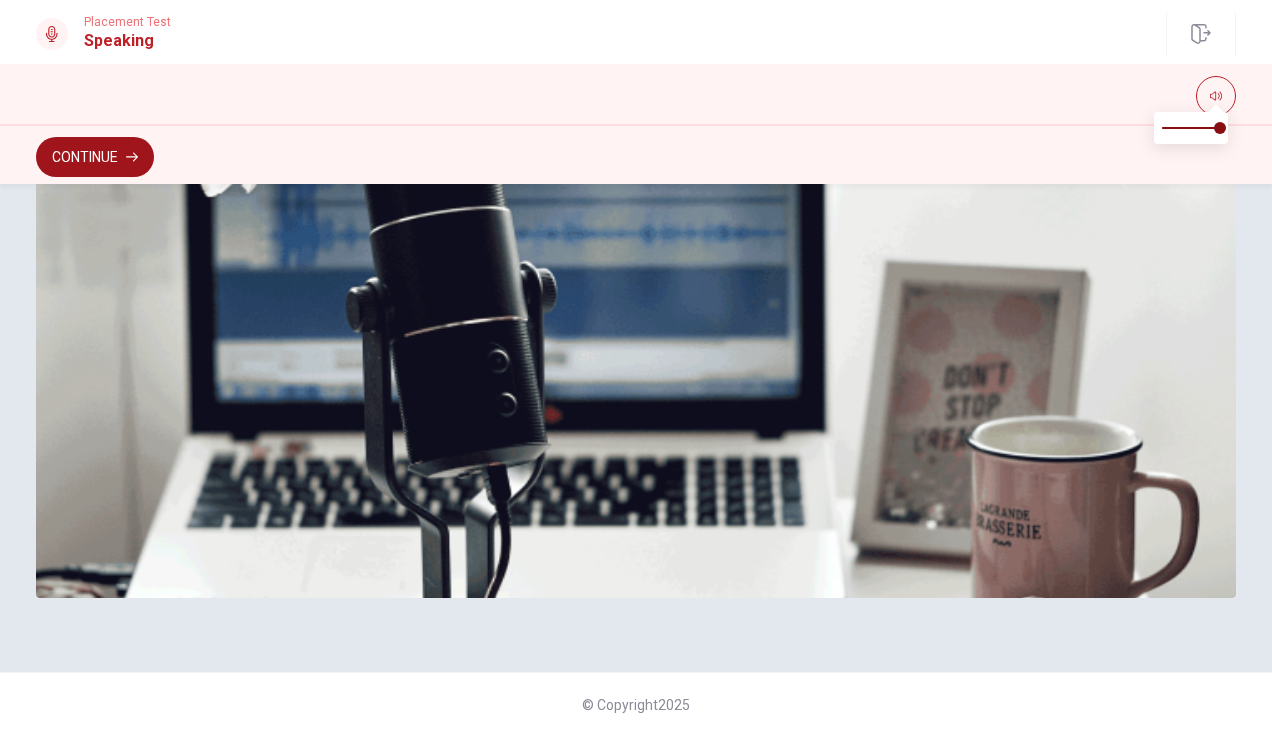 click on "Continue" at bounding box center [95, 157] 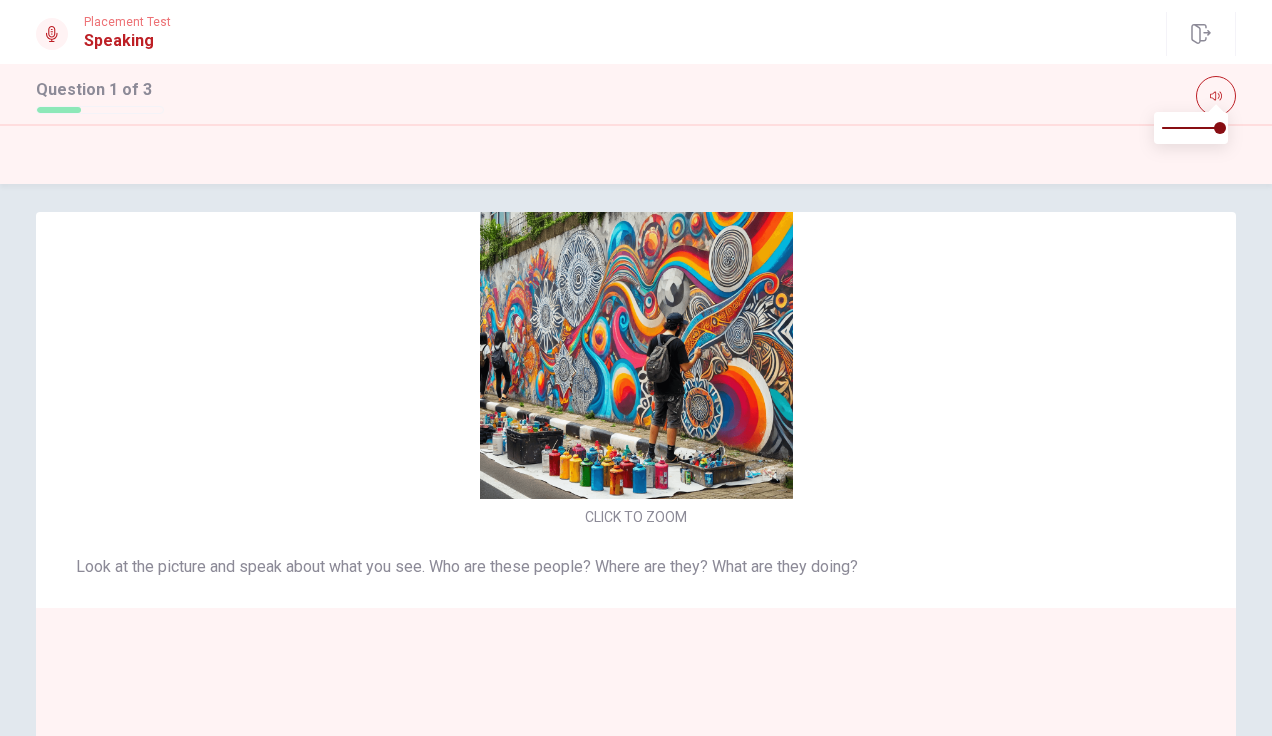 scroll, scrollTop: 0, scrollLeft: 0, axis: both 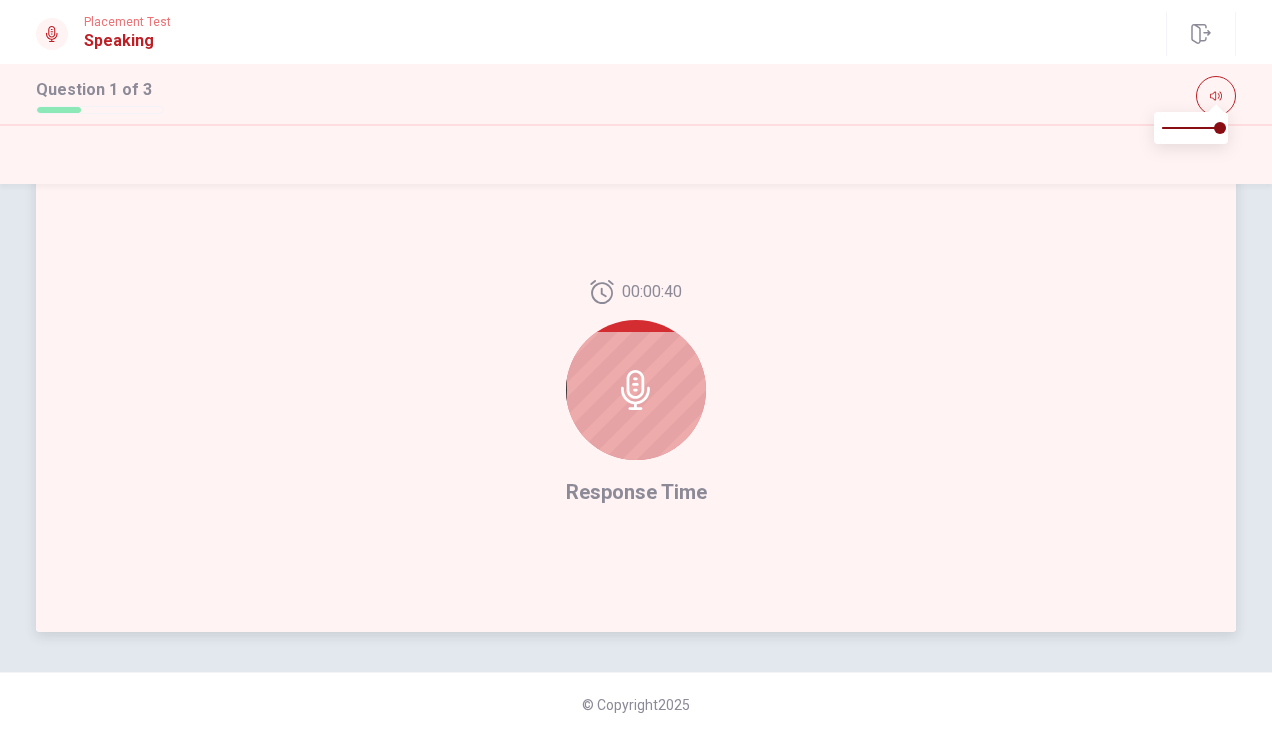 click 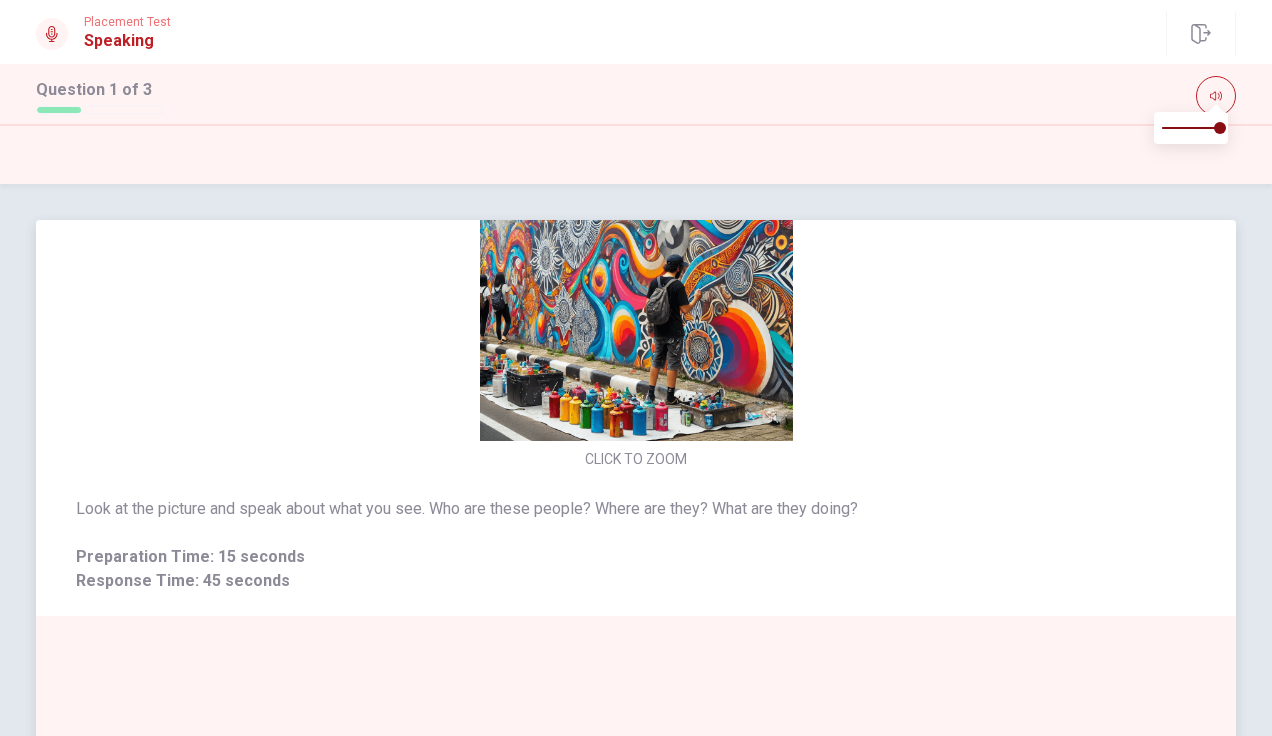 scroll, scrollTop: 0, scrollLeft: 0, axis: both 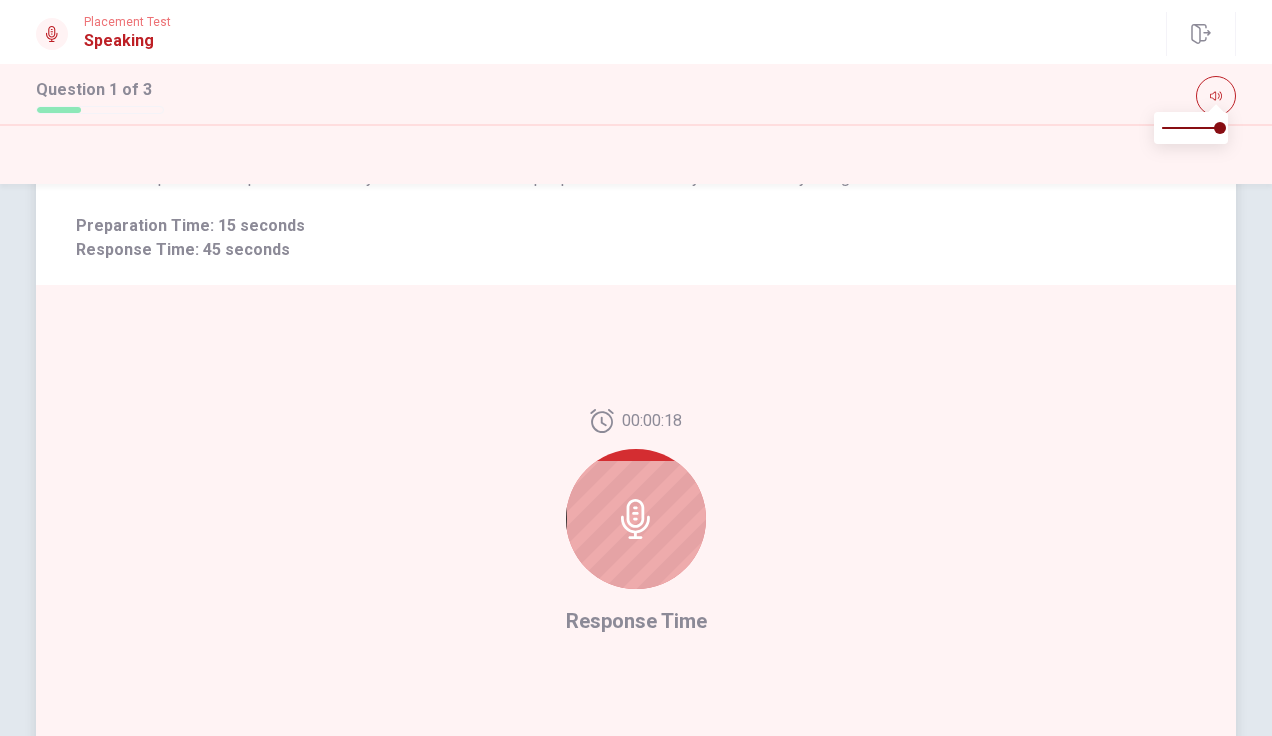 click 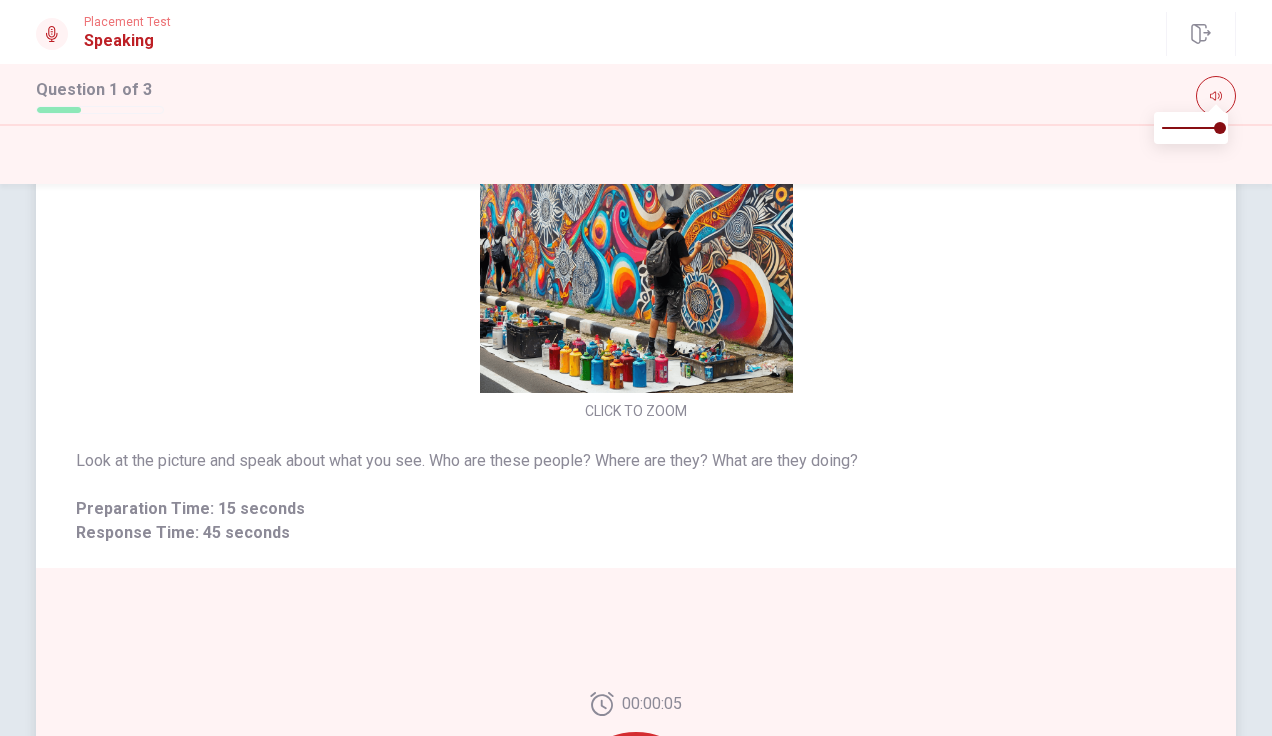 scroll, scrollTop: 2, scrollLeft: 0, axis: vertical 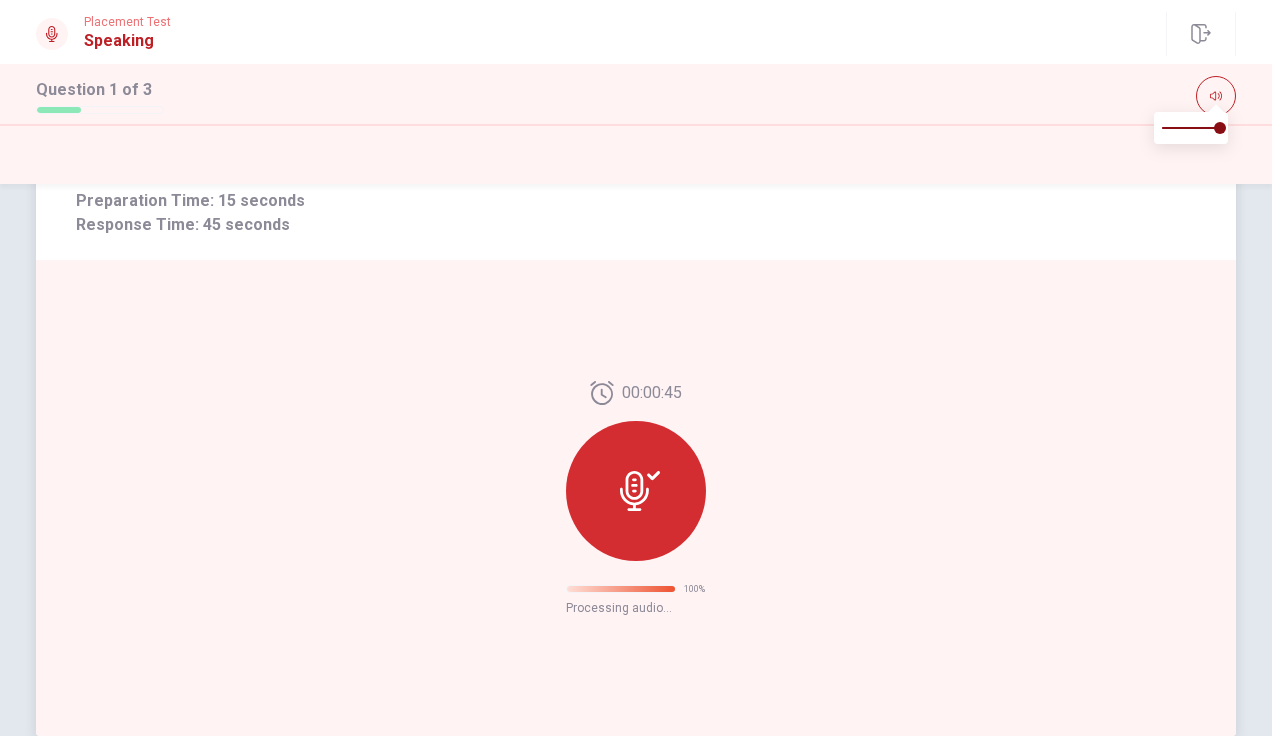 click 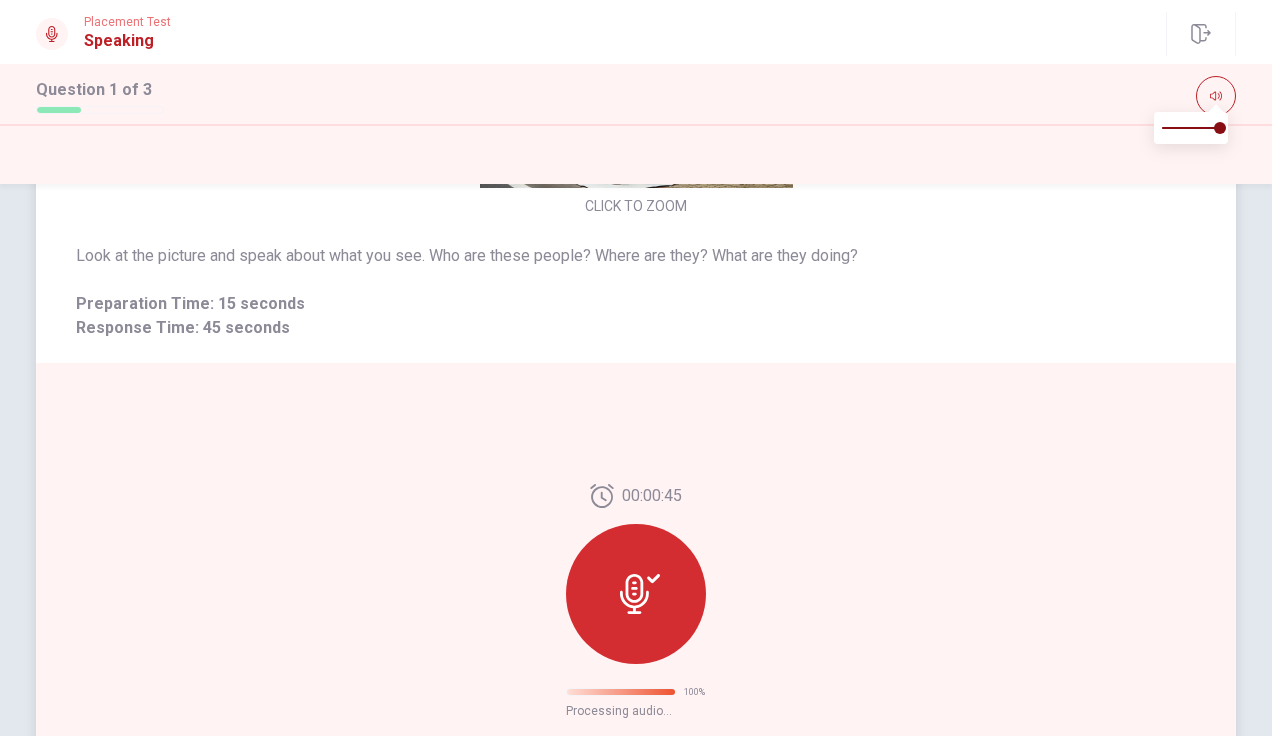 scroll, scrollTop: 0, scrollLeft: 0, axis: both 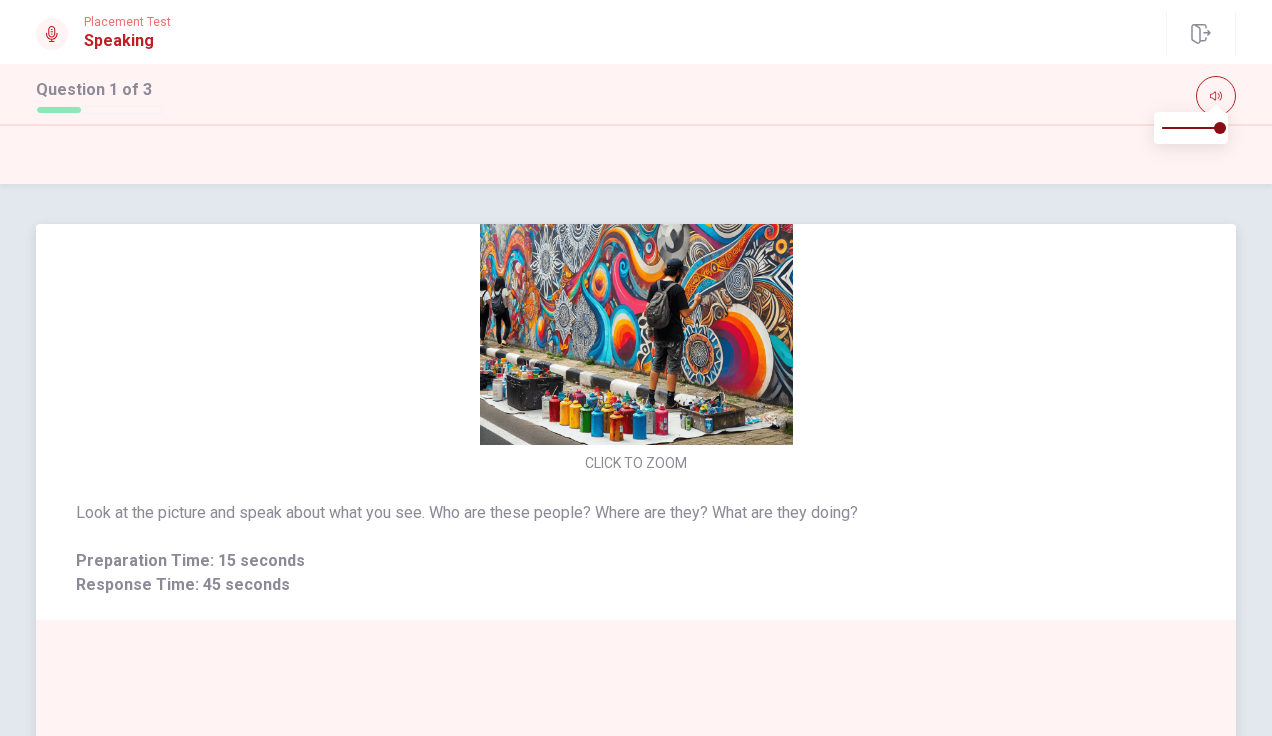 click at bounding box center [636, 288] 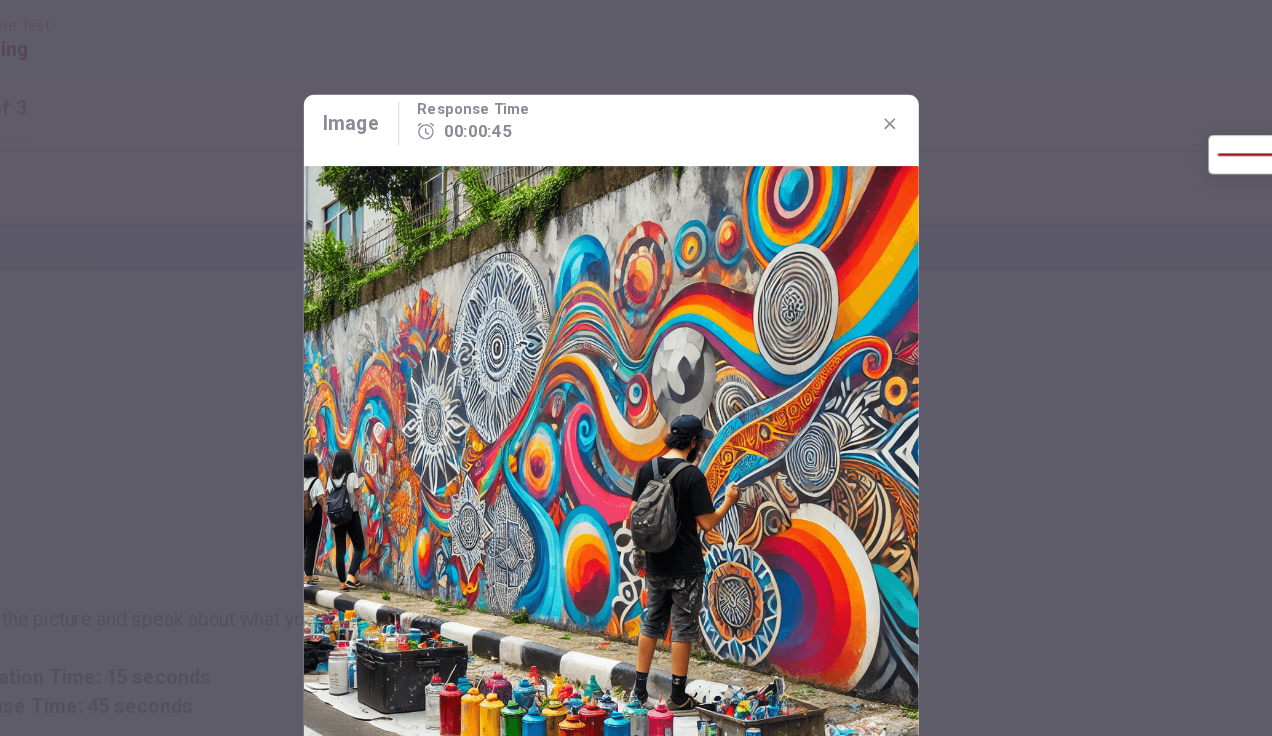 click at bounding box center (636, 368) 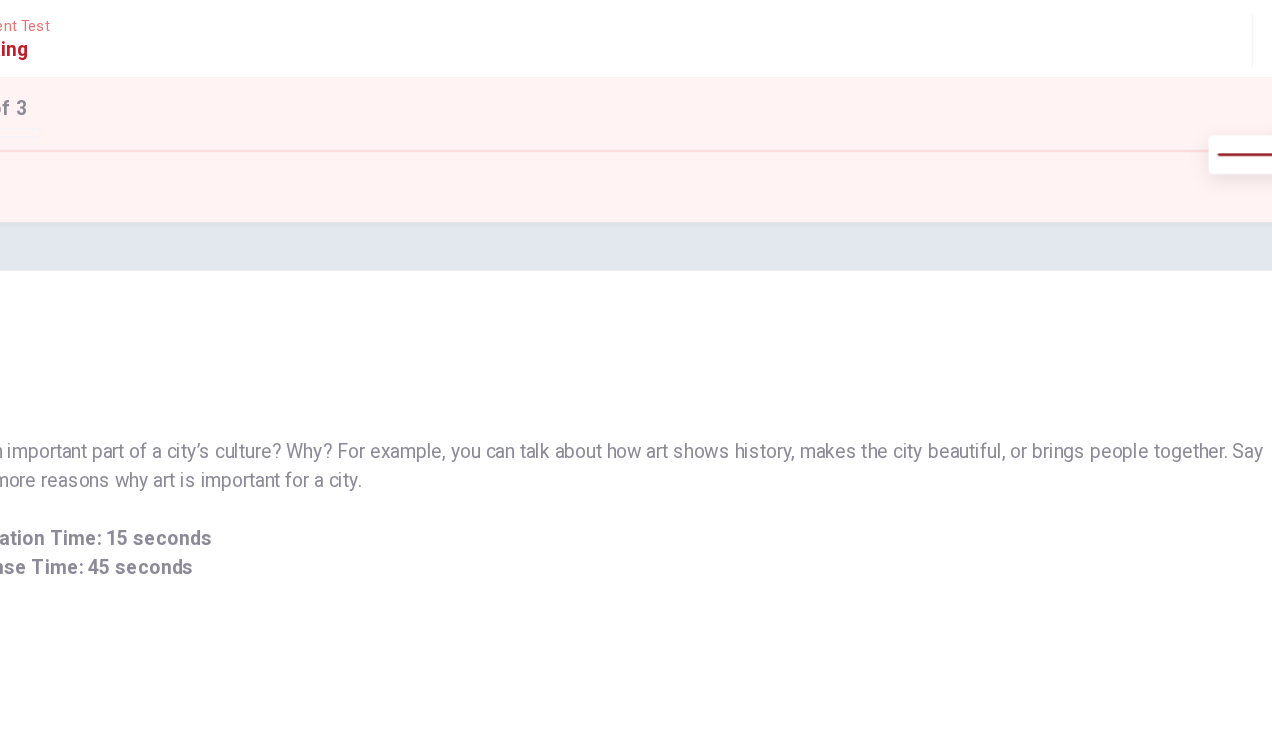 scroll, scrollTop: 0, scrollLeft: 0, axis: both 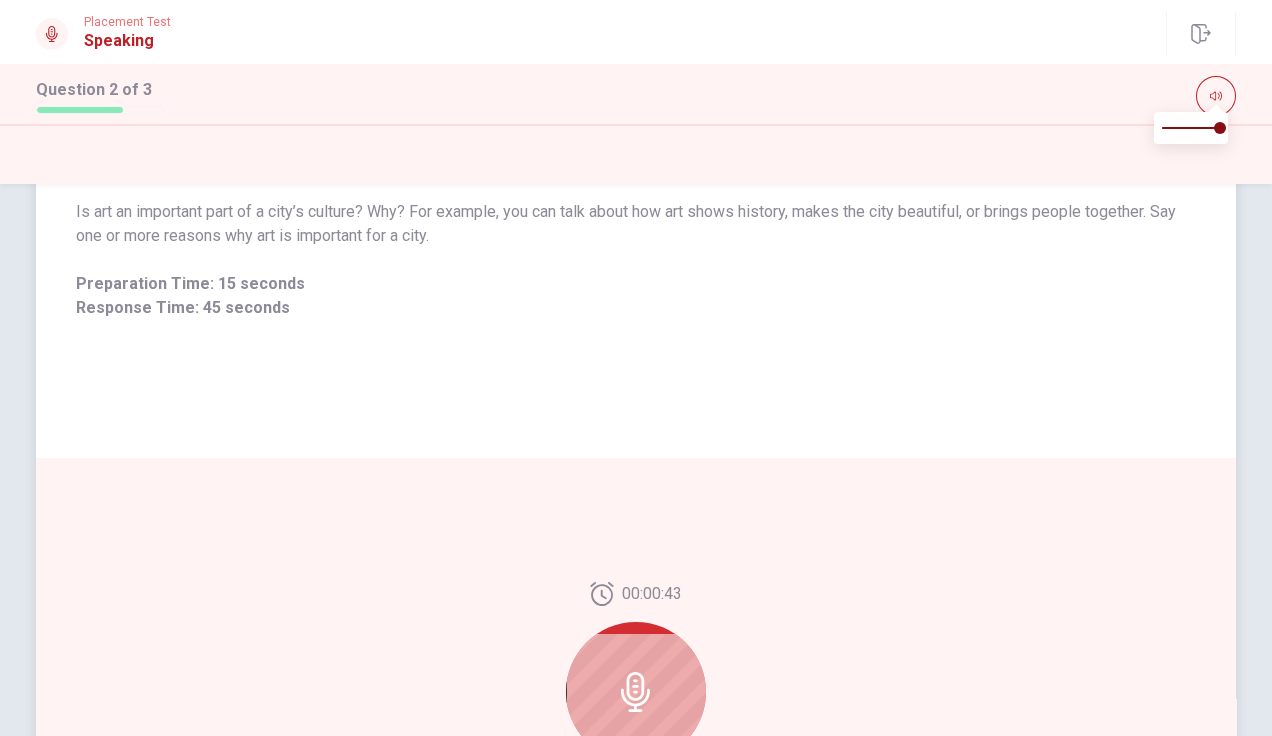 click on "Is art an important part of a city’s culture? Why? For example, you can talk about how art shows history, makes the city beautiful, or brings people together. Say one or more reasons why art is important for a city. Preparation Time: 15 seconds Response Time: 45 seconds" at bounding box center (636, 260) 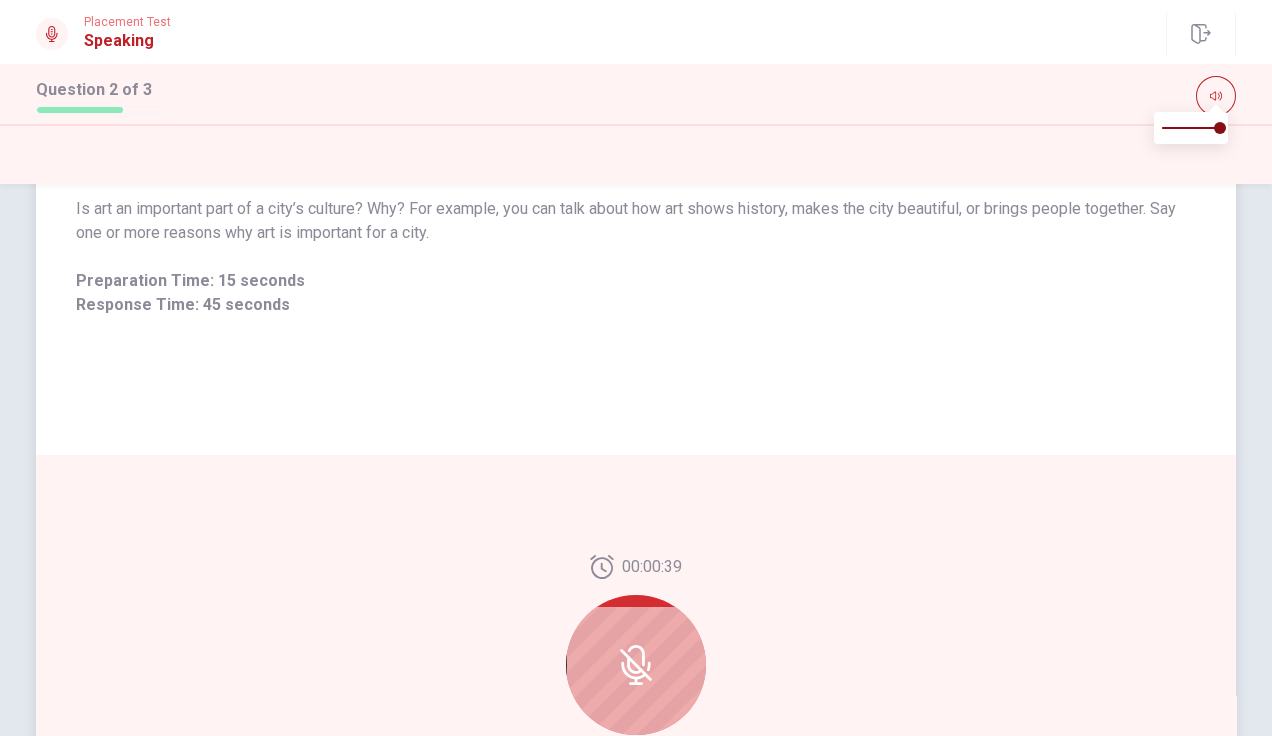 scroll, scrollTop: 166, scrollLeft: 0, axis: vertical 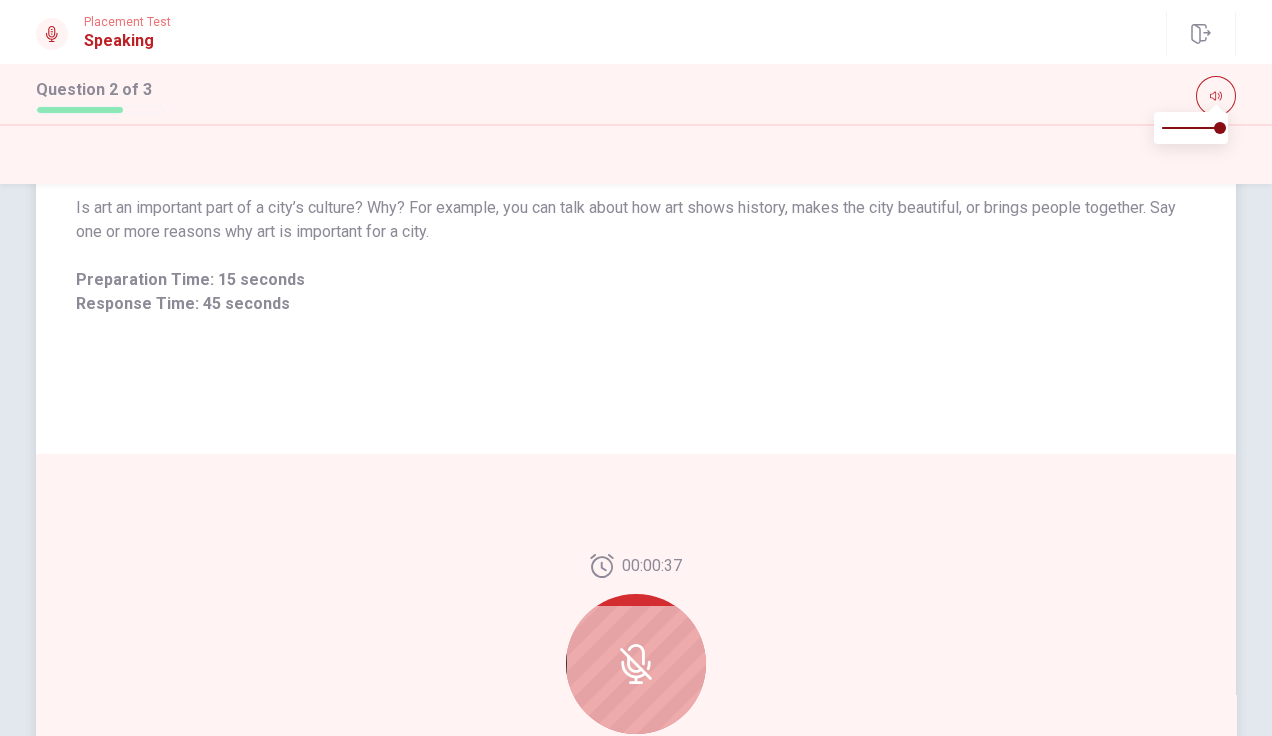 click on "Response Time: 45 seconds" at bounding box center [636, 304] 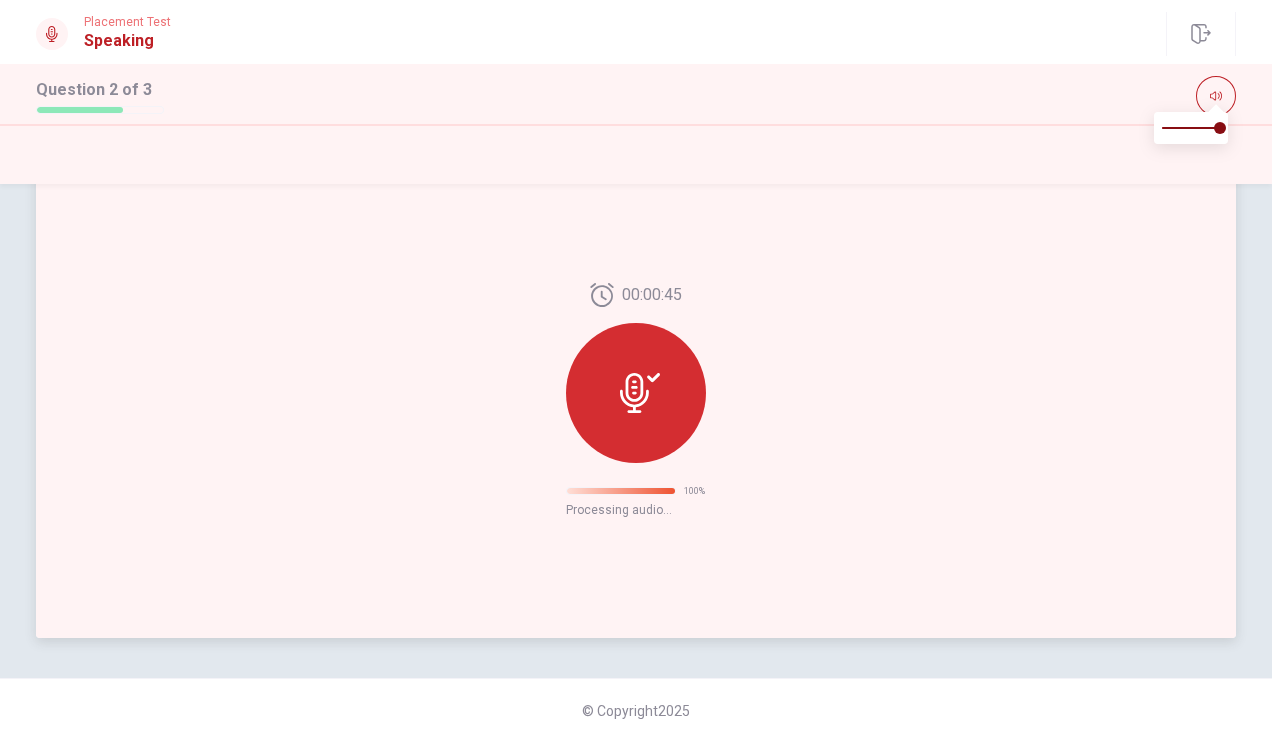 scroll, scrollTop: 464, scrollLeft: 0, axis: vertical 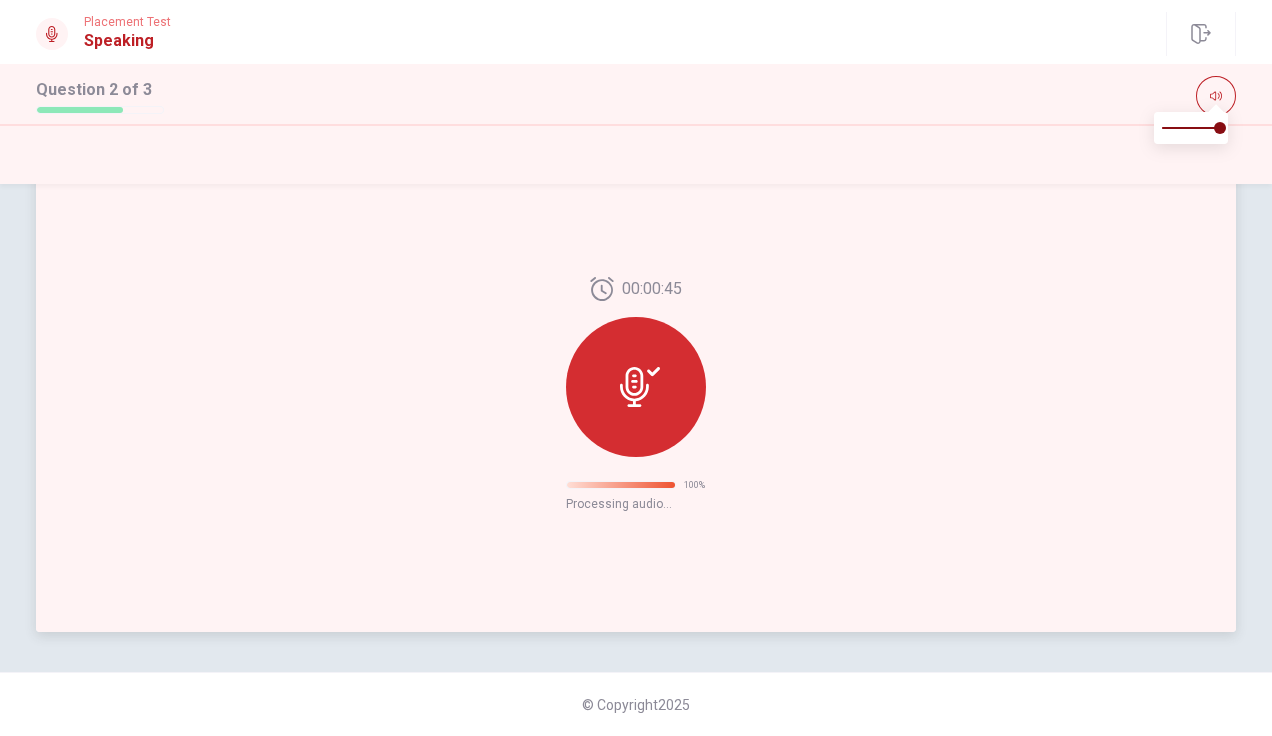 click on "00:00:45 100 % Processing audio..." at bounding box center (636, 394) 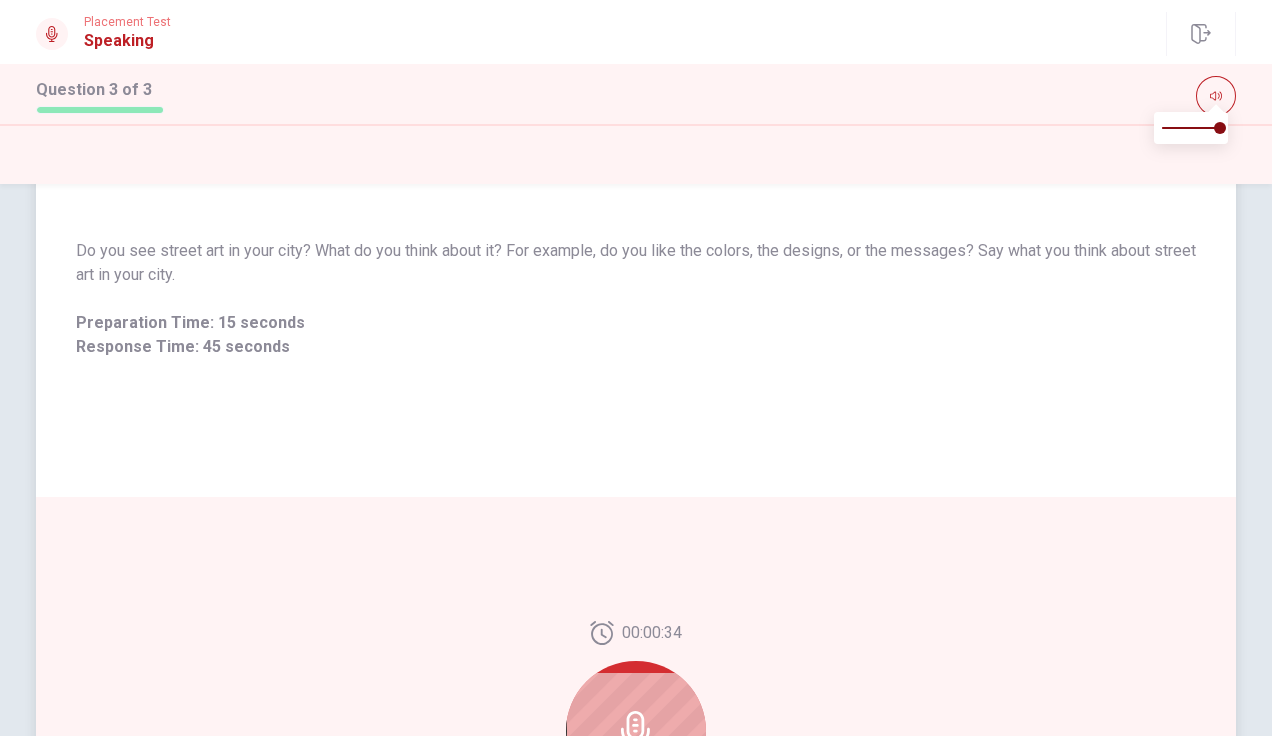 scroll, scrollTop: 142, scrollLeft: 0, axis: vertical 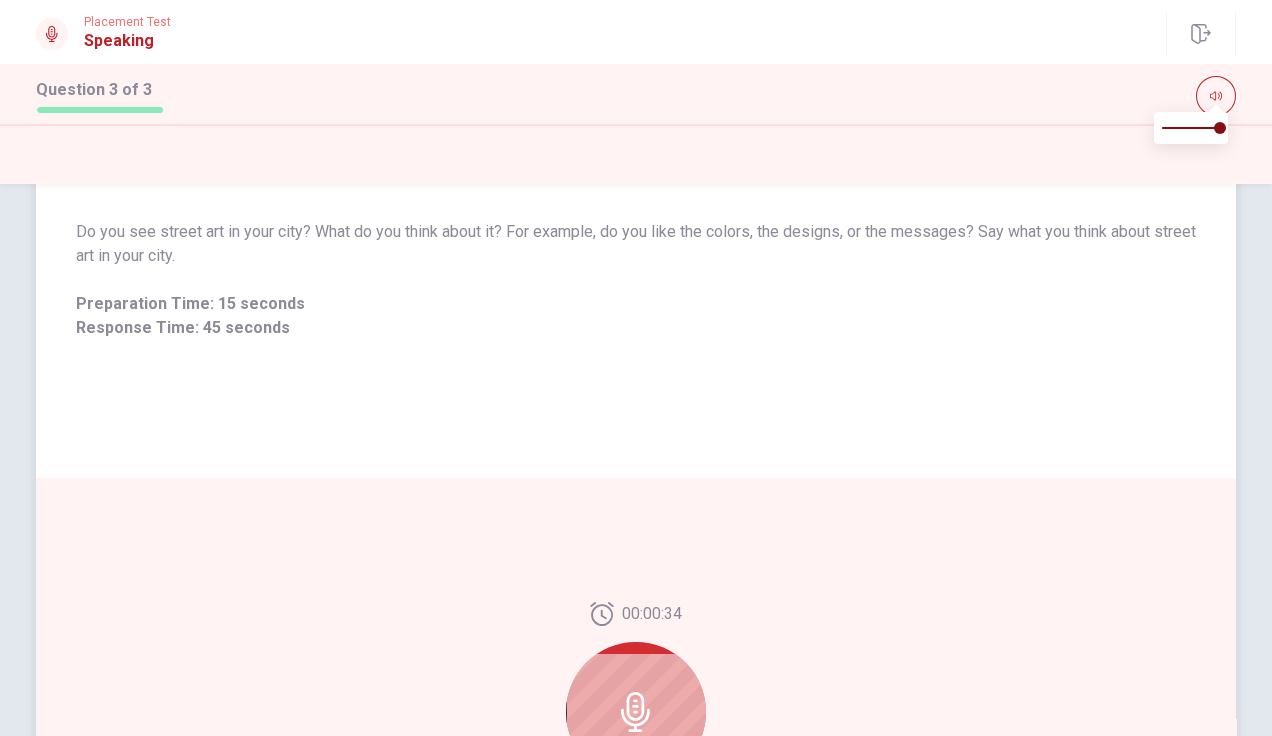 click on "Do you see street art in your city? What do you think about it? For example, do you like the colors, the designs, or the messages? Say what you think about street art in your city." at bounding box center (636, 244) 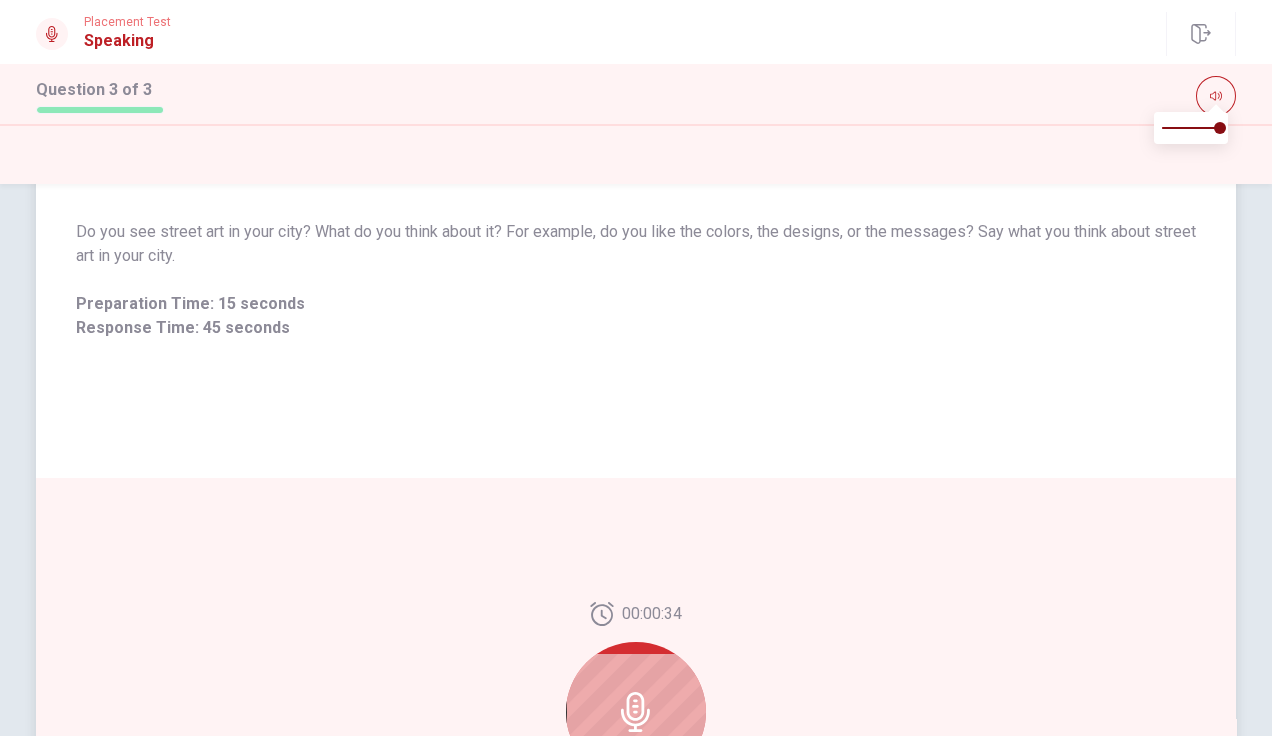 click on "Do you see street art in your city? What do you think about it? For example, do you like the colors, the designs, or the messages? Say what you think about street art in your city." at bounding box center (636, 244) 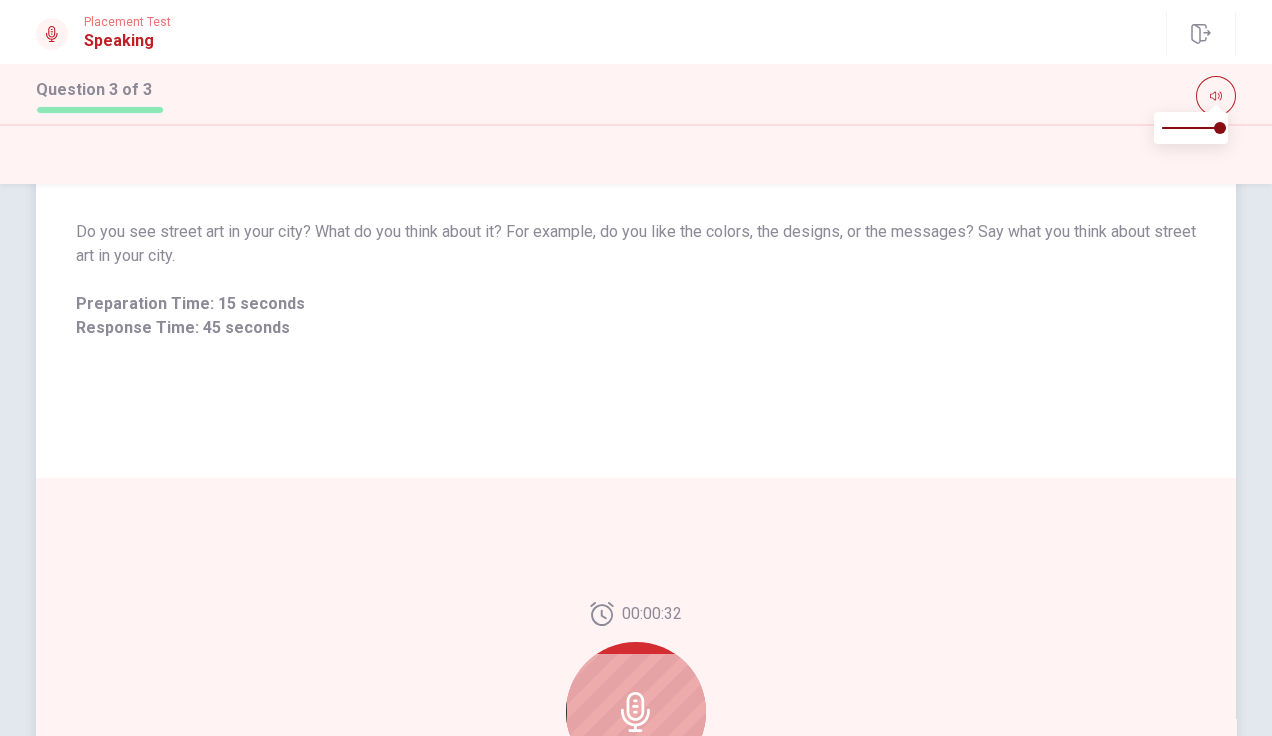 scroll, scrollTop: 172, scrollLeft: 0, axis: vertical 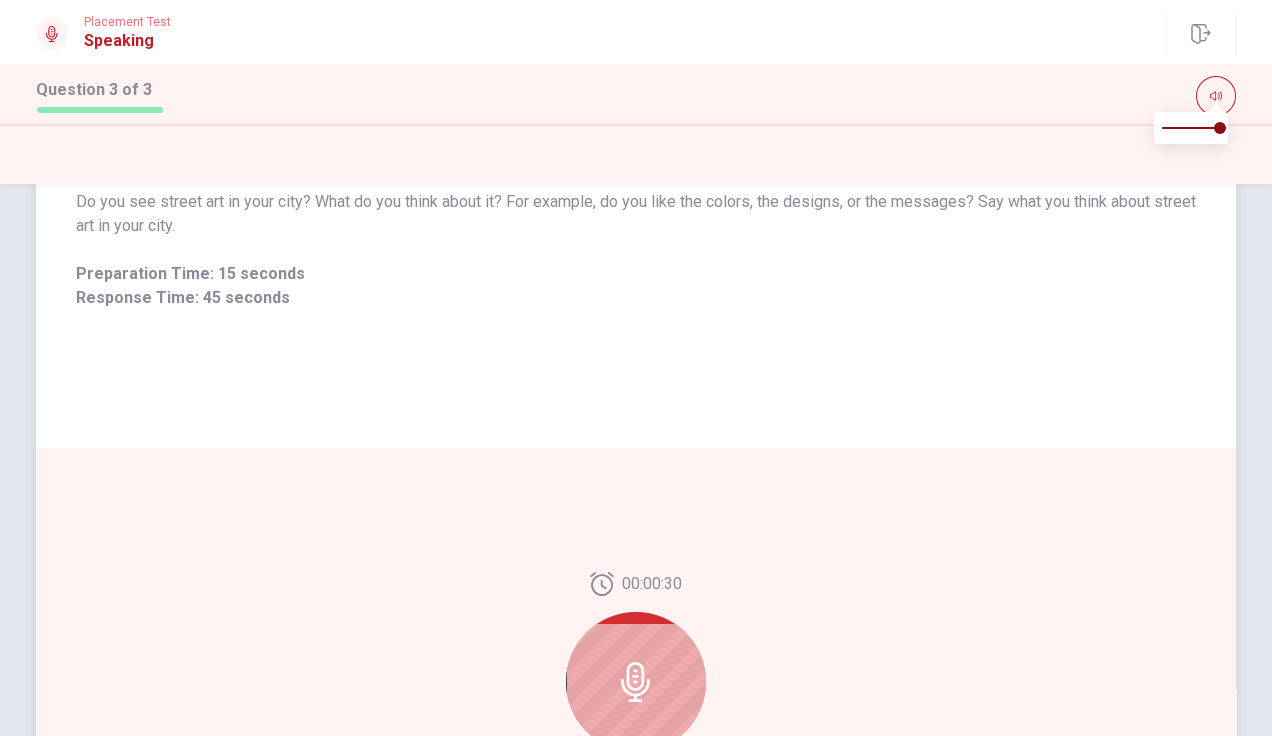 click on "Do you see street art in your city? What do you think about it? For example, do you like the colors, the designs, or the messages? Say what you think about street art in your city. Preparation Time: 15 seconds Response Time: 45 seconds" at bounding box center [636, 250] 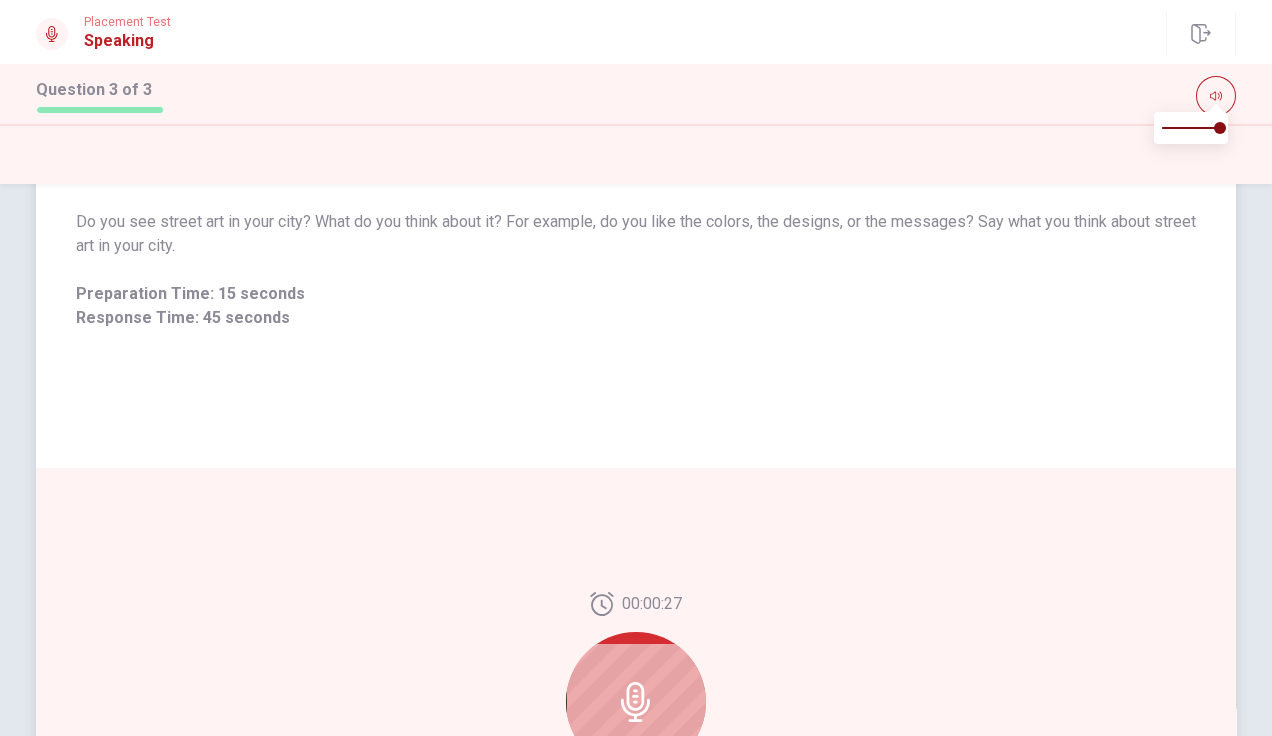 scroll, scrollTop: 162, scrollLeft: 0, axis: vertical 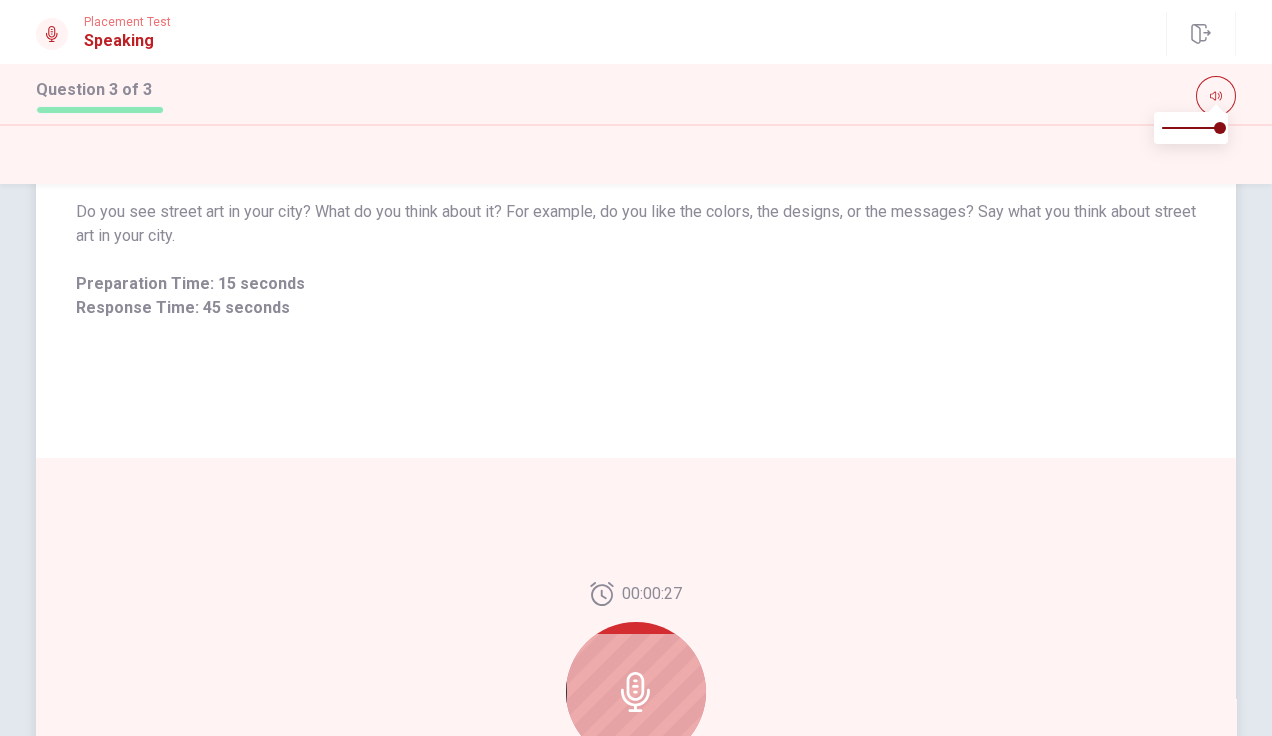 click on "Do you see street art in your city? What do you think about it? For example, do you like the colors, the designs, or the messages? Say what you think about street art in your city. Preparation Time: 15 seconds Response Time: 45 seconds" at bounding box center (636, 260) 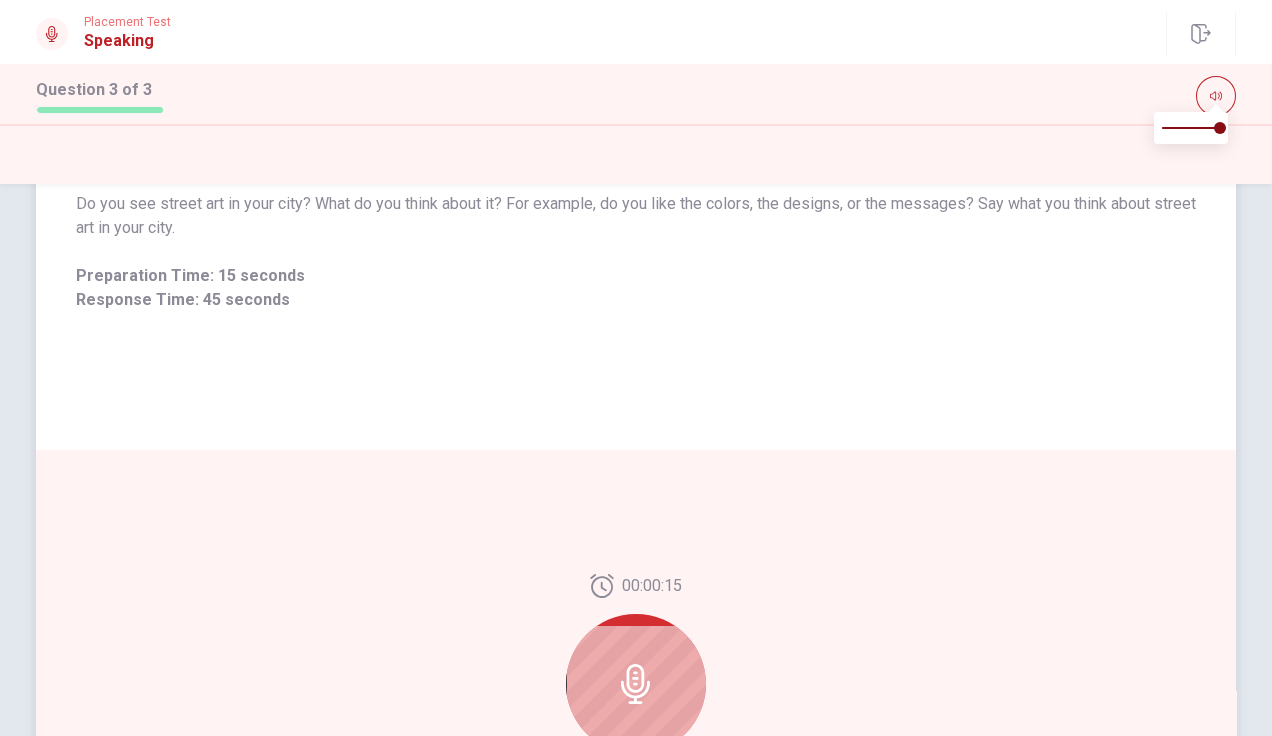 scroll, scrollTop: 174, scrollLeft: 0, axis: vertical 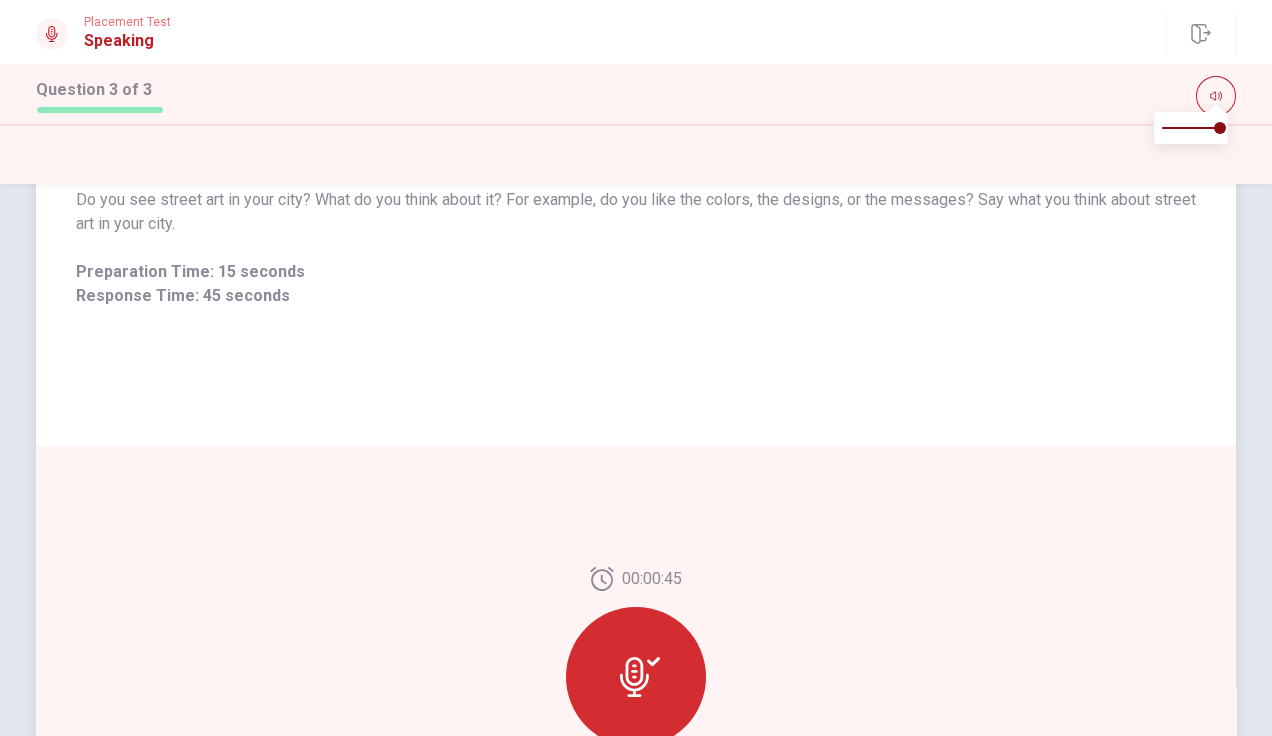 click on "Do you see street art in your city? What do you think about it? For example, do you like the colors, the designs, or the messages? Say what you think about street art in your city. Preparation Time: 15 seconds Response Time: 45 seconds" at bounding box center [636, 248] 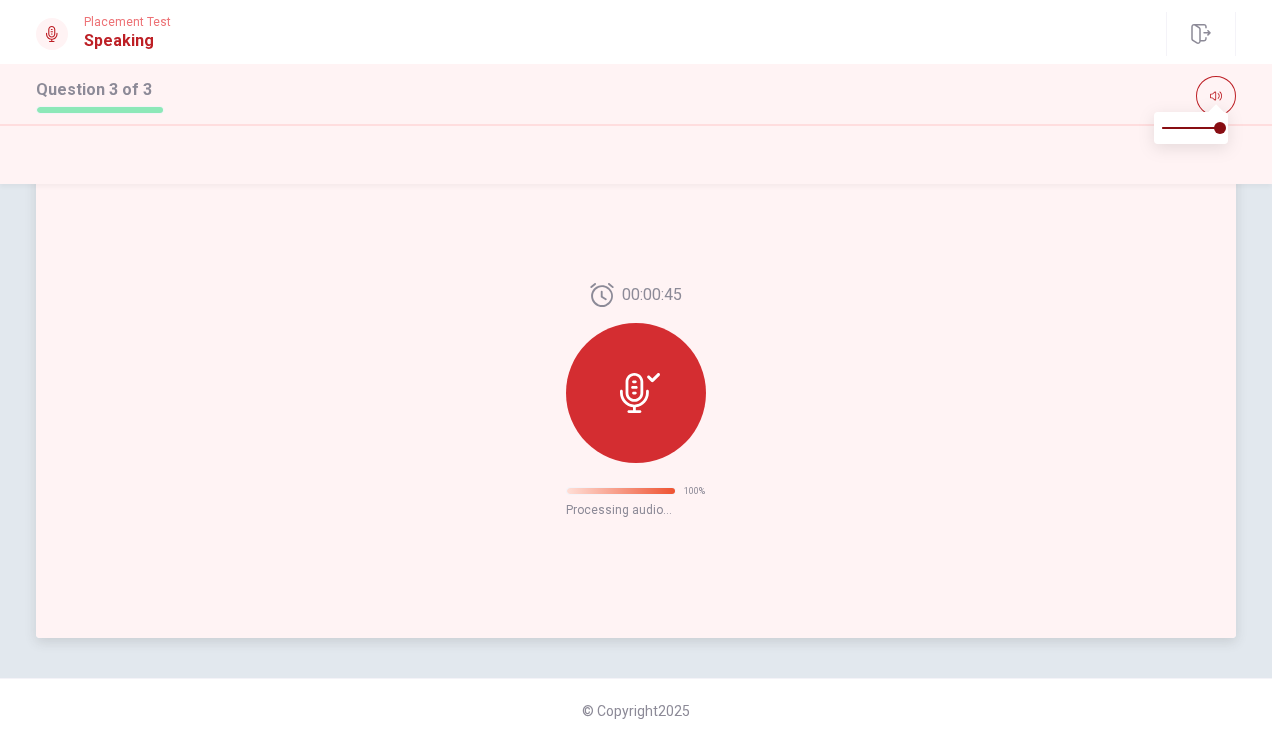 scroll, scrollTop: 464, scrollLeft: 0, axis: vertical 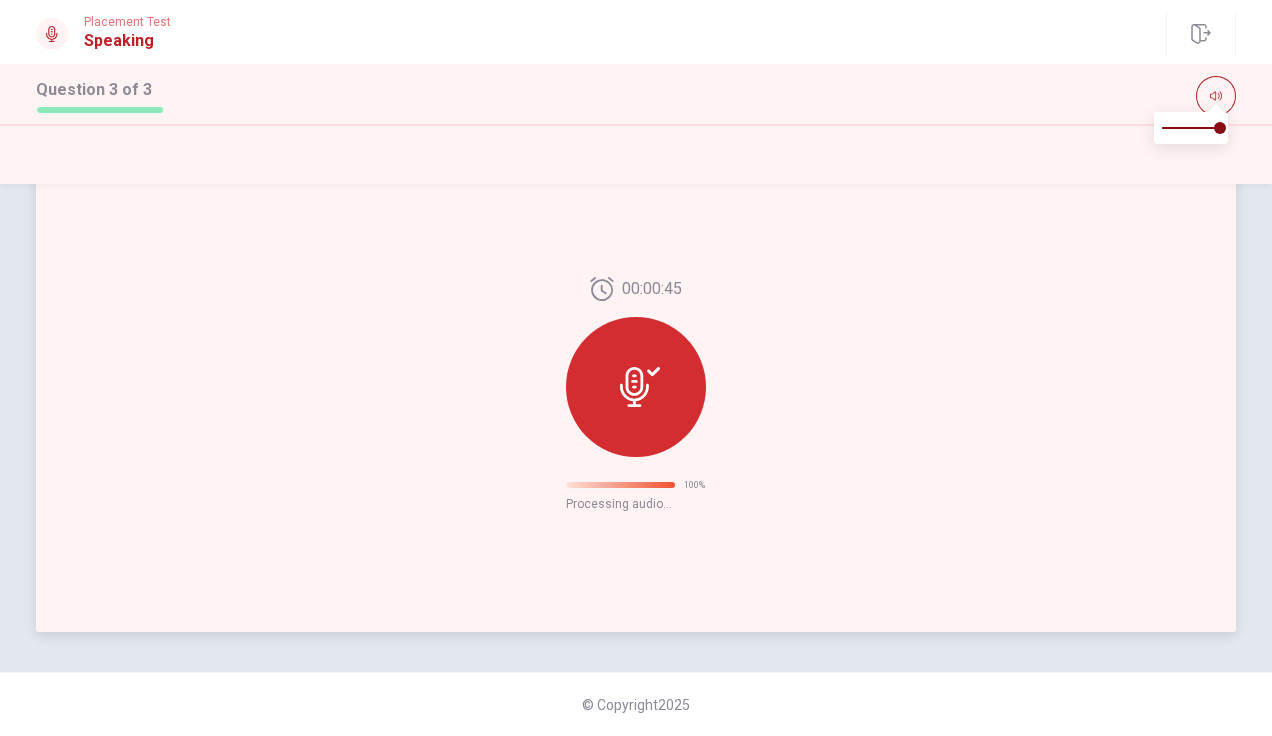 click on "00:00:45 100 % Processing audio..." at bounding box center [636, 394] 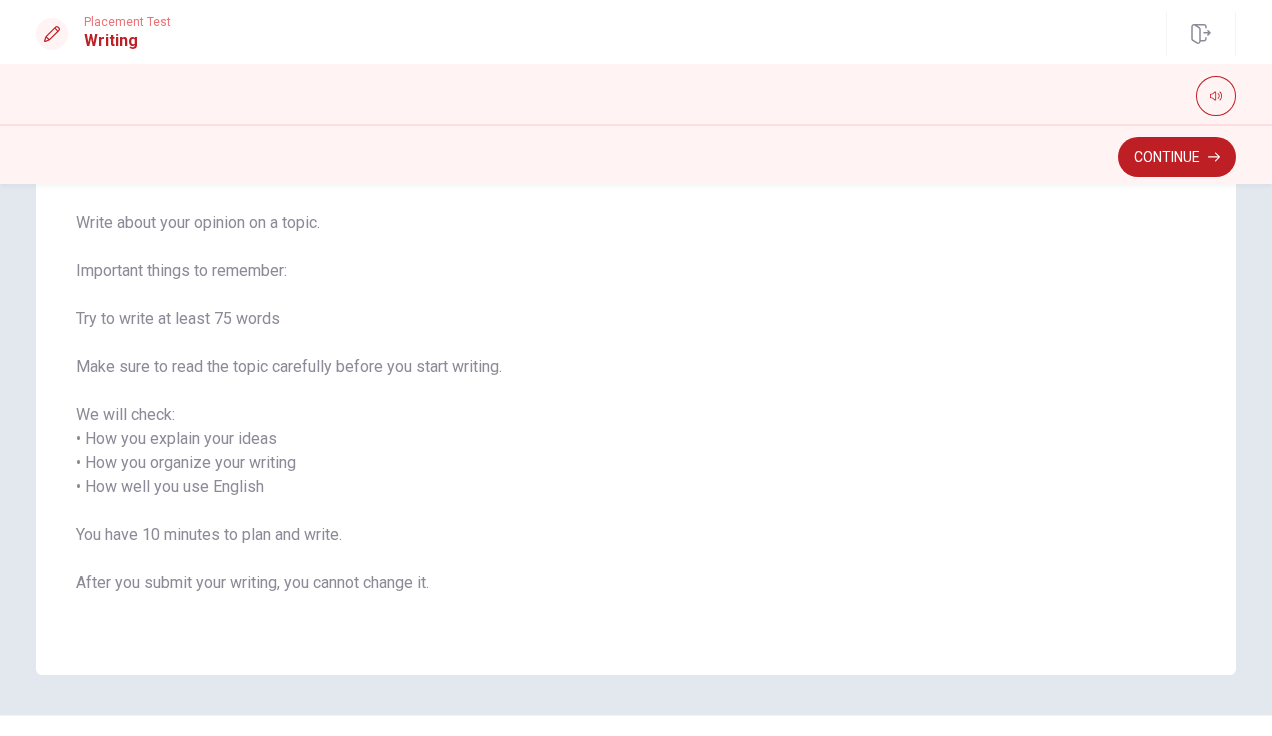 scroll, scrollTop: 146, scrollLeft: 0, axis: vertical 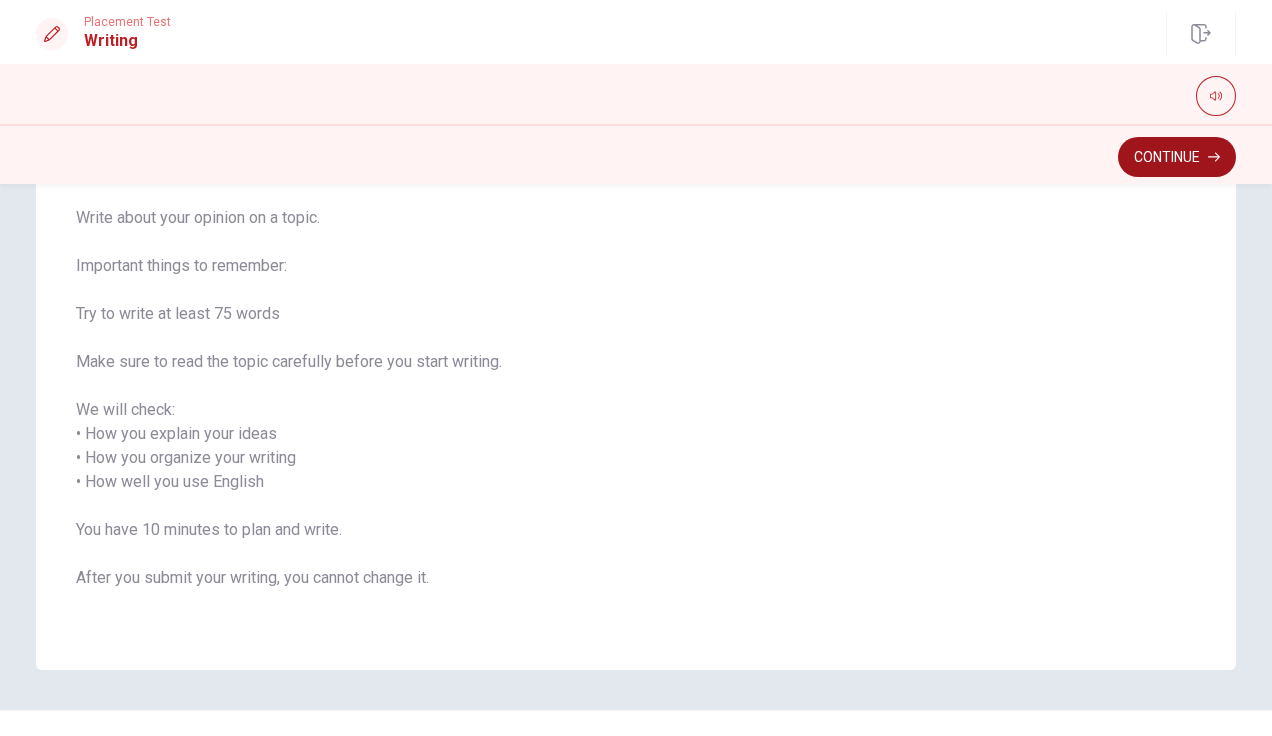 click on "Continue" at bounding box center [1177, 157] 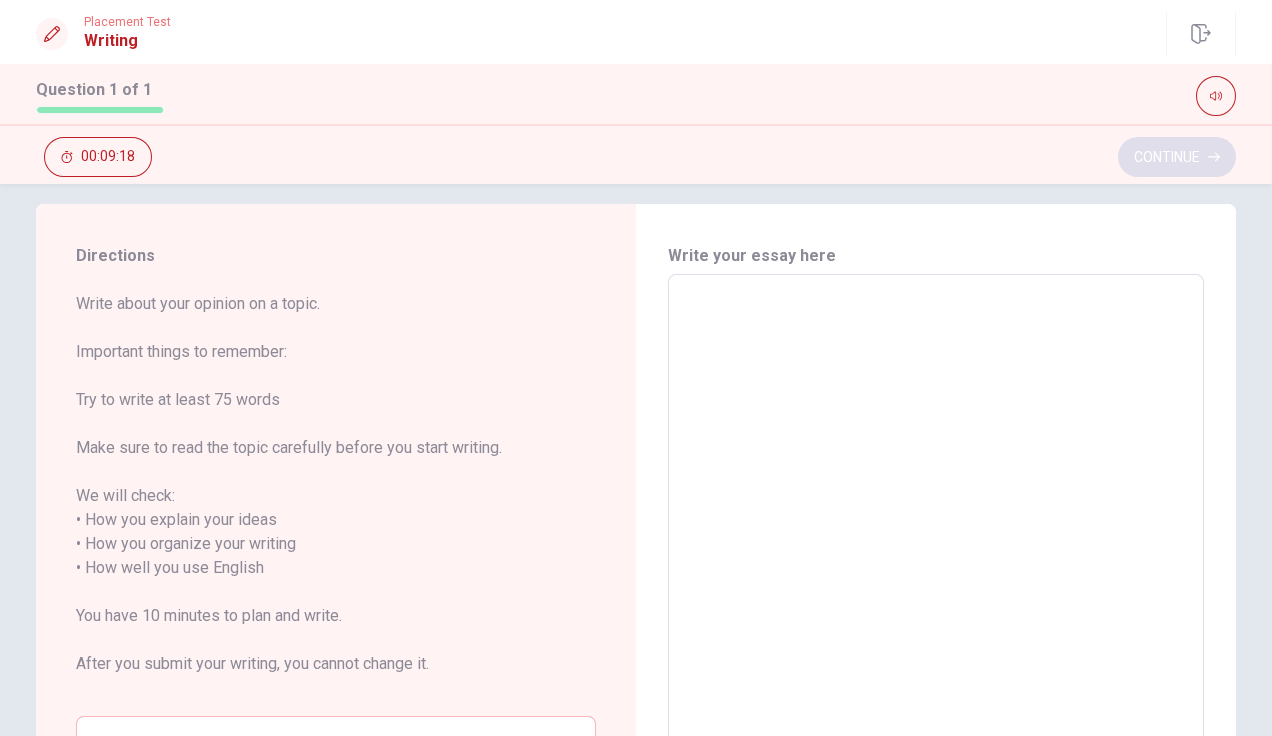 scroll, scrollTop: 0, scrollLeft: 0, axis: both 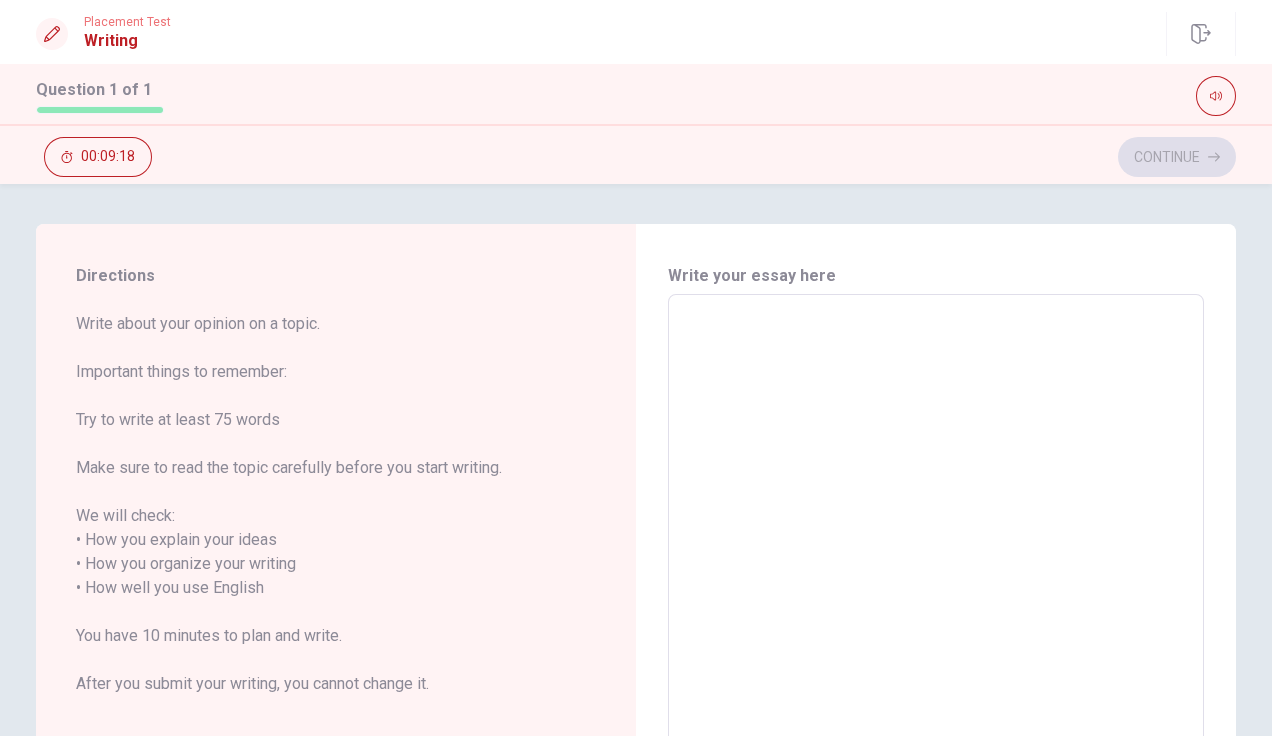 click at bounding box center [936, 588] 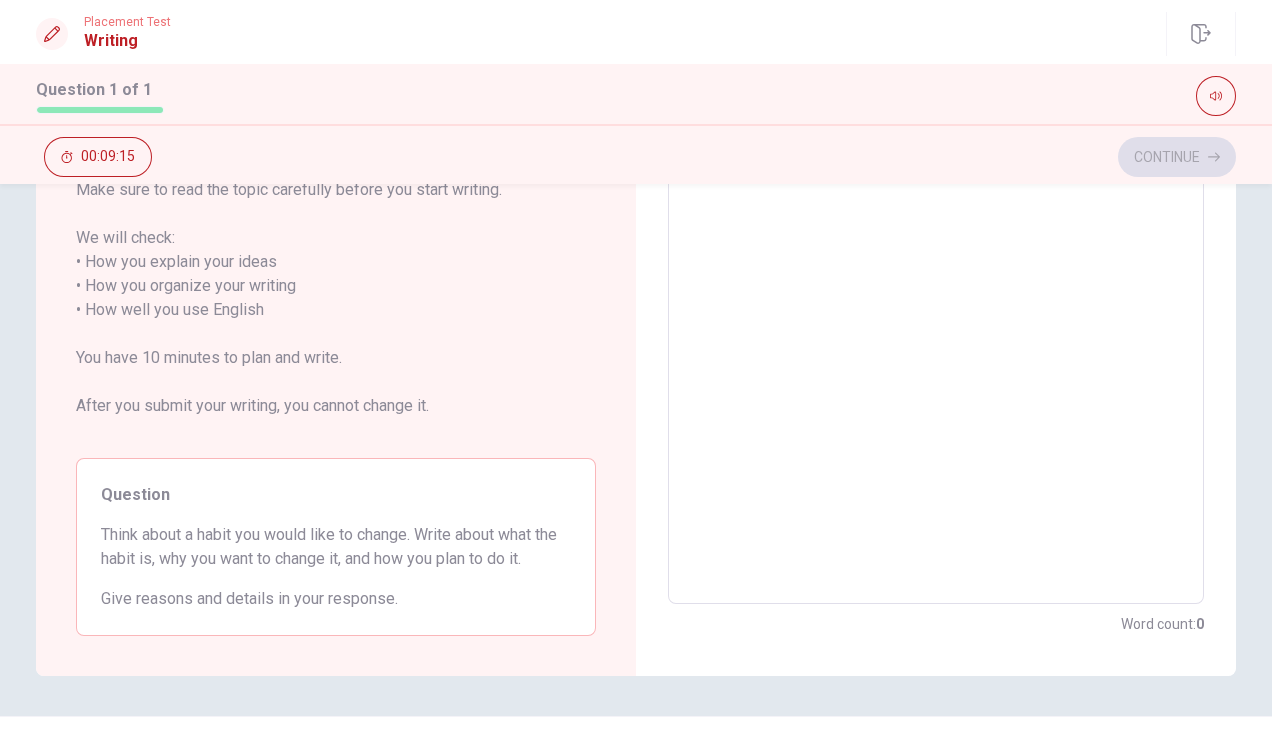 scroll, scrollTop: 321, scrollLeft: 0, axis: vertical 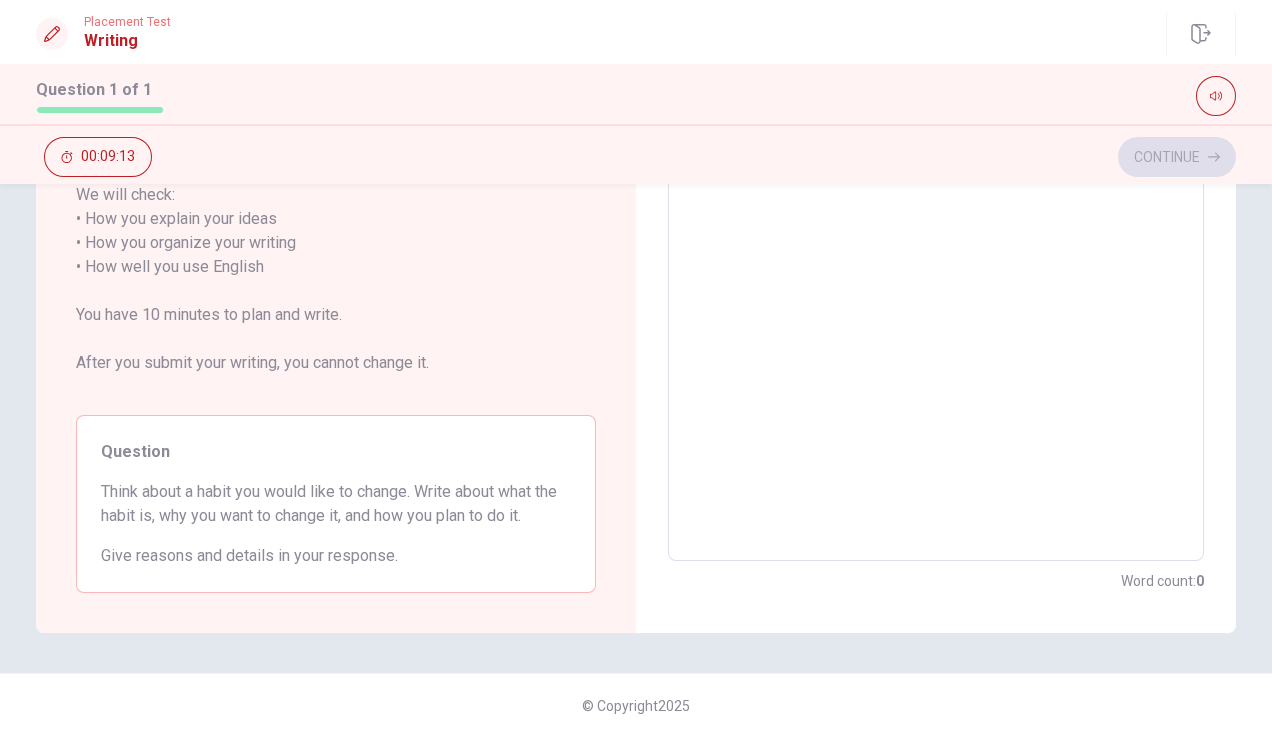 click at bounding box center [936, 267] 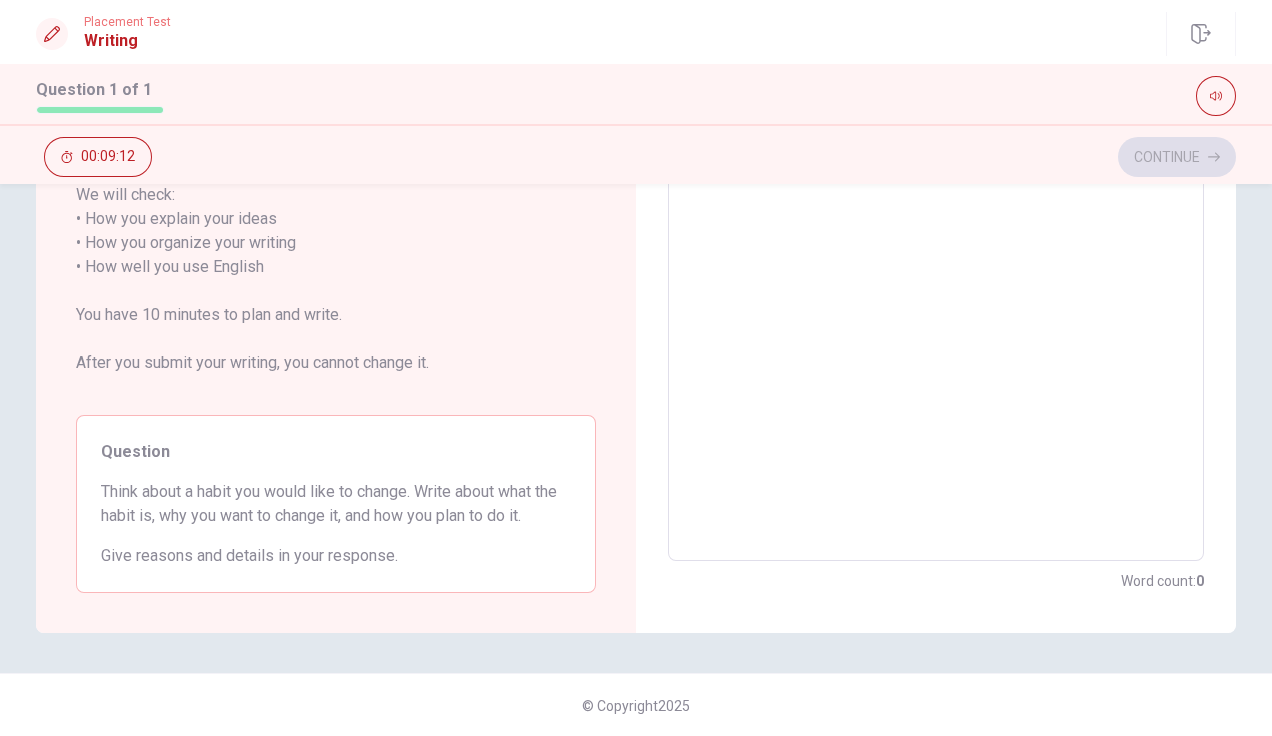 scroll, scrollTop: 288, scrollLeft: 0, axis: vertical 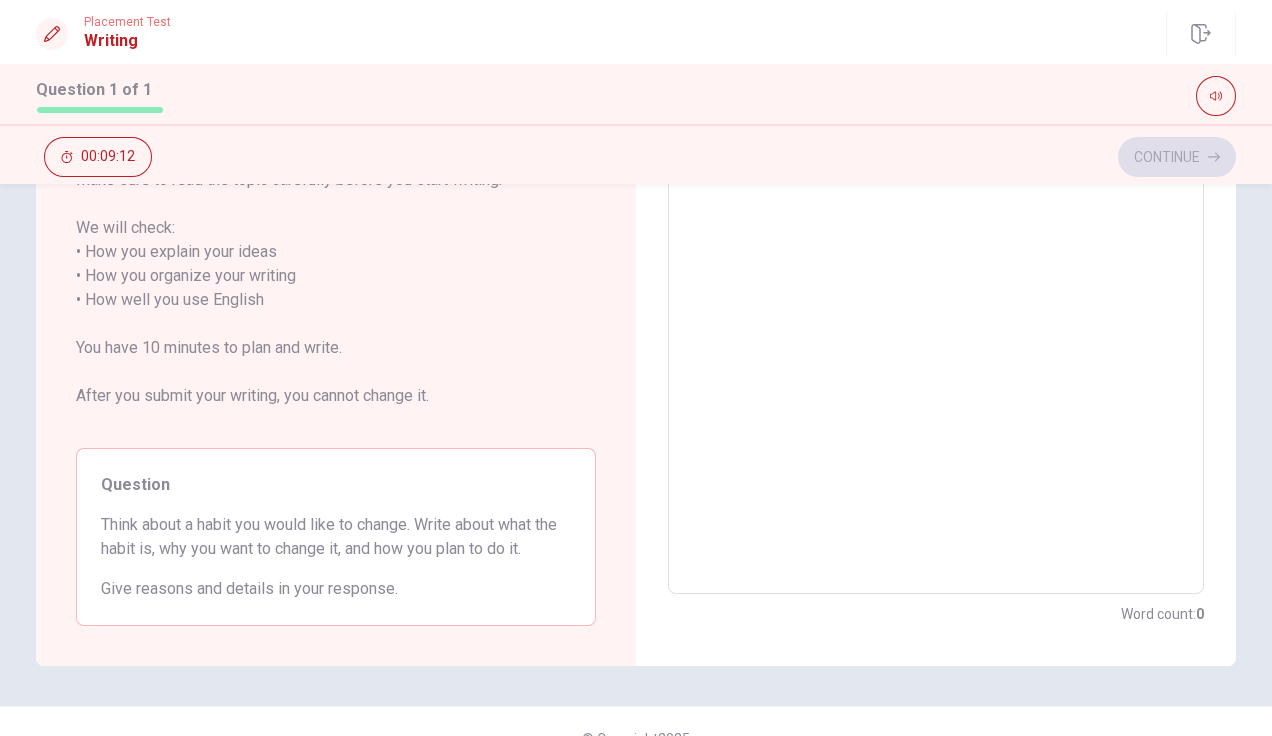 click on "Question Think about a habit you would like to change. Write about what the habit is, why you want to change it, and how you plan to do it. Give reasons and details in your response." at bounding box center [336, 537] 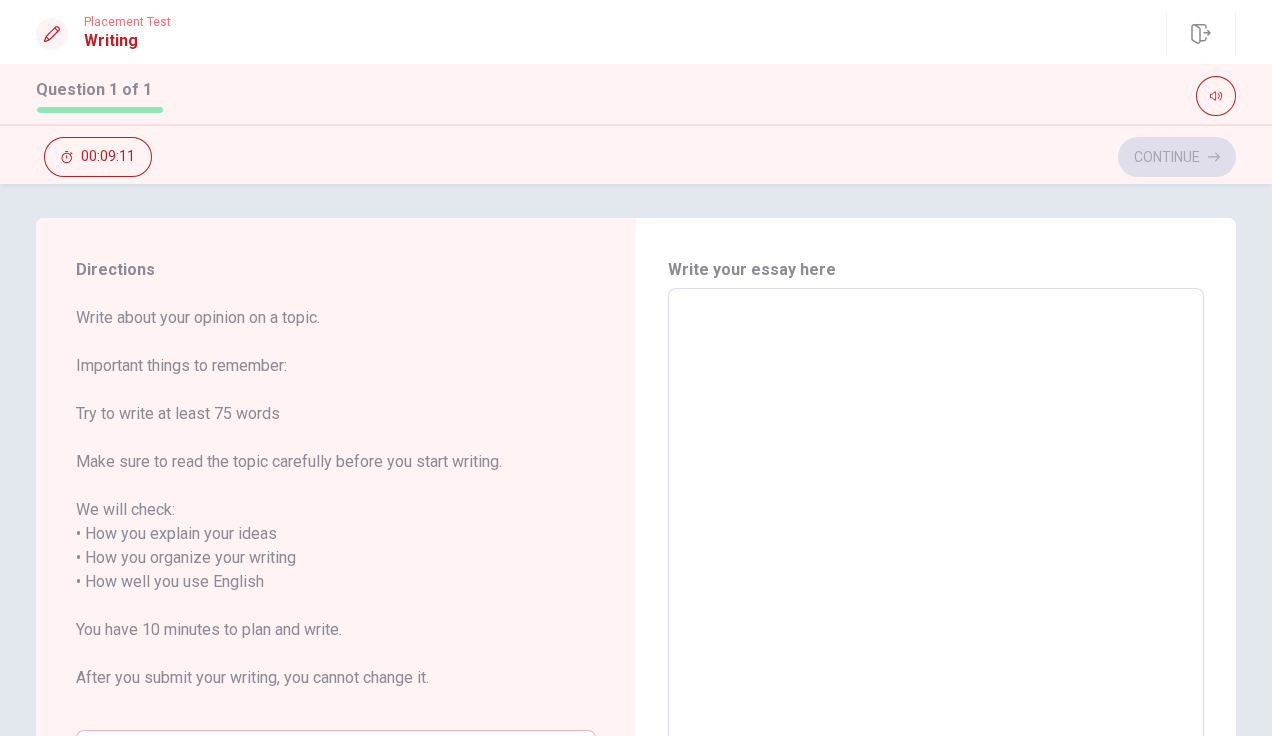 scroll, scrollTop: 0, scrollLeft: 0, axis: both 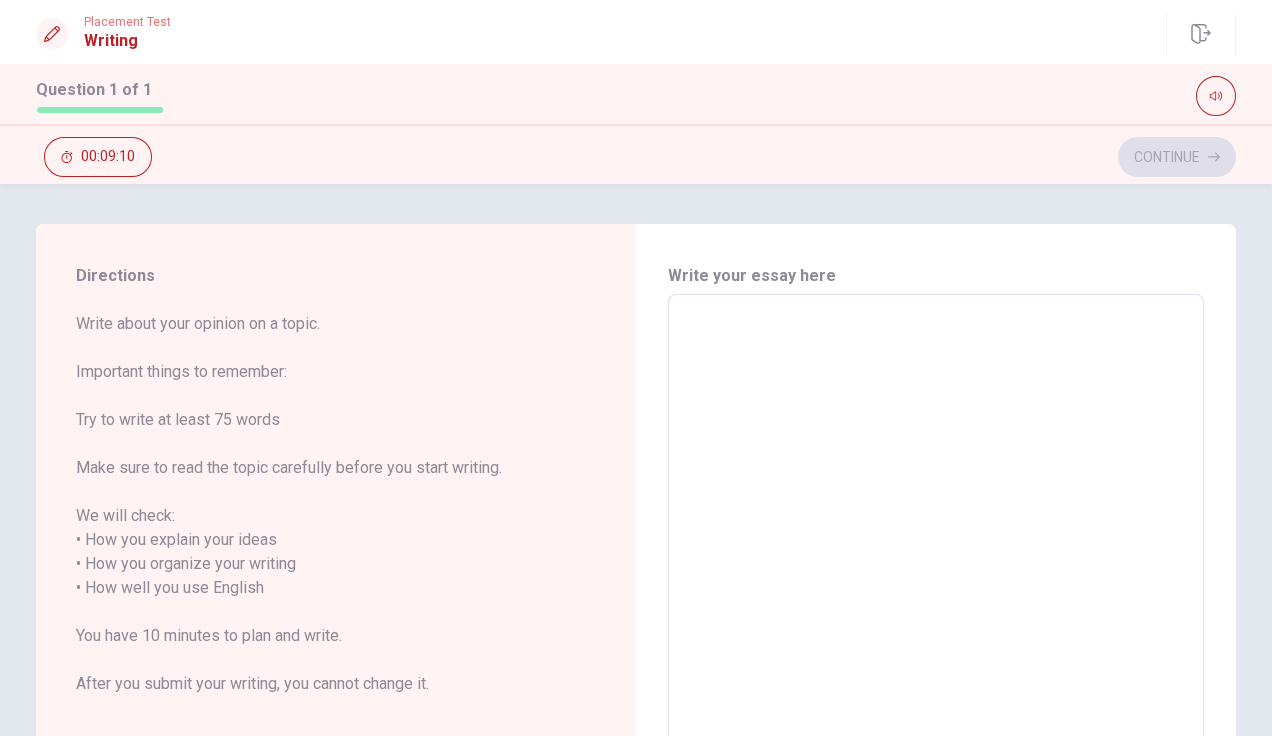 click at bounding box center (936, 588) 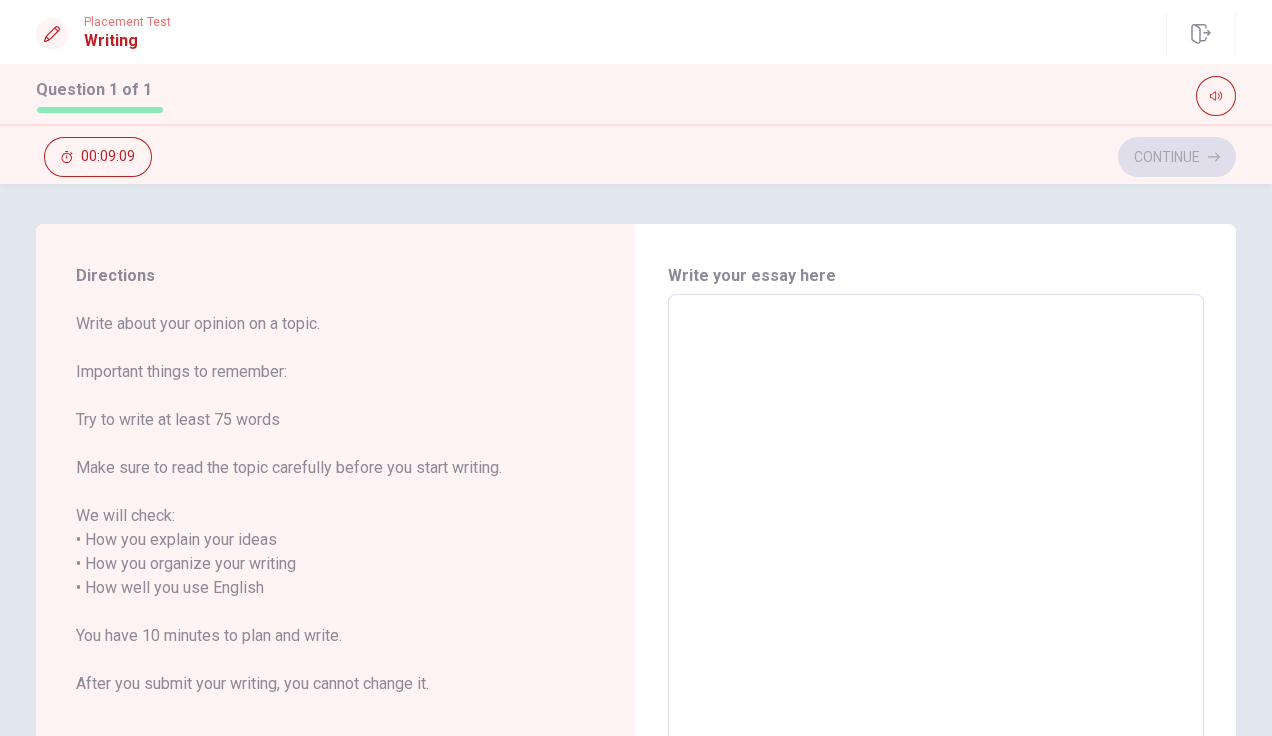 type on "M" 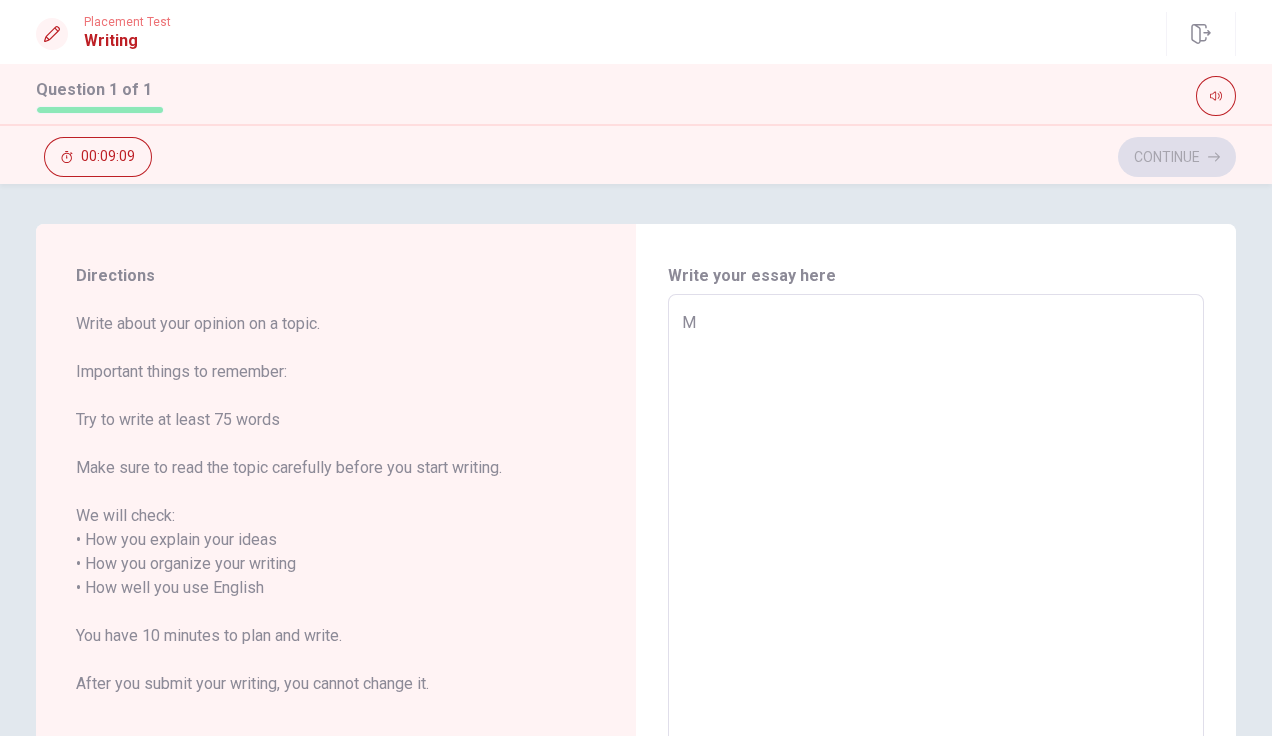 type on "x" 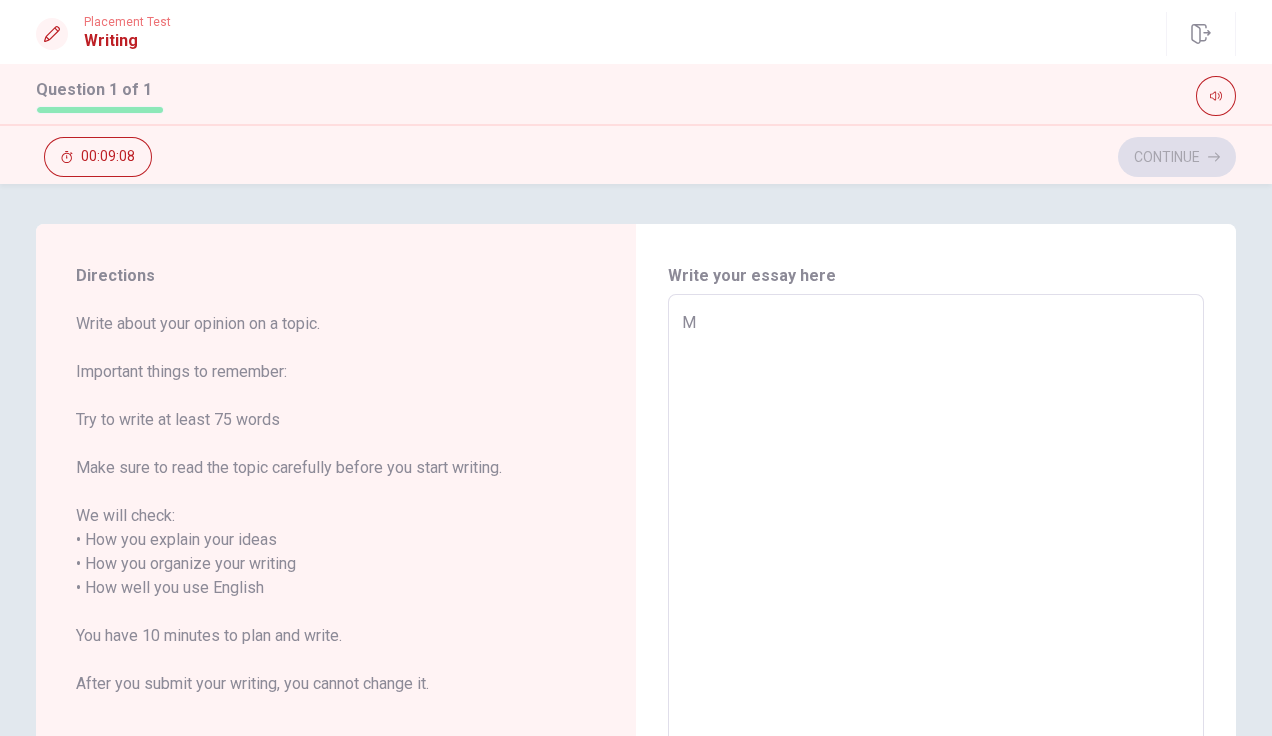 type on "My" 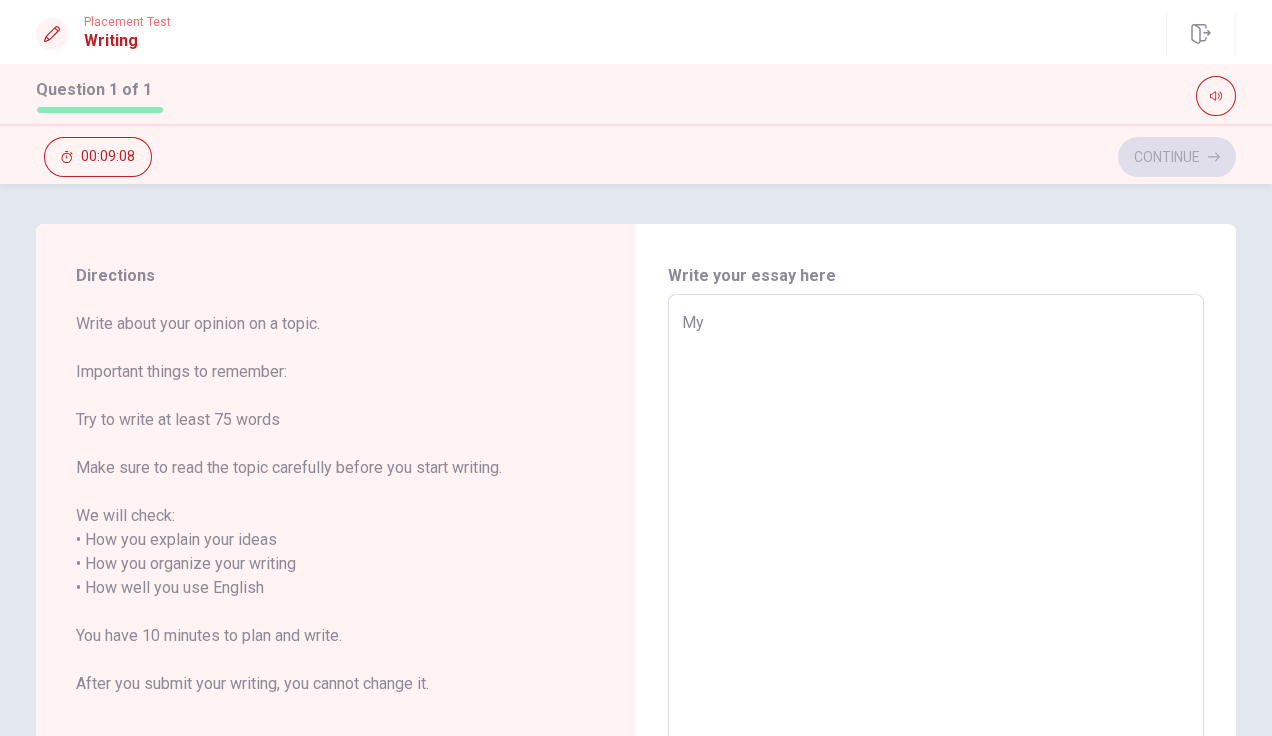 type on "x" 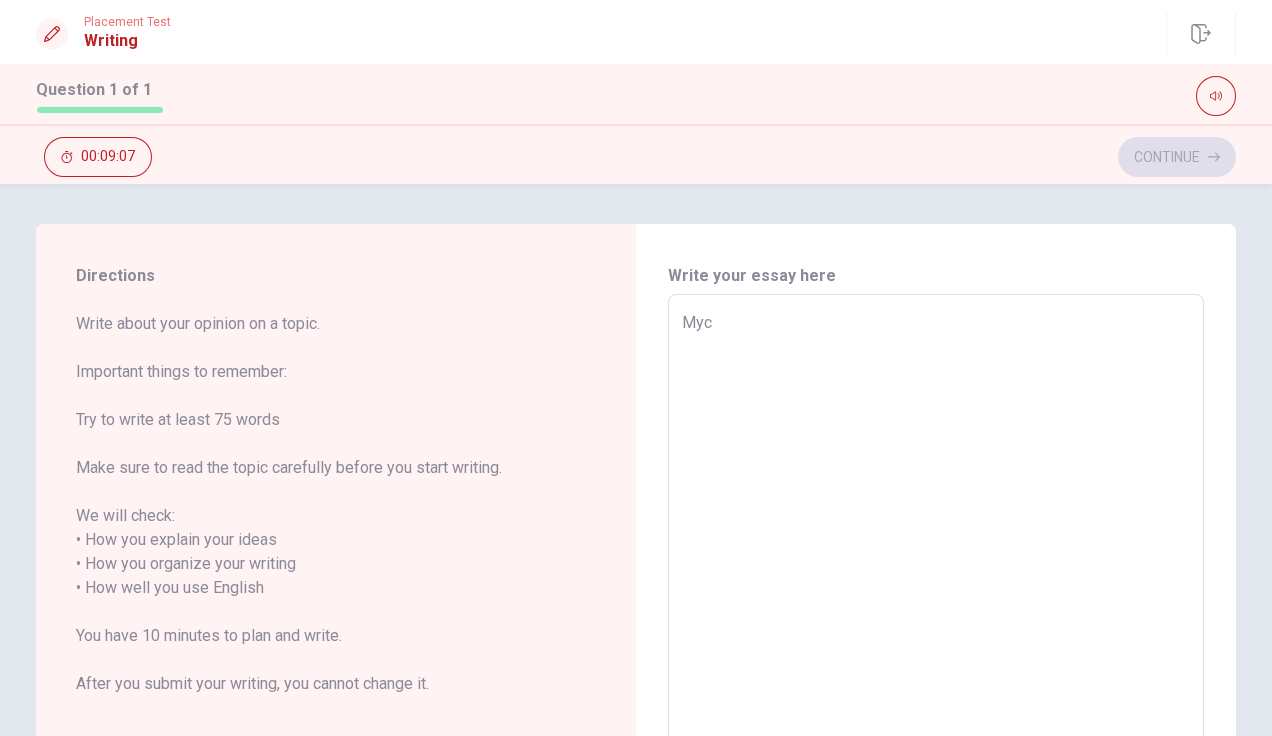 type on "My" 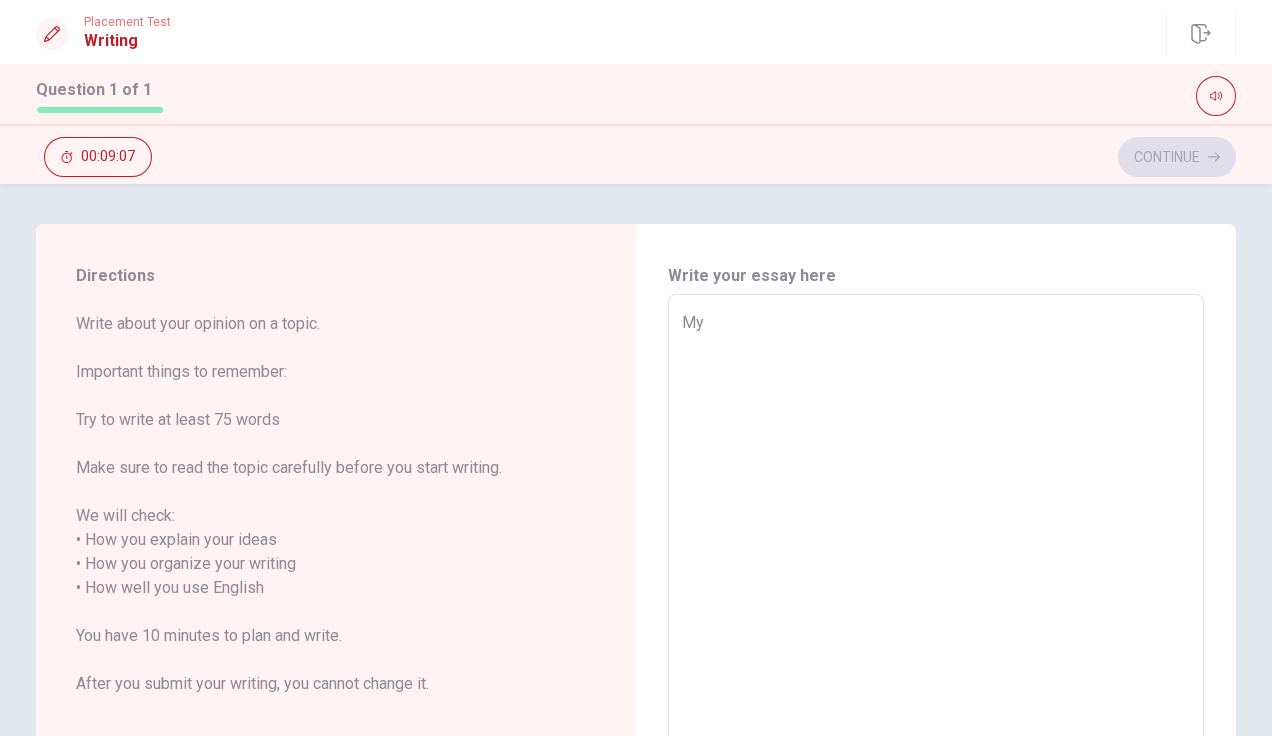 type on "x" 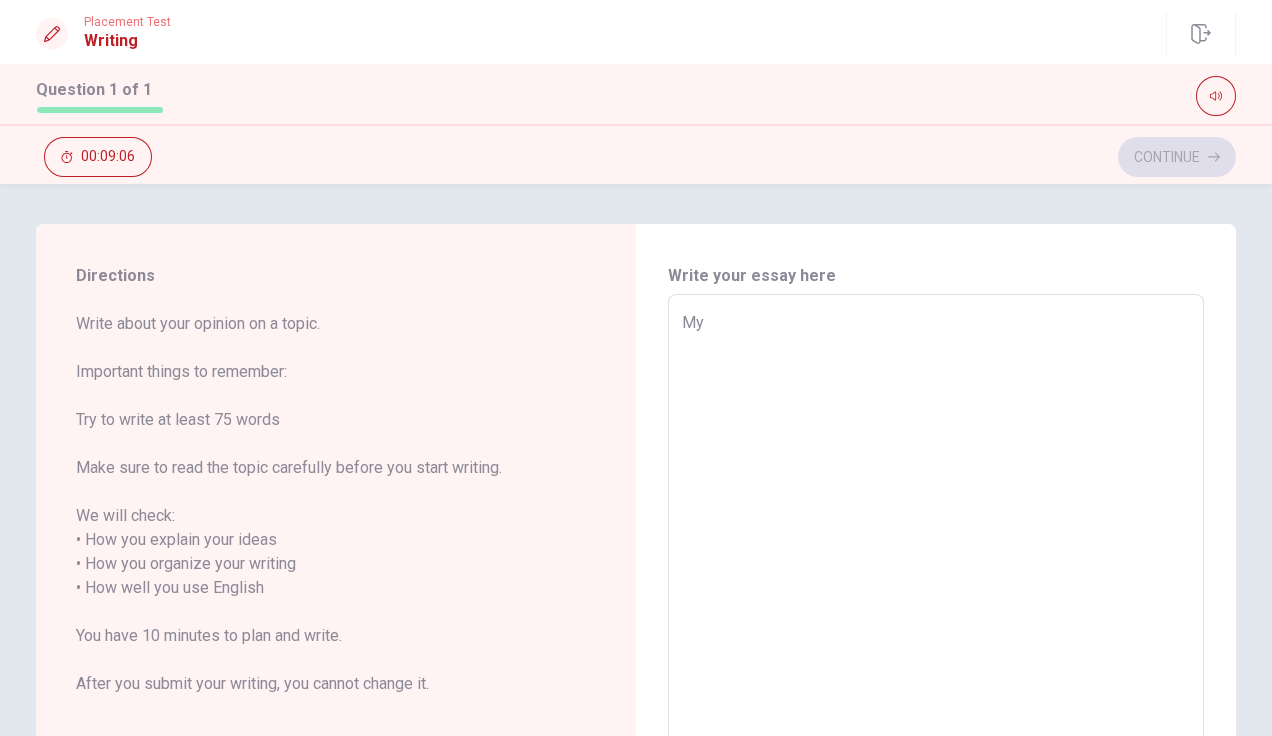 type on "My h" 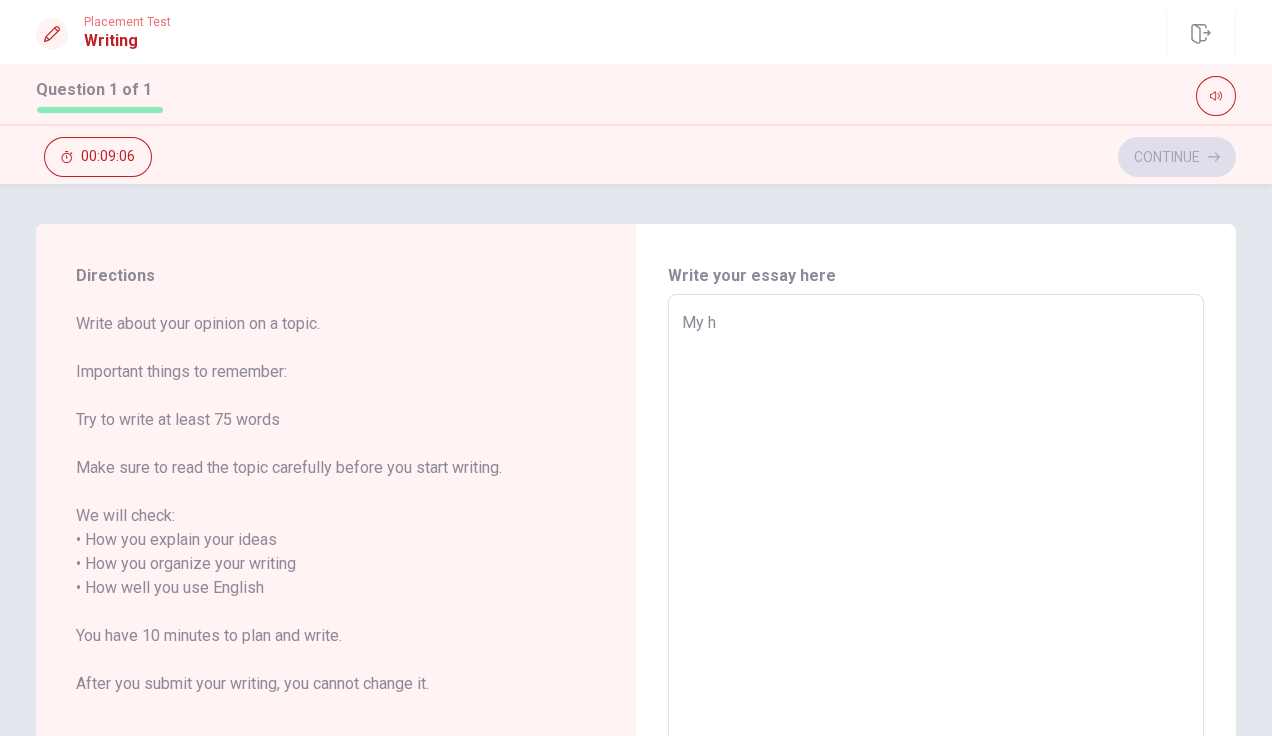 type on "x" 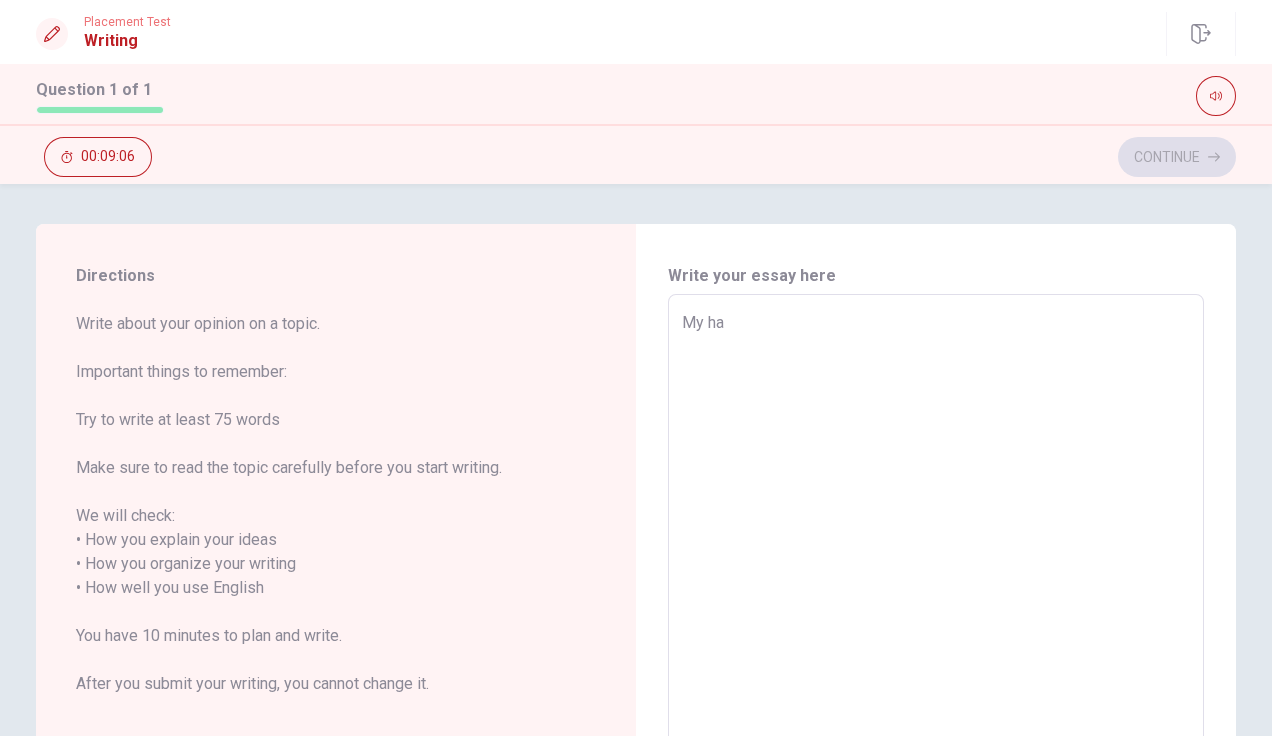 type on "x" 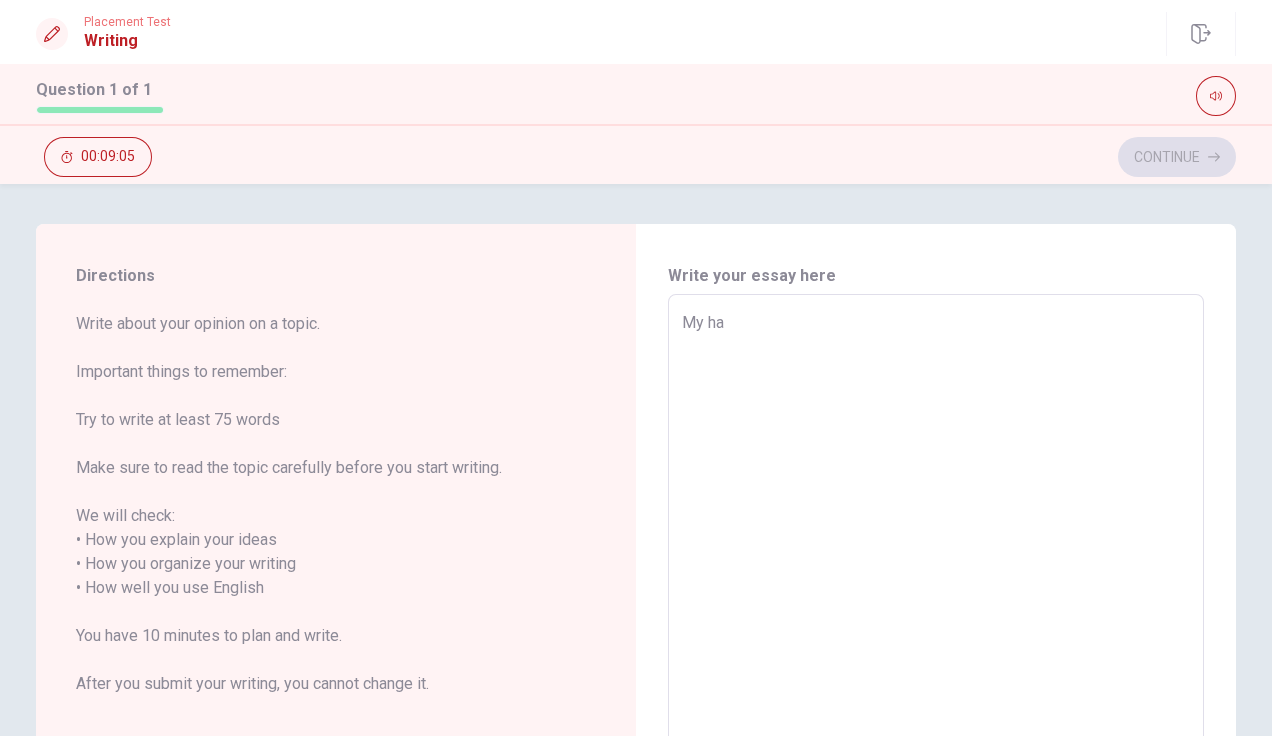 type on "My hab" 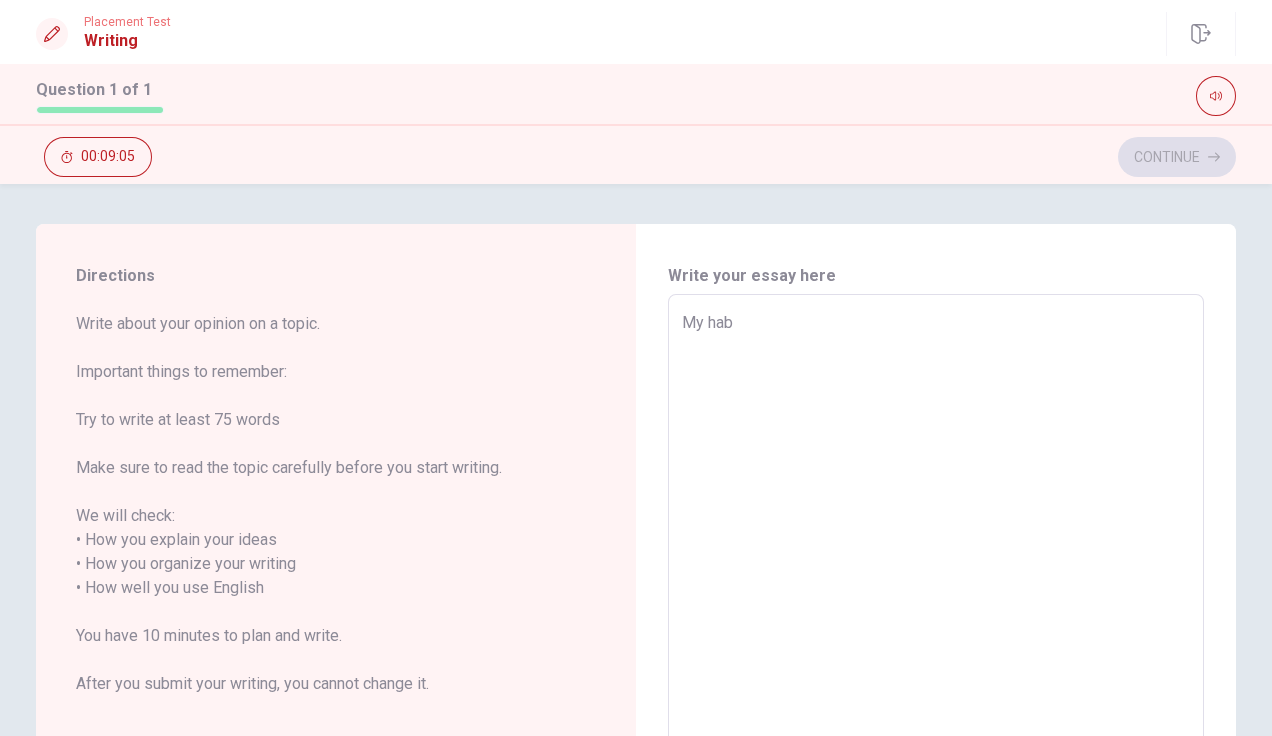 type on "My habi" 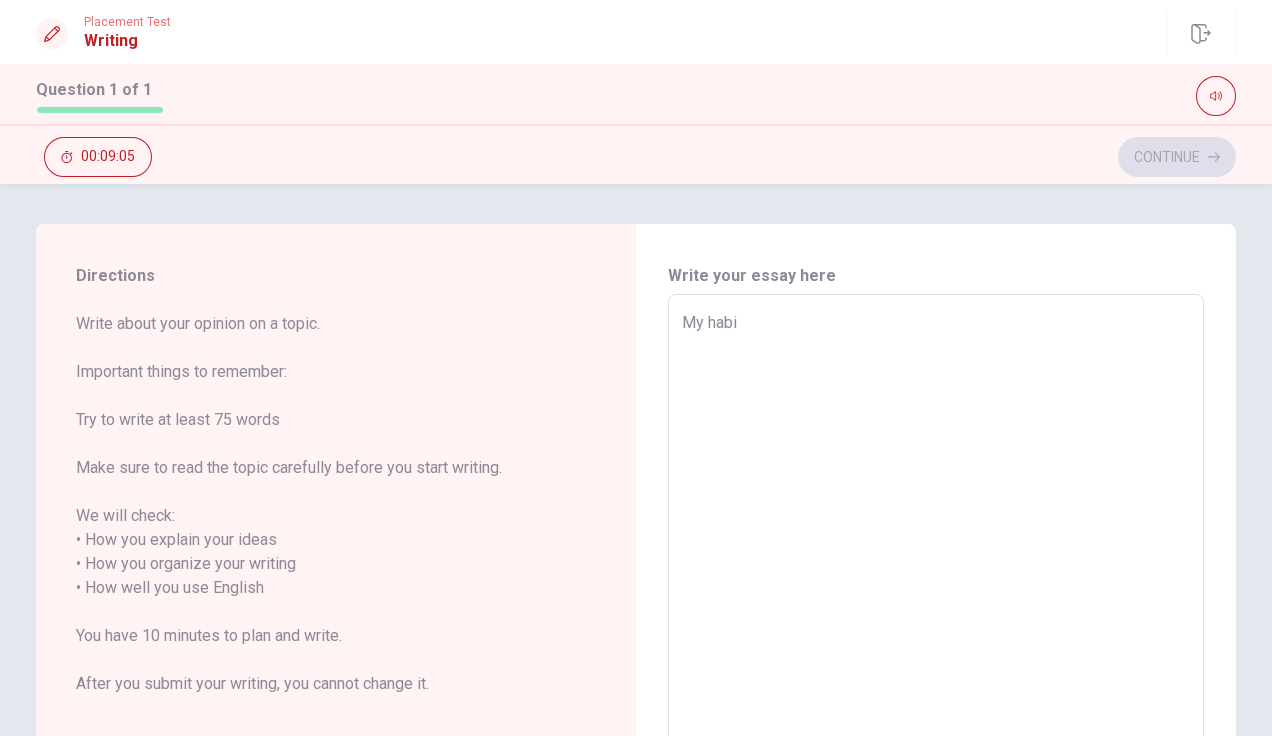 type on "x" 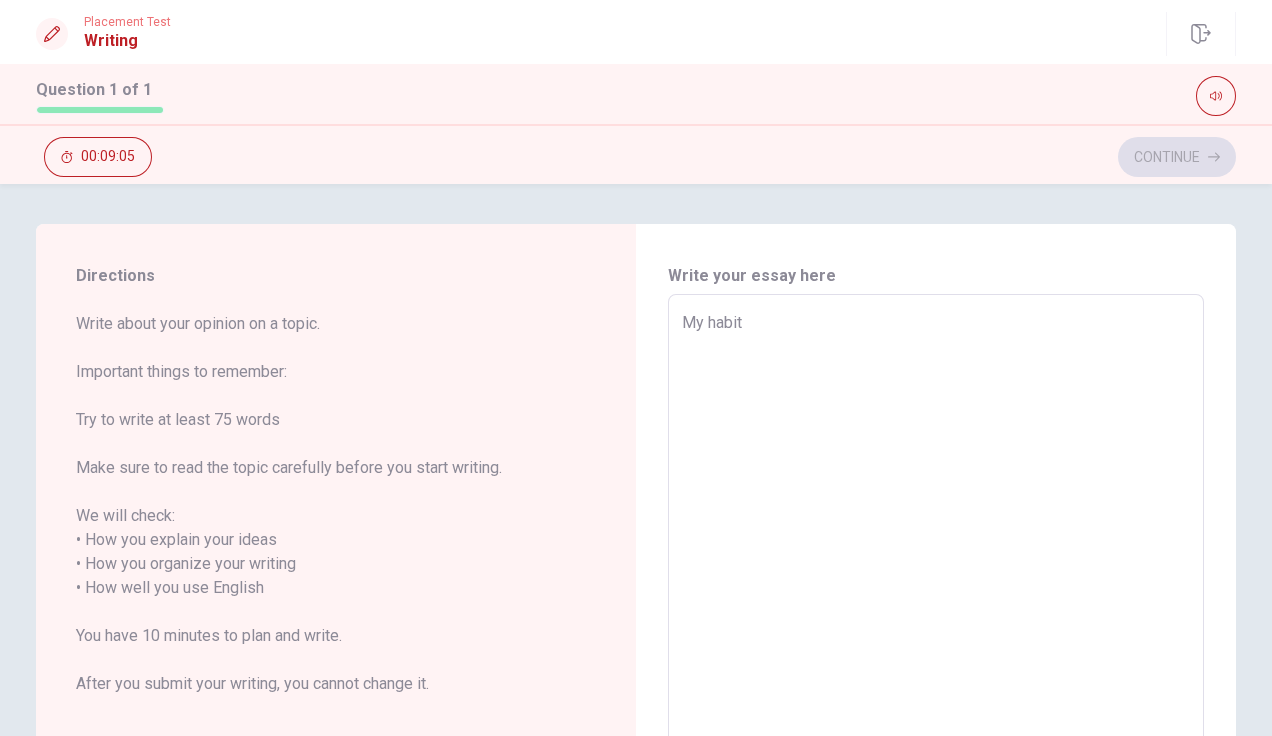 type on "x" 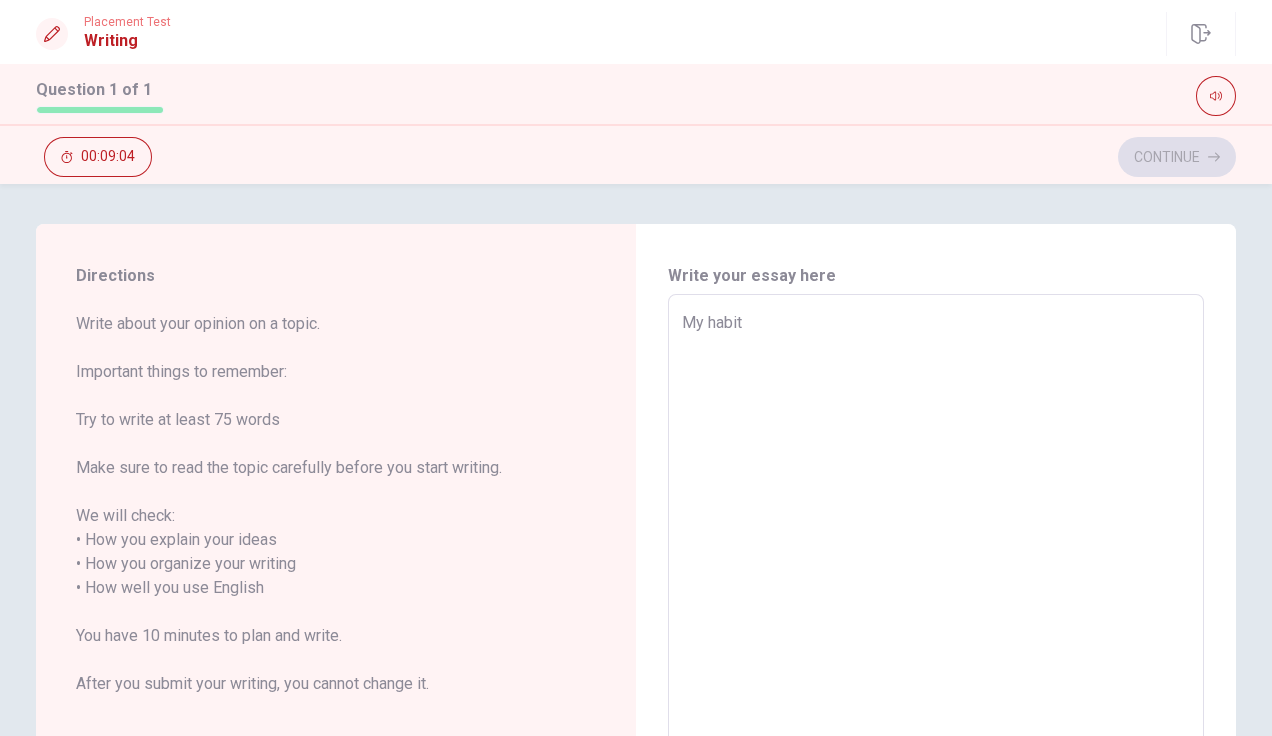 type on "My habit" 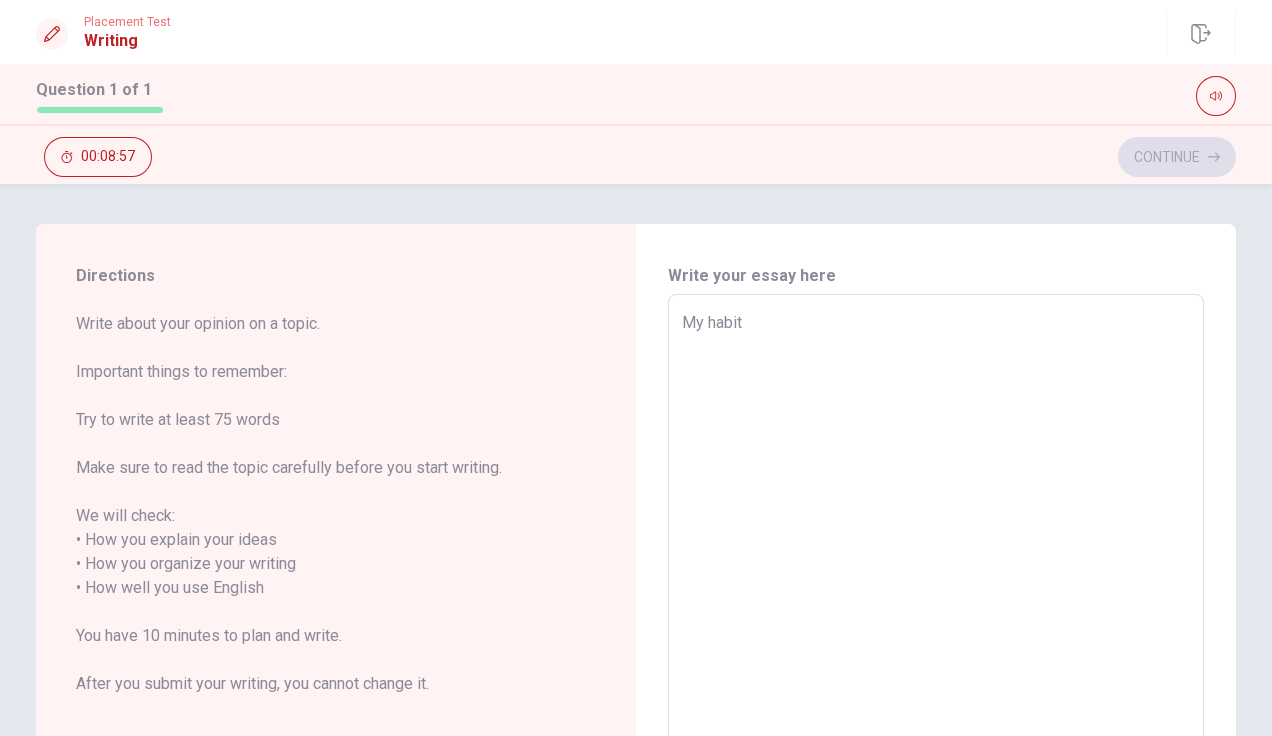 type on "x" 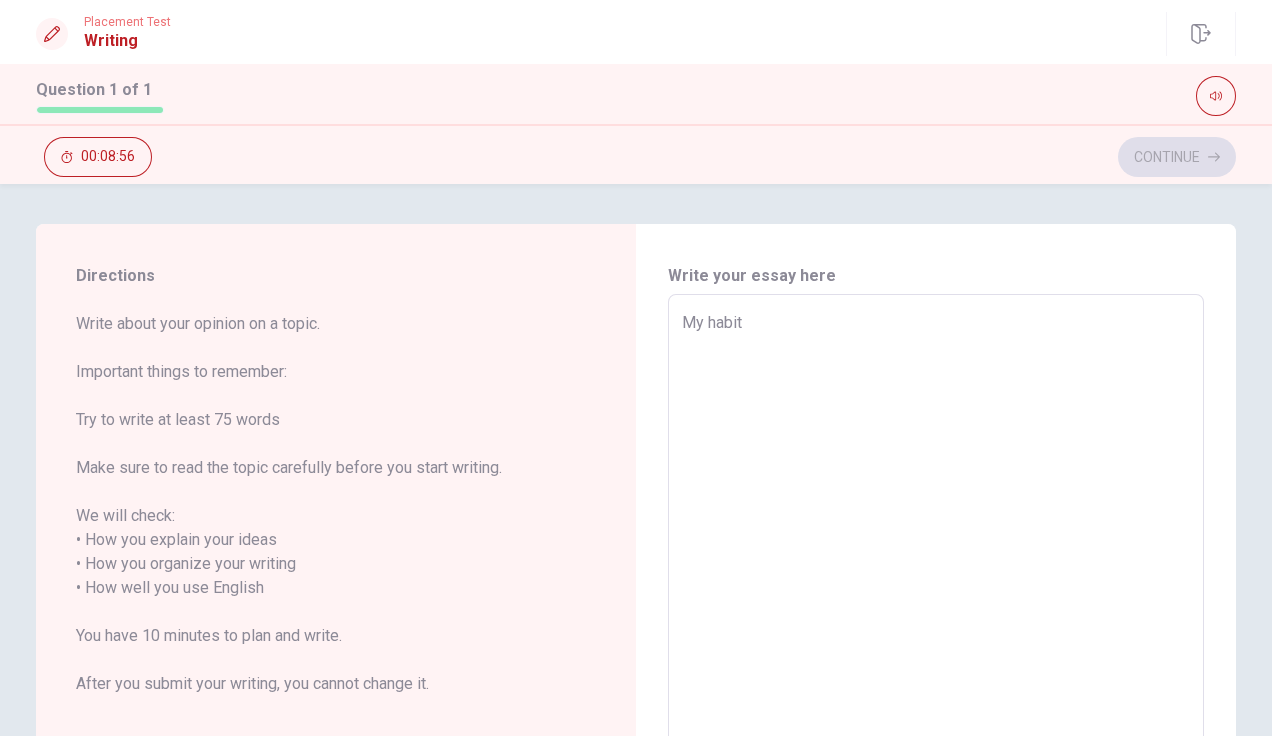 type on "My habit i" 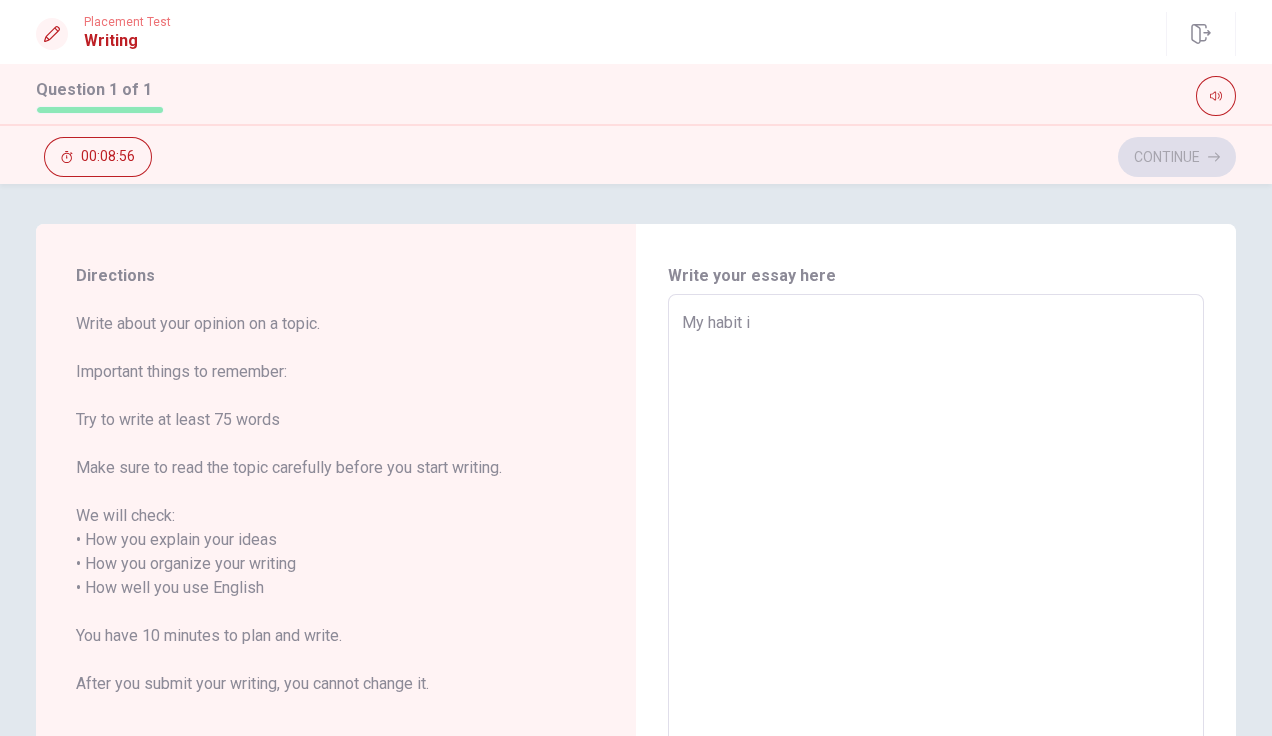 type on "x" 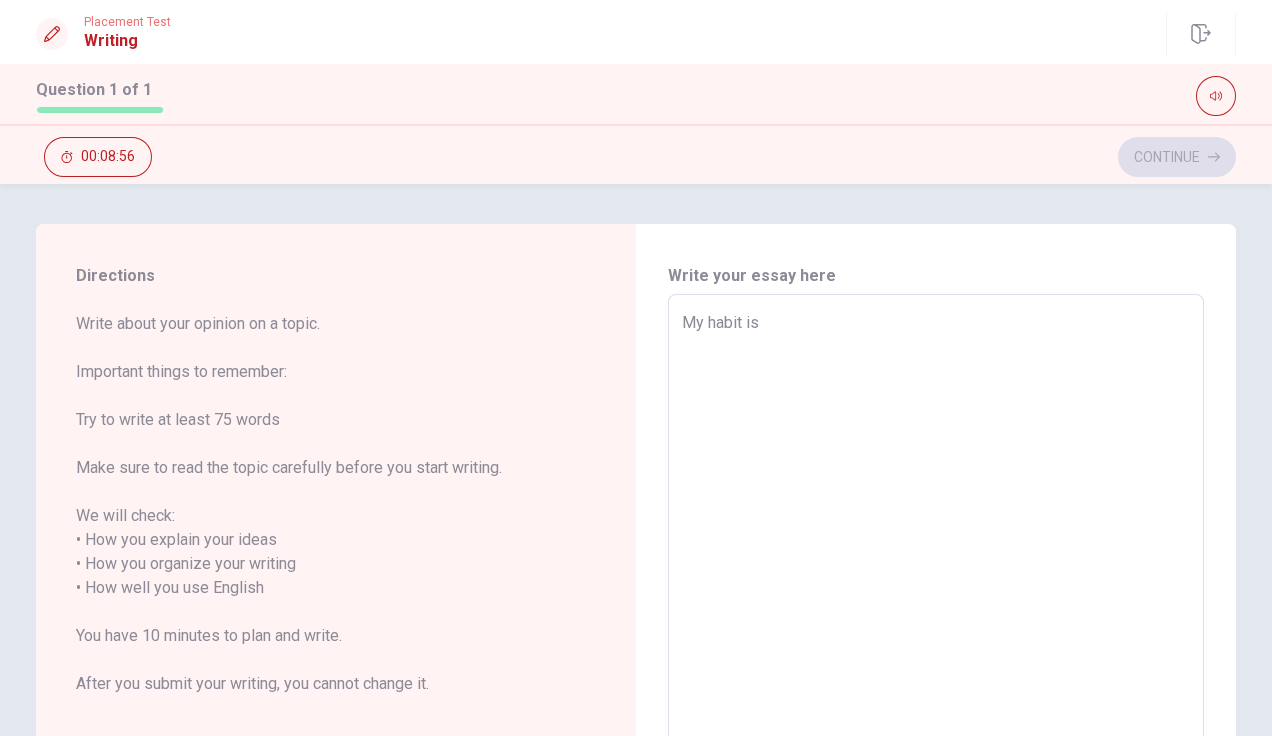 type on "My habit is" 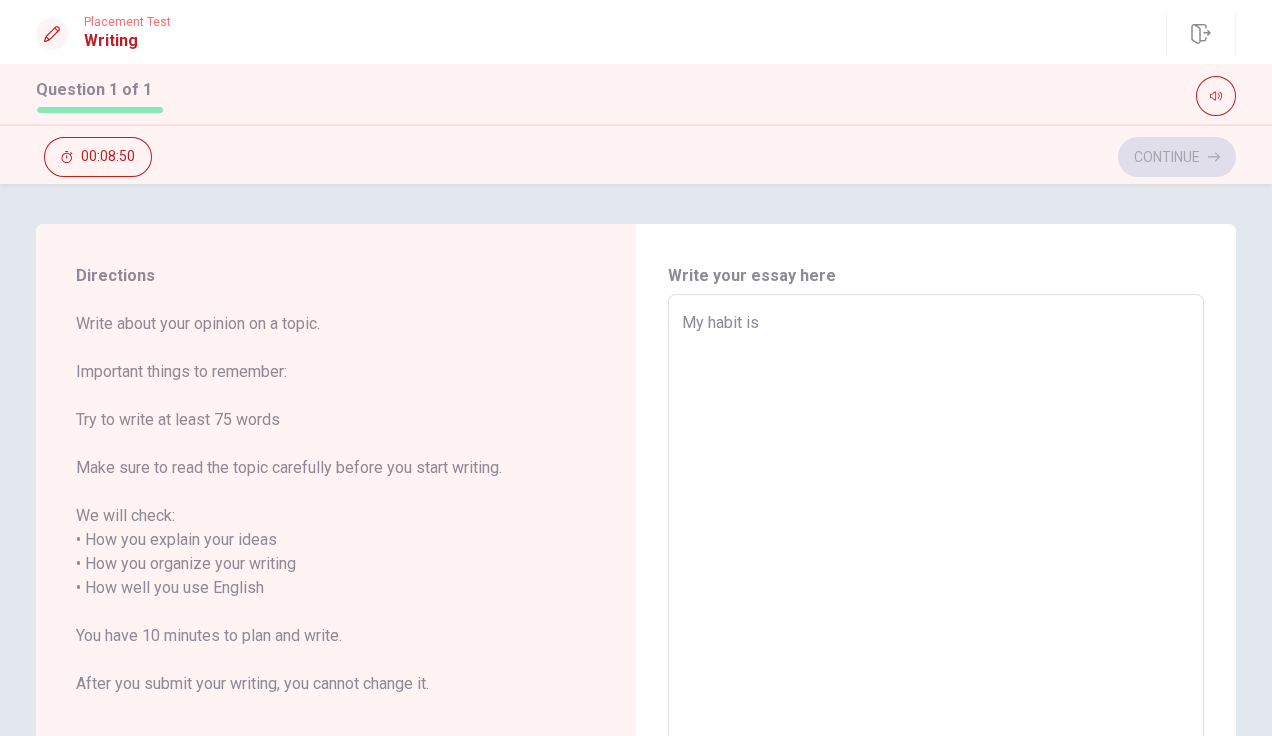 type on "x" 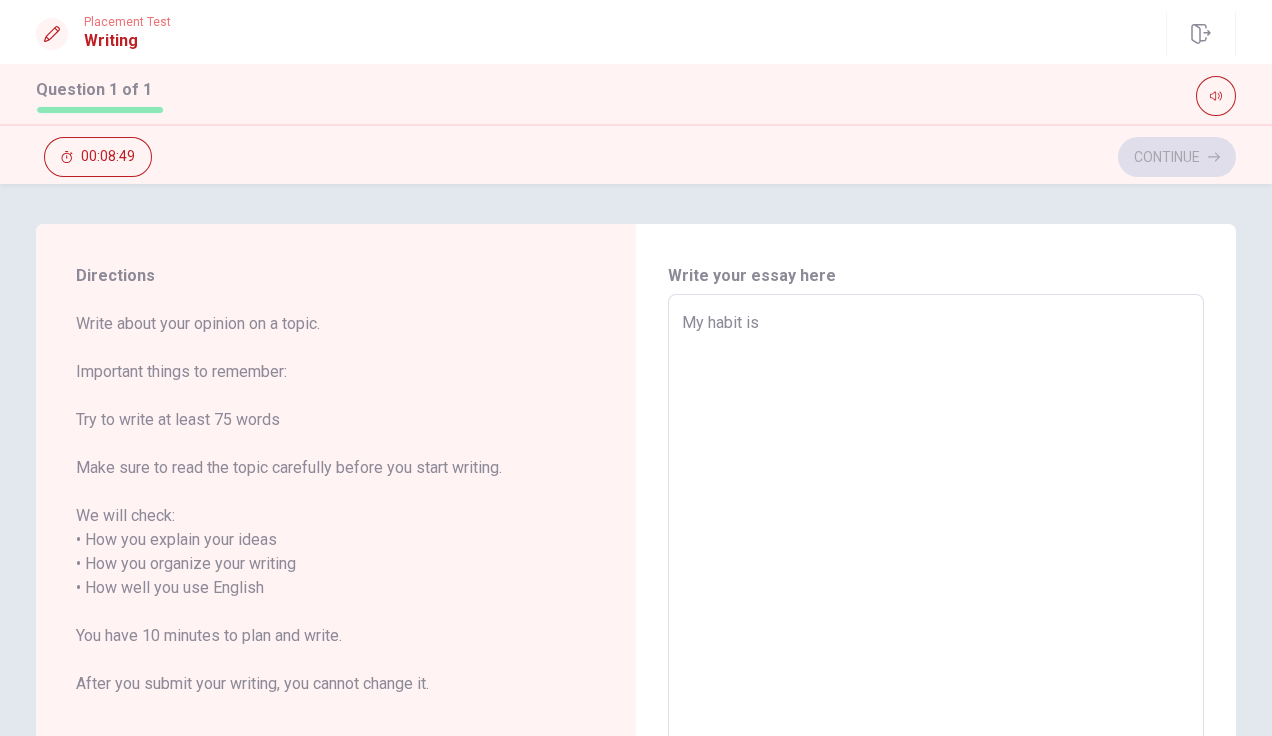type on "My habit is g" 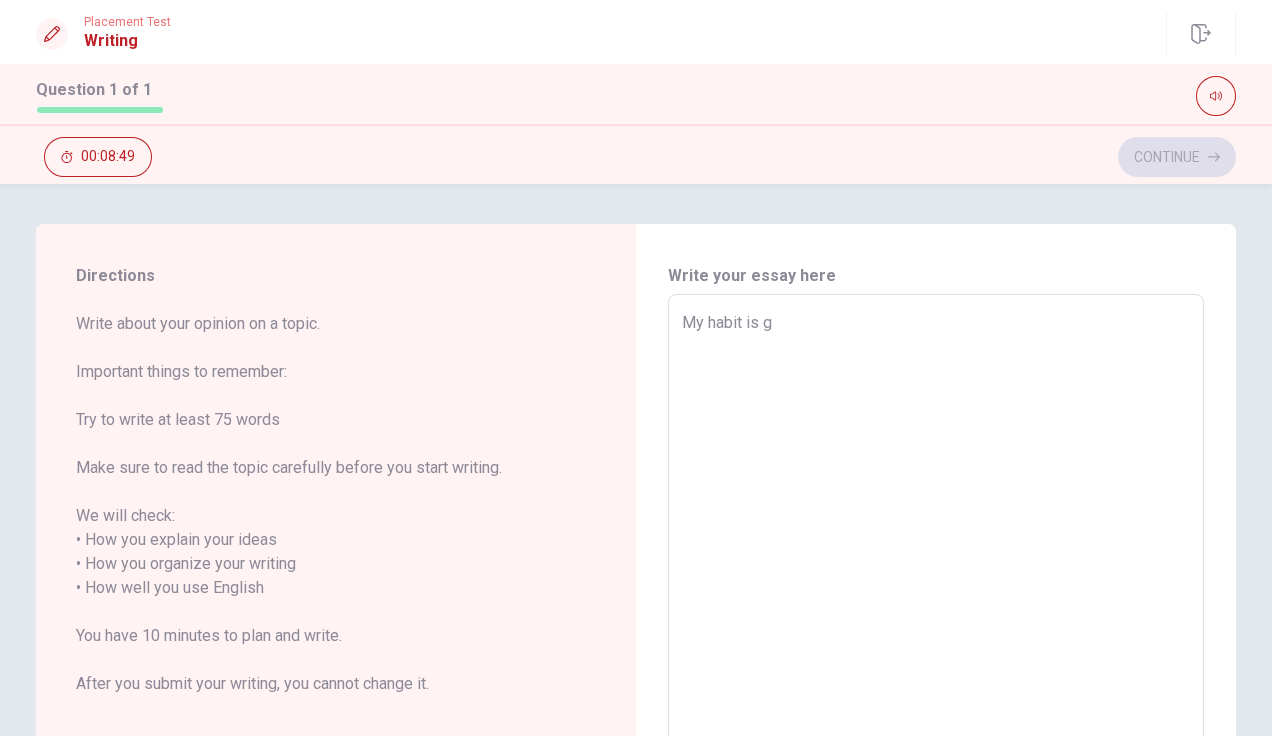 type on "x" 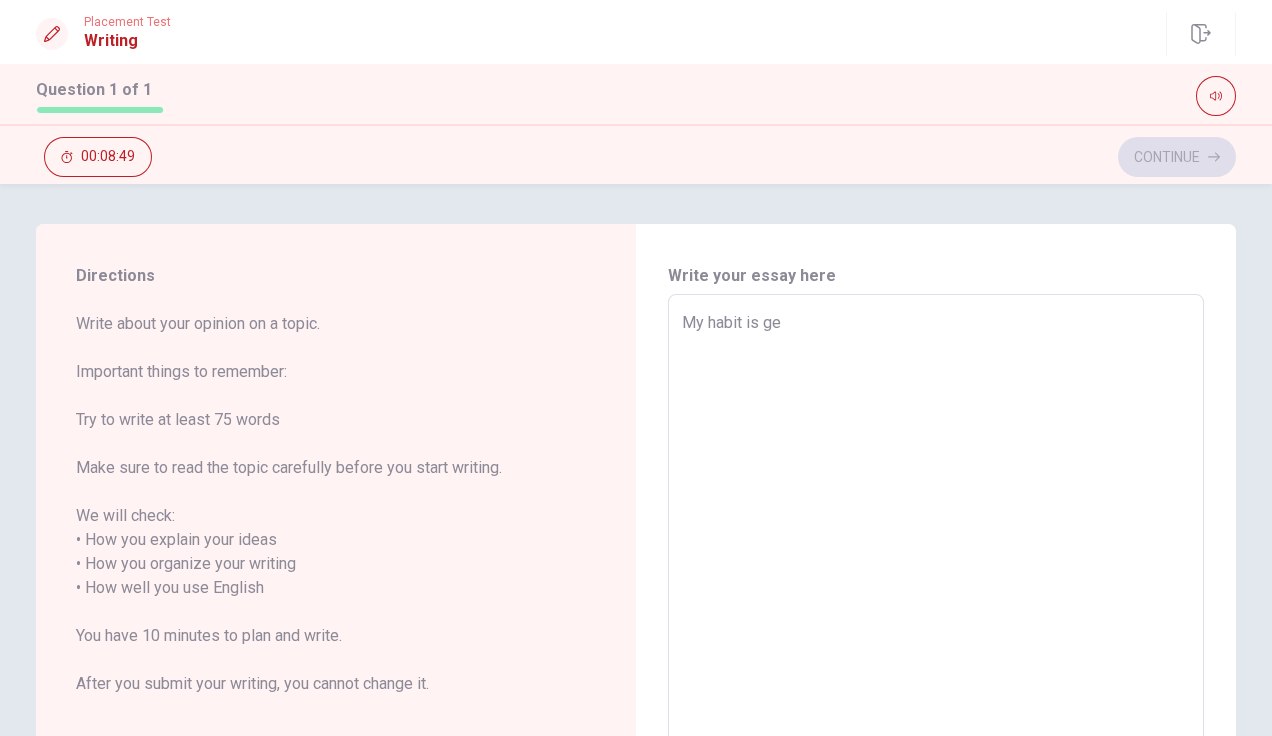 type on "x" 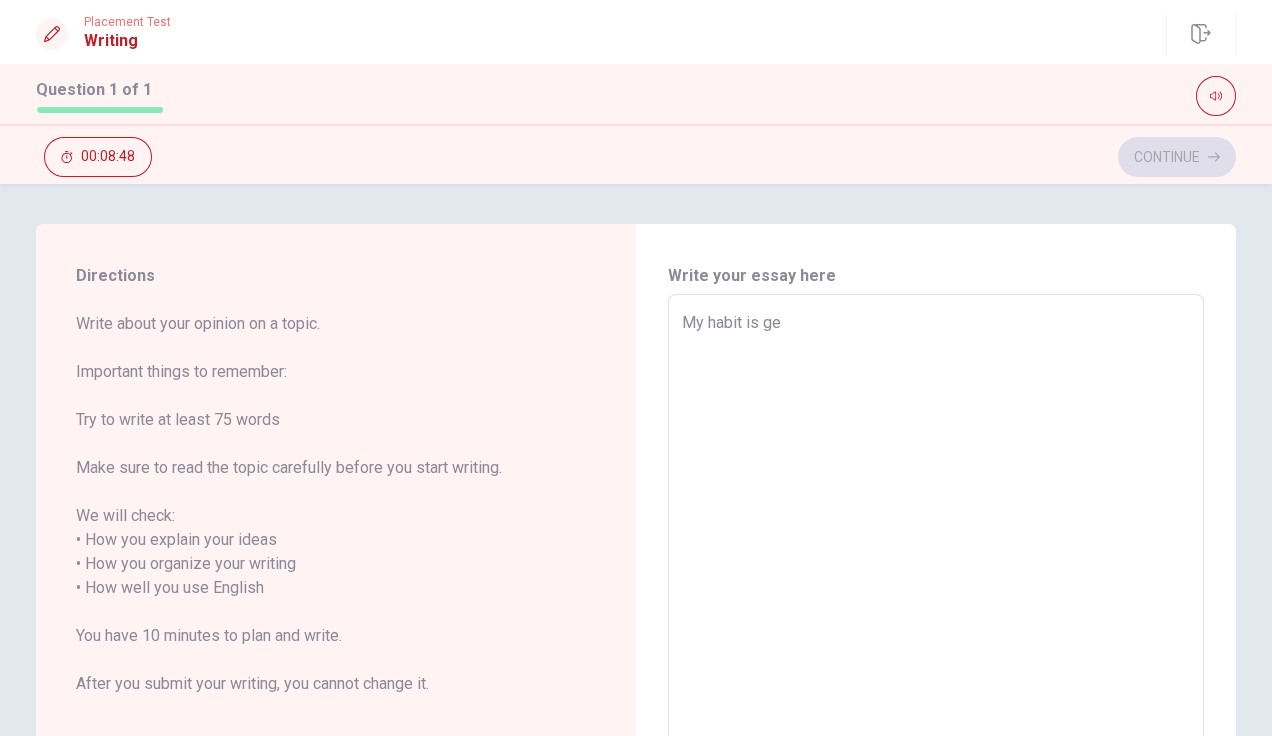 type on "My habit is get" 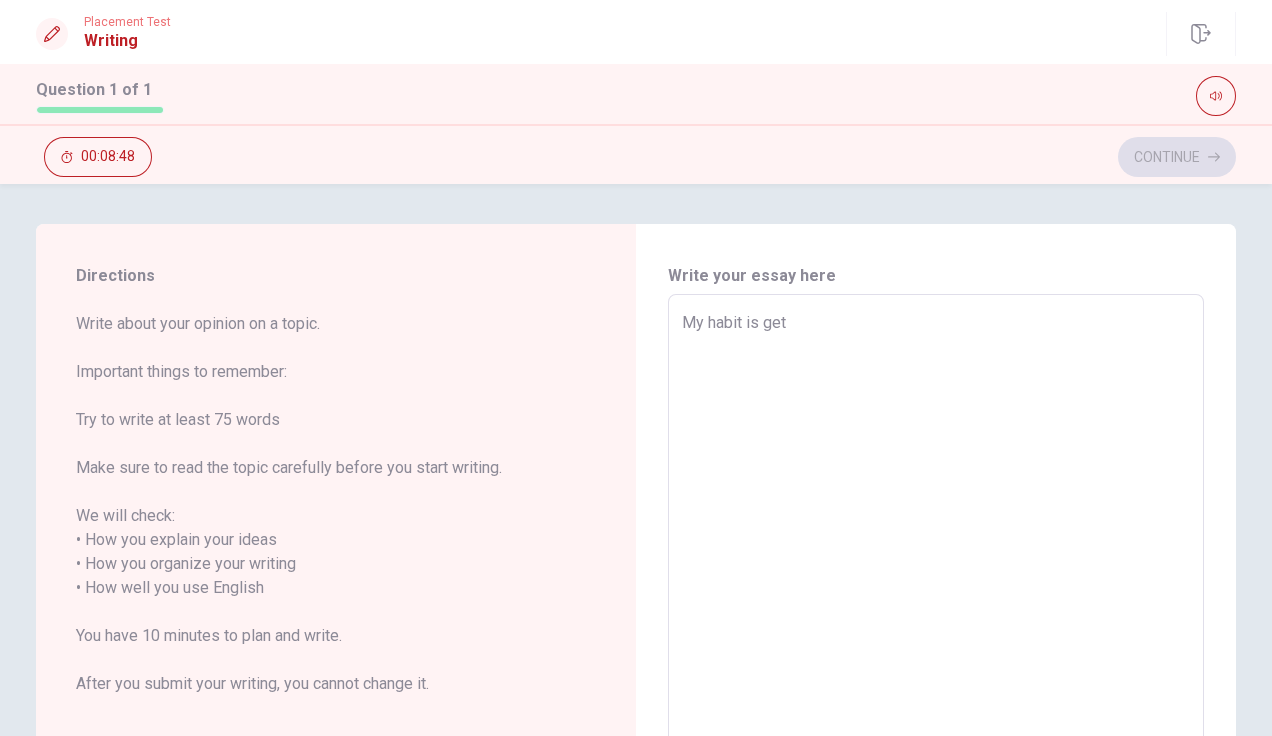 type on "x" 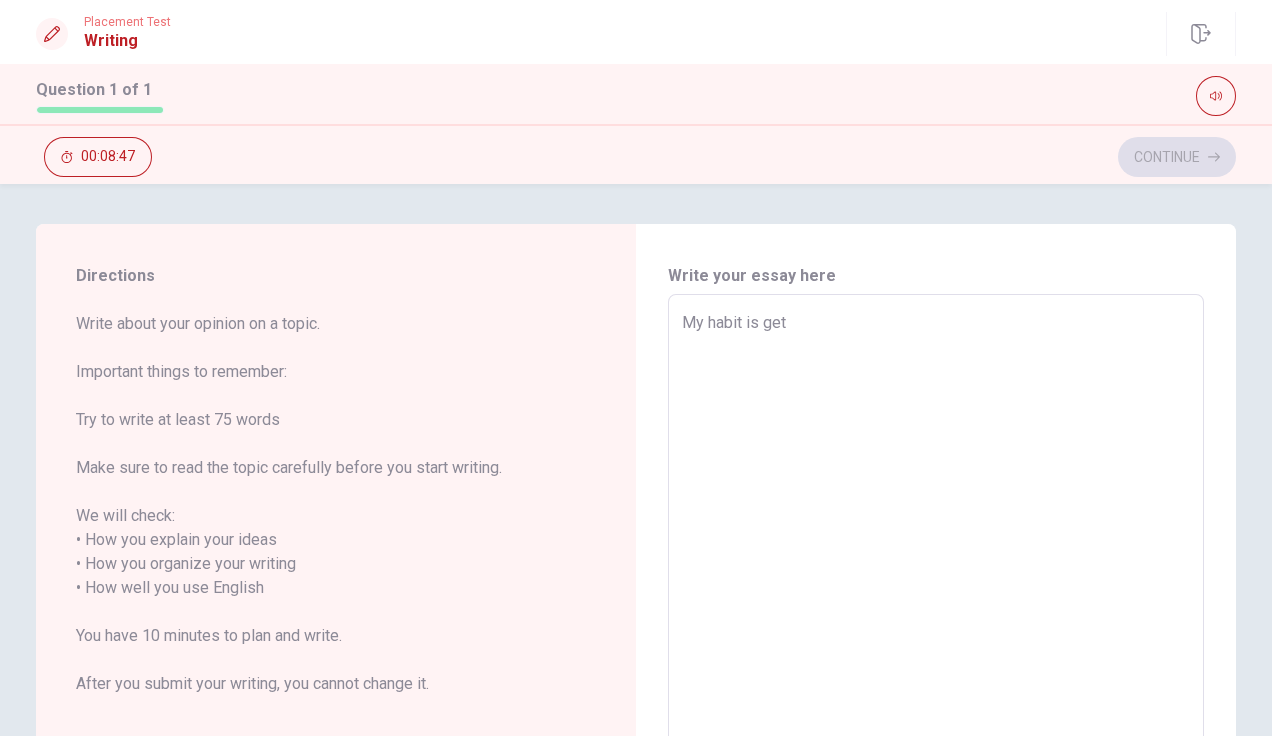 type on "My habit is get t" 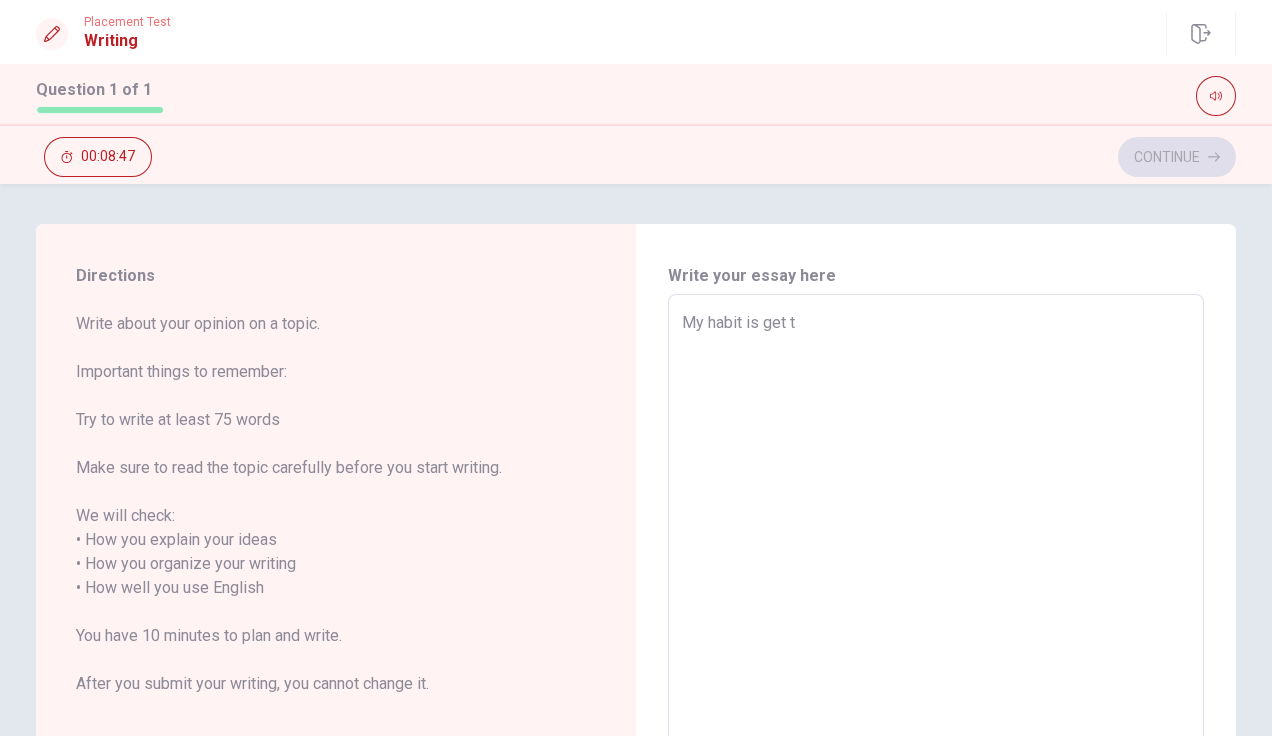 type on "My habit is get to" 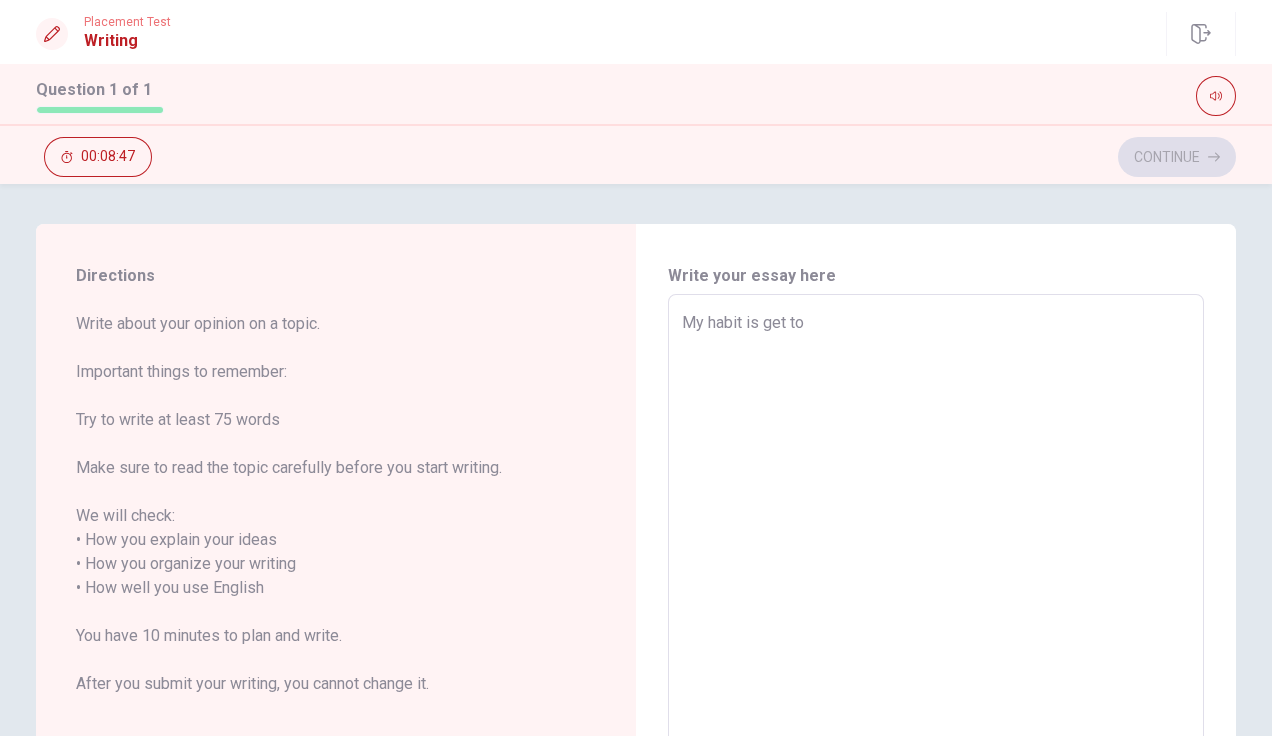 type on "x" 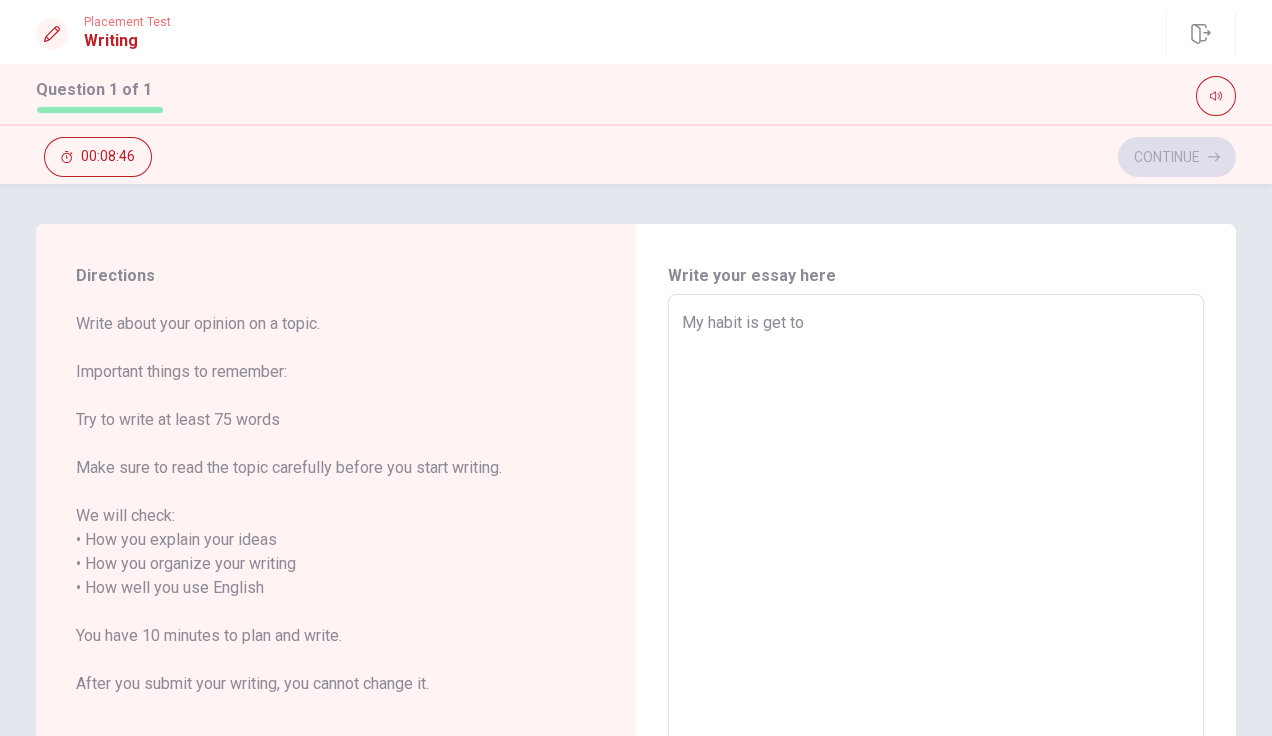 type on "My habit is get to" 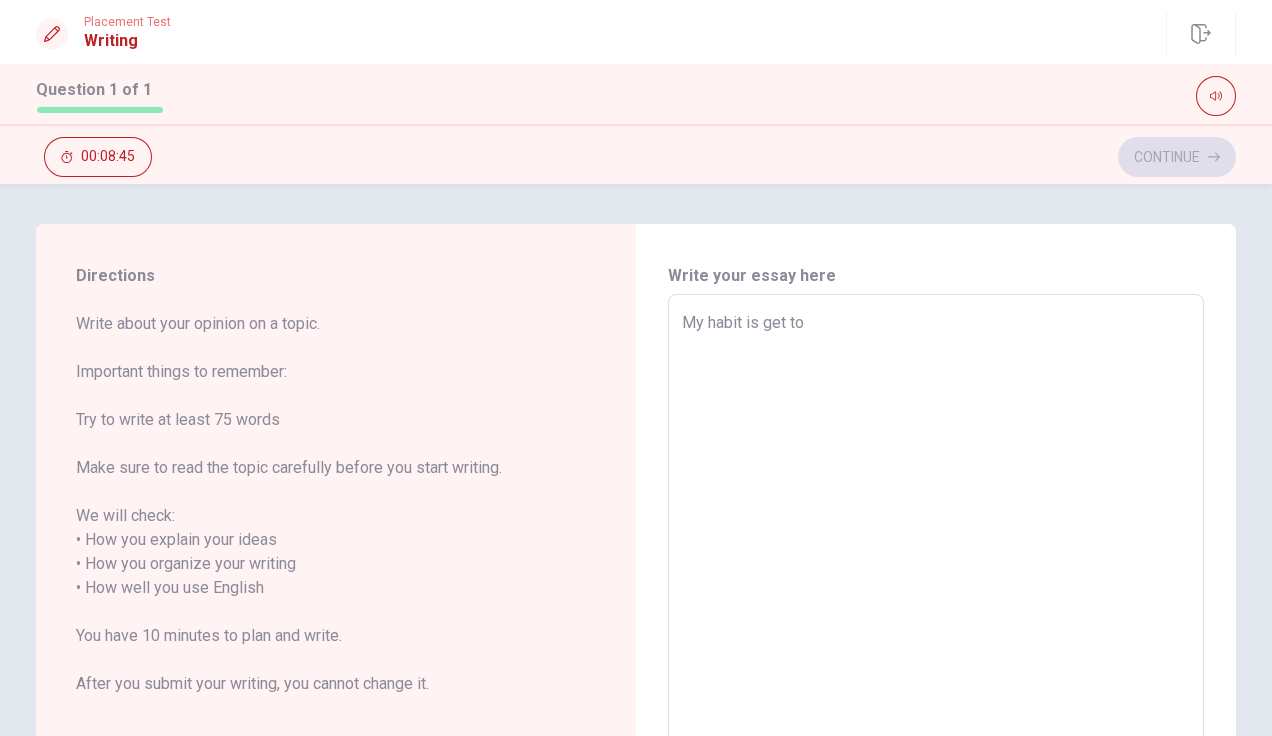 type on "My habit is get to u" 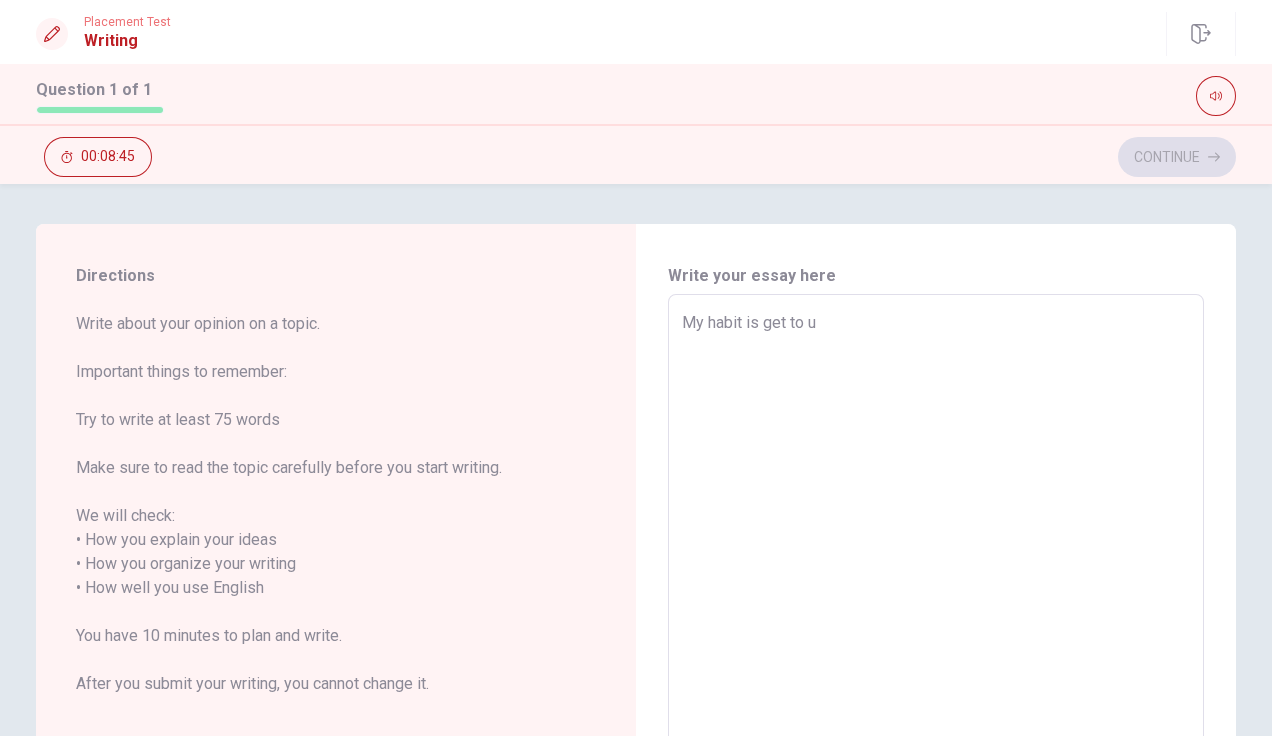 type on "x" 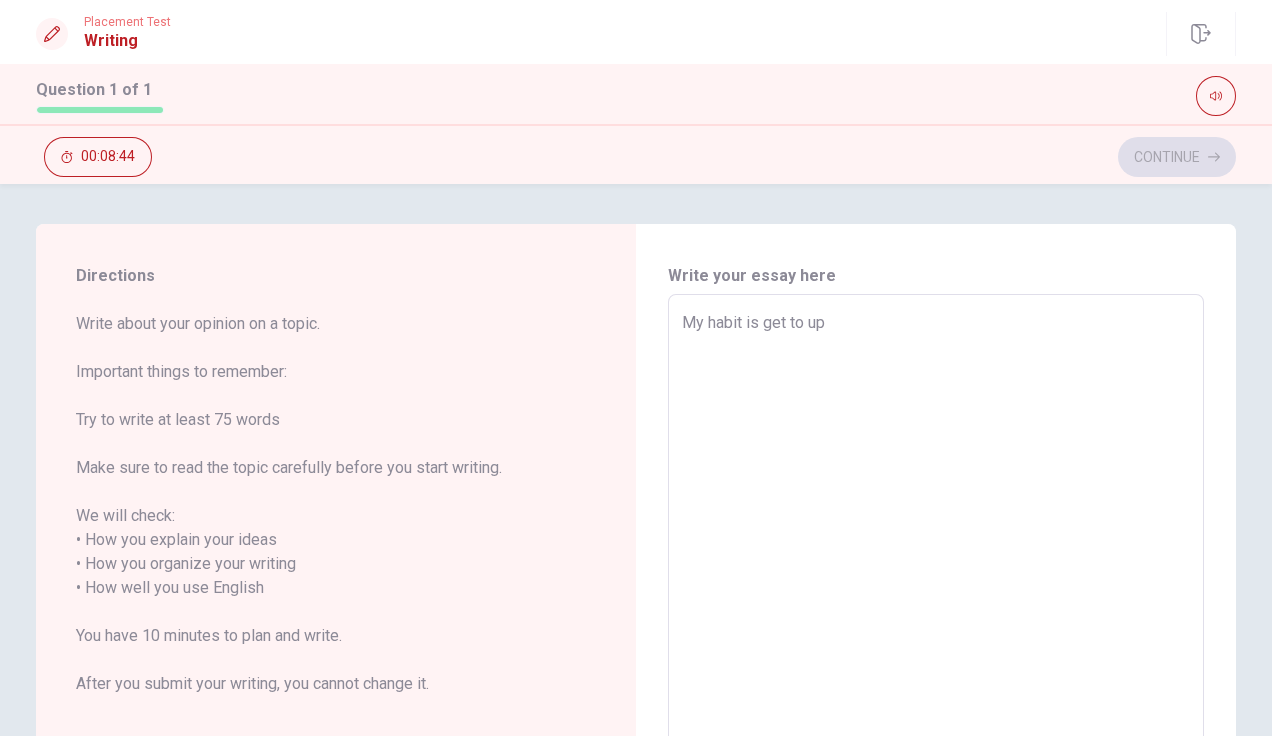 type on "x" 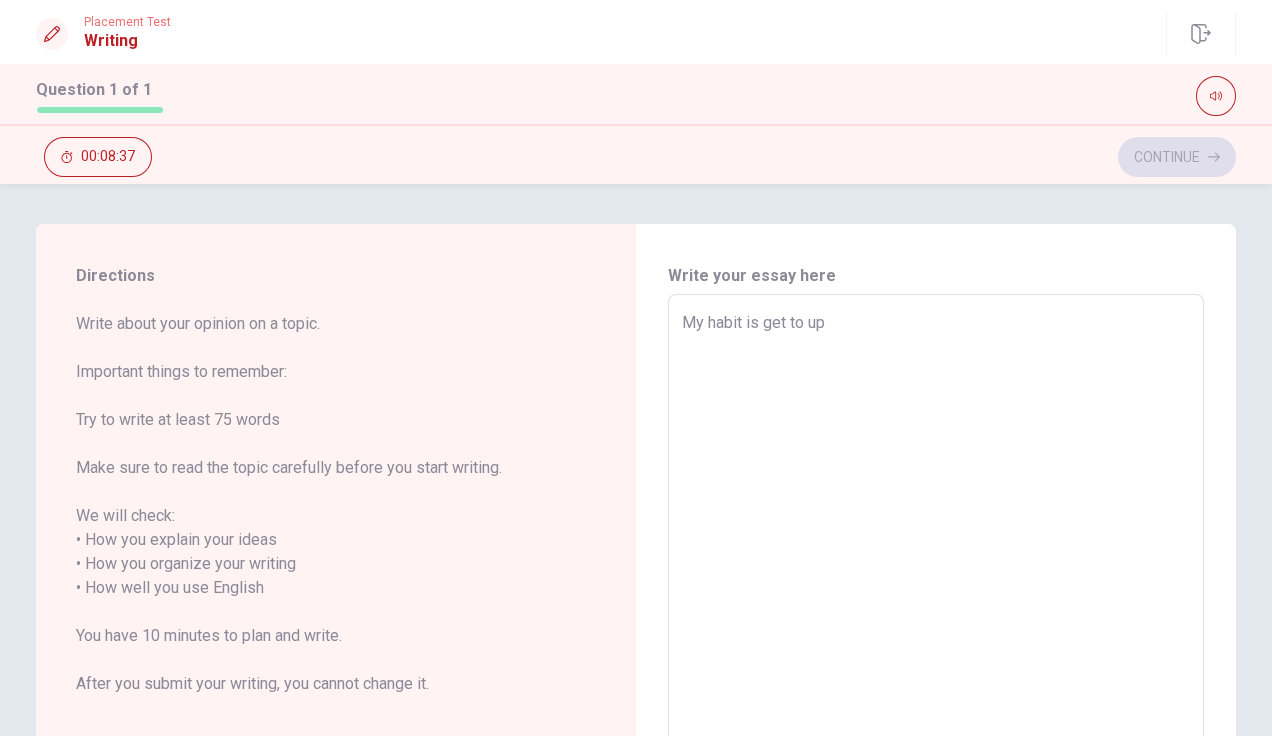 type on "x" 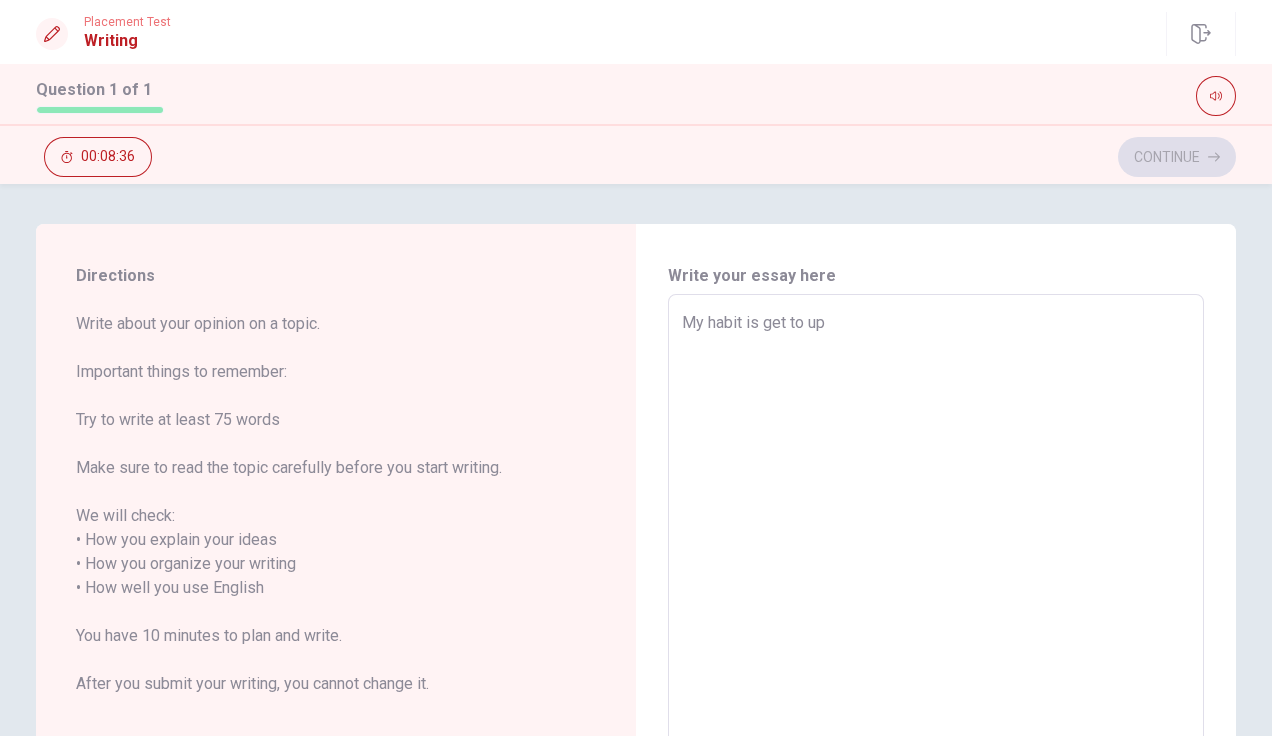 type on "My habit is get to up" 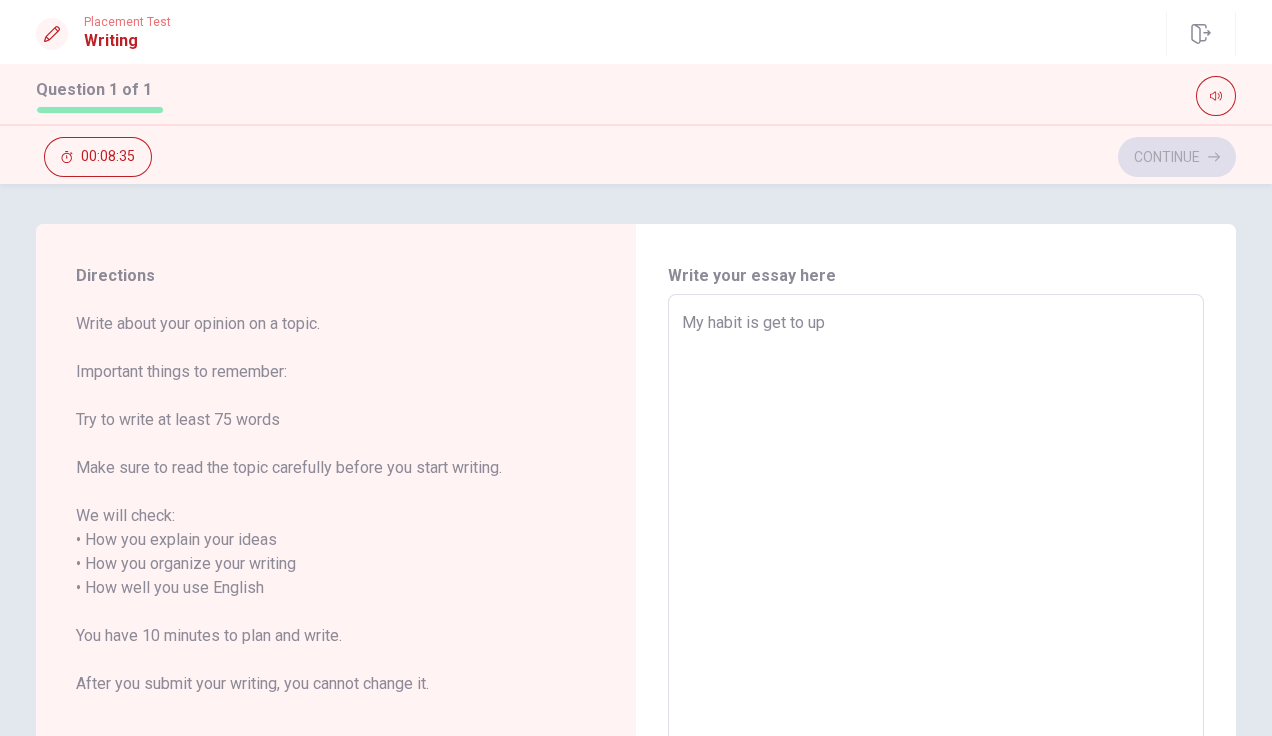 type on "My habit is get to u" 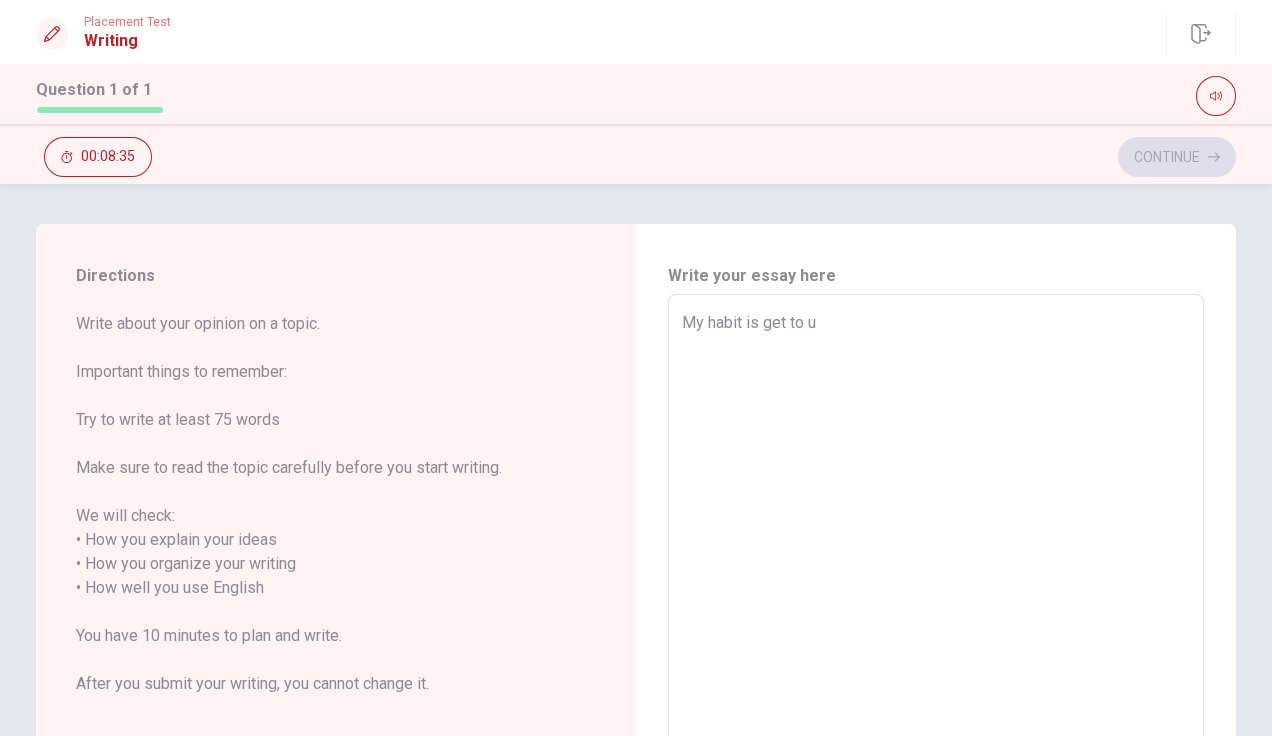 type on "x" 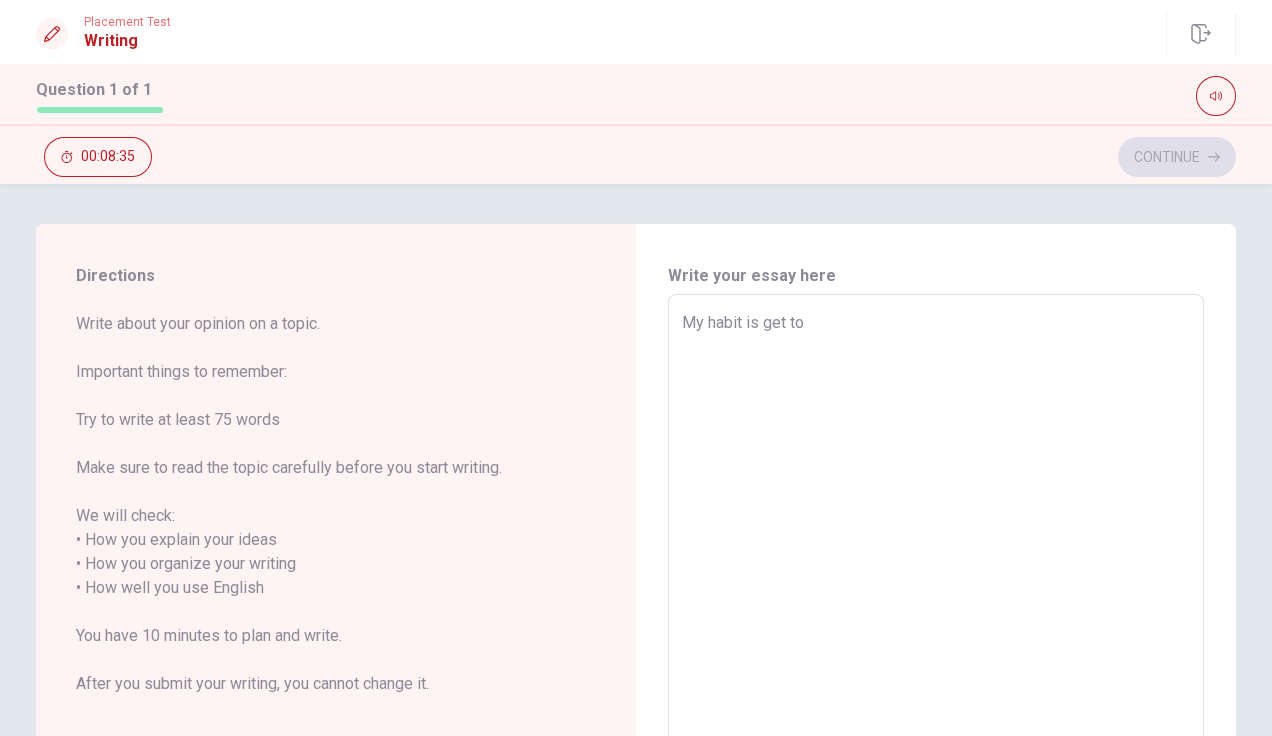 type on "x" 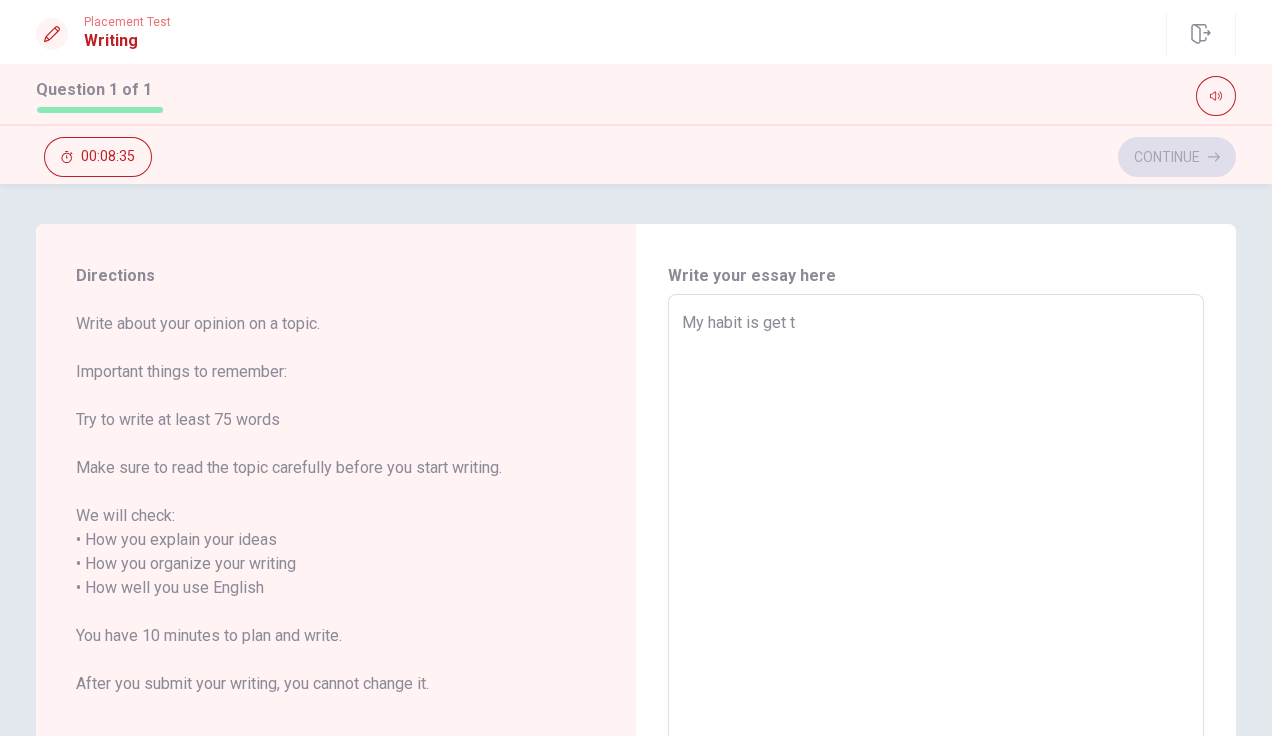 type on "x" 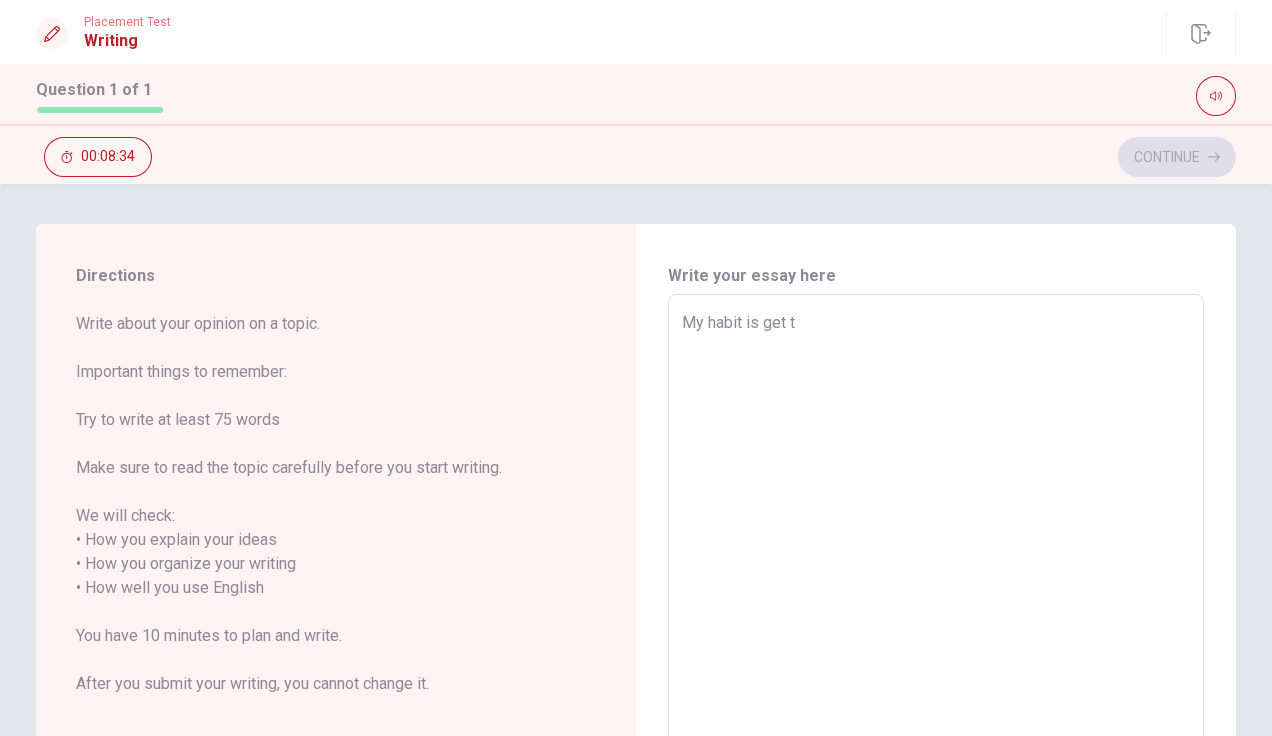 type on "My habit is get" 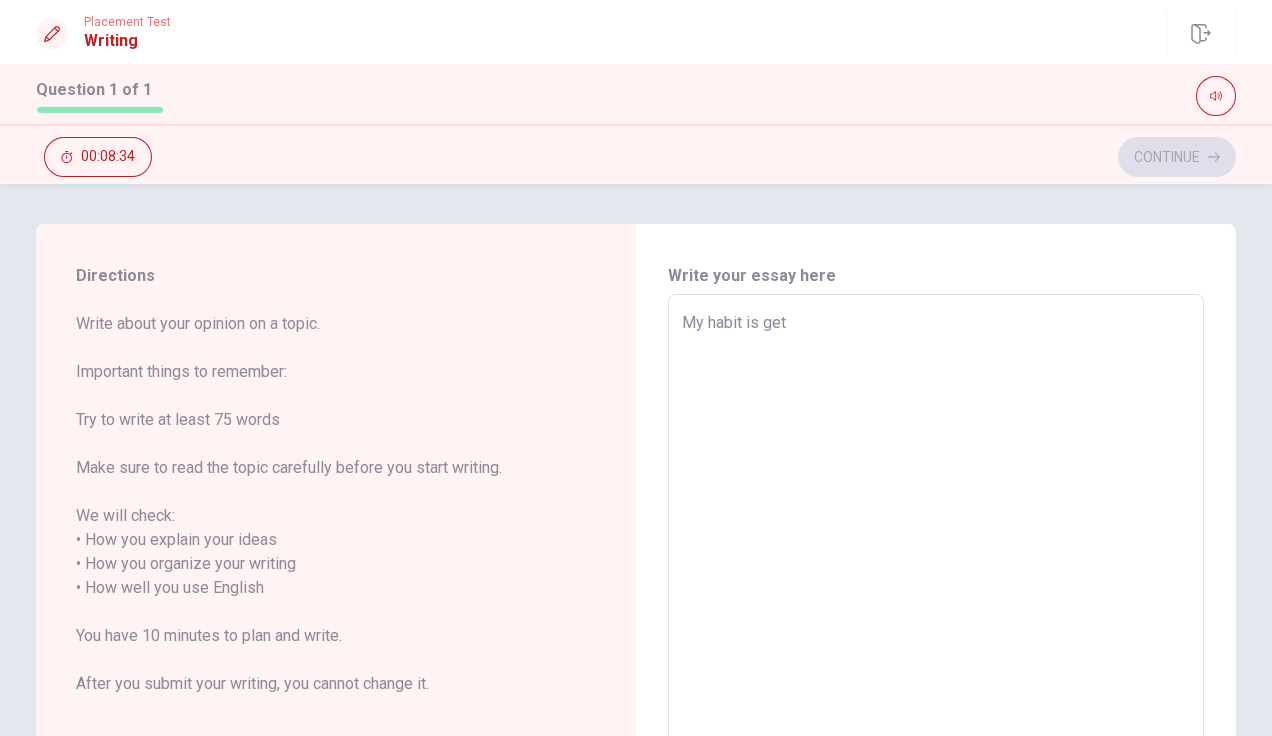 type on "x" 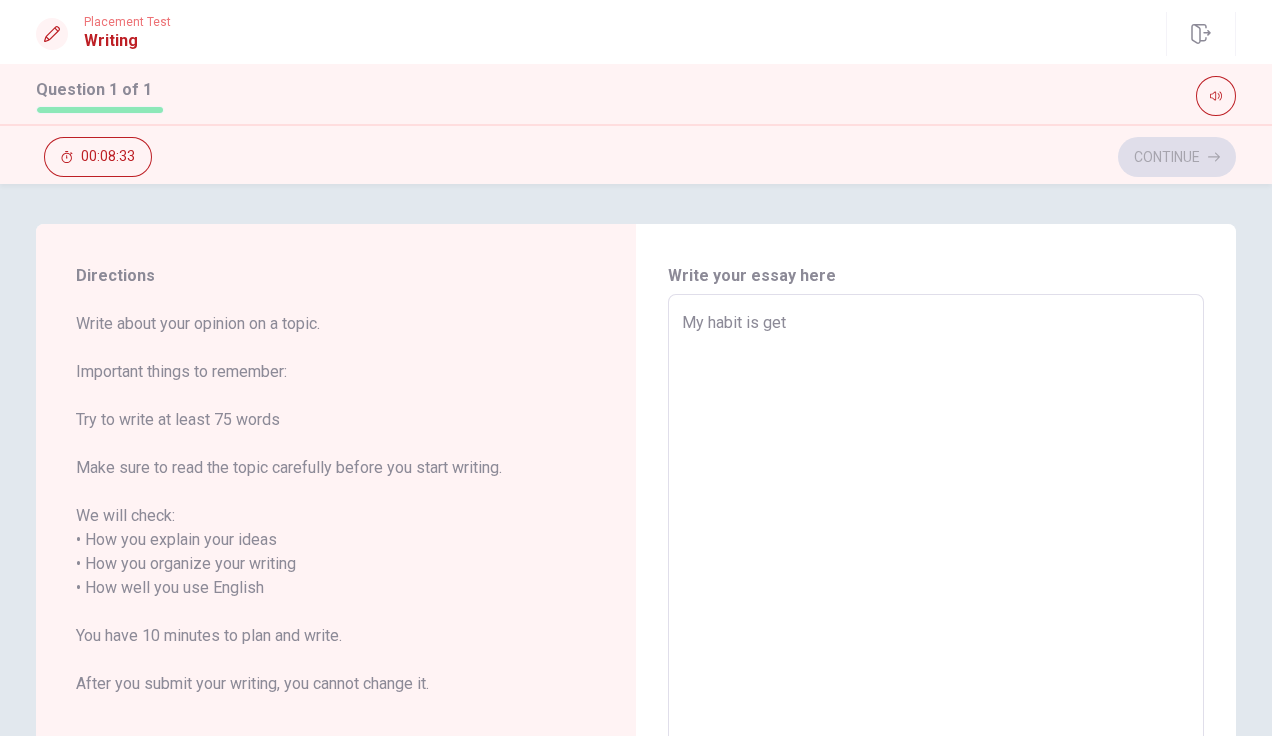 type on "My habit is get p" 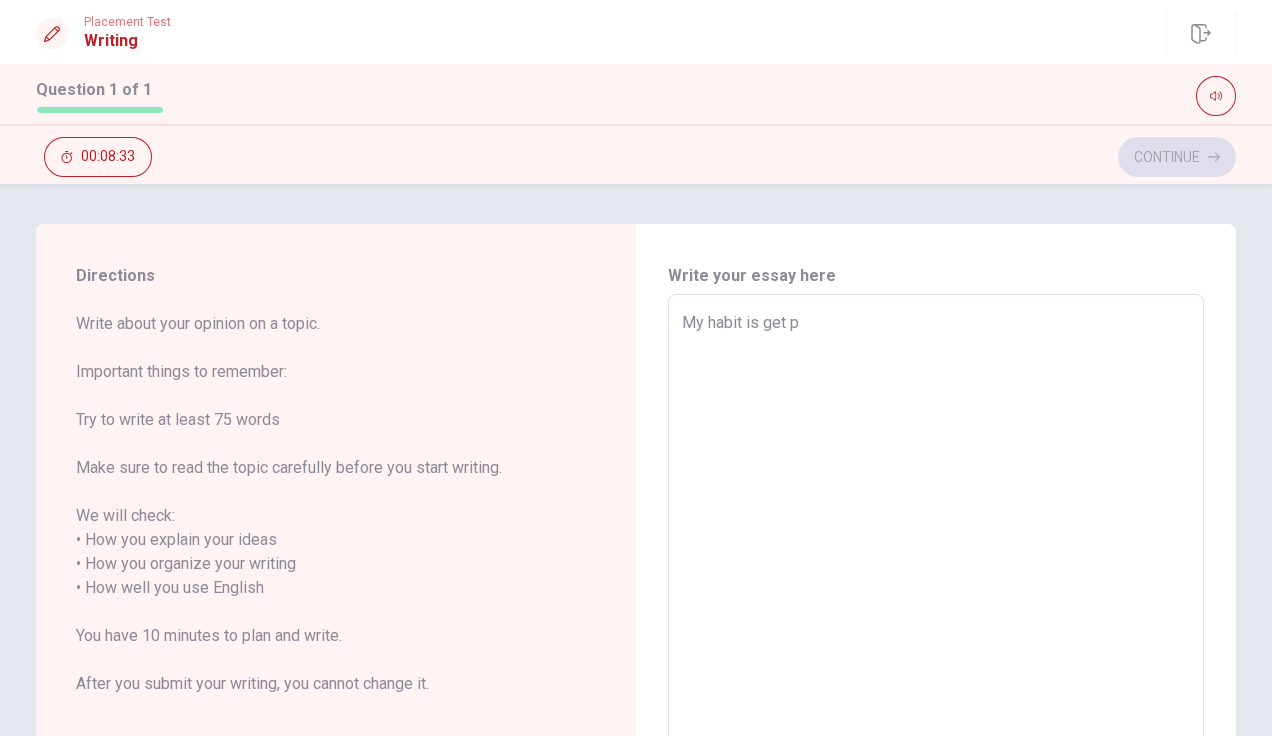 type on "x" 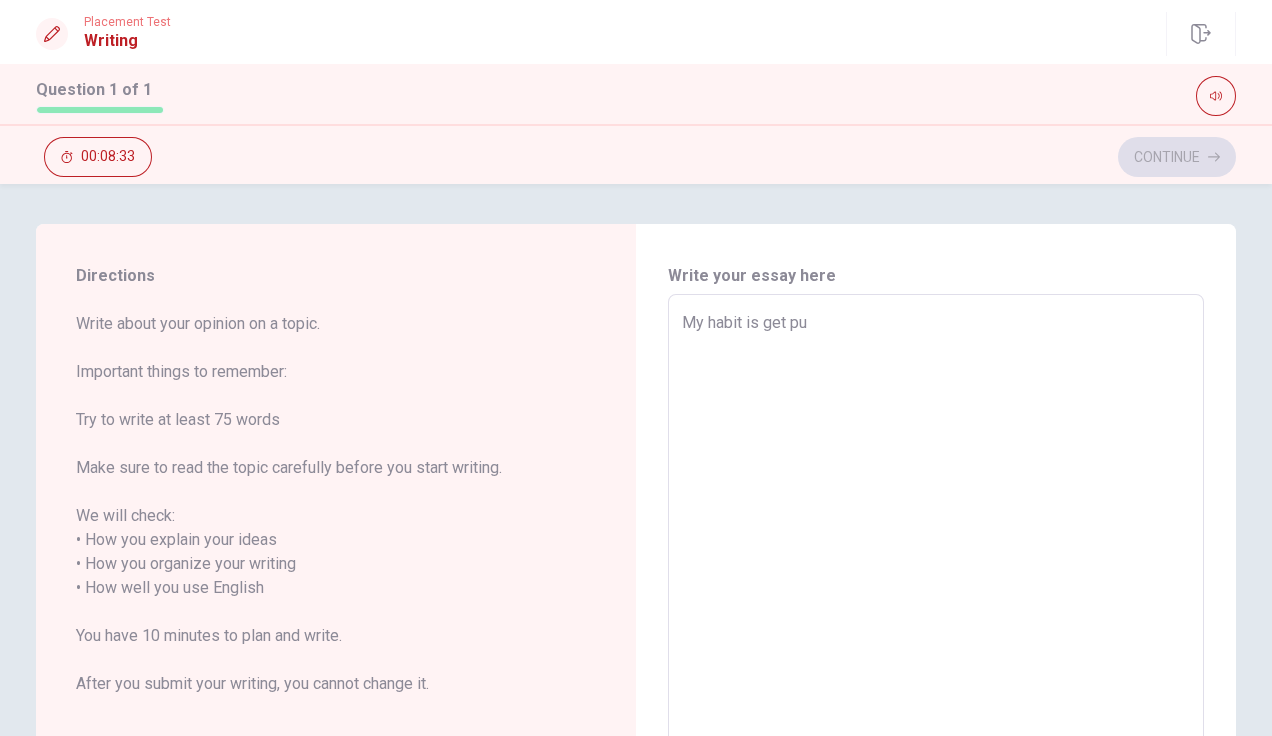 type on "x" 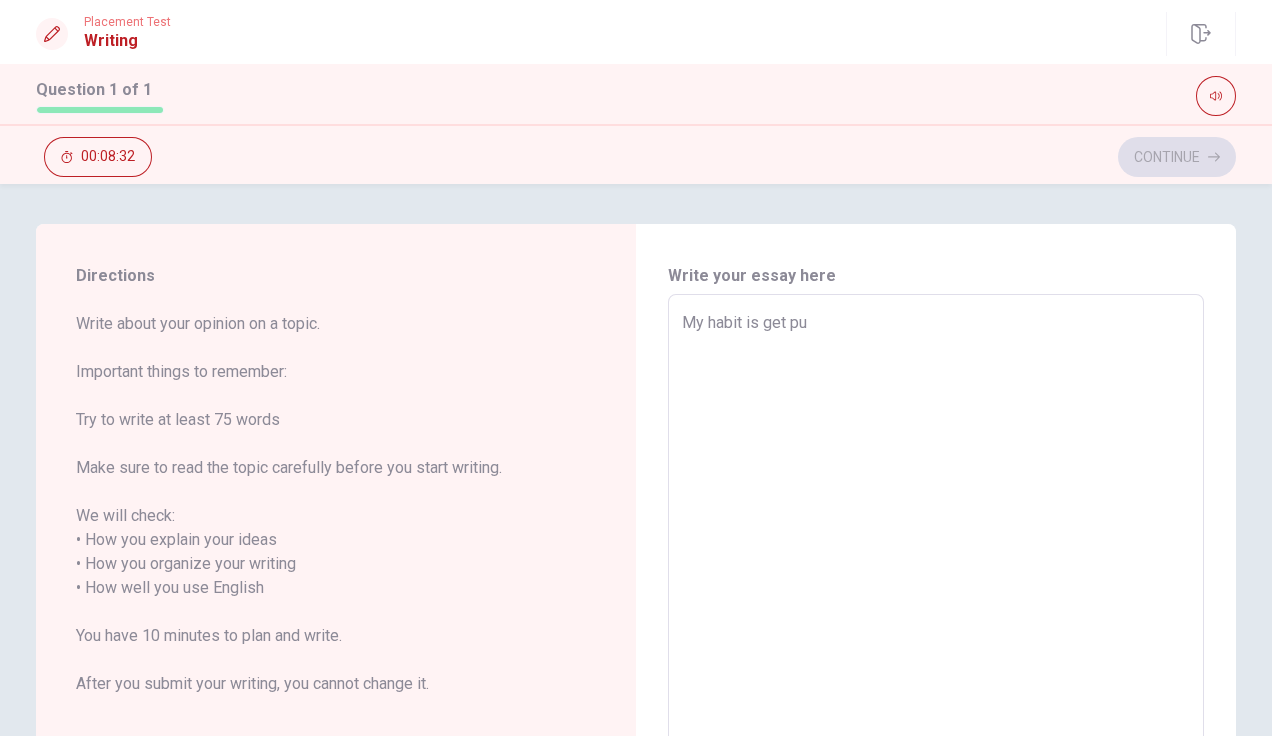 type on "My habit is get pu" 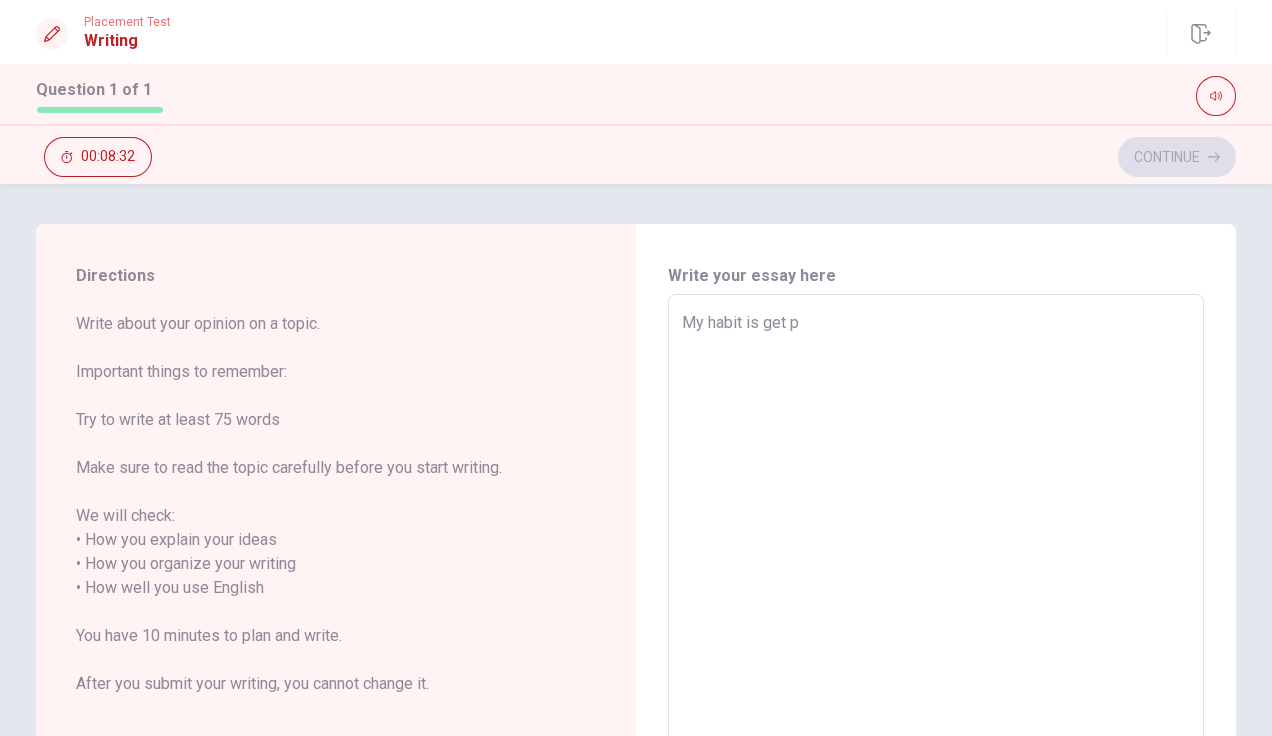 type on "x" 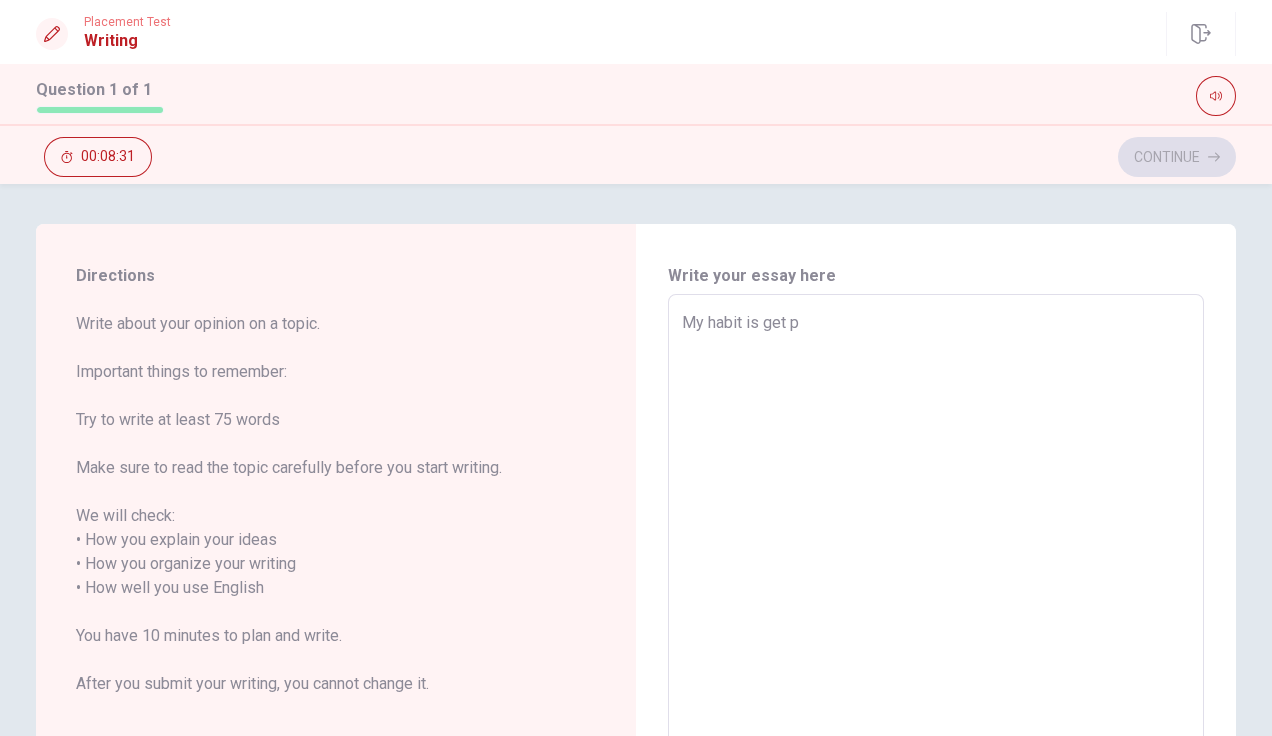 type on "My habit is get" 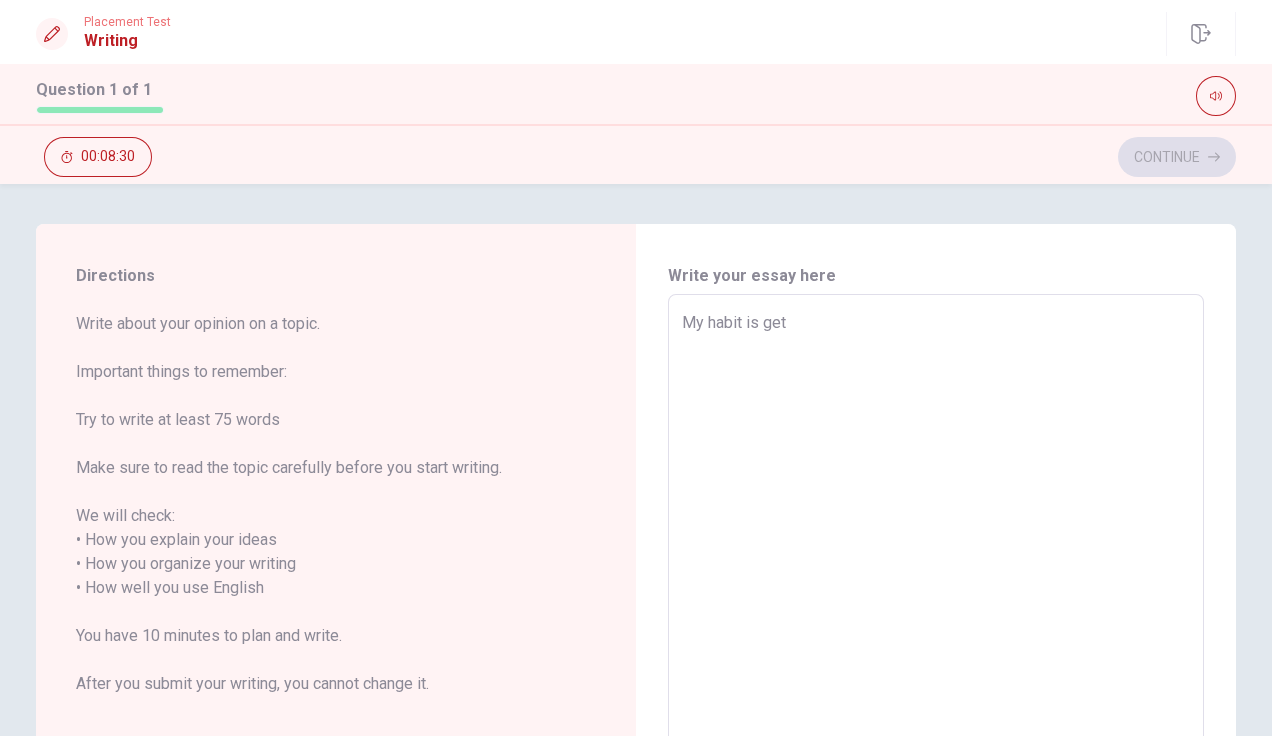 type on "x" 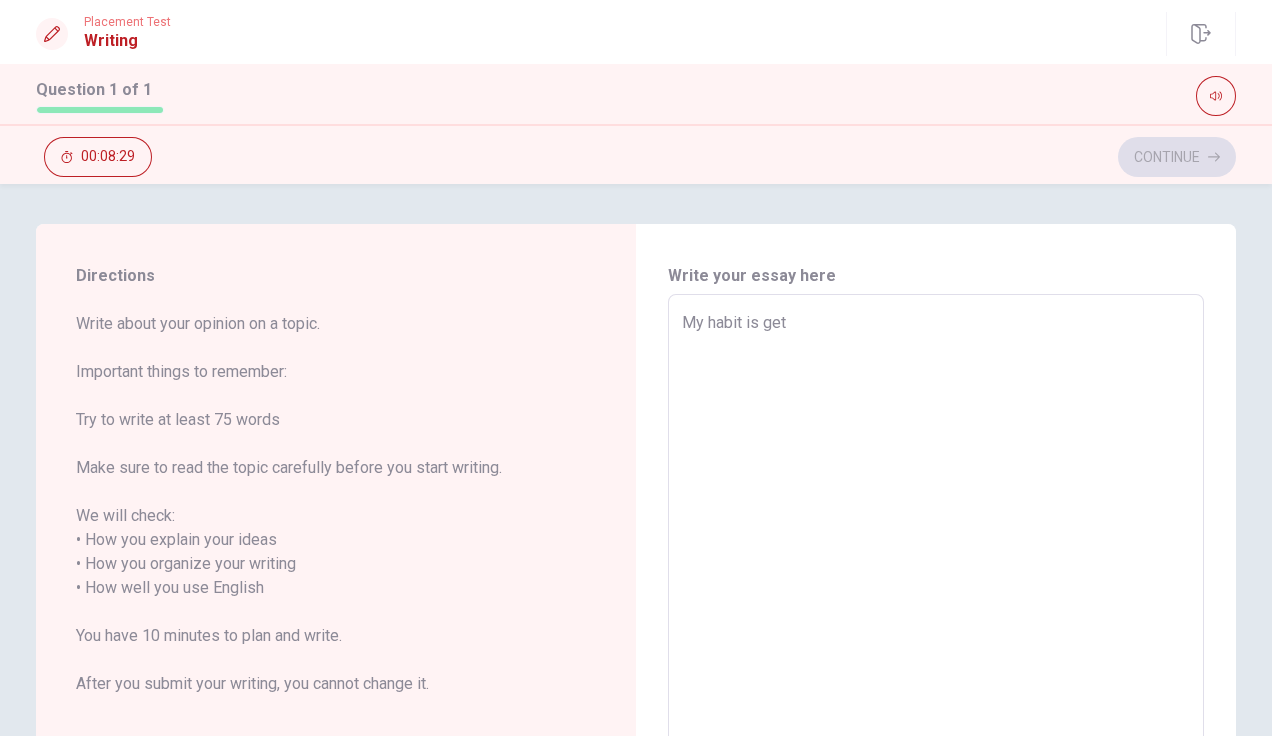 type on "My habit is get u" 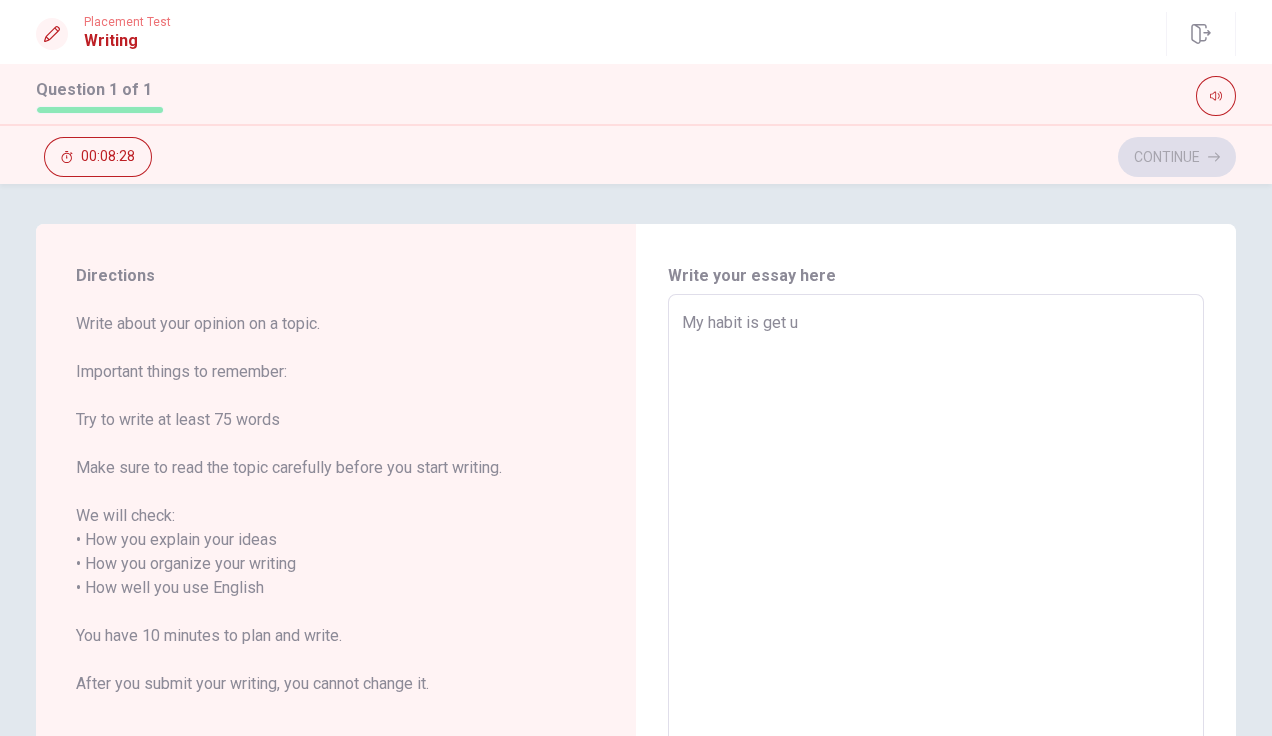 type on "My habit is get up" 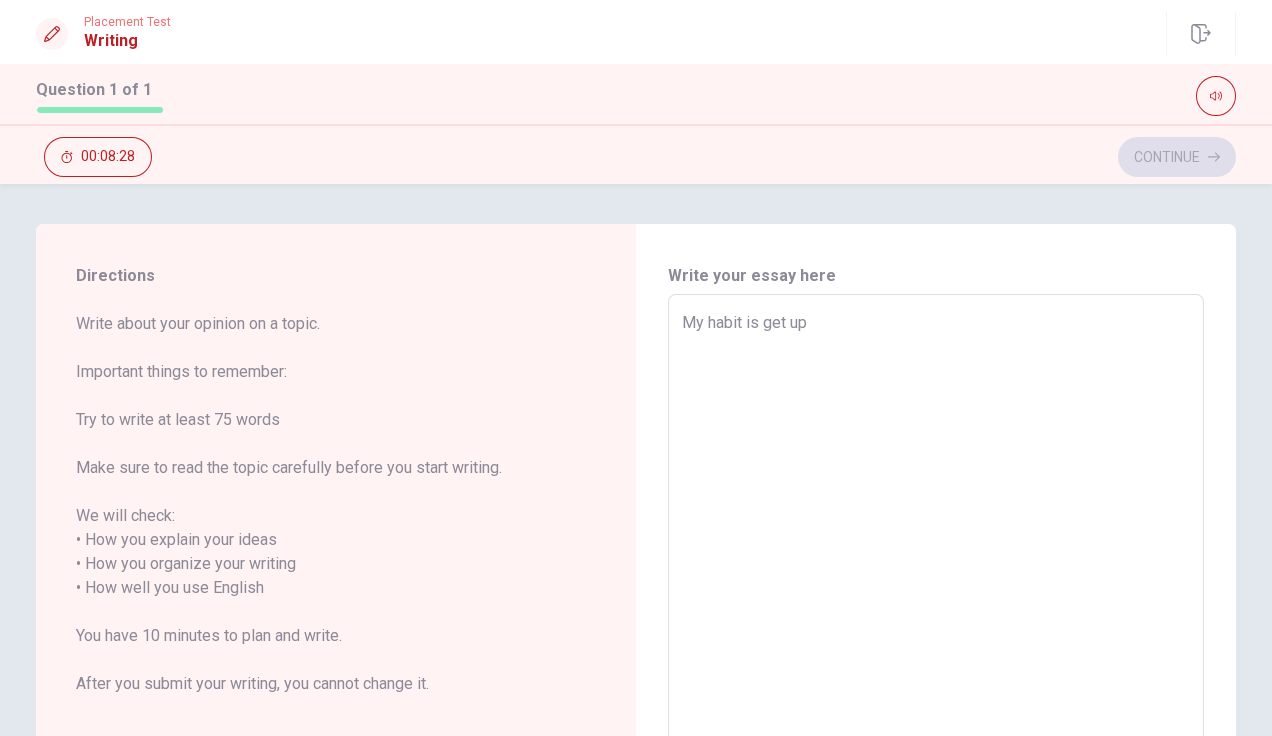type on "x" 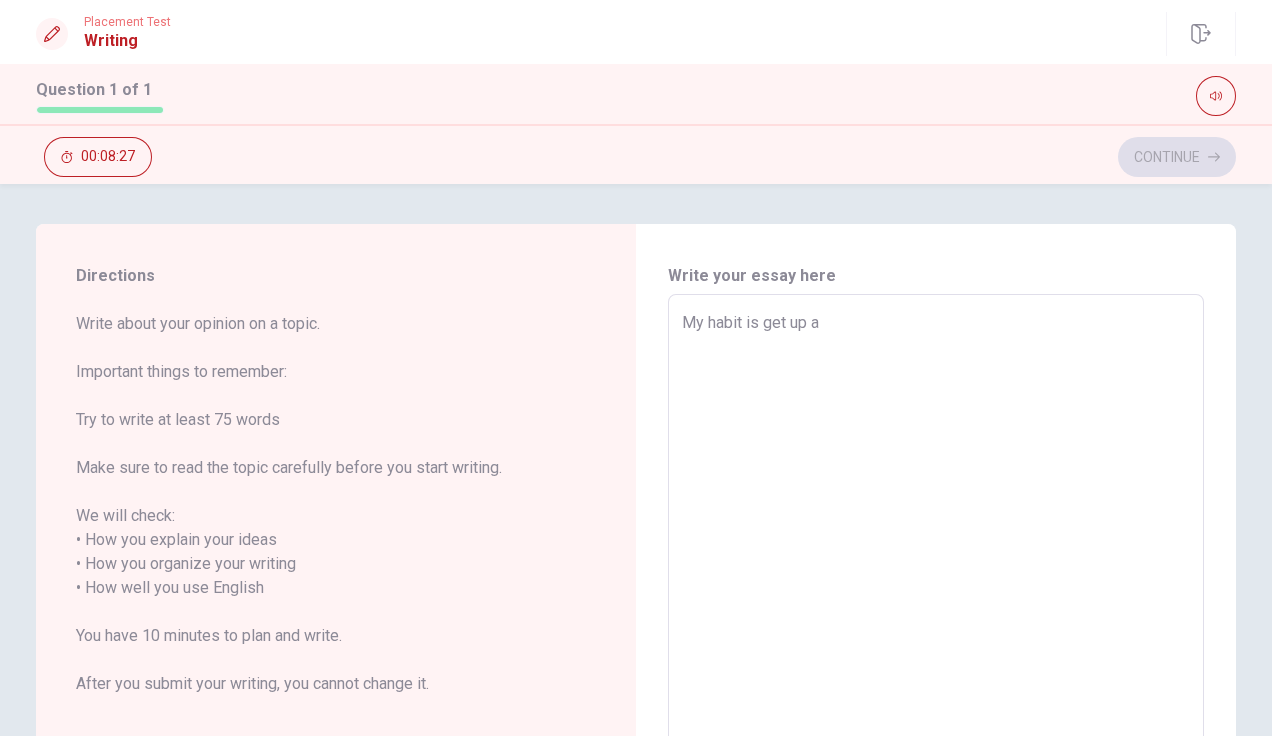 type on "x" 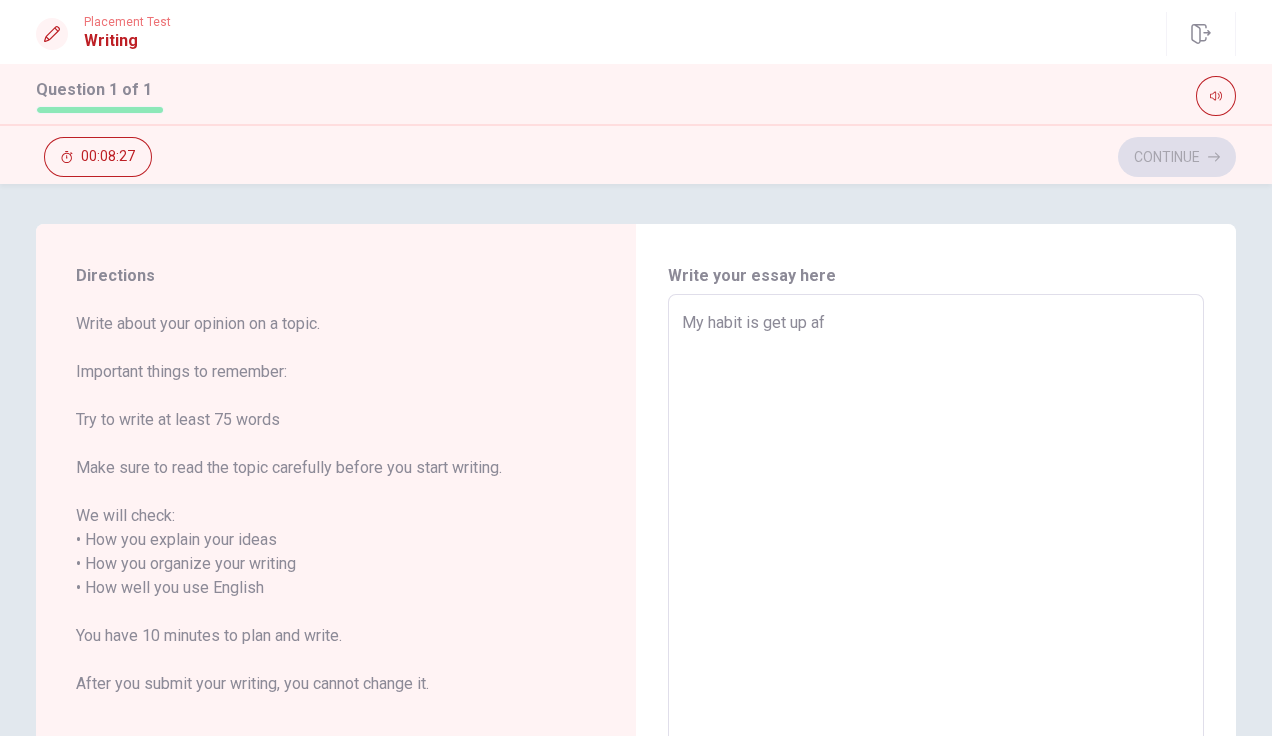 type on "x" 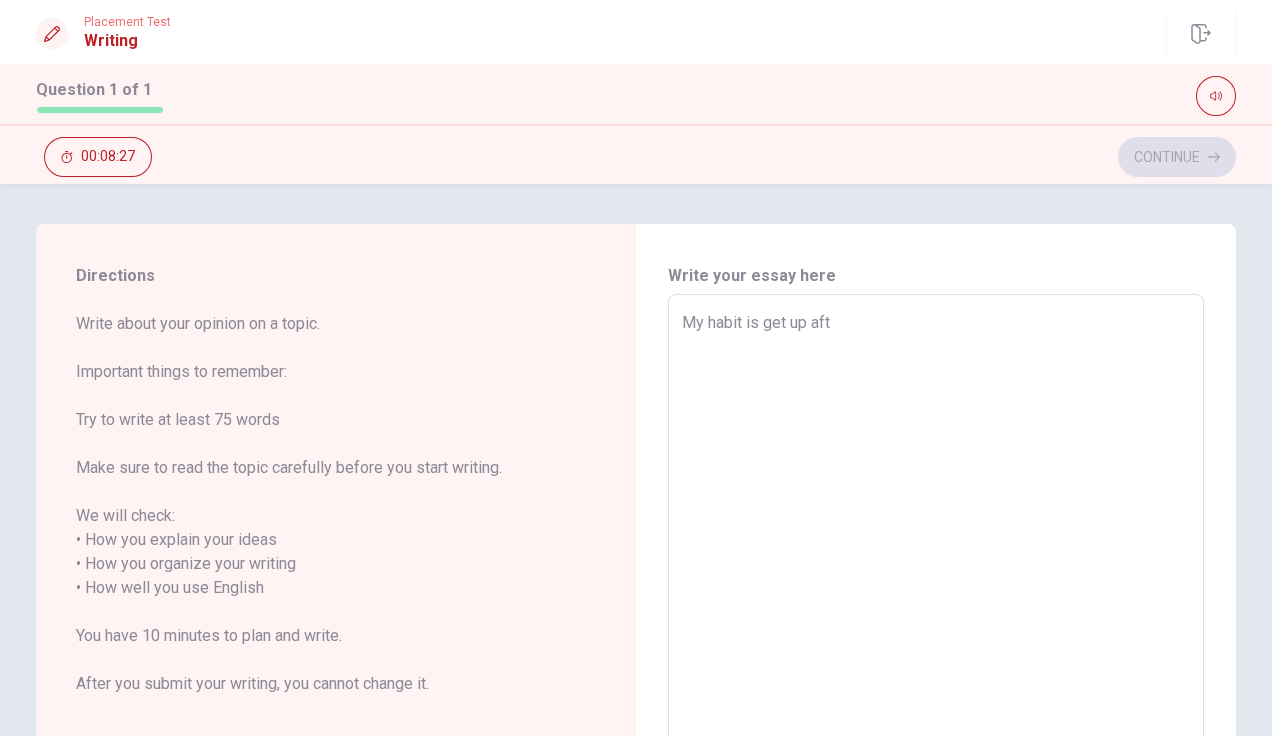 type on "My habit is get up afte" 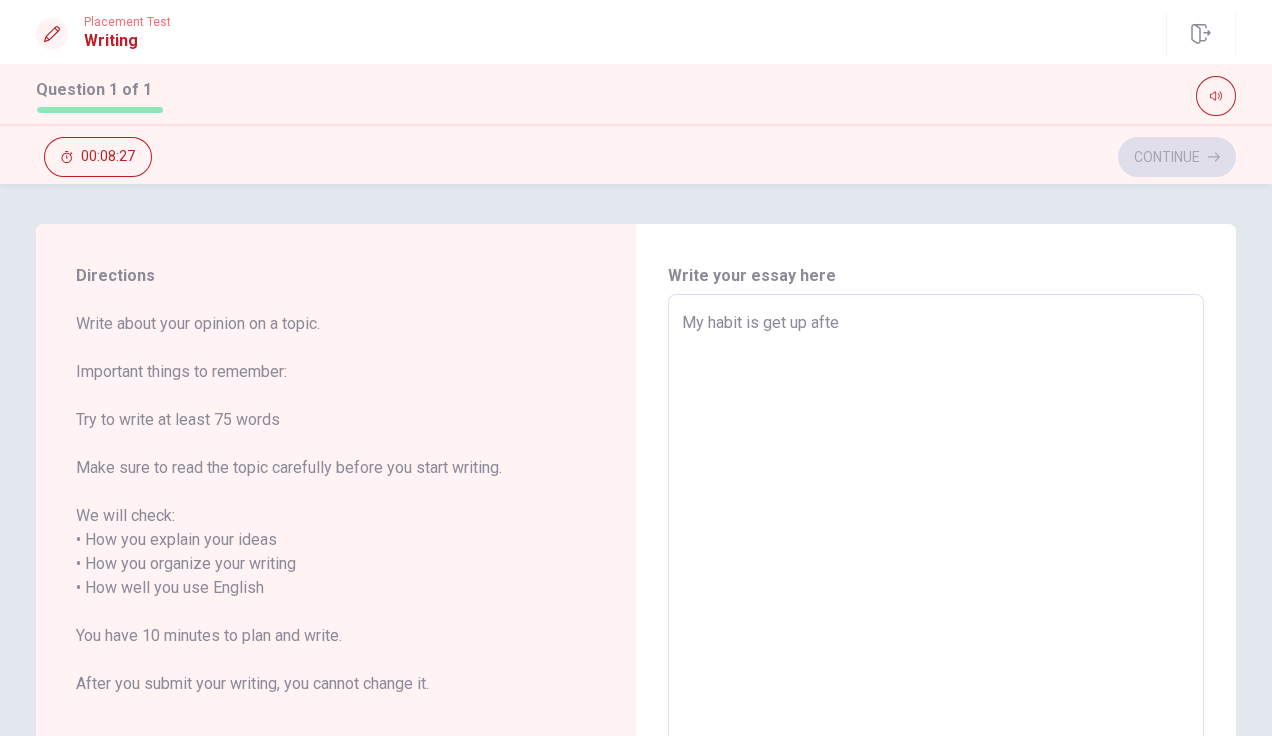 type on "x" 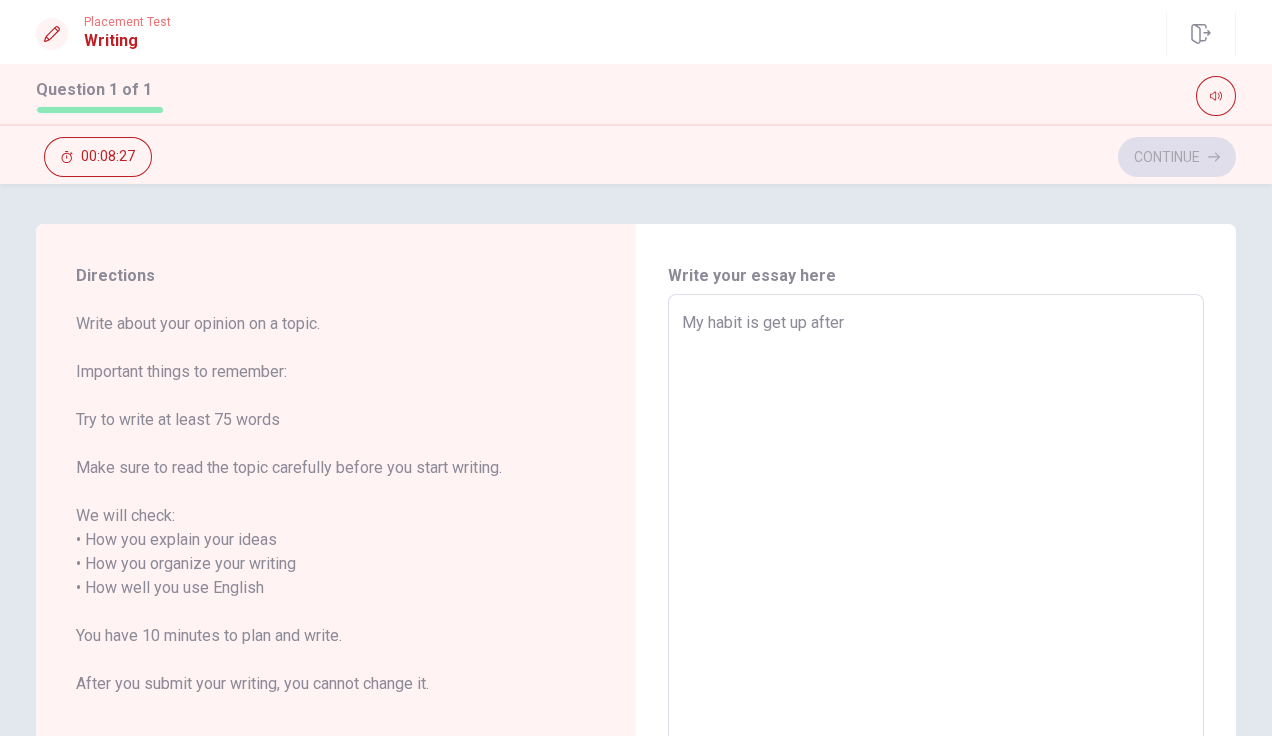 type on "x" 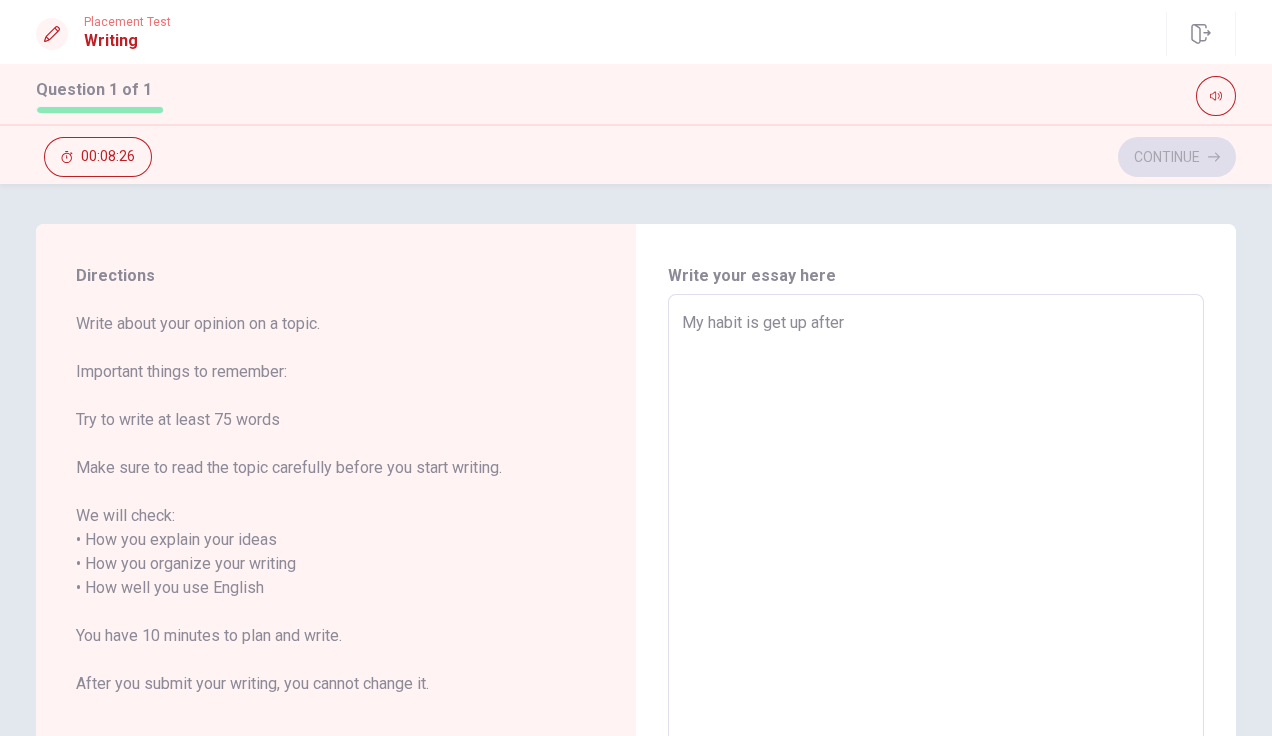 type on "My habit is get up after" 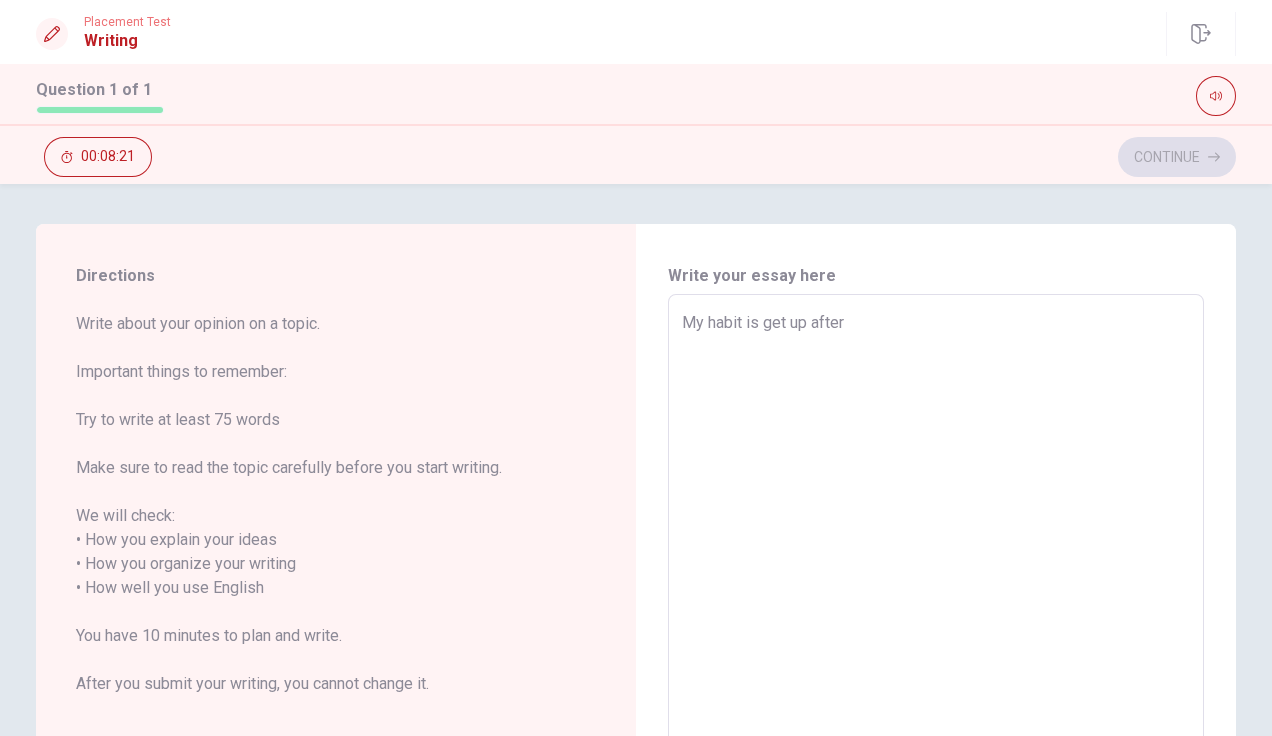 type on "x" 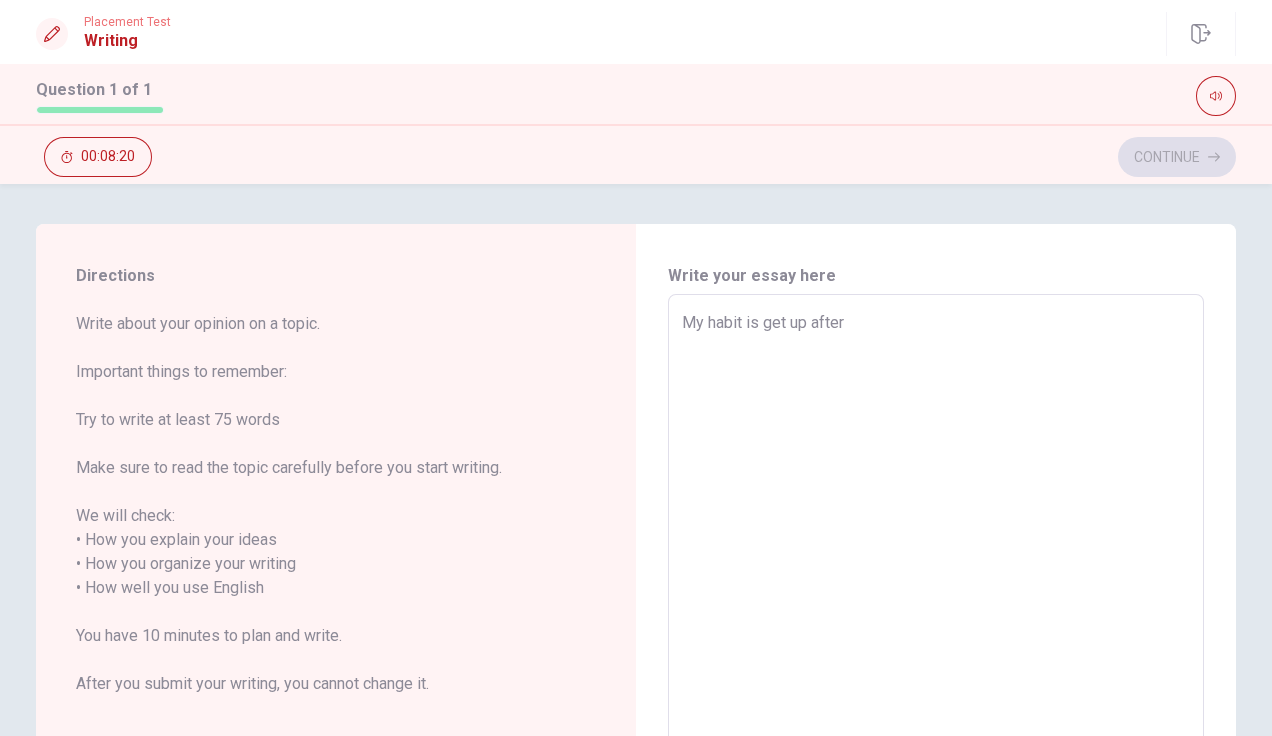 type on "My habit is get up after c" 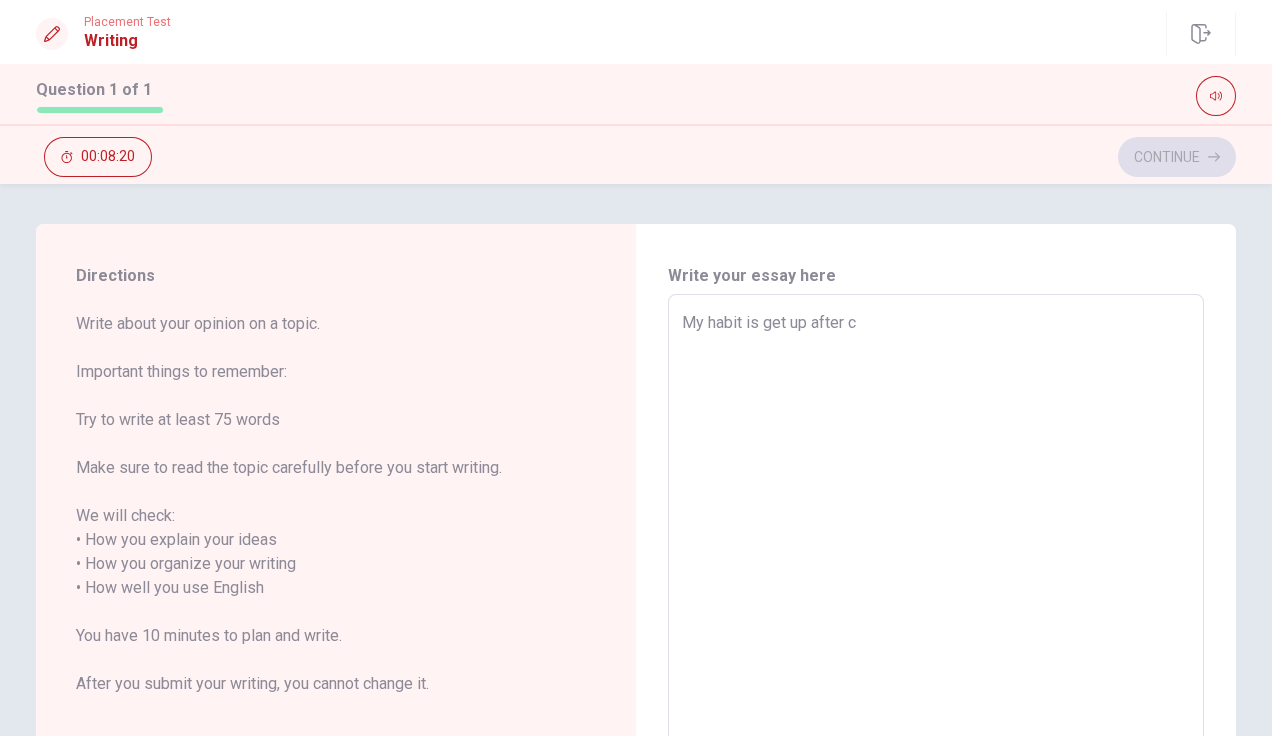 type on "x" 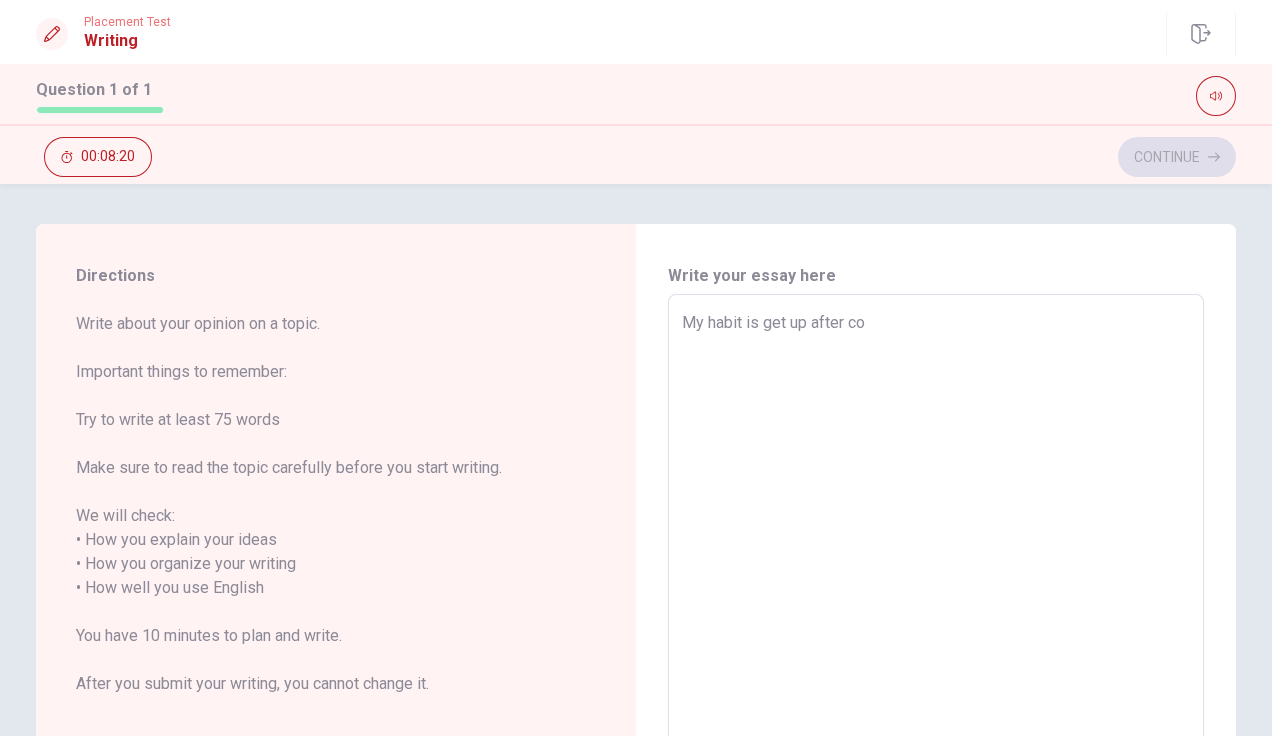 type on "x" 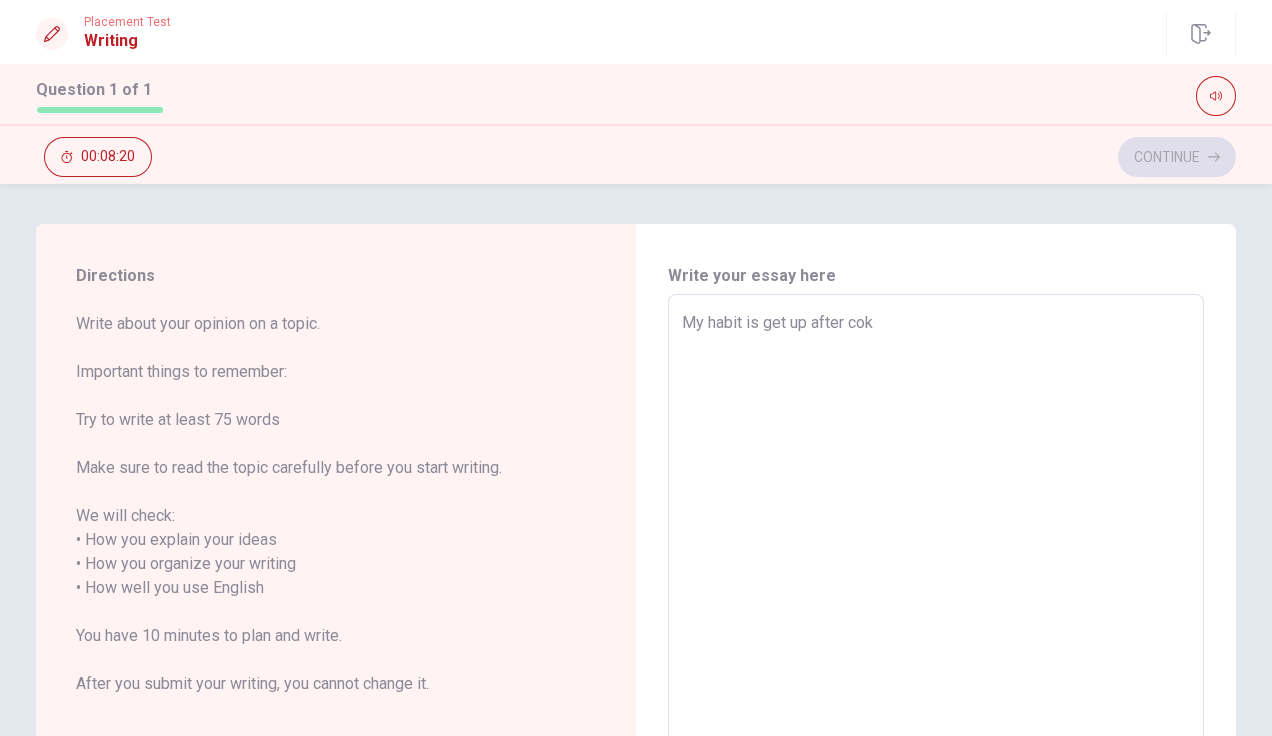type on "x" 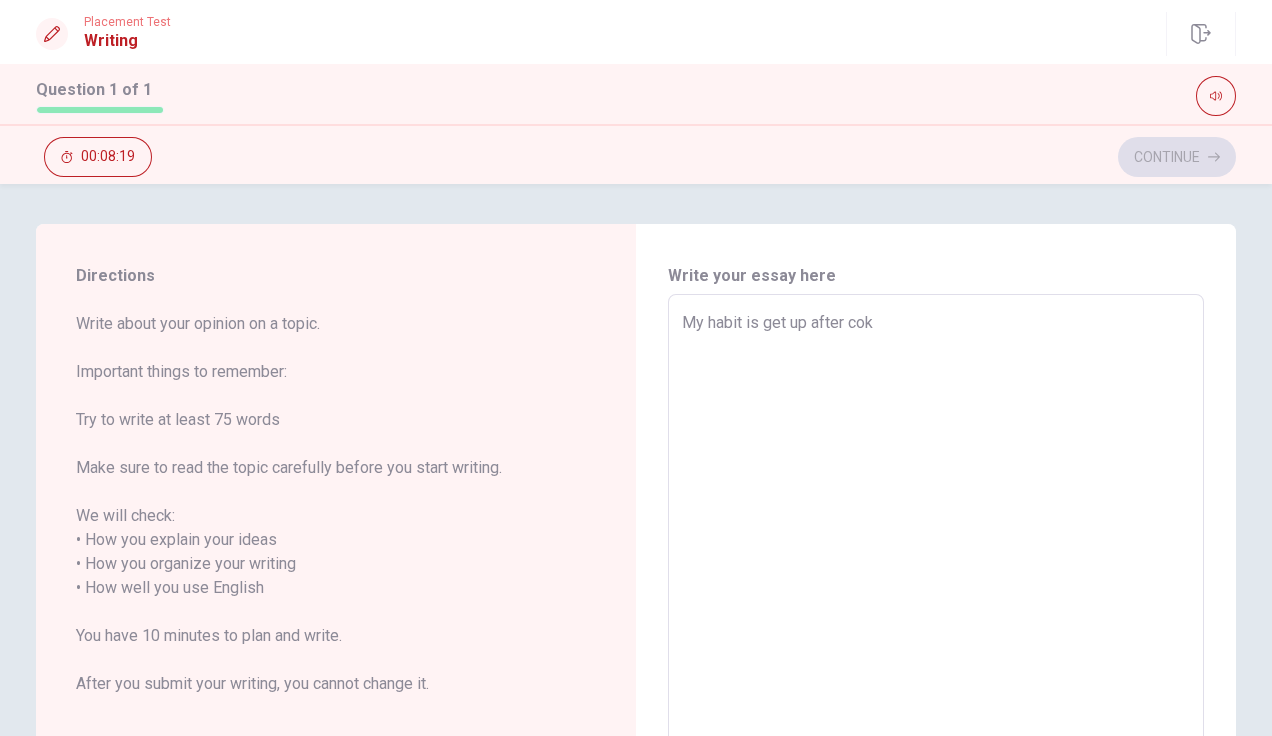 type on "My habit is get up after cokk" 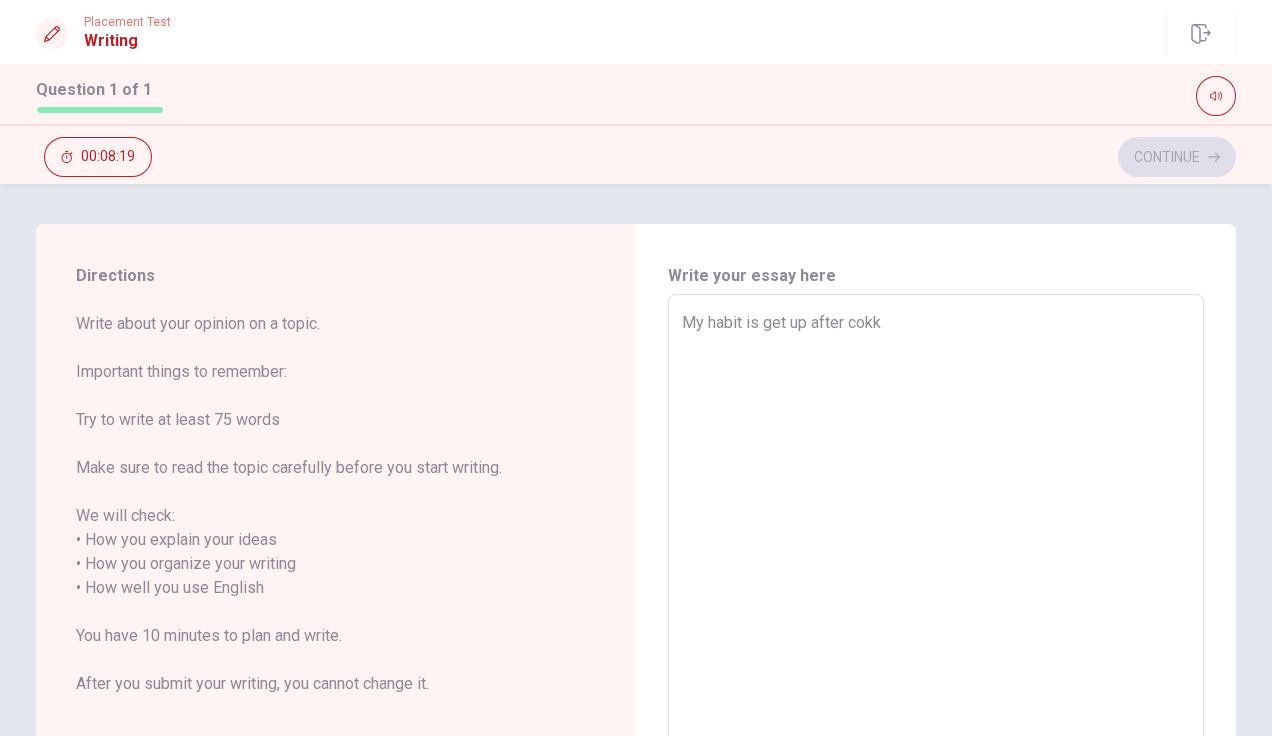 type on "x" 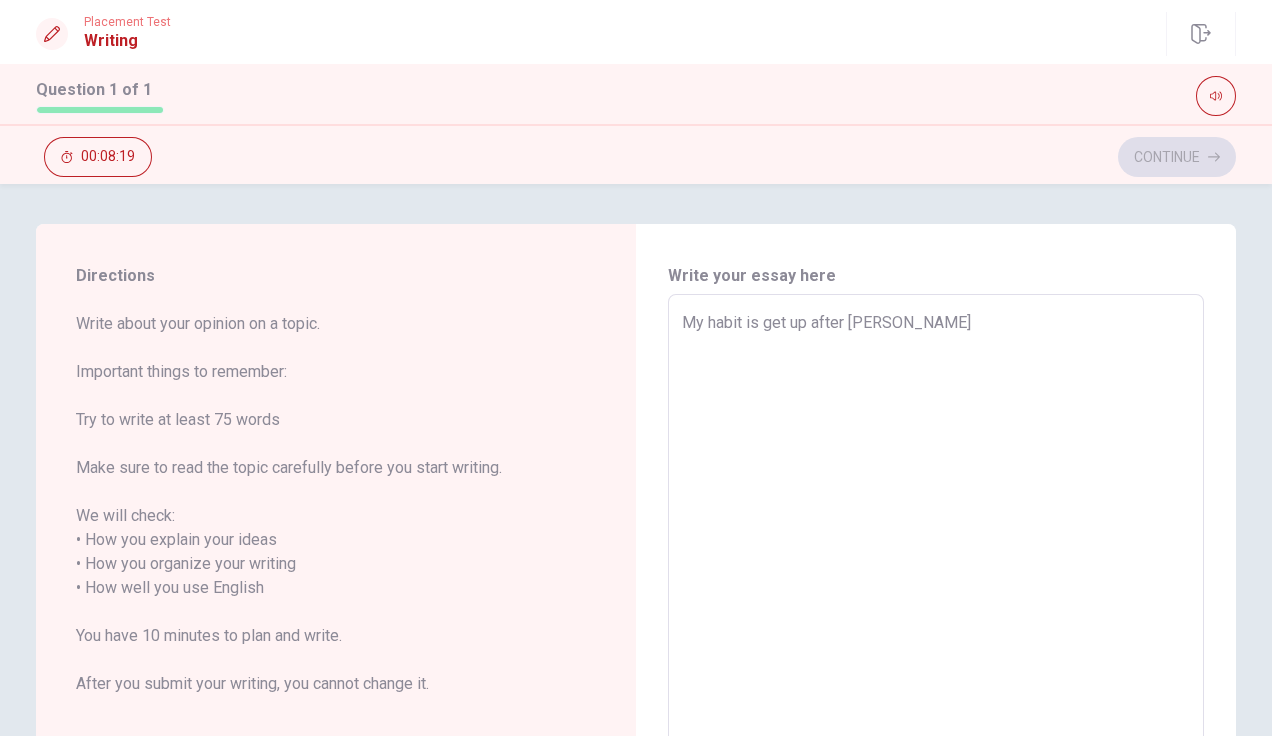 type on "x" 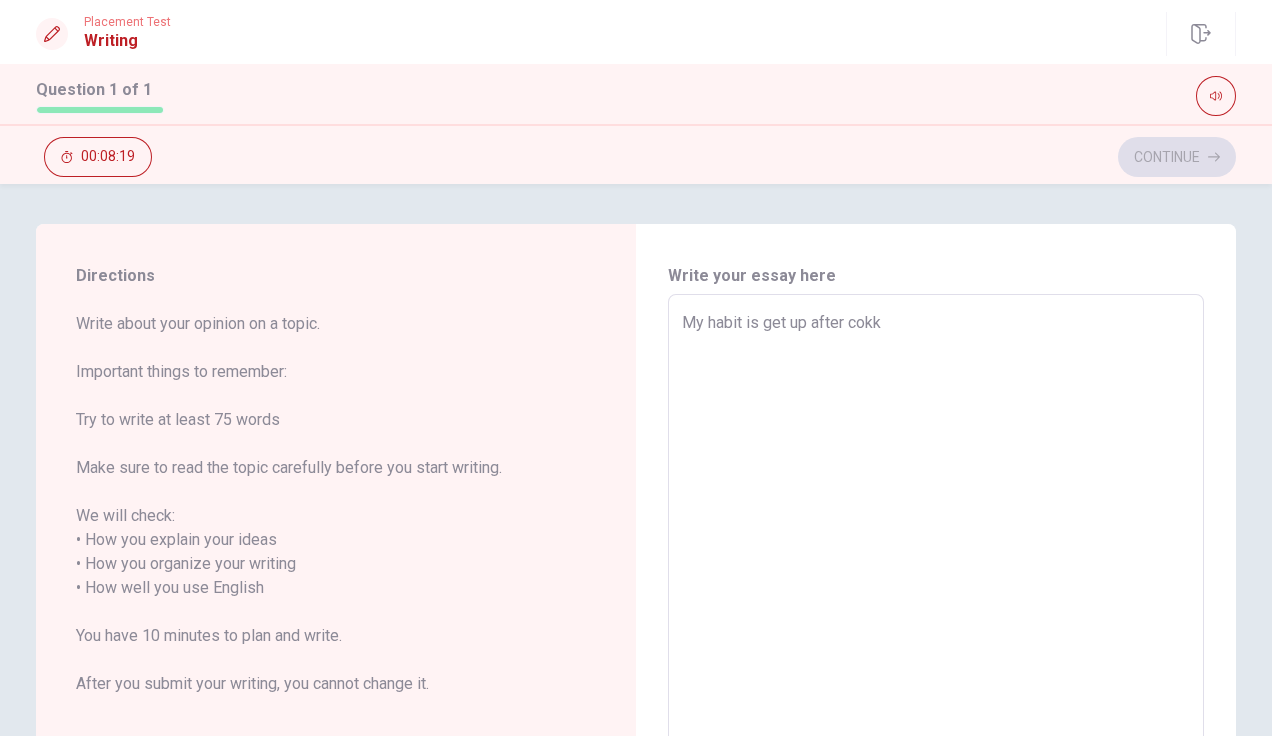 type on "x" 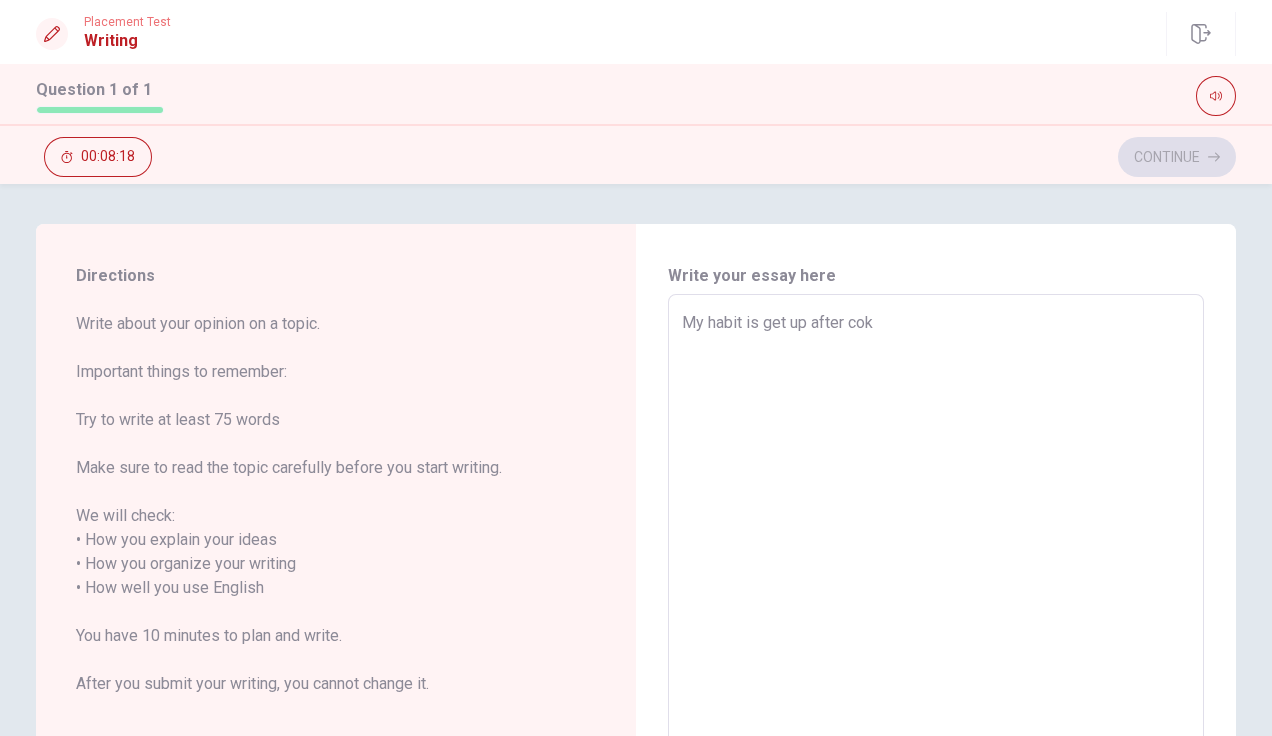 type on "x" 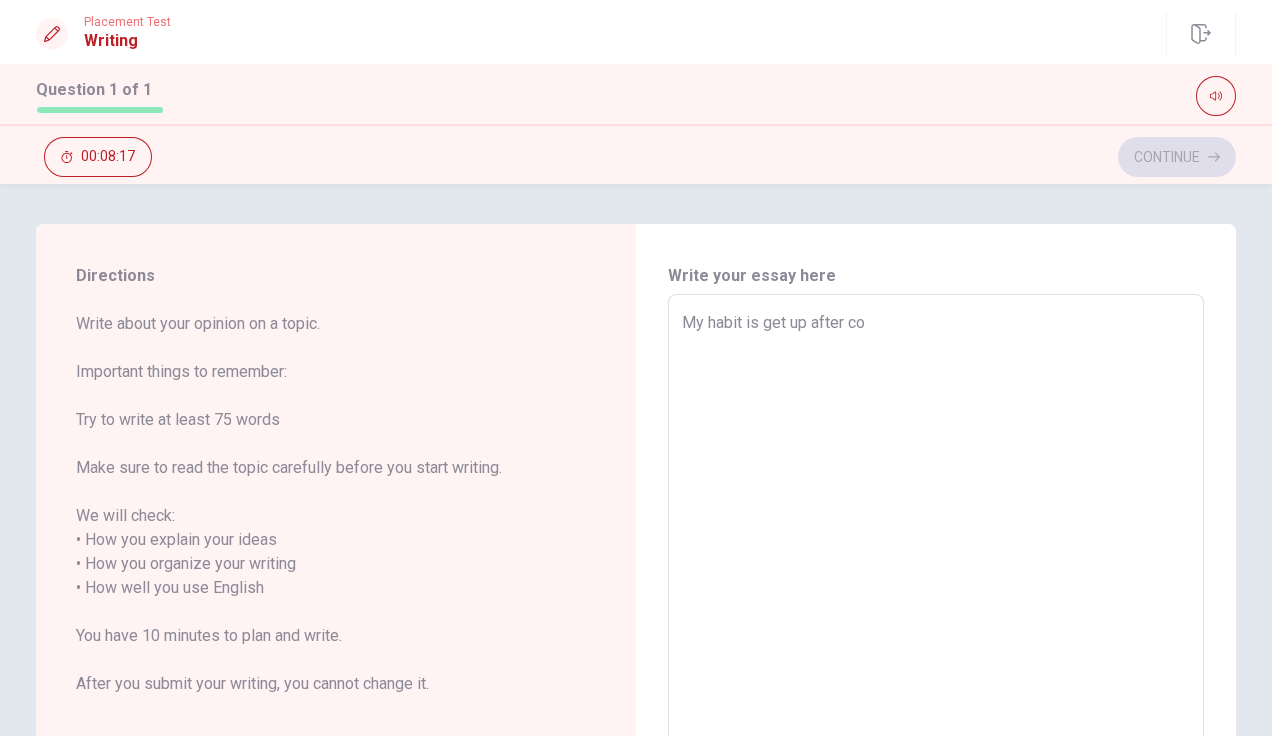 type on "x" 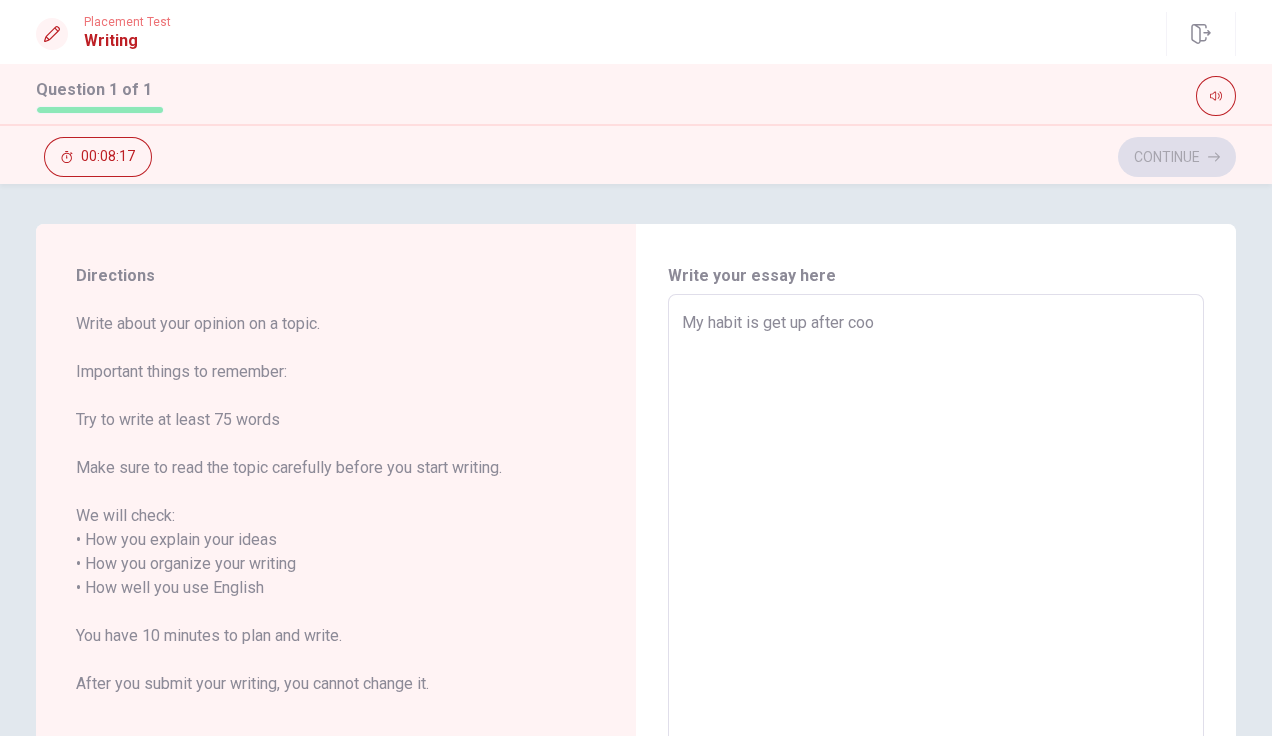type on "x" 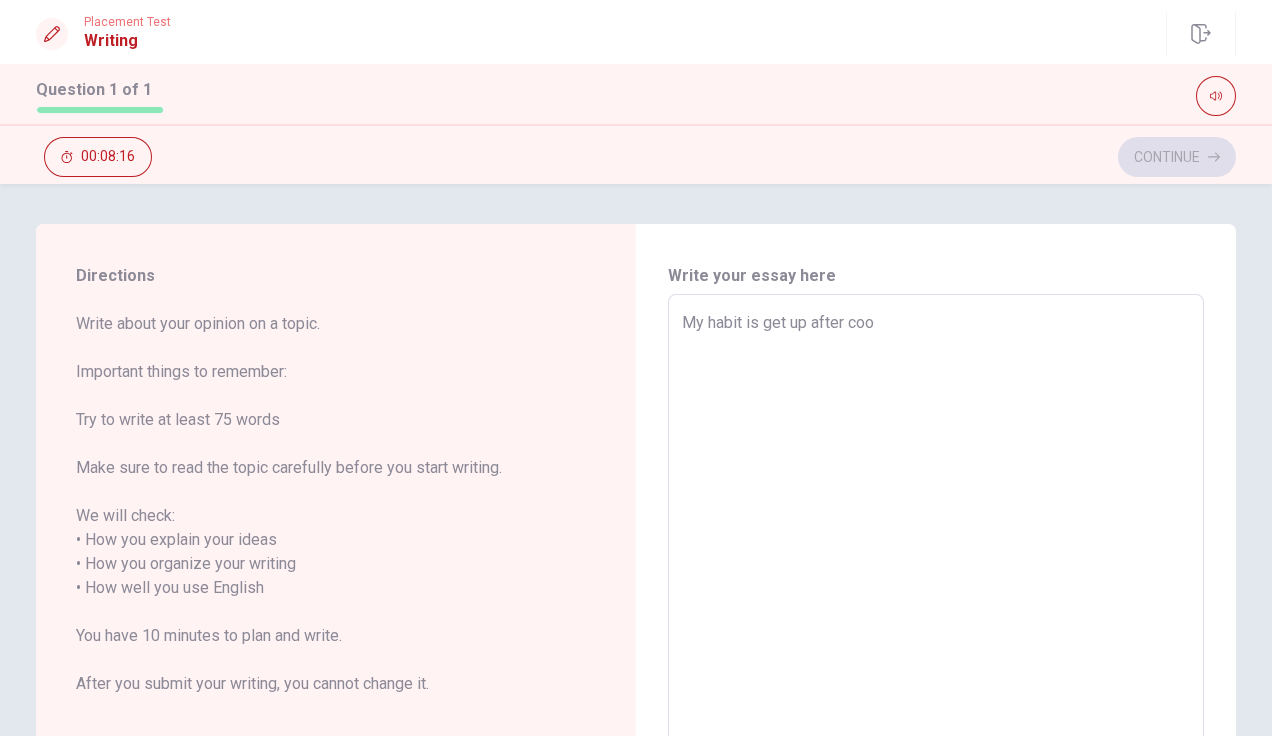 type on "My habit is get up after cook" 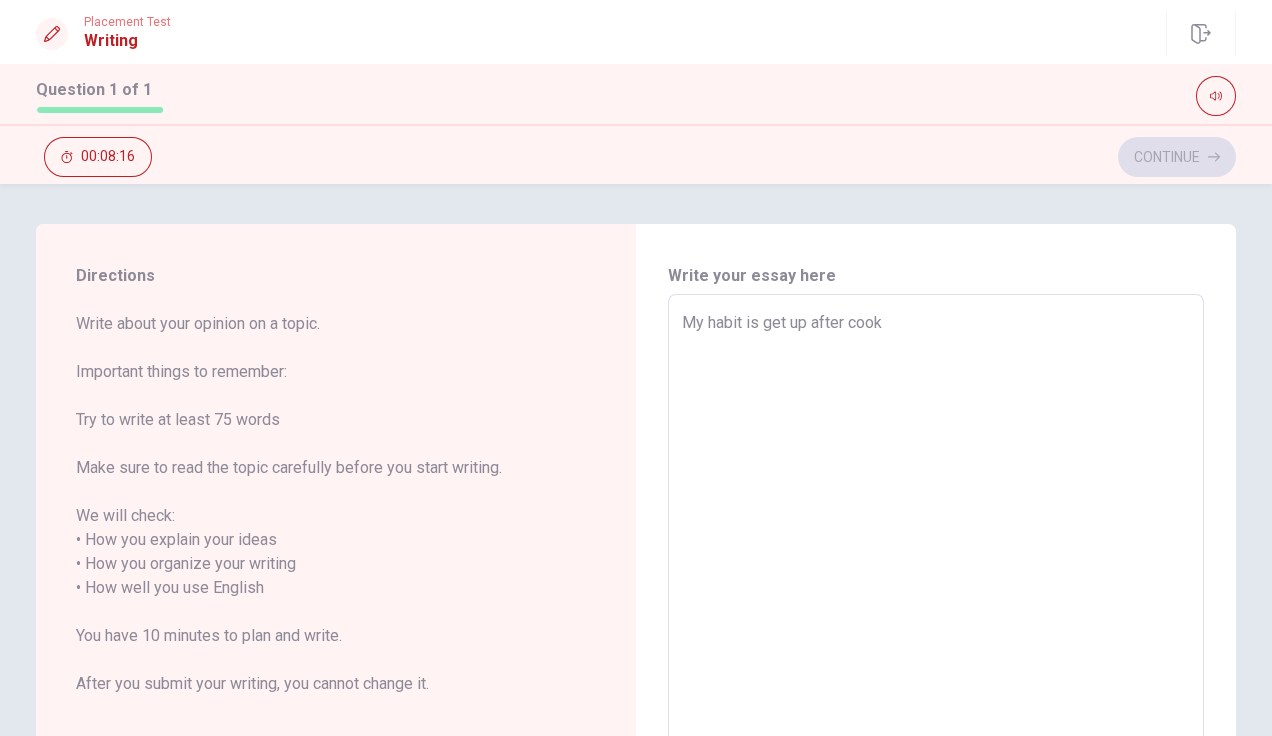 type on "x" 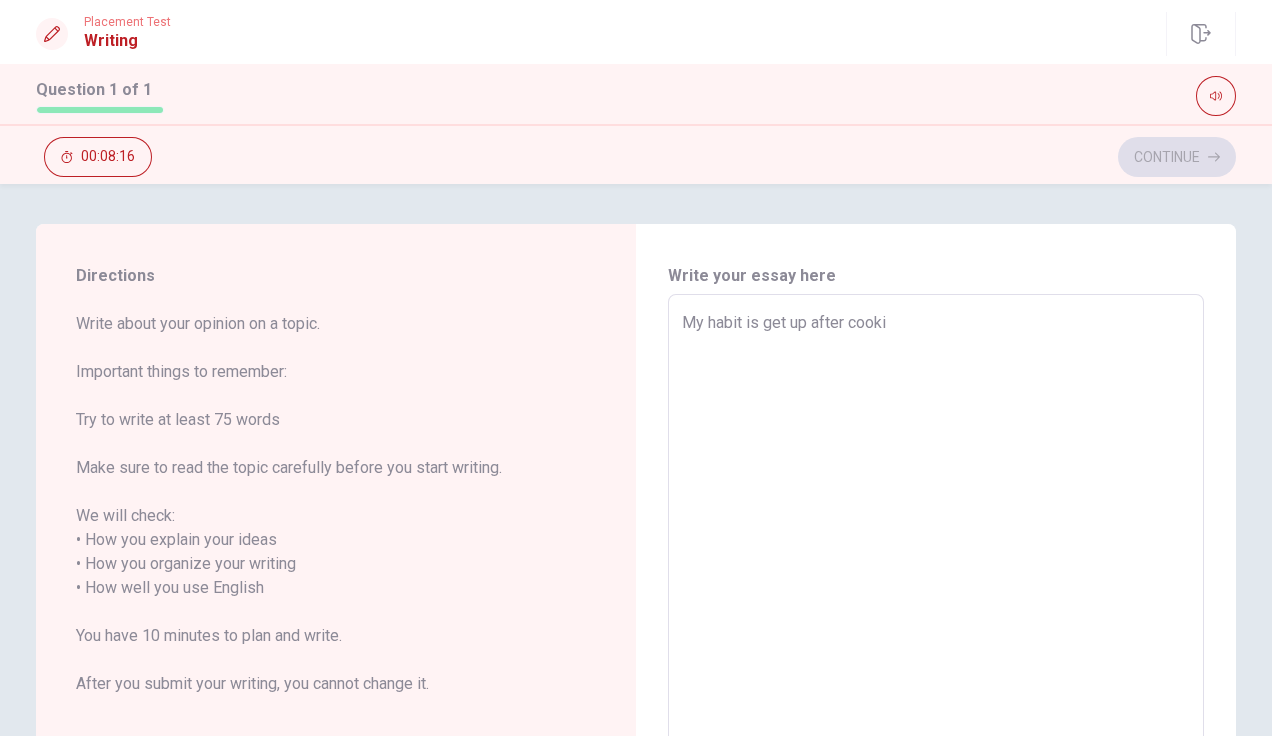 type on "x" 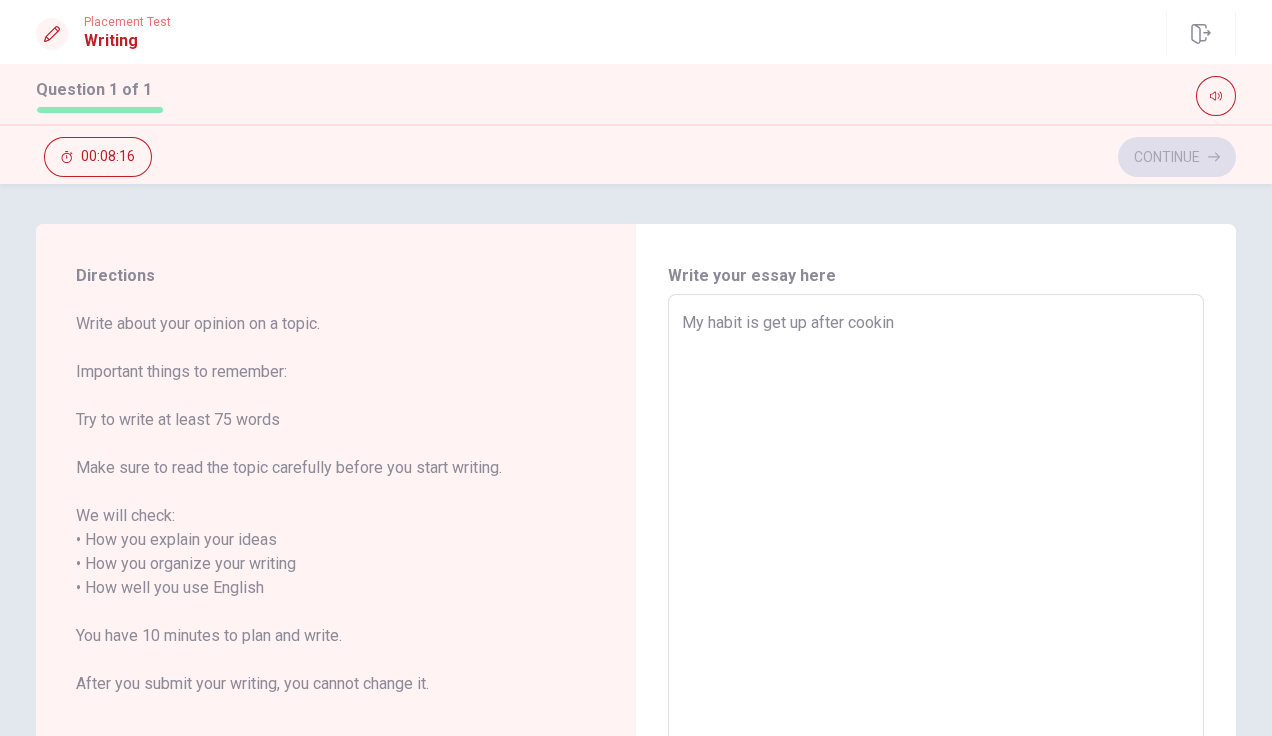 type on "x" 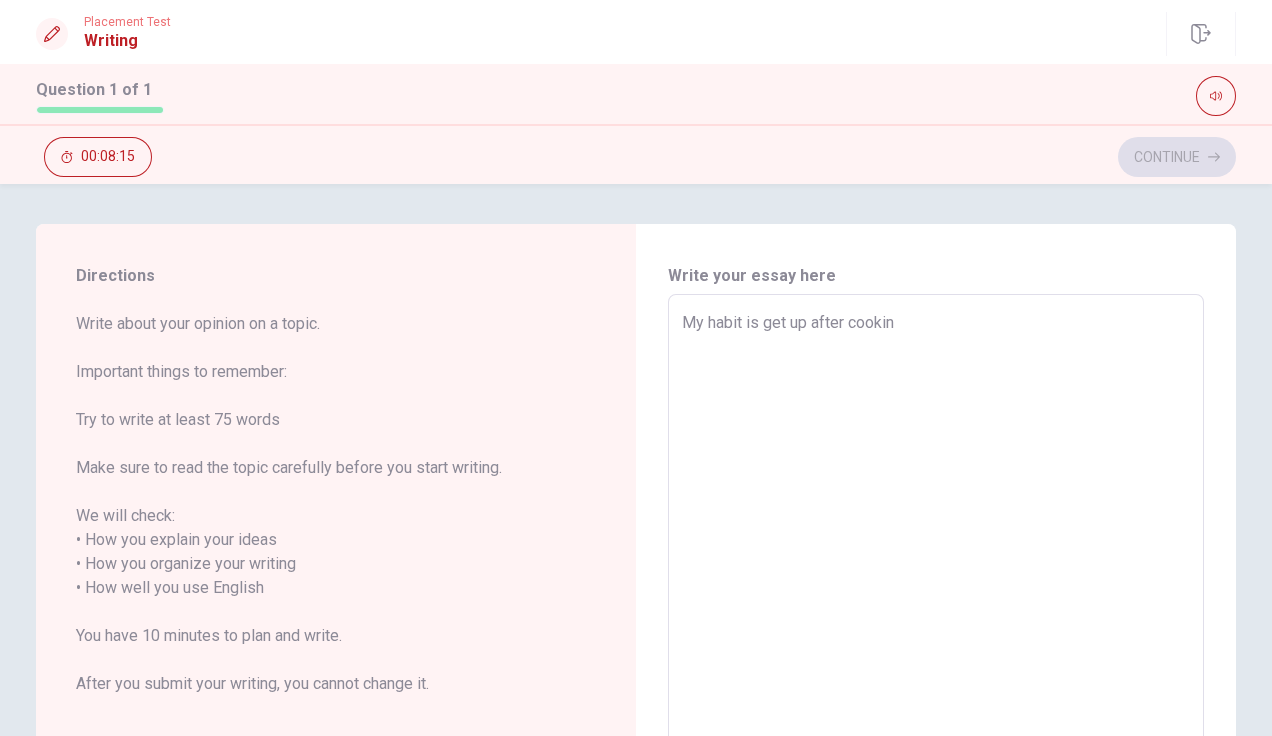 type on "My habit is get up after cooking" 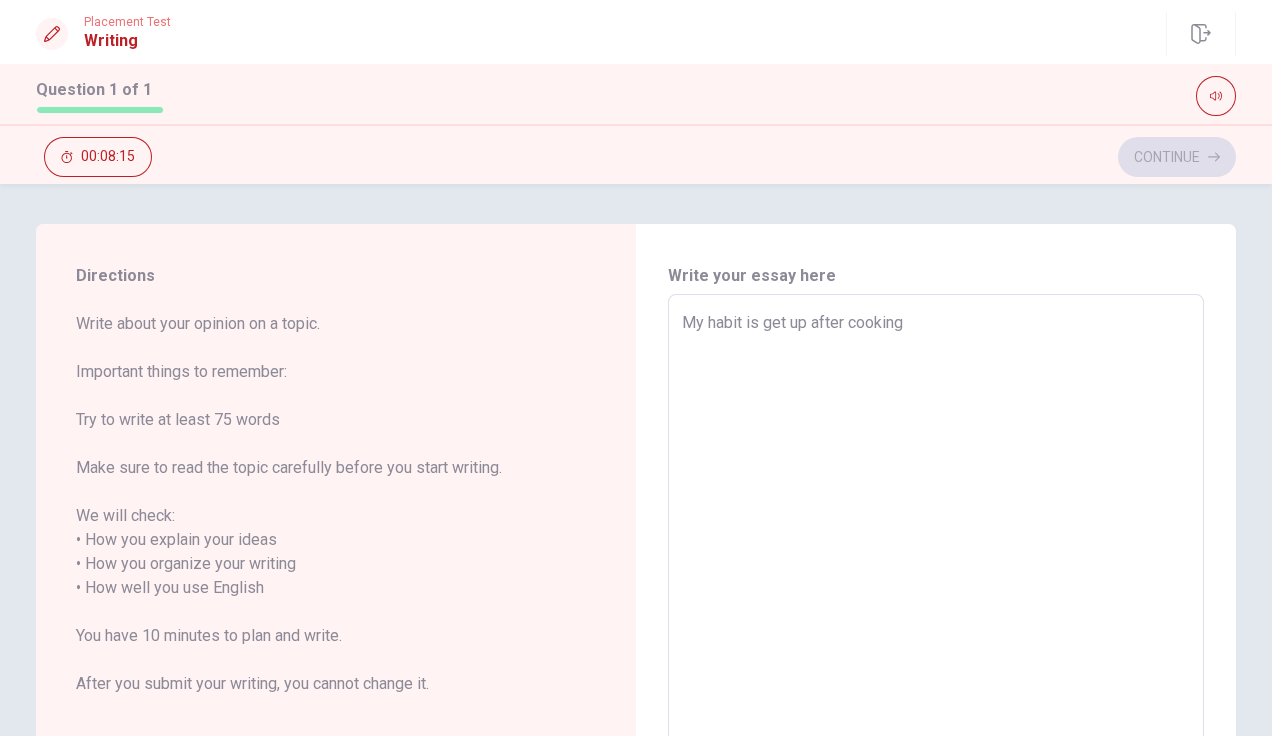 type on "x" 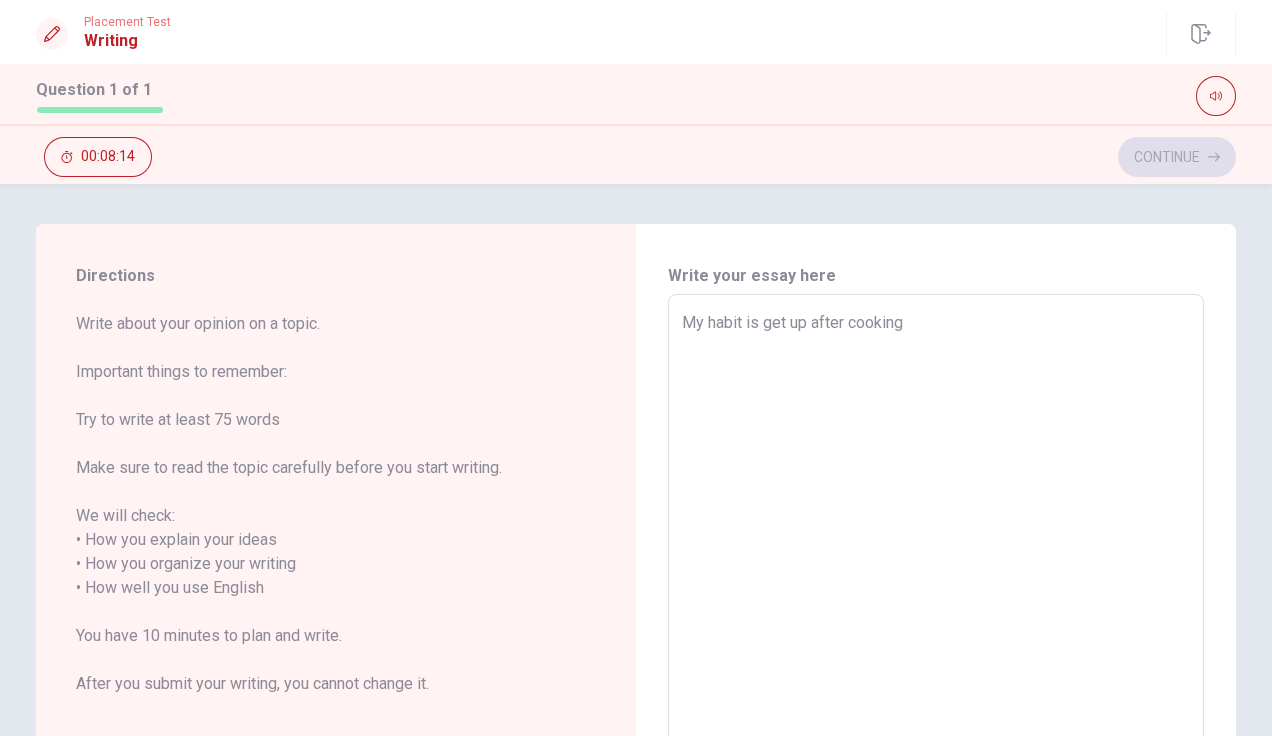 type on "x" 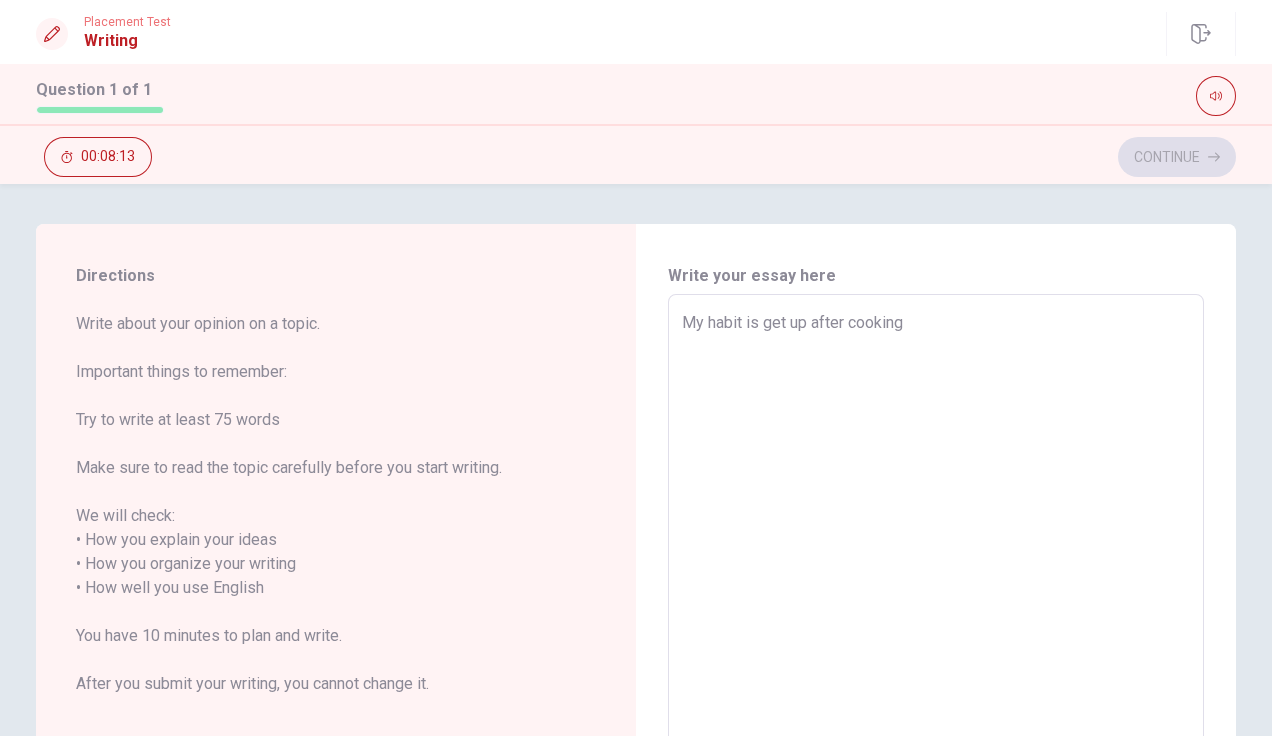type on "My habit is get up after cooking t" 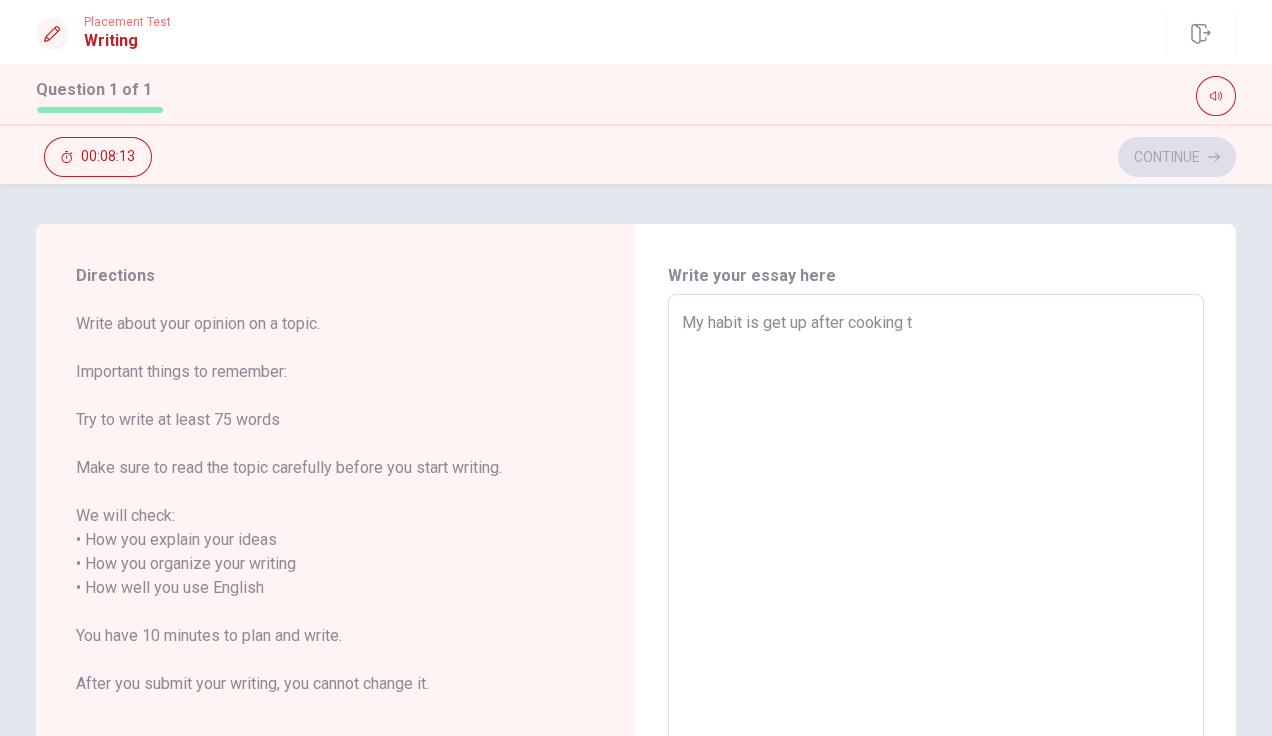 type on "My habit is get up after cooking to" 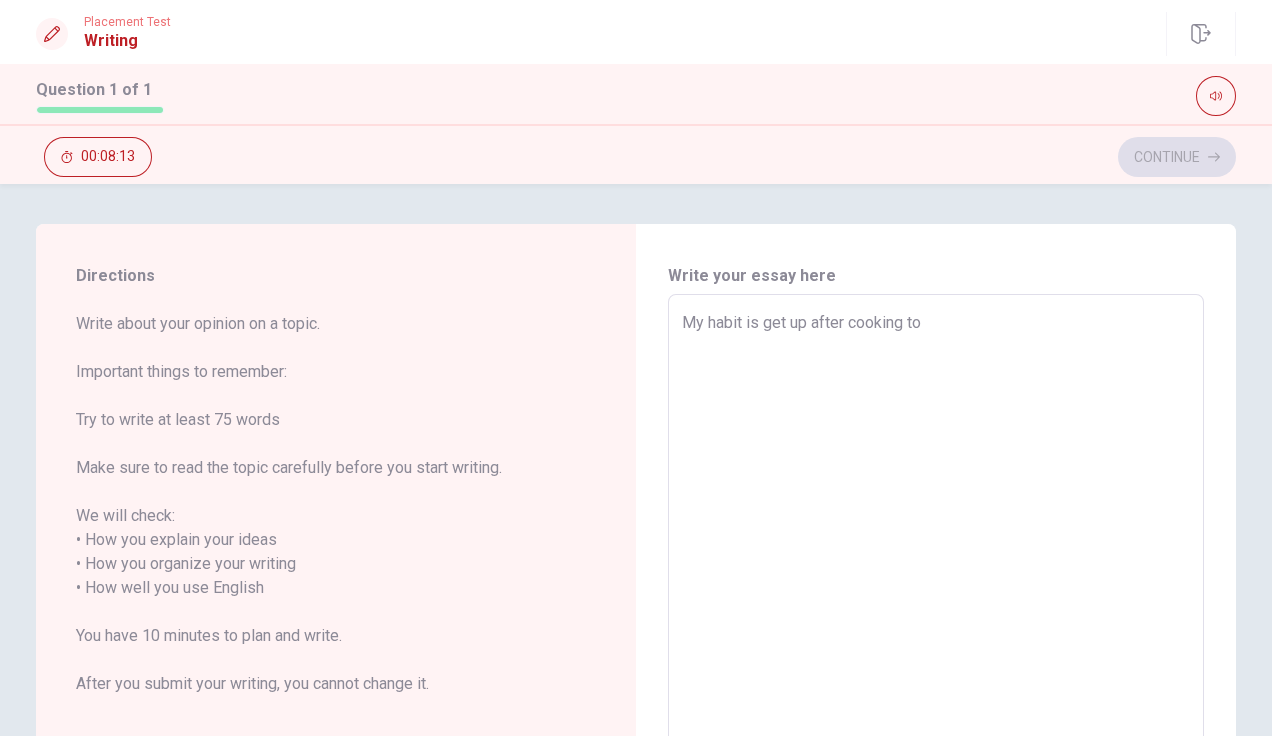 type on "x" 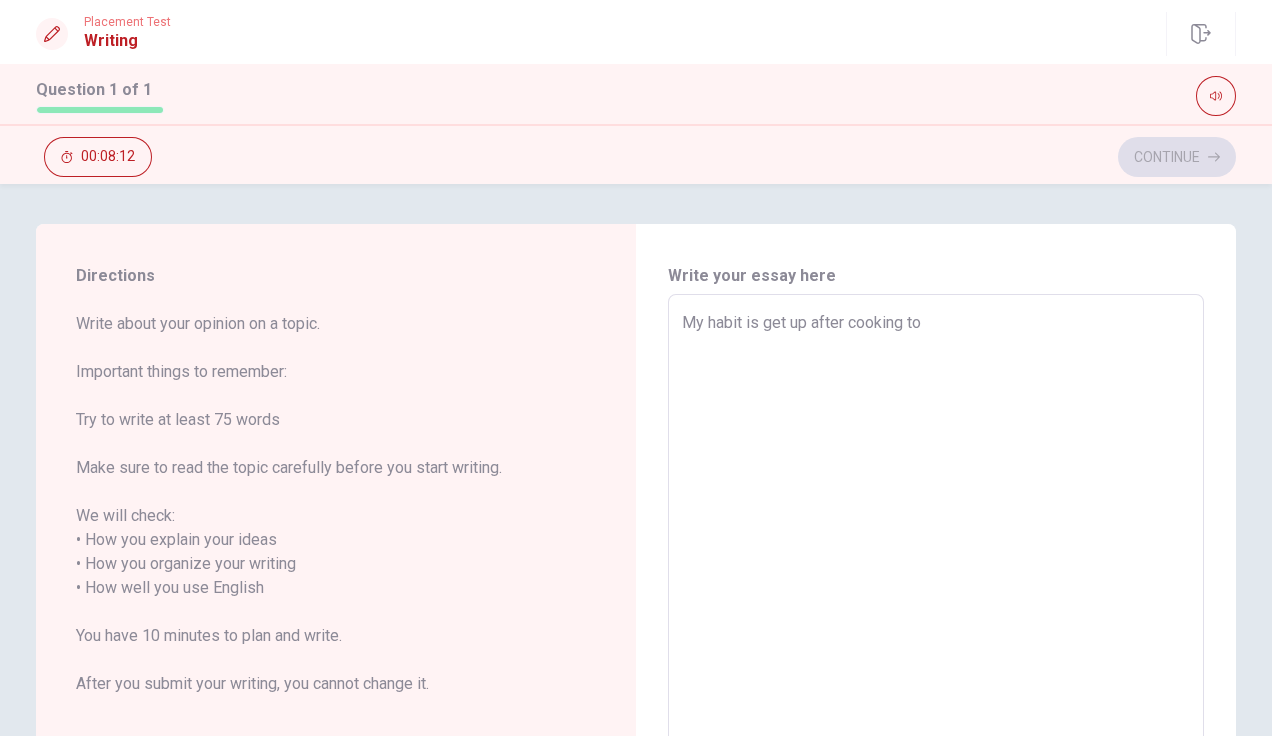 type on "My habit is get up after cooking t" 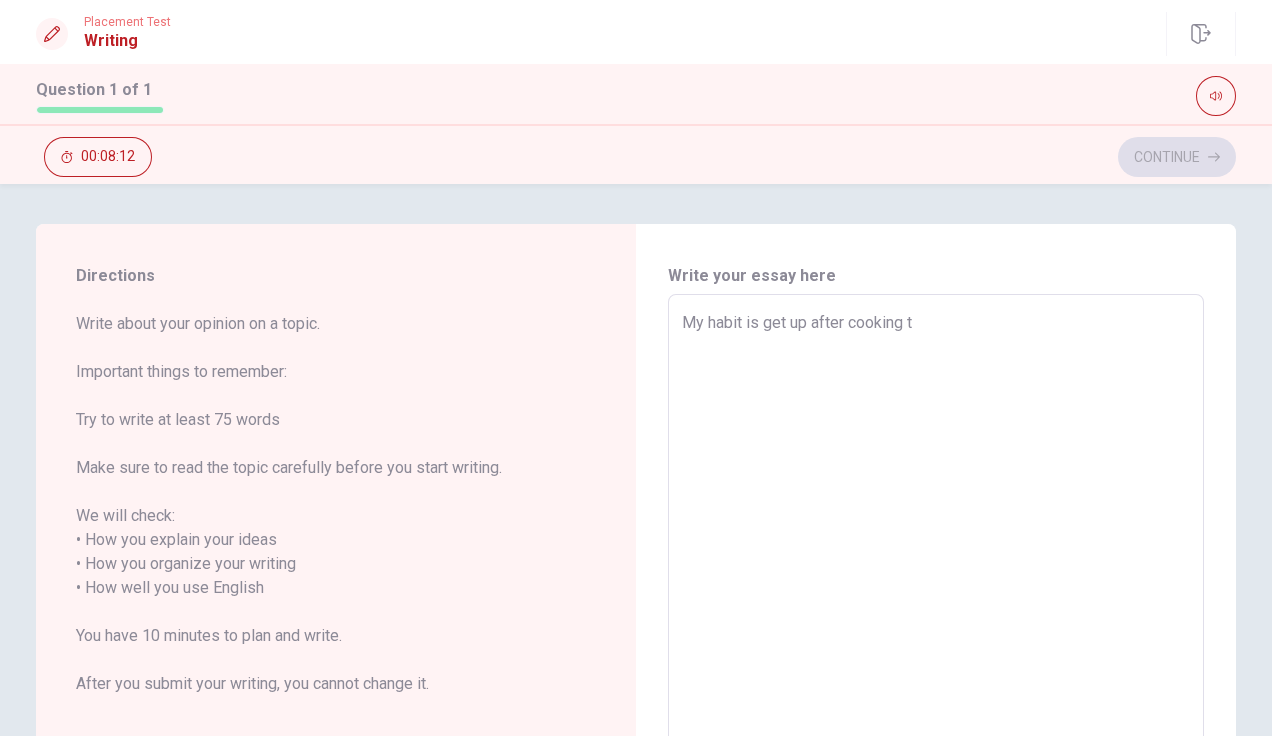 type on "x" 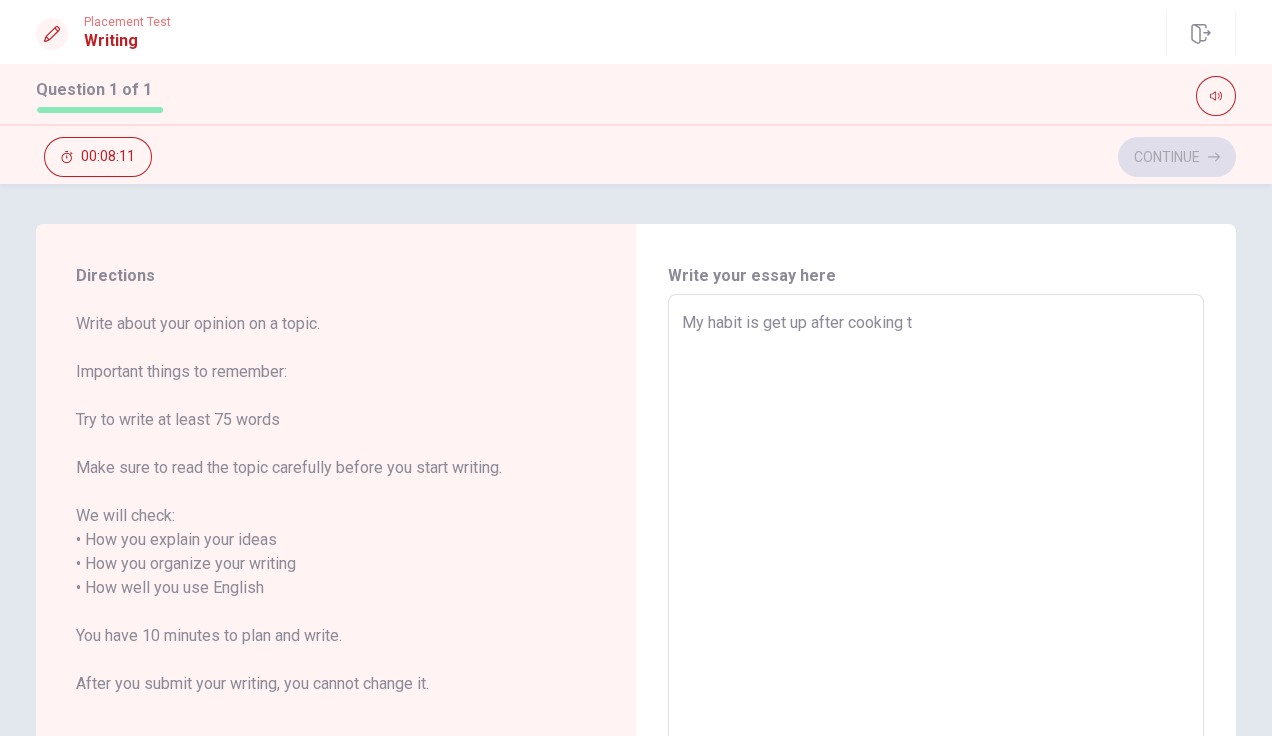 type on "My habit is get up after cooking" 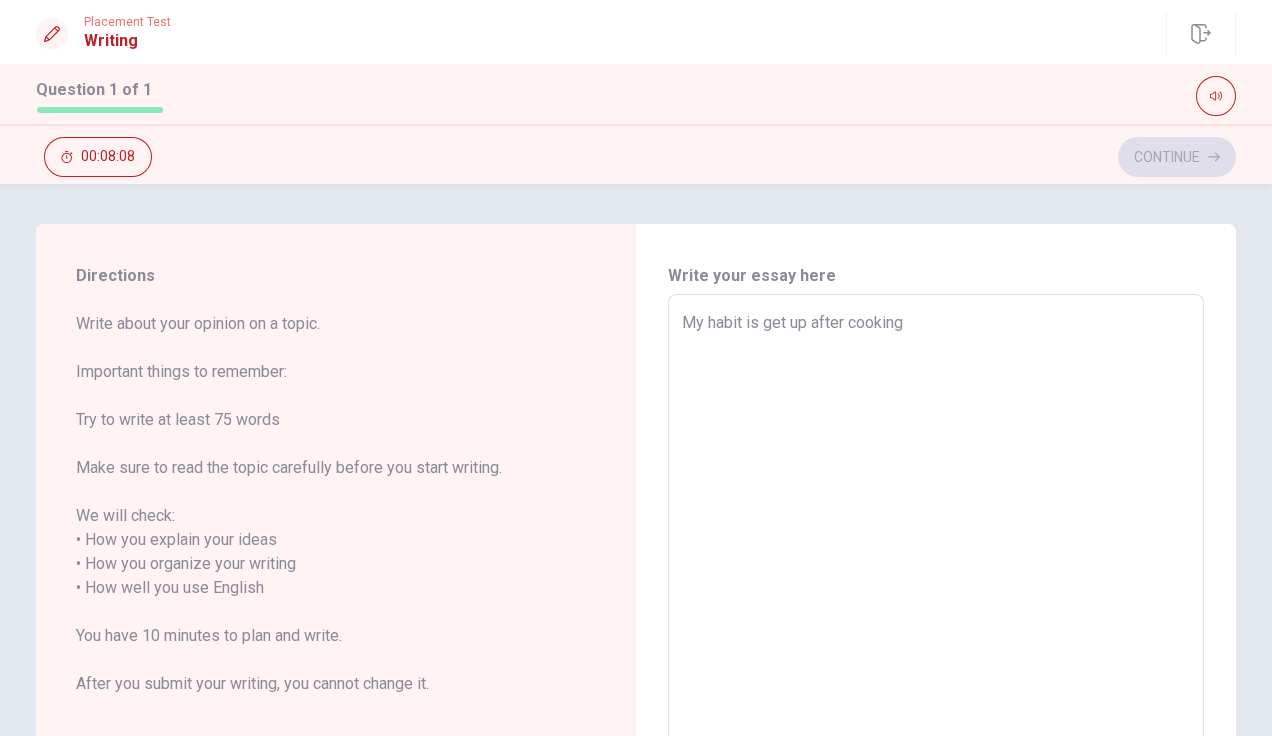 type on "x" 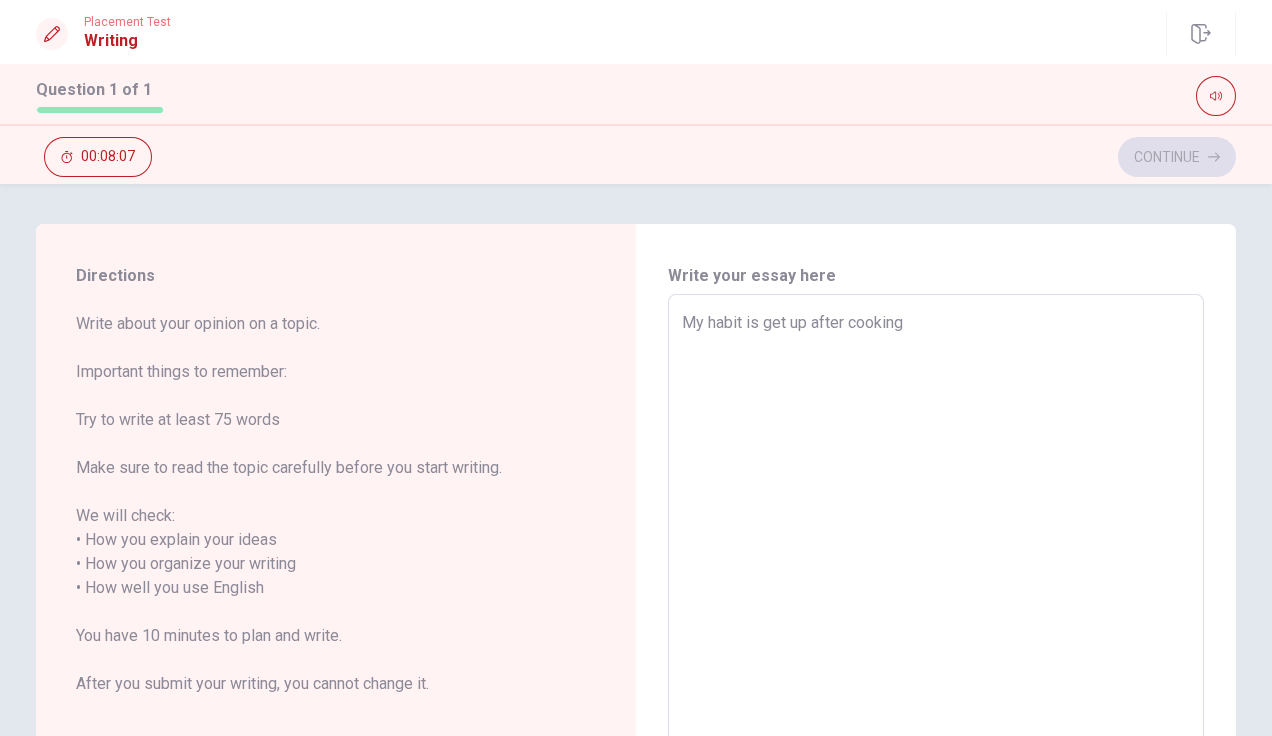 type on "My habit is get up after cooking b" 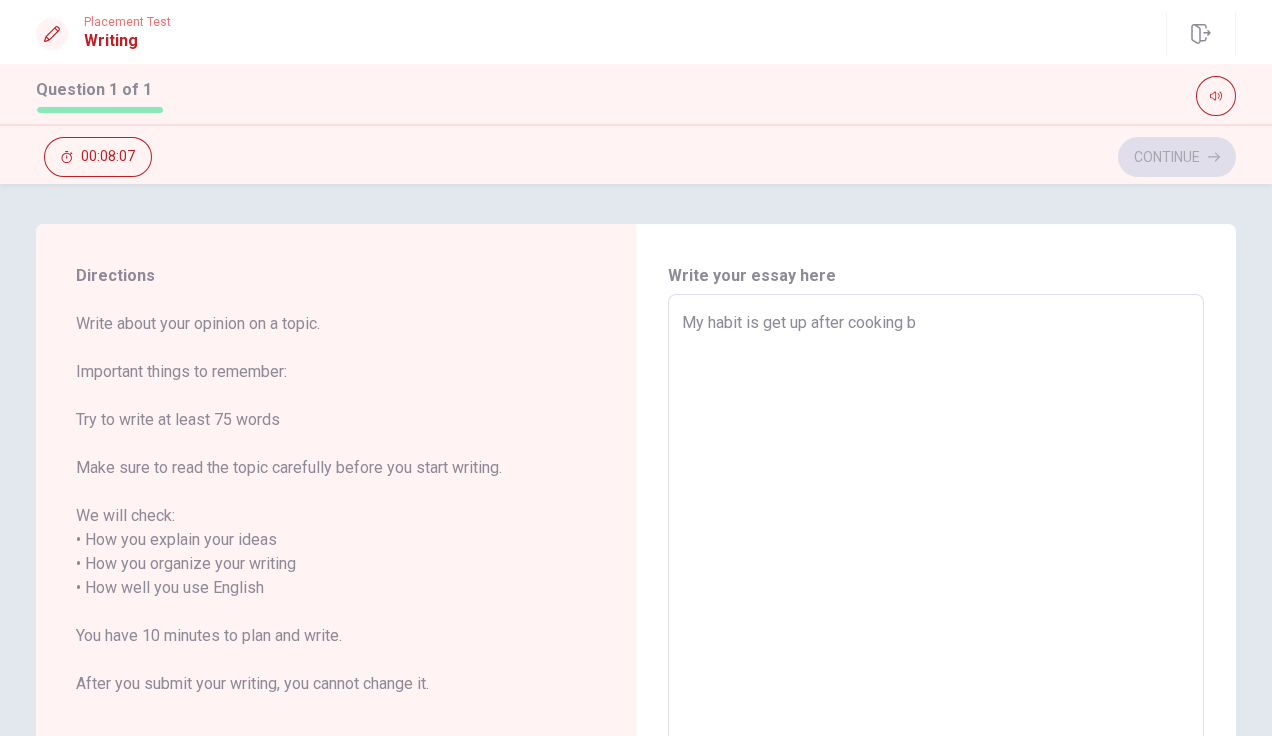 type on "x" 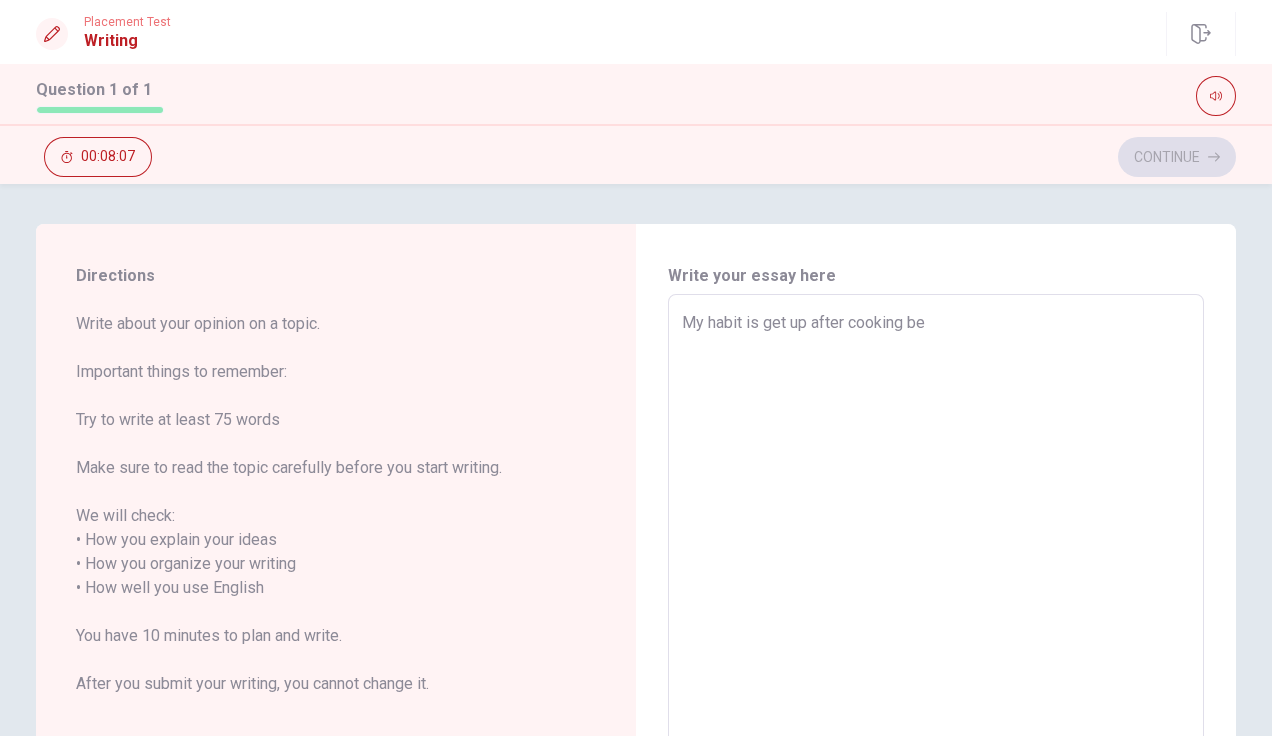 type on "x" 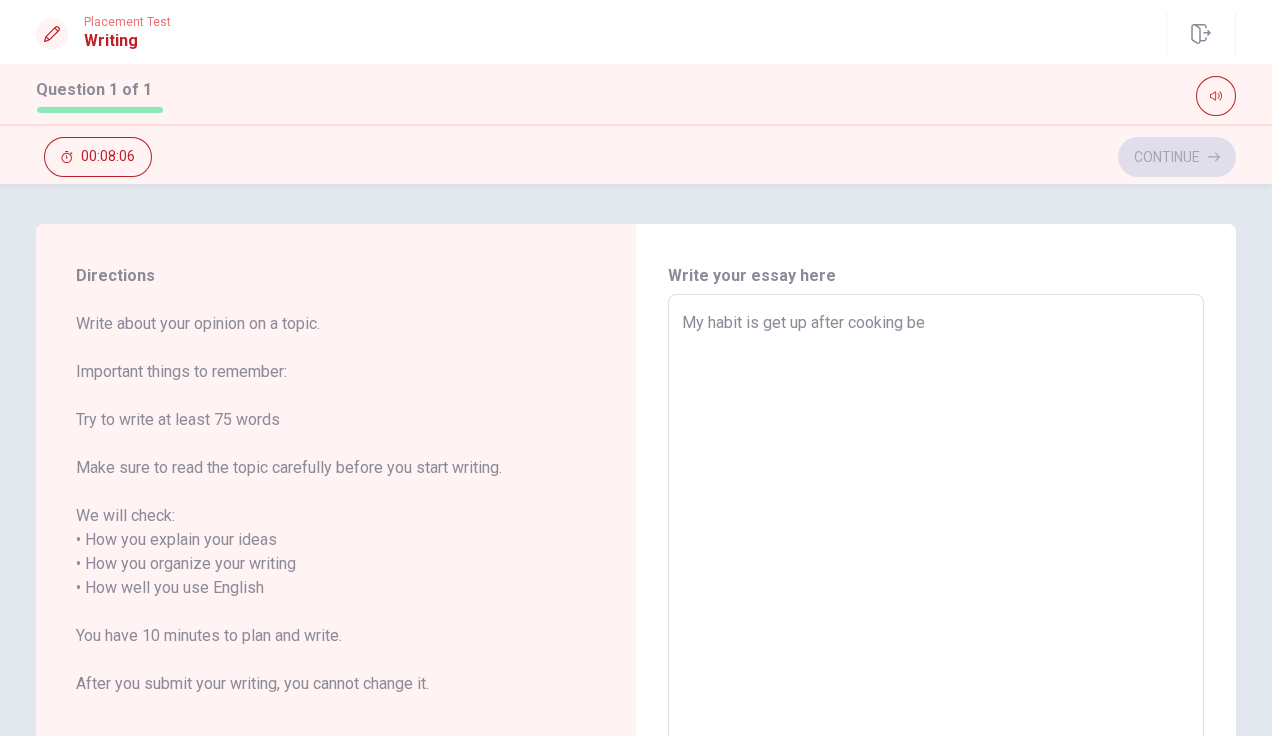 type on "My habit is get up after cooking b" 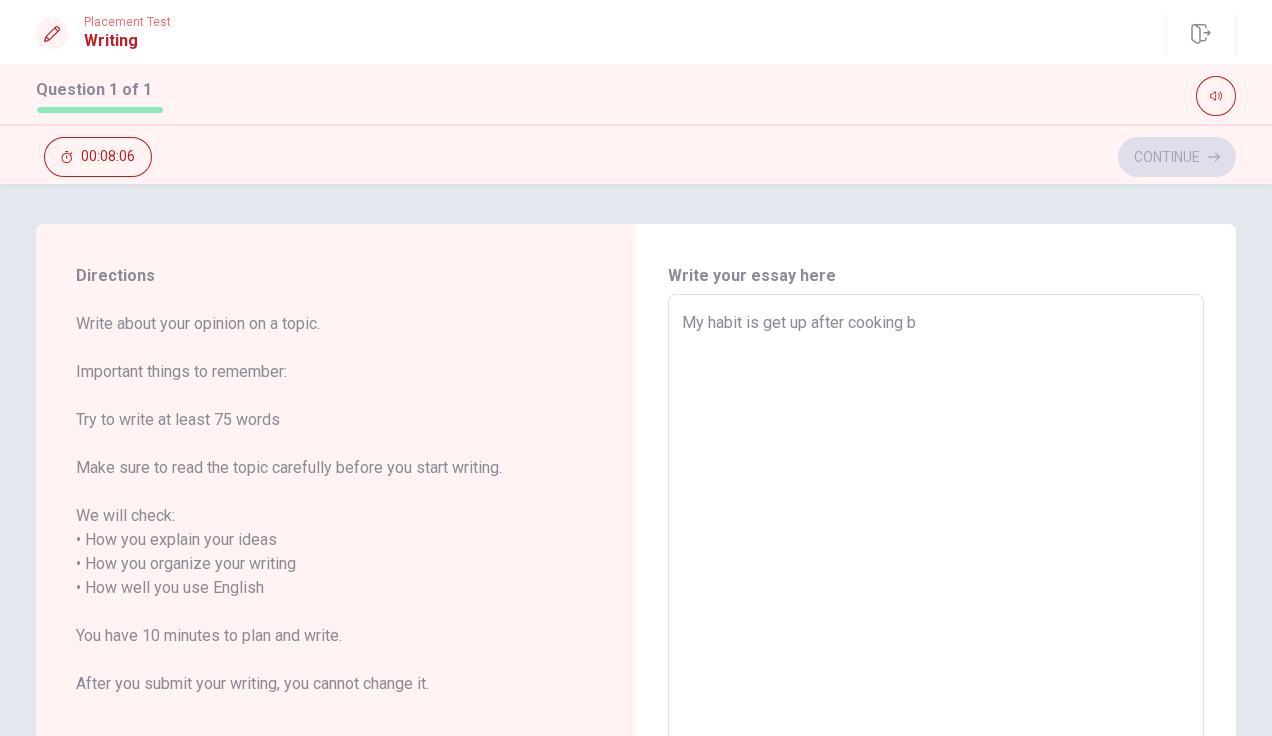 type on "x" 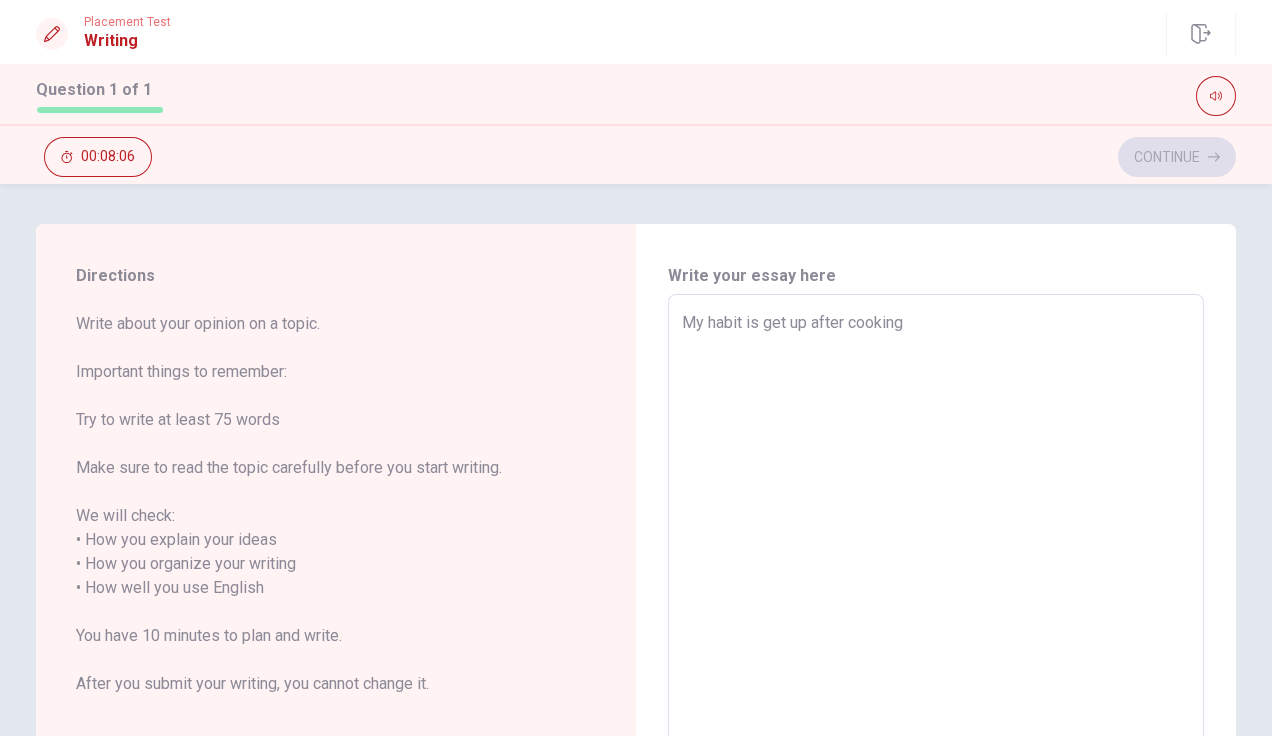 type on "x" 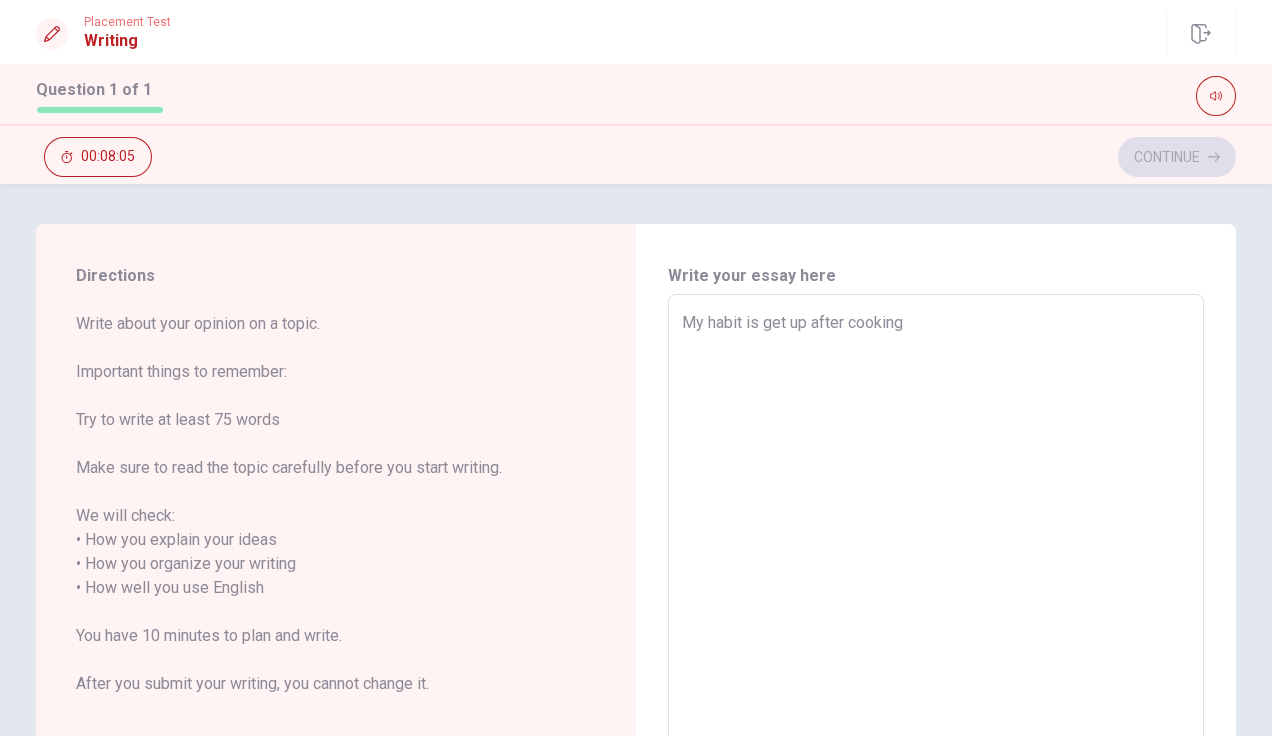 type on "My habit is get up after cooking "" 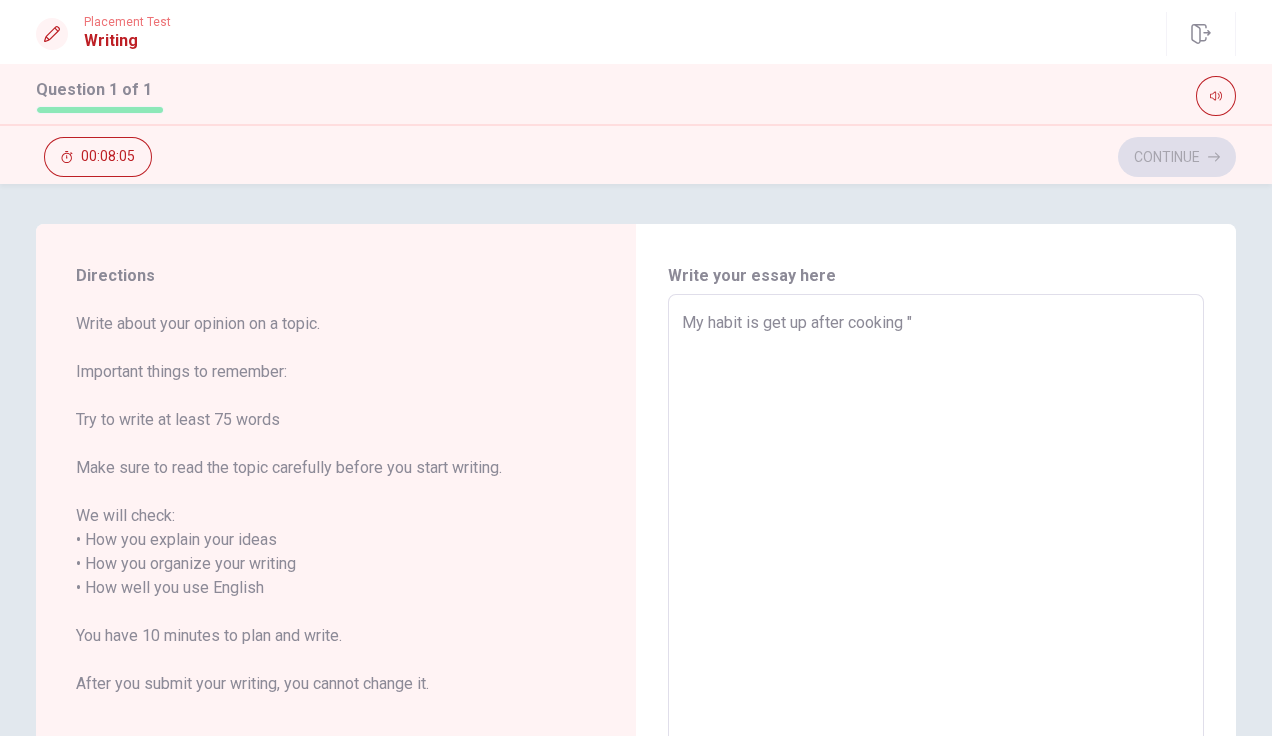 type on "x" 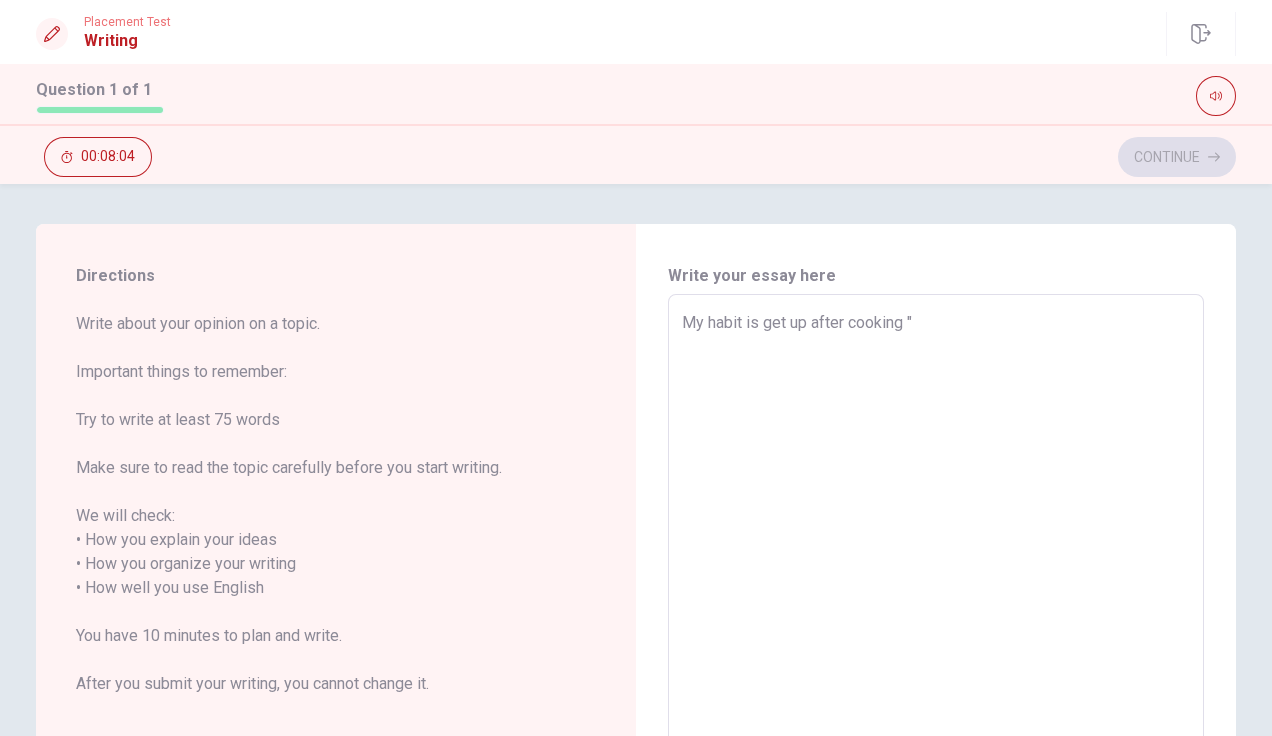type on "My habit is get up after cooking "b" 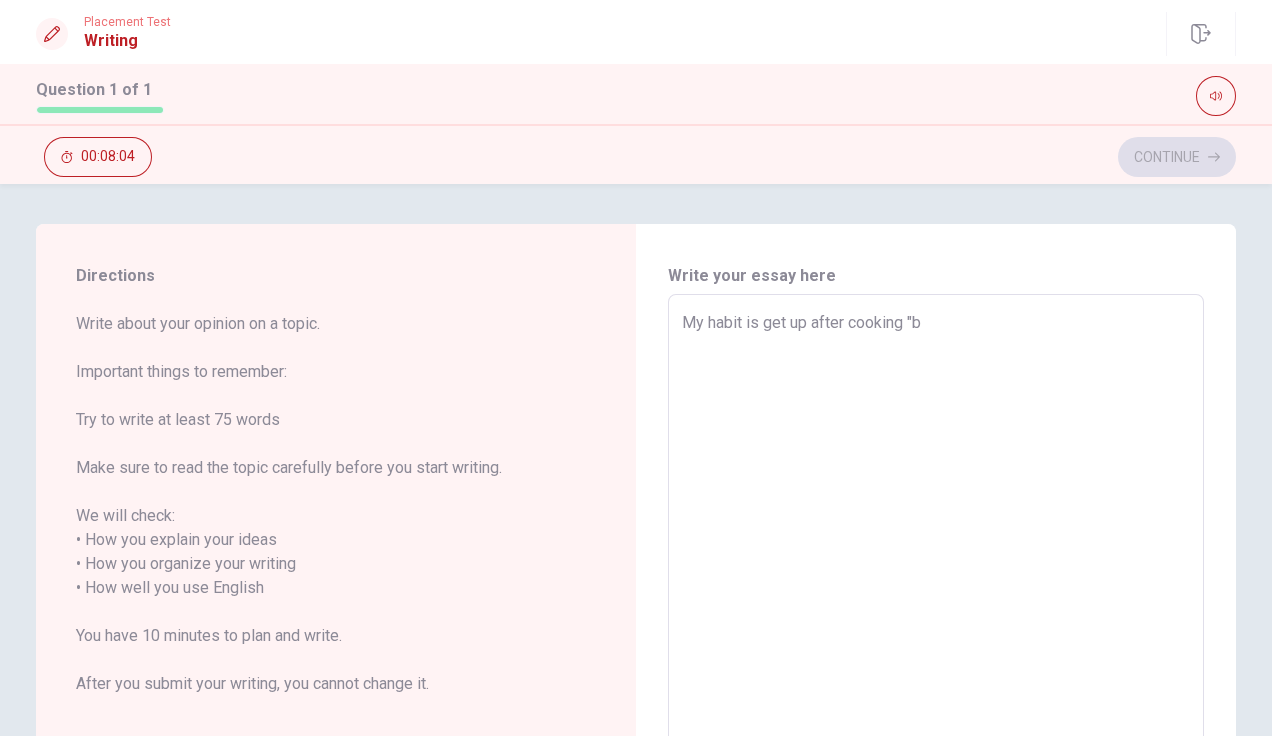 type on "x" 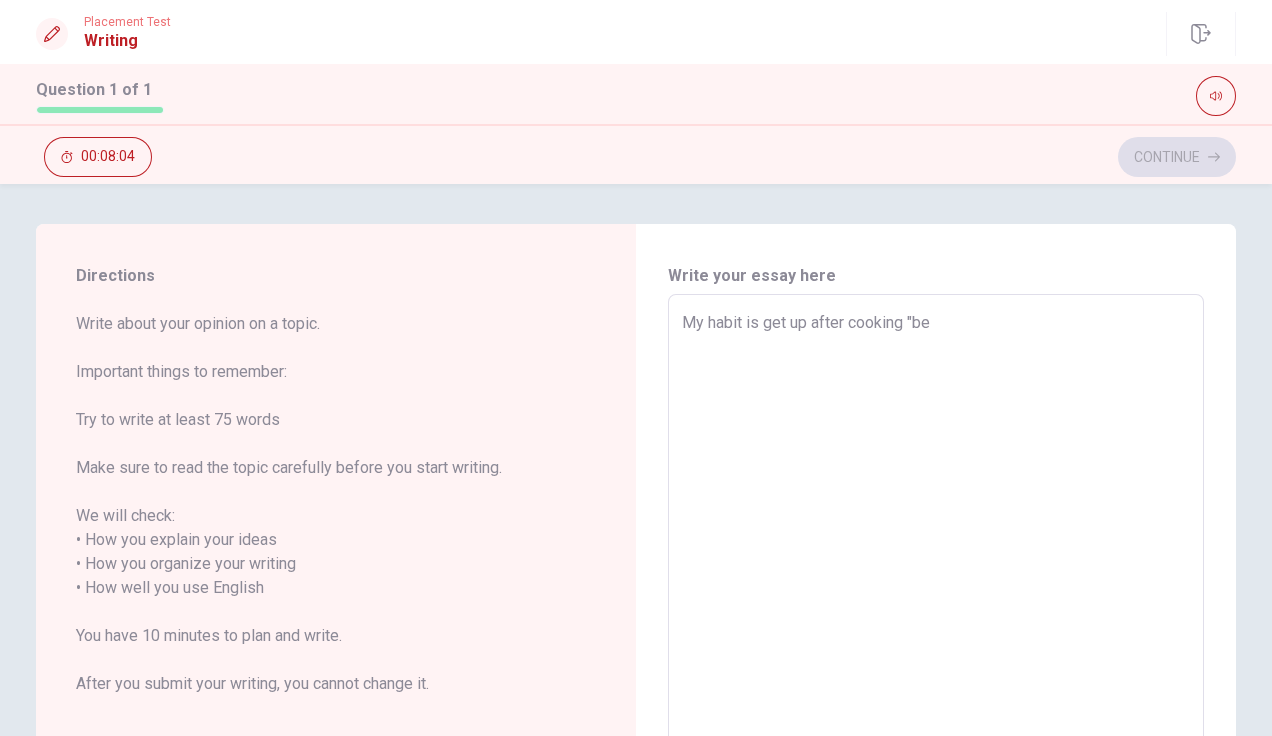 type on "My habit is get up after cooking "ben" 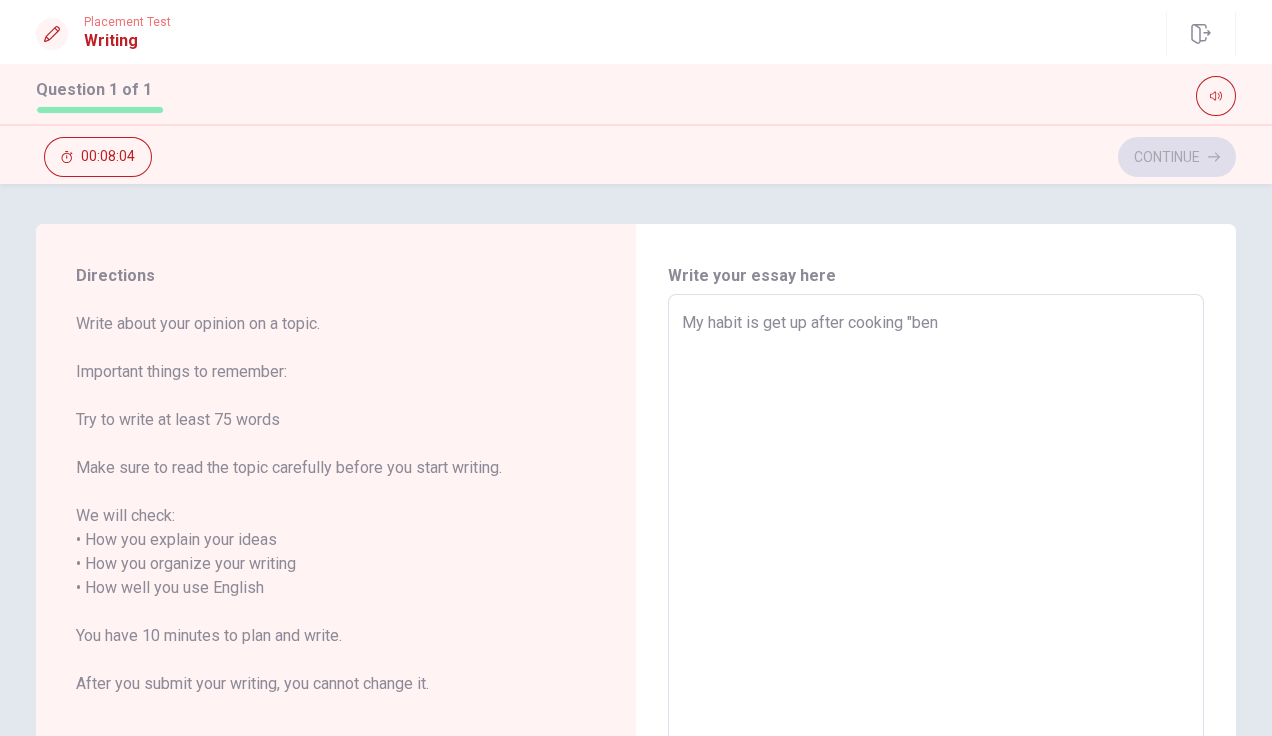 type on "x" 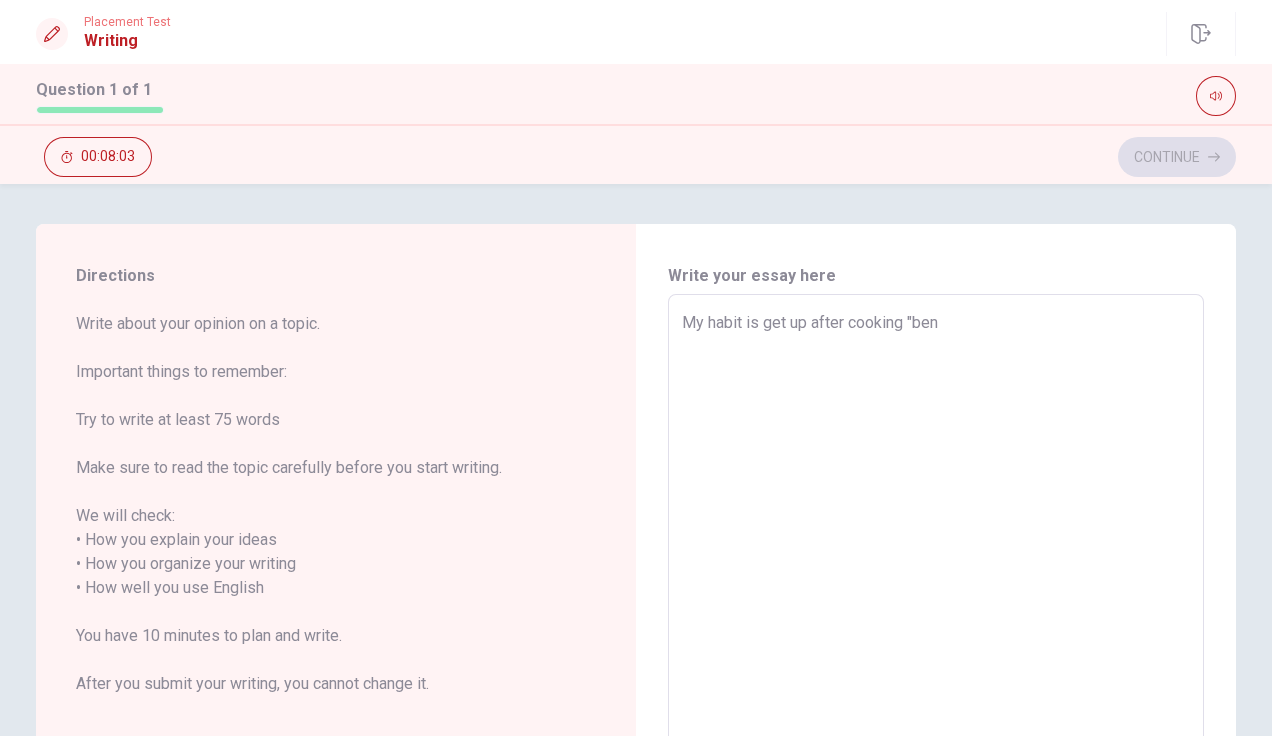type on "My habit is get up after cooking "[PERSON_NAME]" 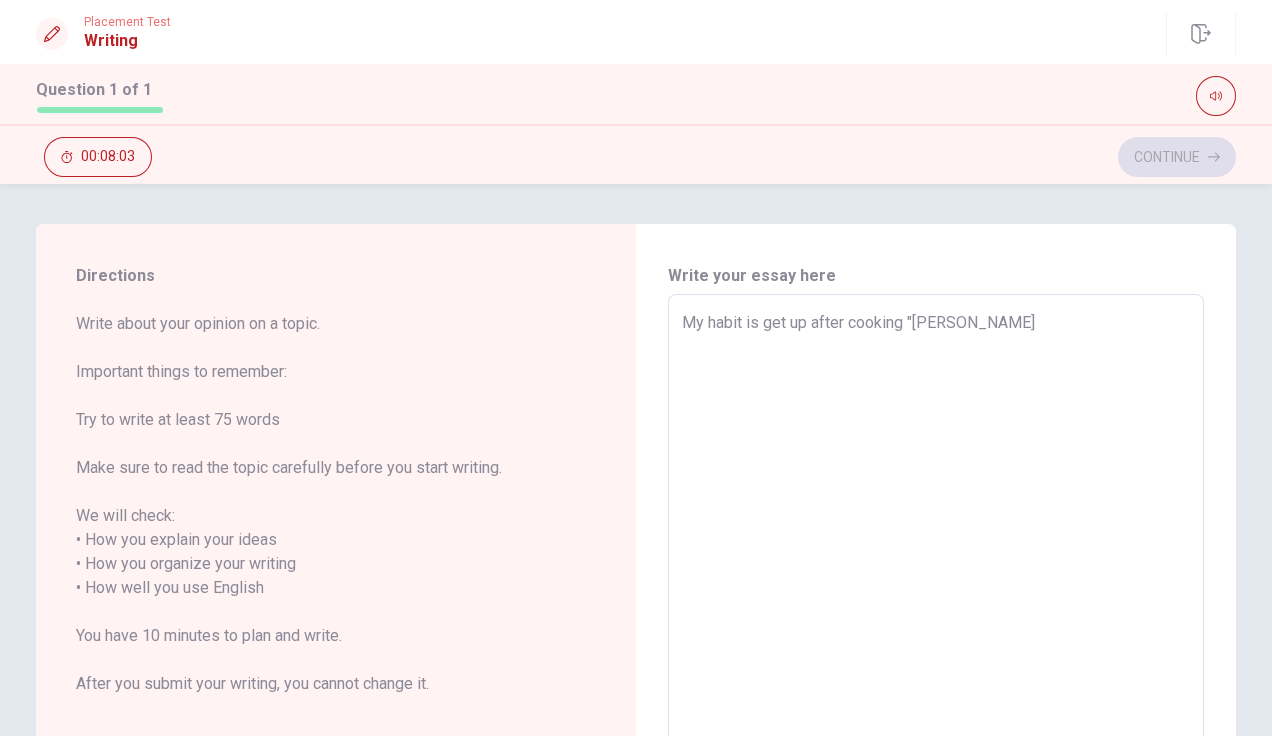 type on "x" 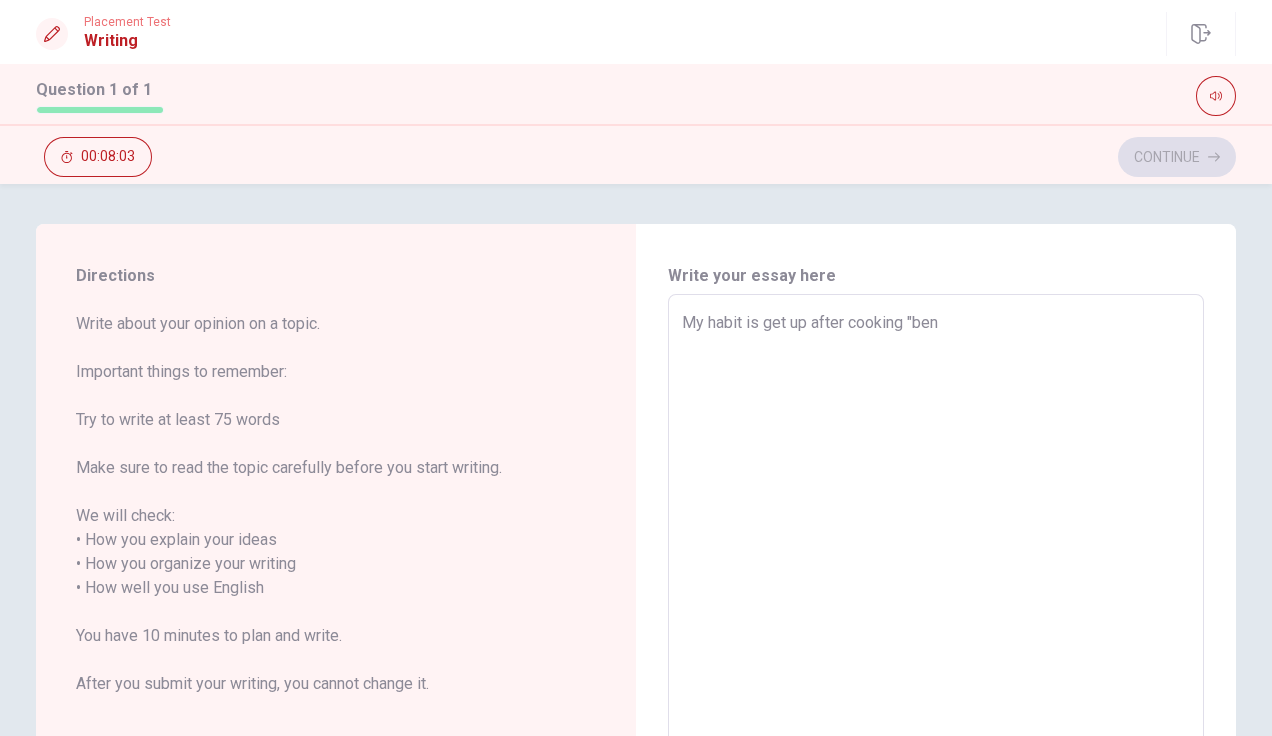 type on "x" 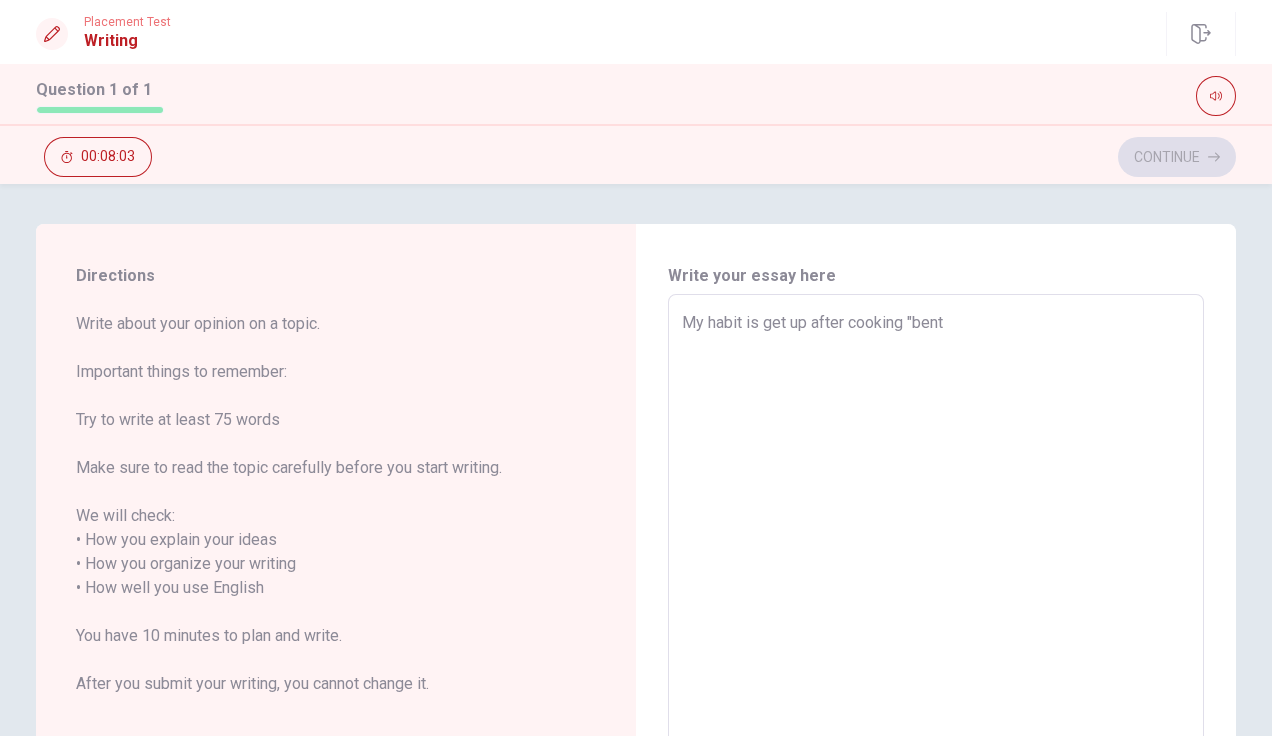type on "x" 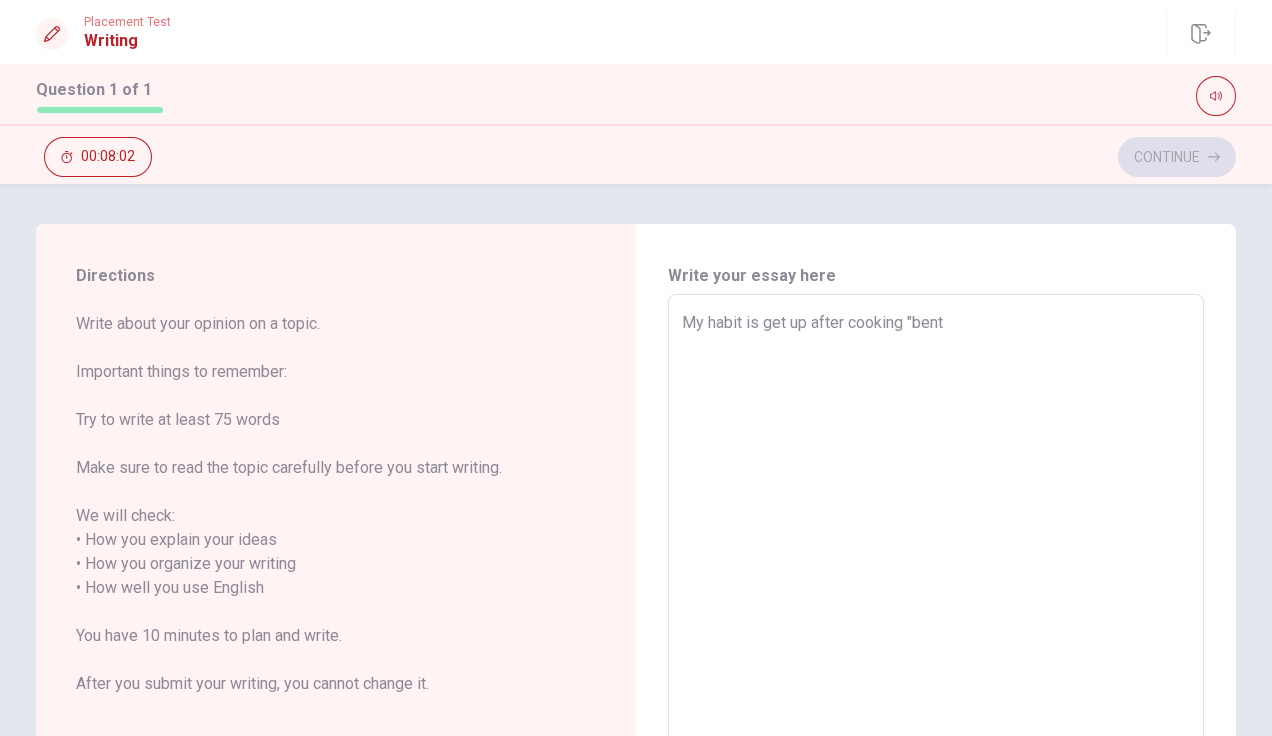 type on "My habit is get up after cooking "bento" 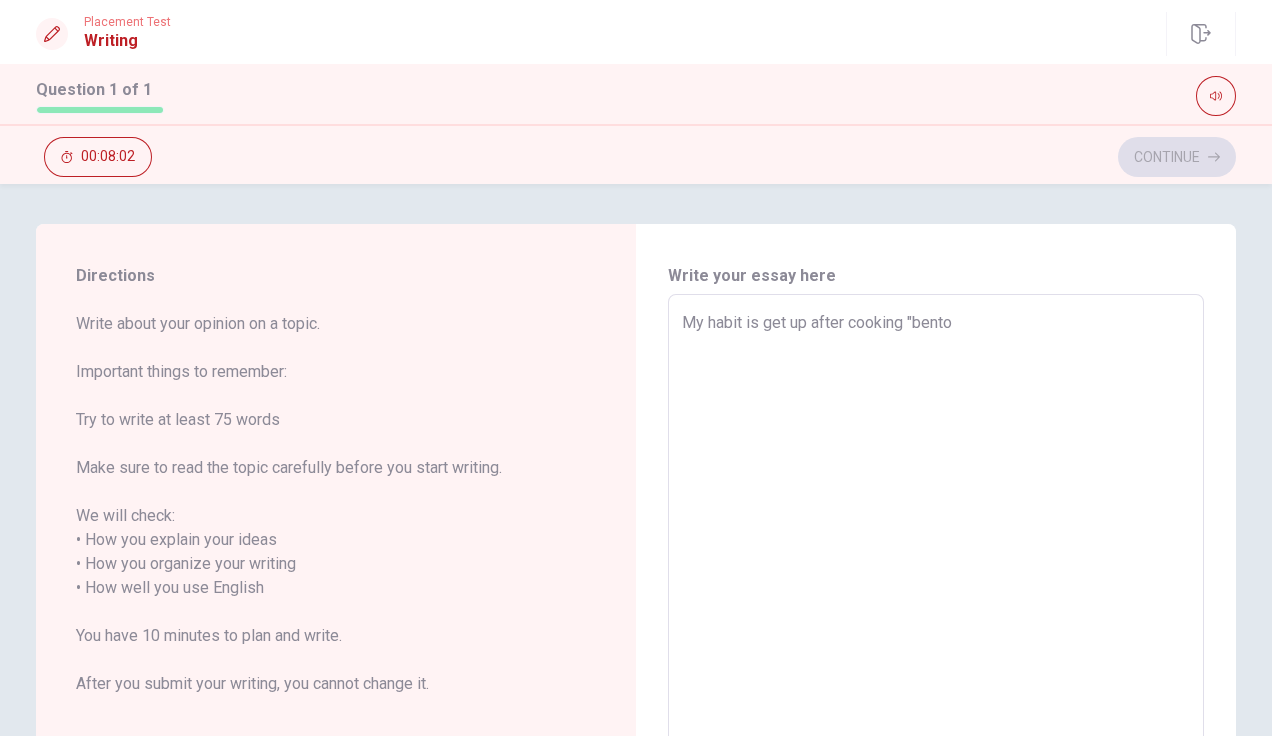 type on "x" 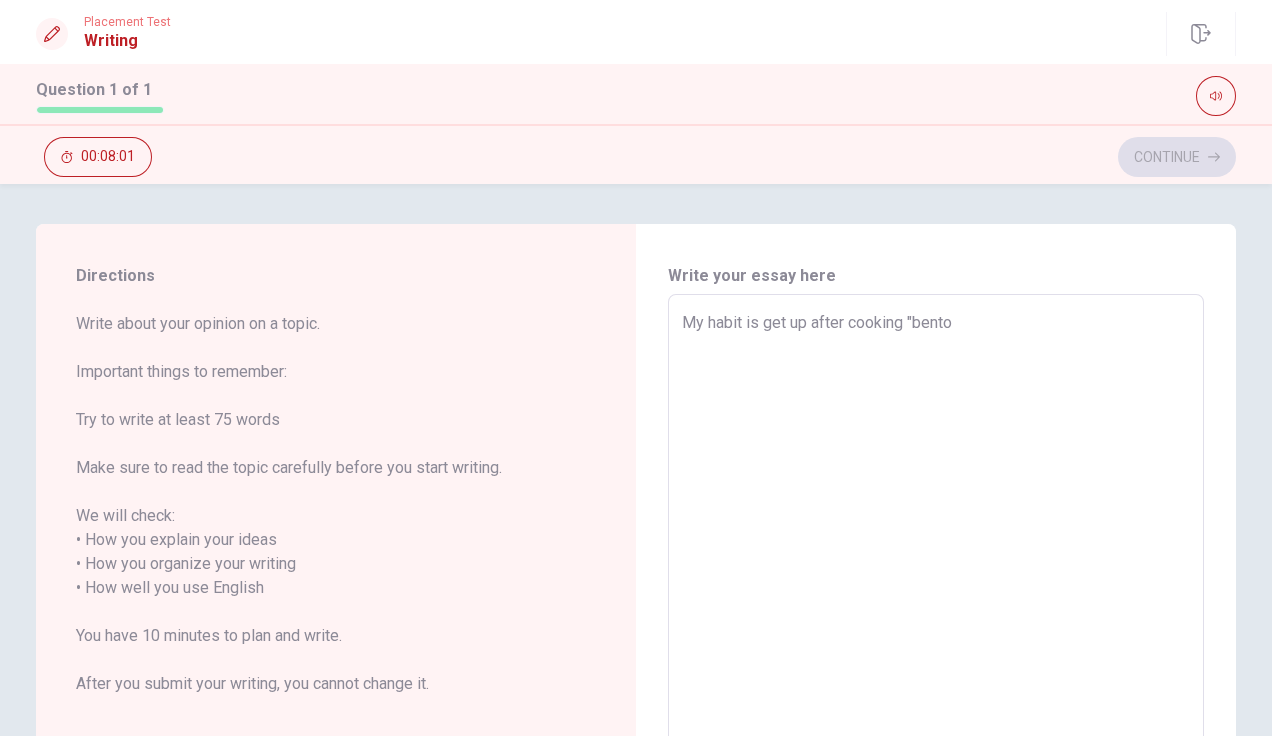 type on "My habit is get up after cooking "bento"" 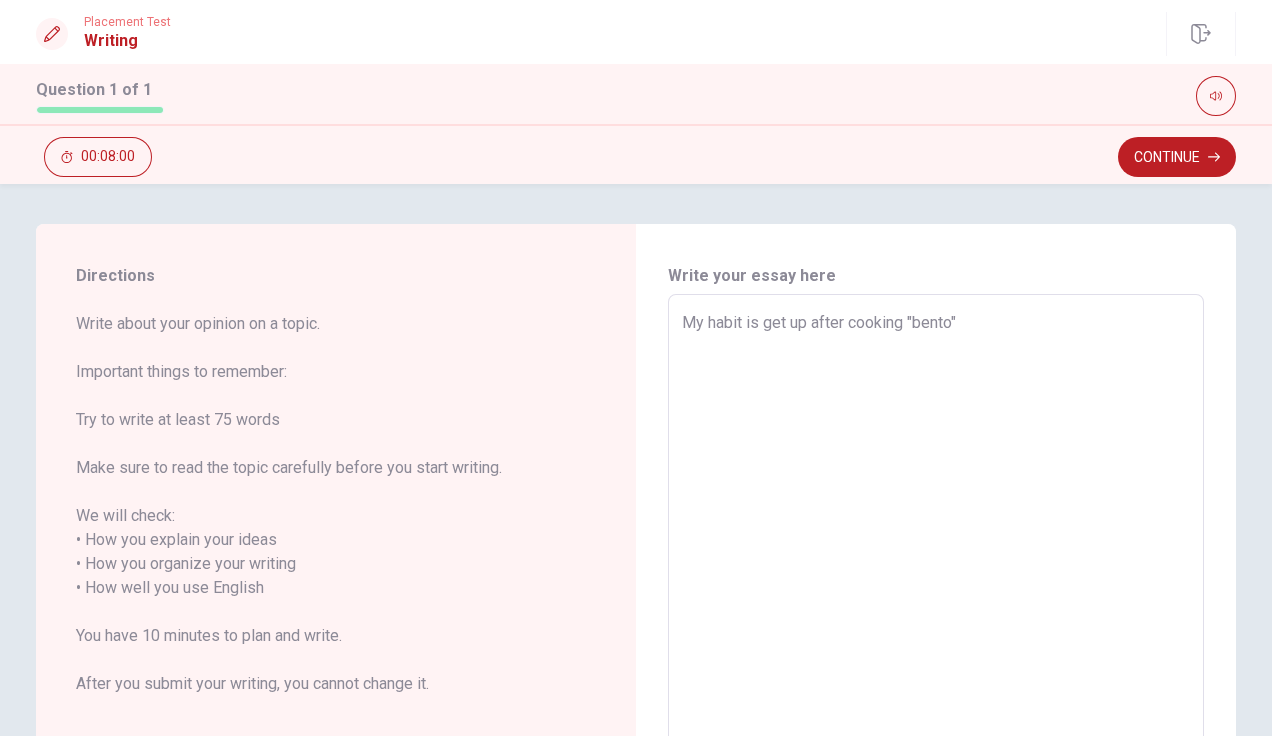 type on "x" 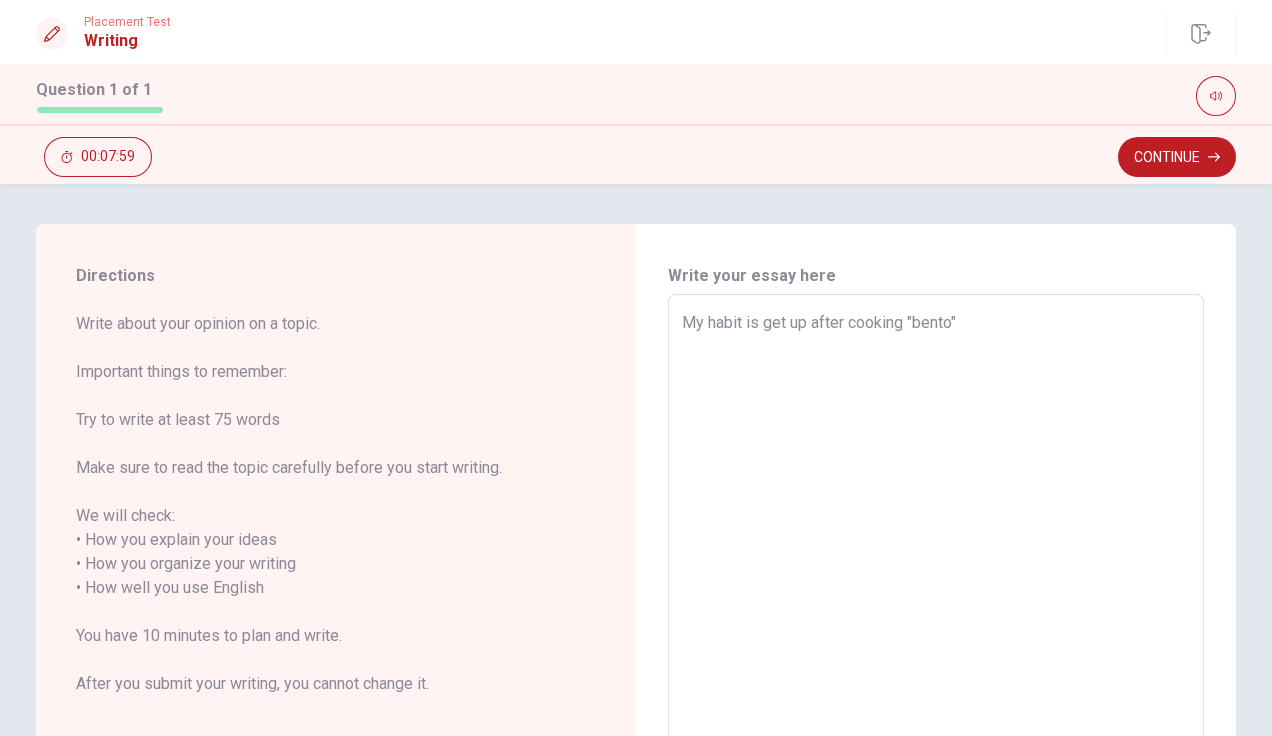 type on "My habit is get up after cooking "bento"." 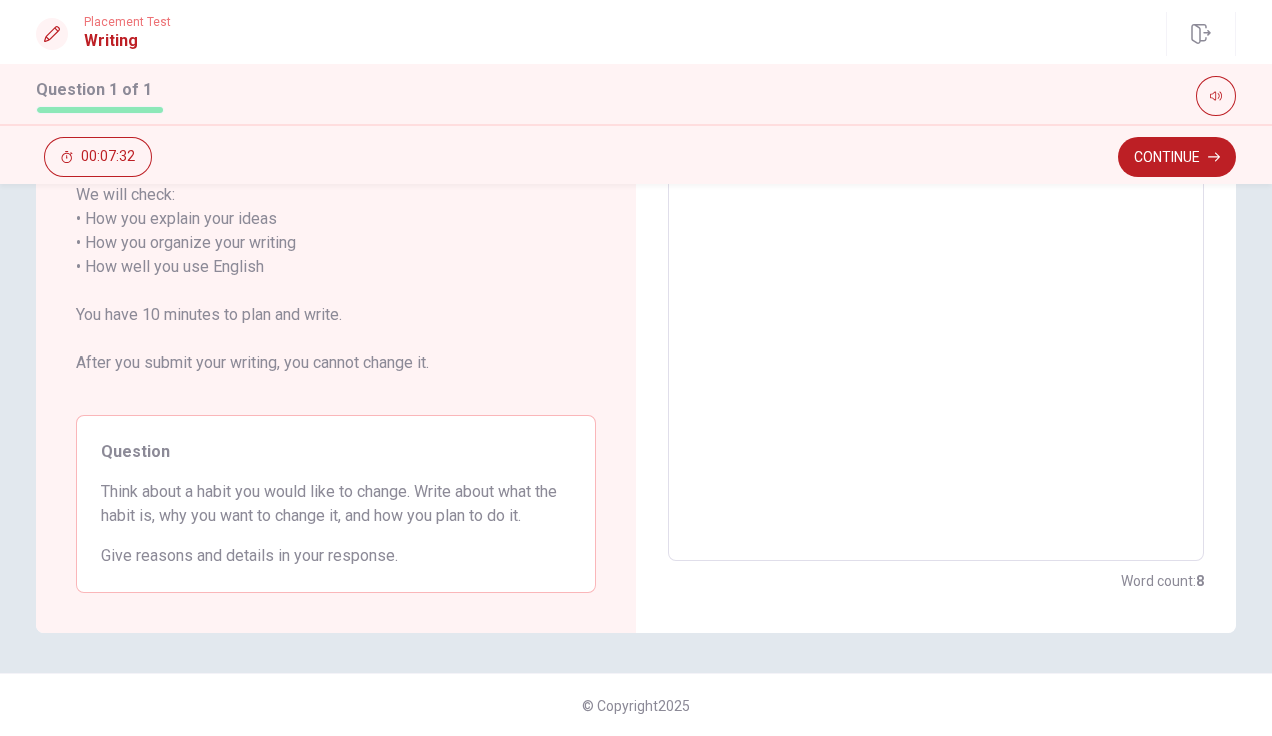 scroll, scrollTop: 0, scrollLeft: 0, axis: both 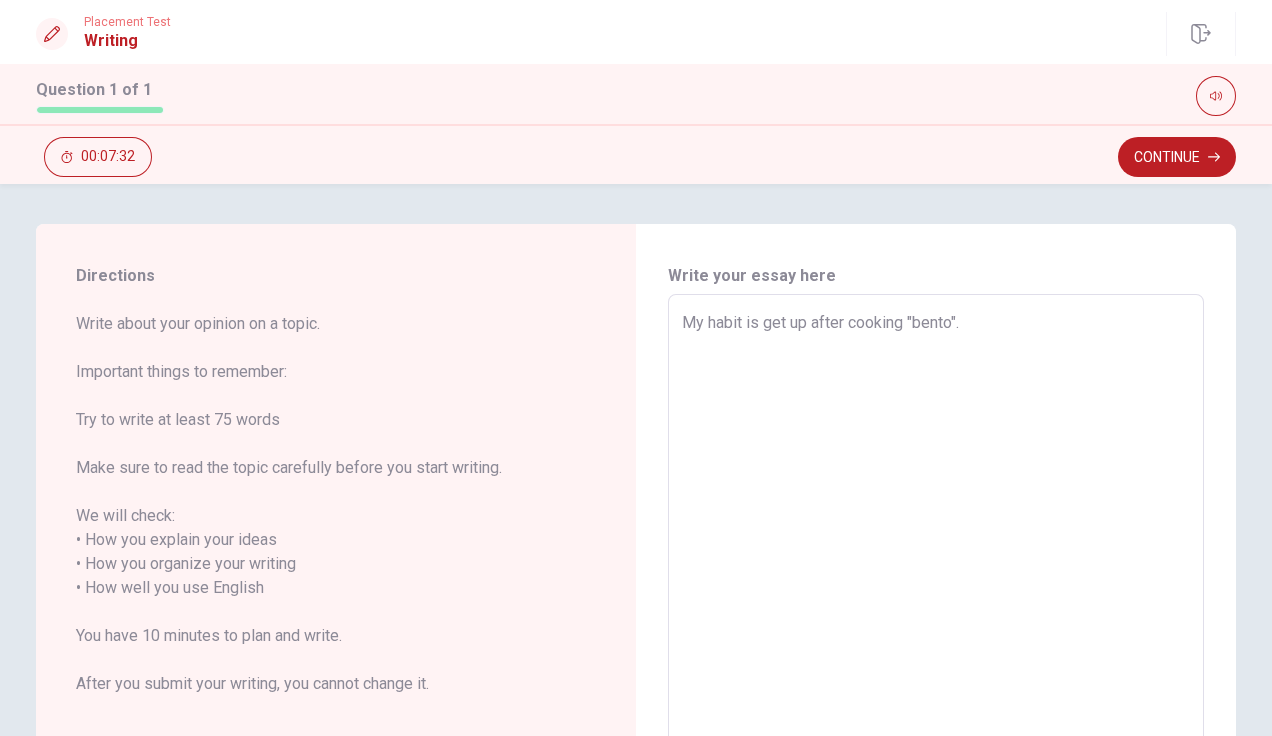 type on "x" 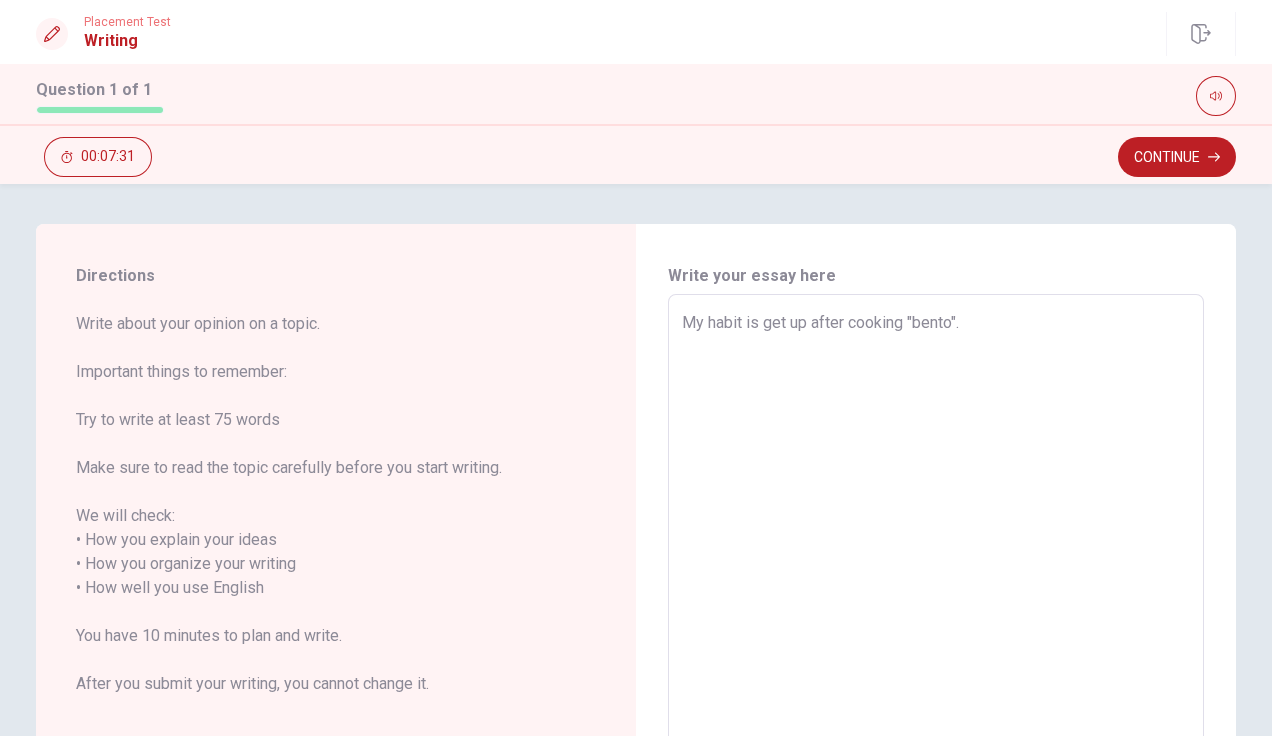 type on "My habit is get up after cooking "bento"" 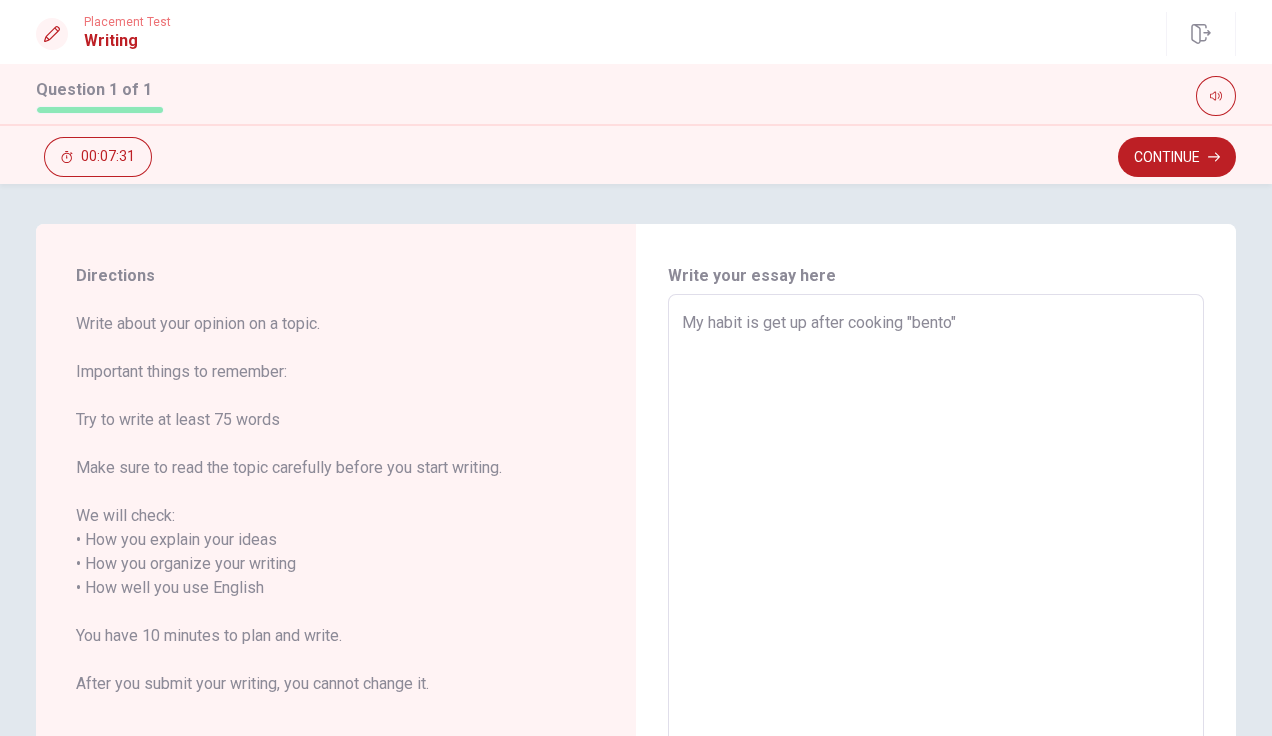 type on "x" 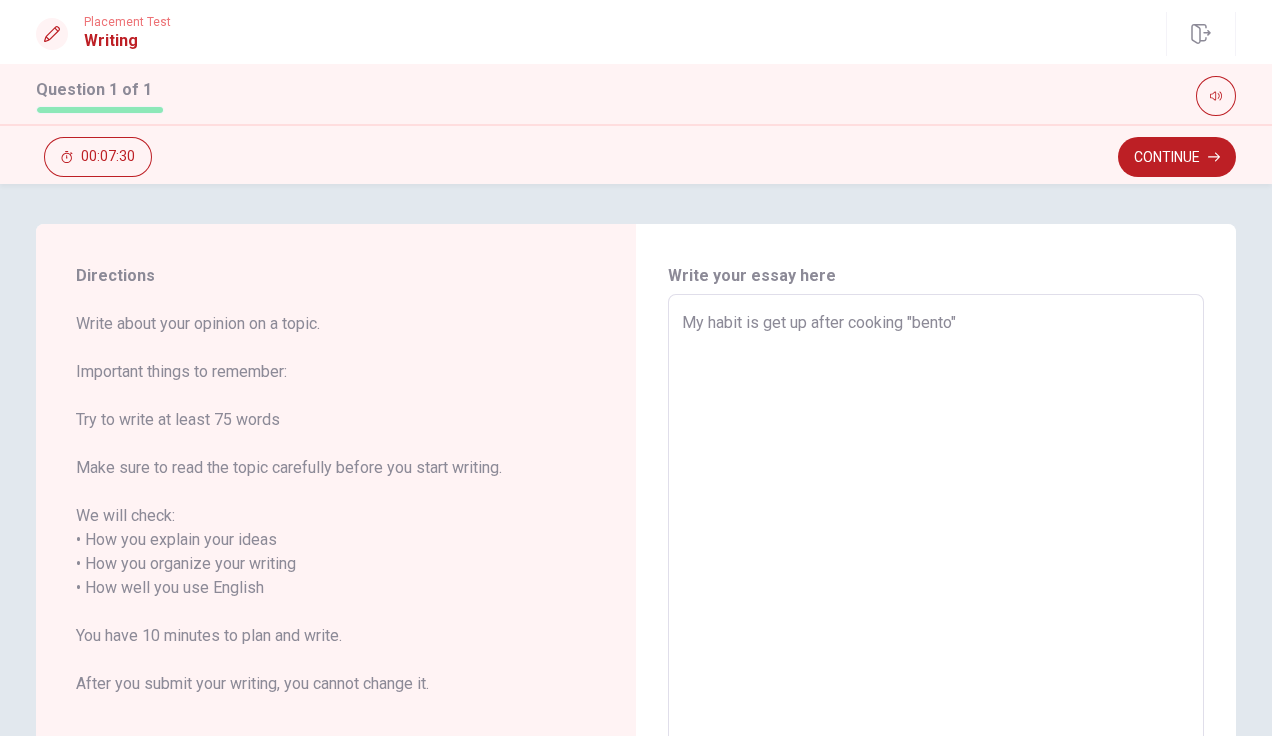 type on "My habit is get up after cooking "bento"" 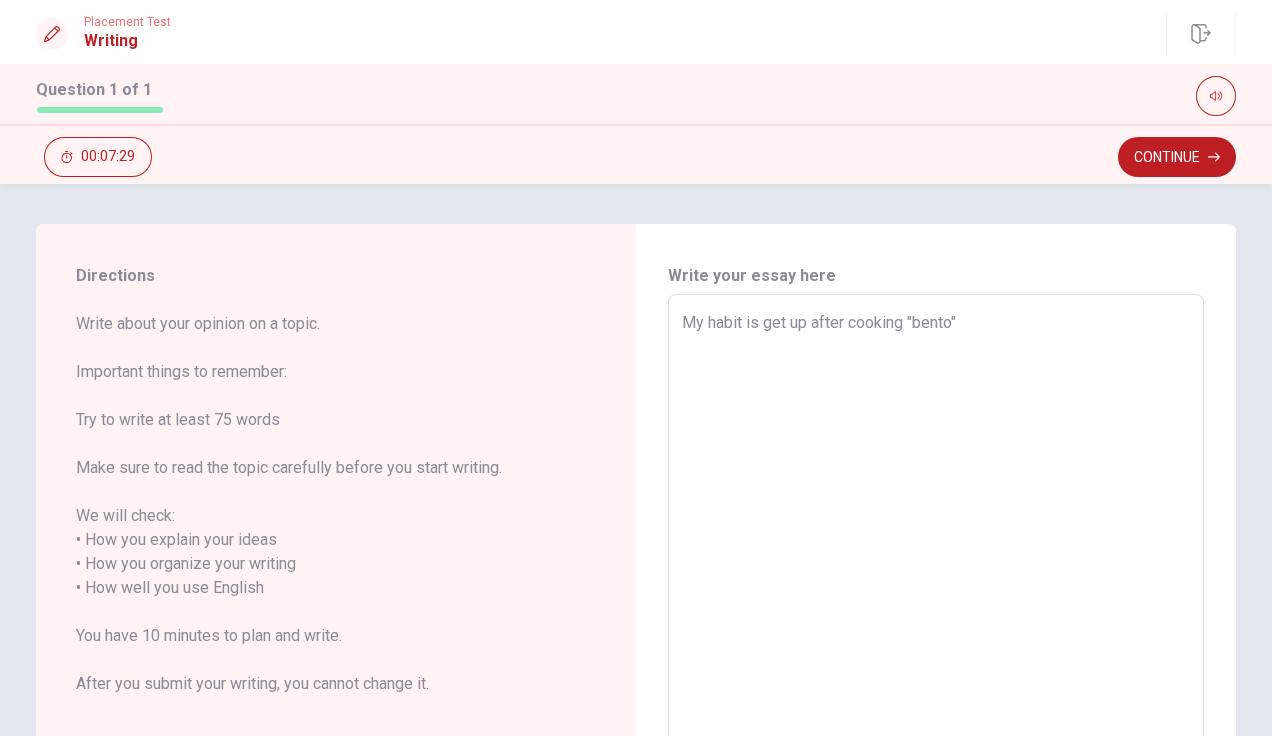 type on "x" 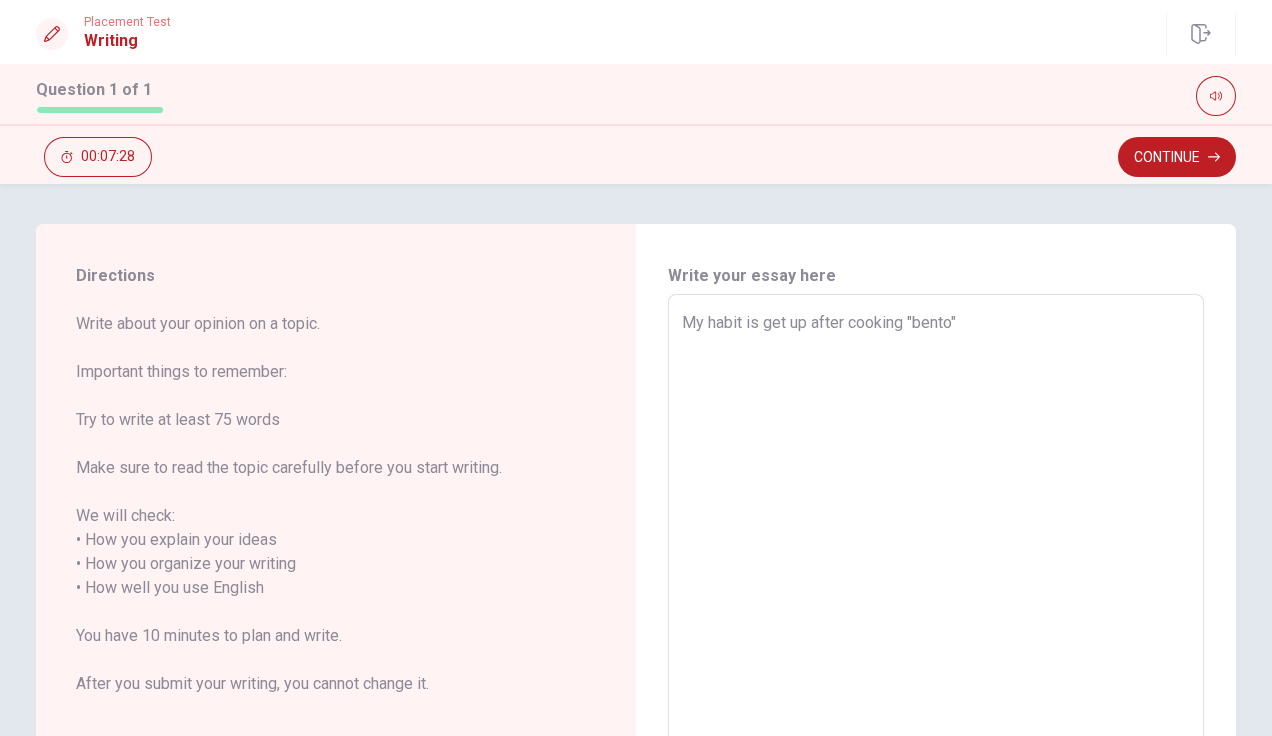 type on "My habit is get up after cooking "bento"" 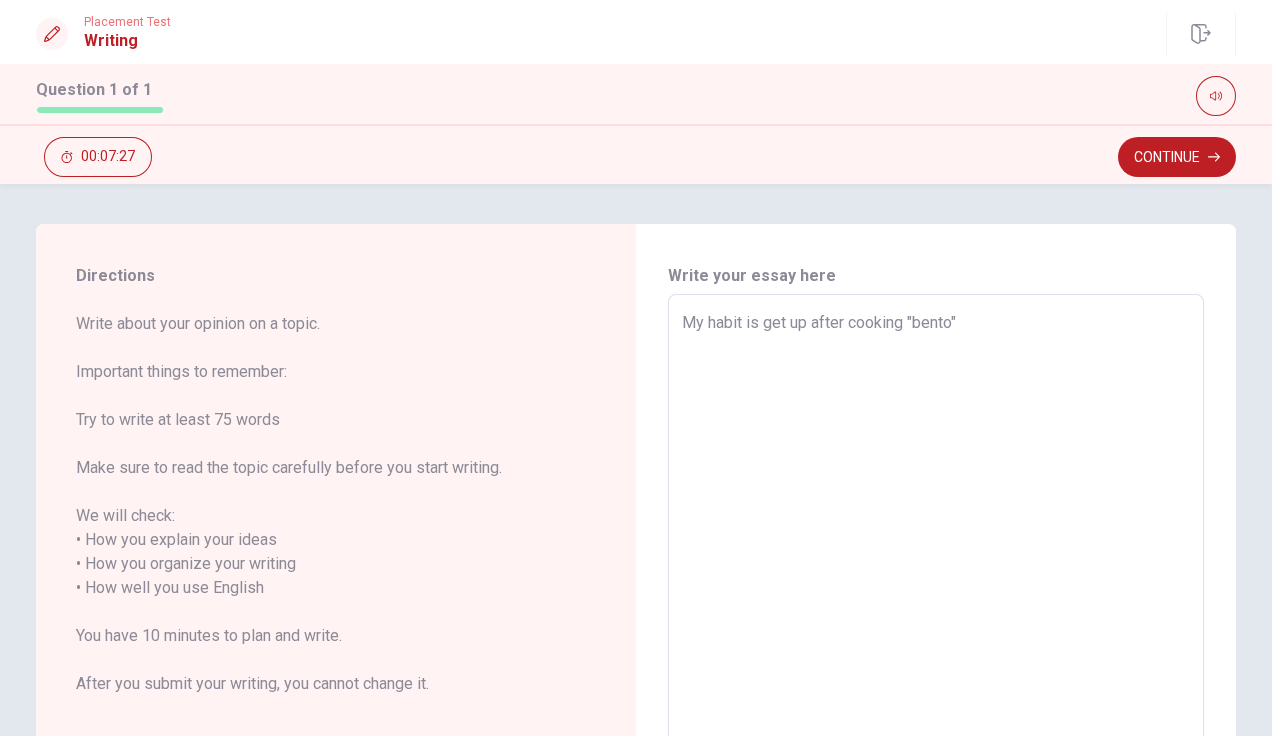 type on "My habit is get up after cooking "bento"." 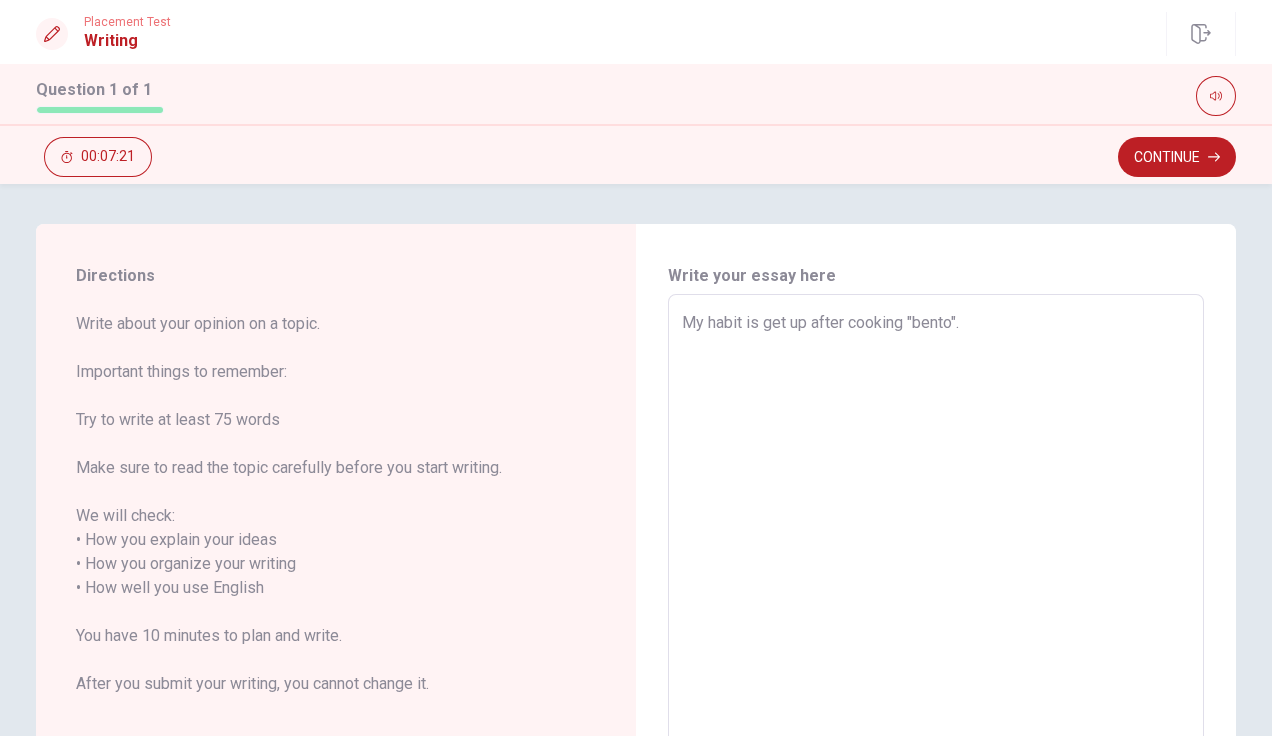 type on "x" 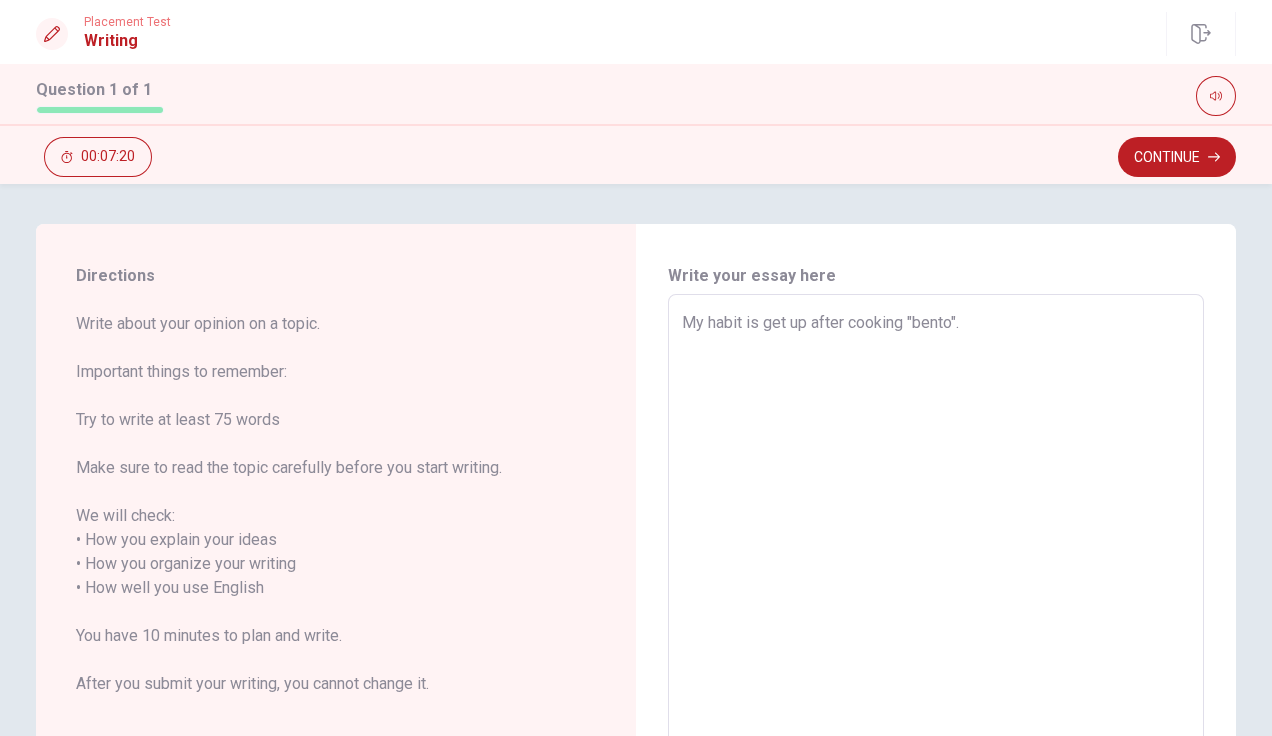 type on "My habit is get up after cooking "bento".M" 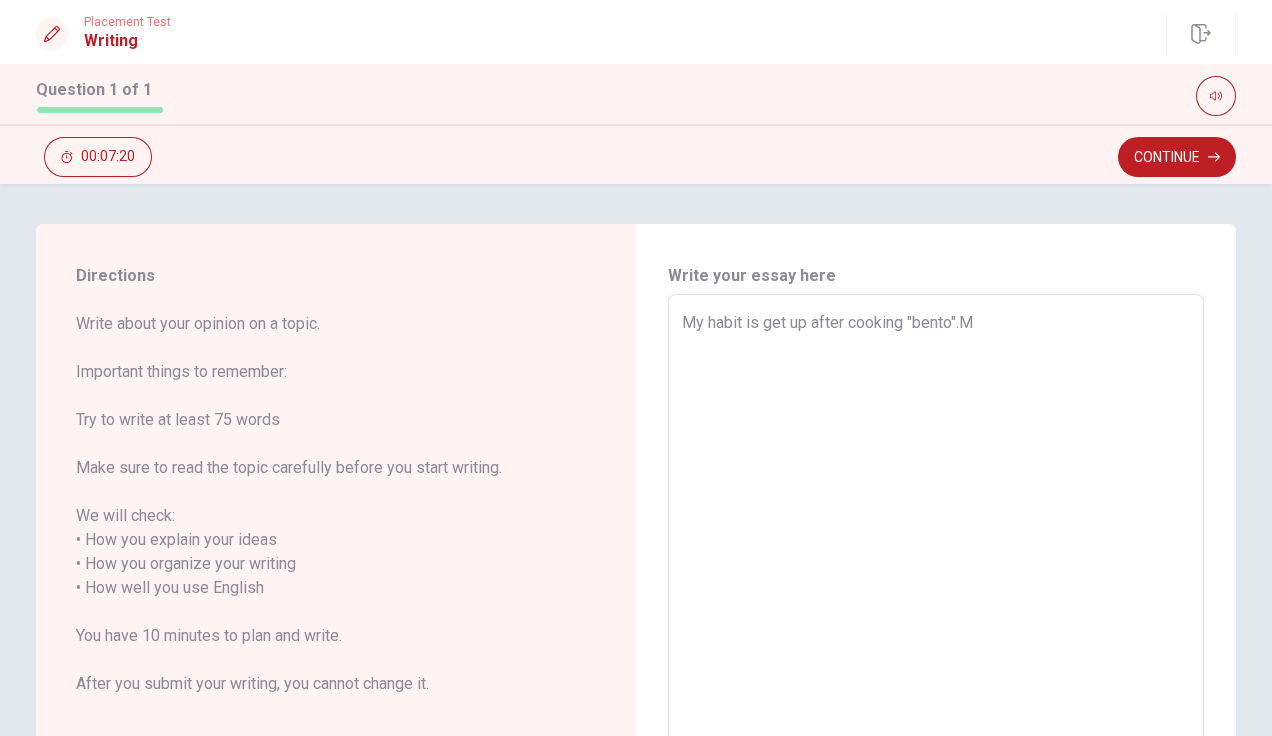 type on "x" 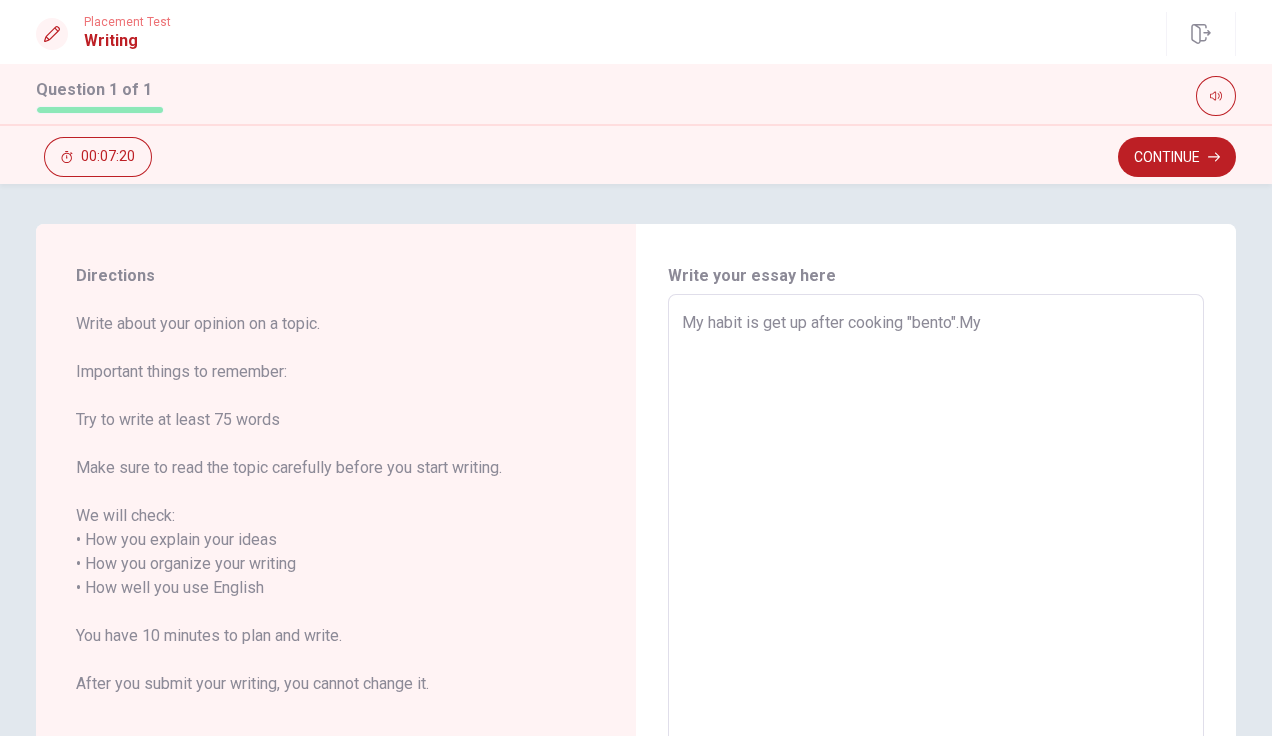 type on "x" 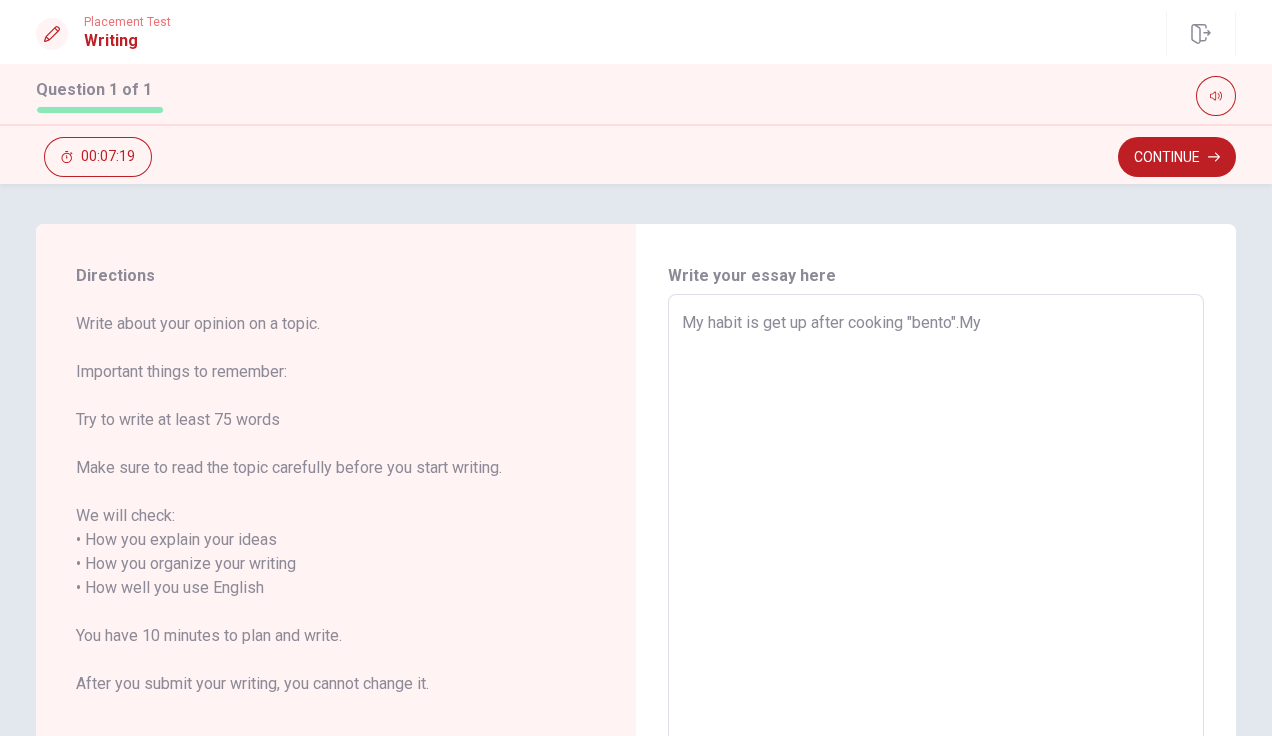 type on "My habit is get up after cooking "bento".My m" 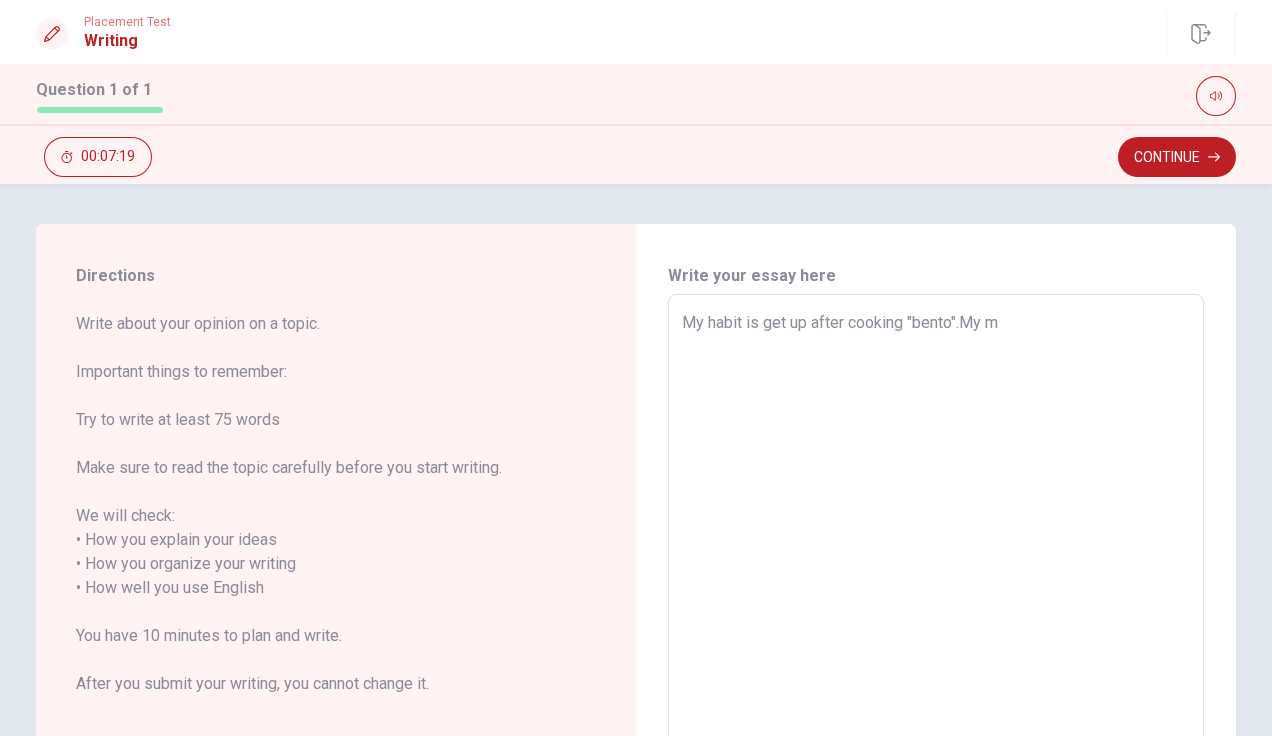 type on "x" 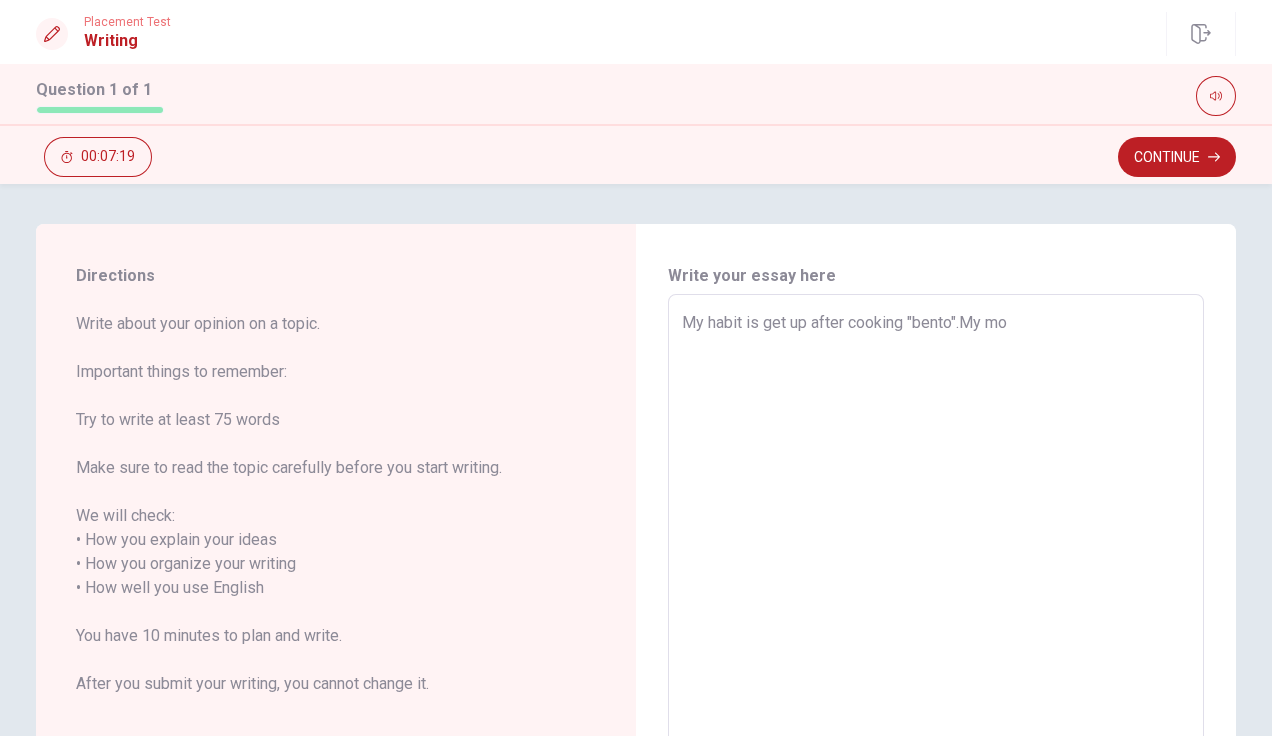 type on "x" 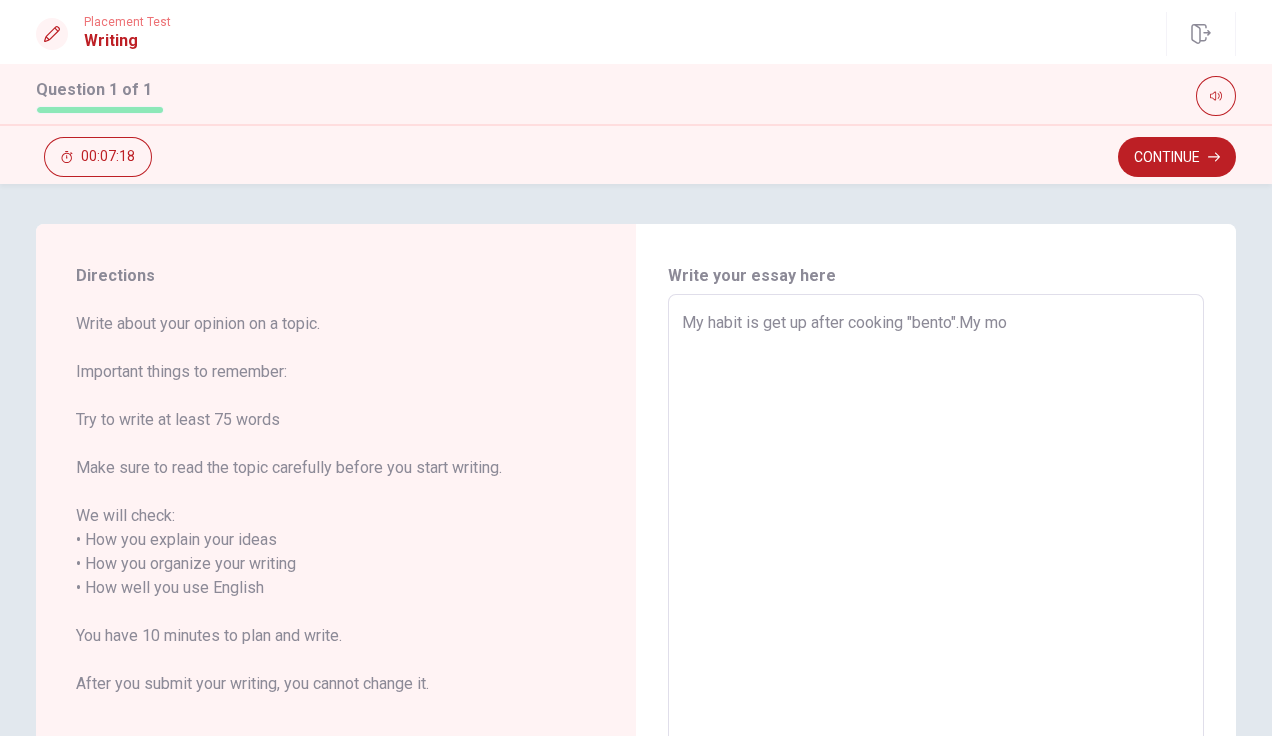 type on "My habit is get up after cooking "bento".My mot" 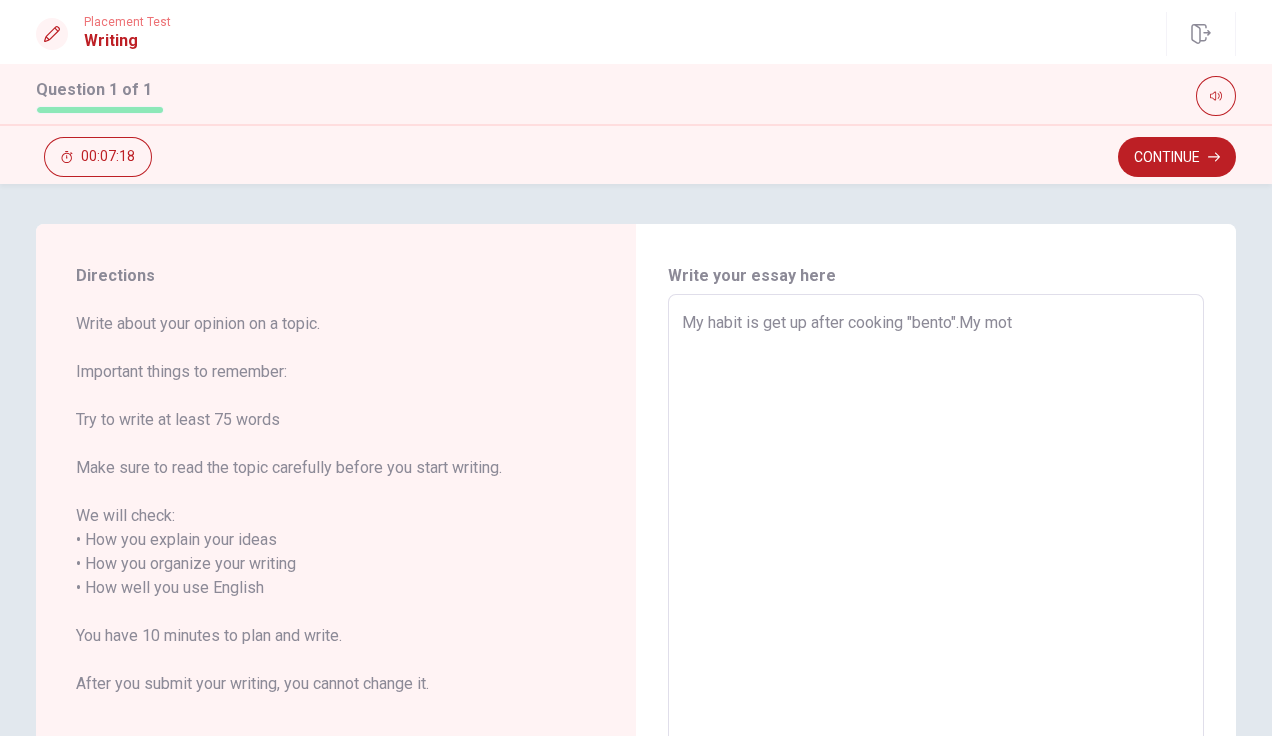 type on "x" 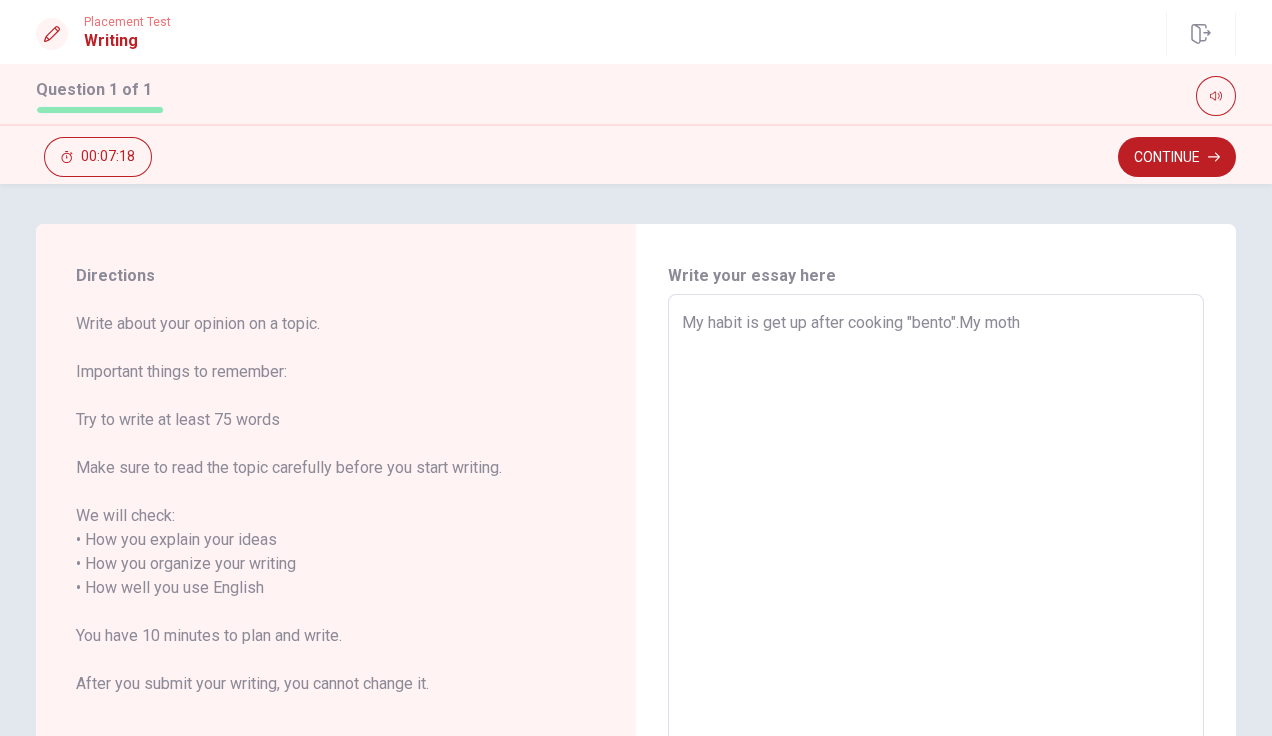 type on "x" 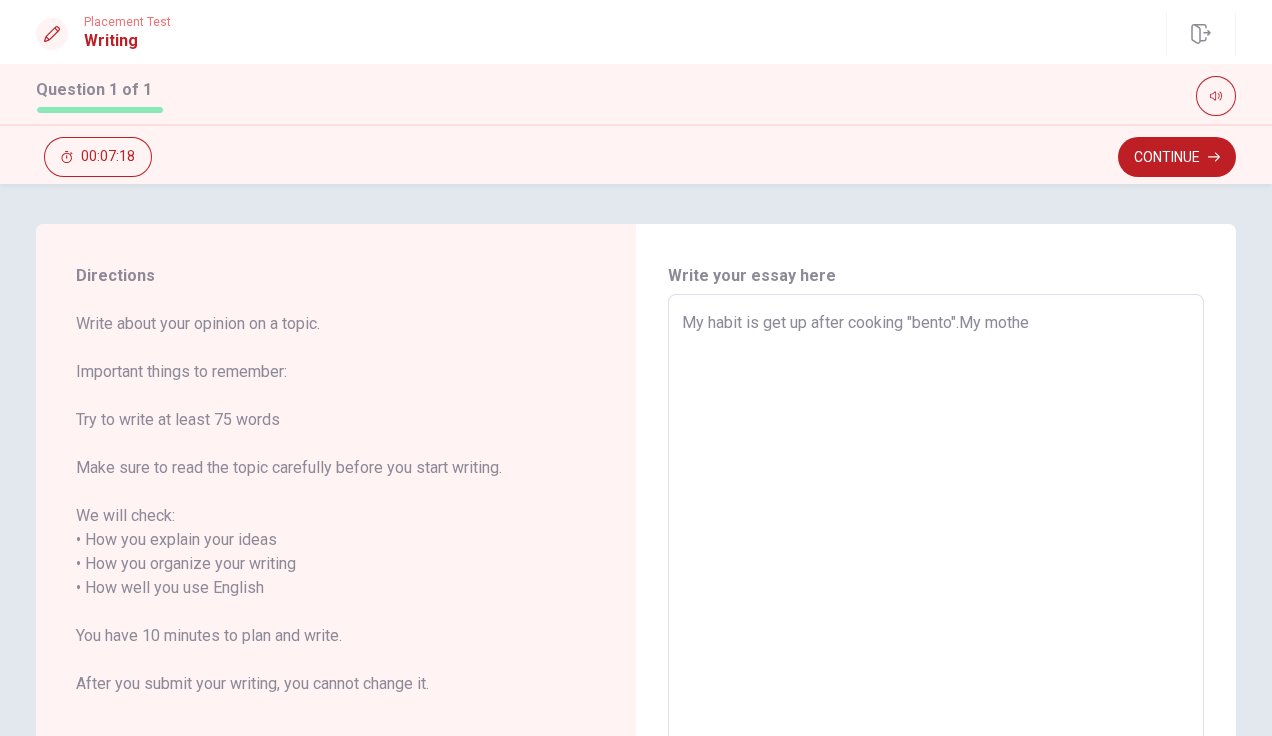 type on "My habit is get up after cooking "bento".My mother" 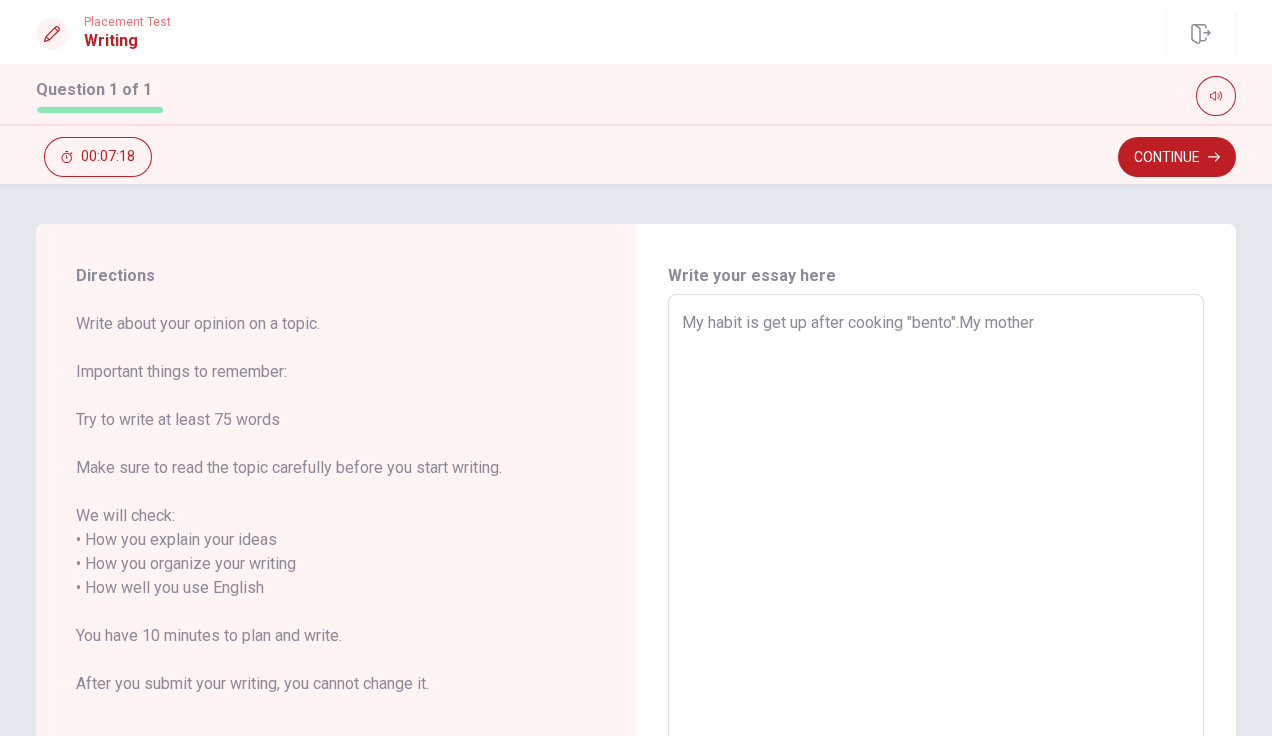 type on "x" 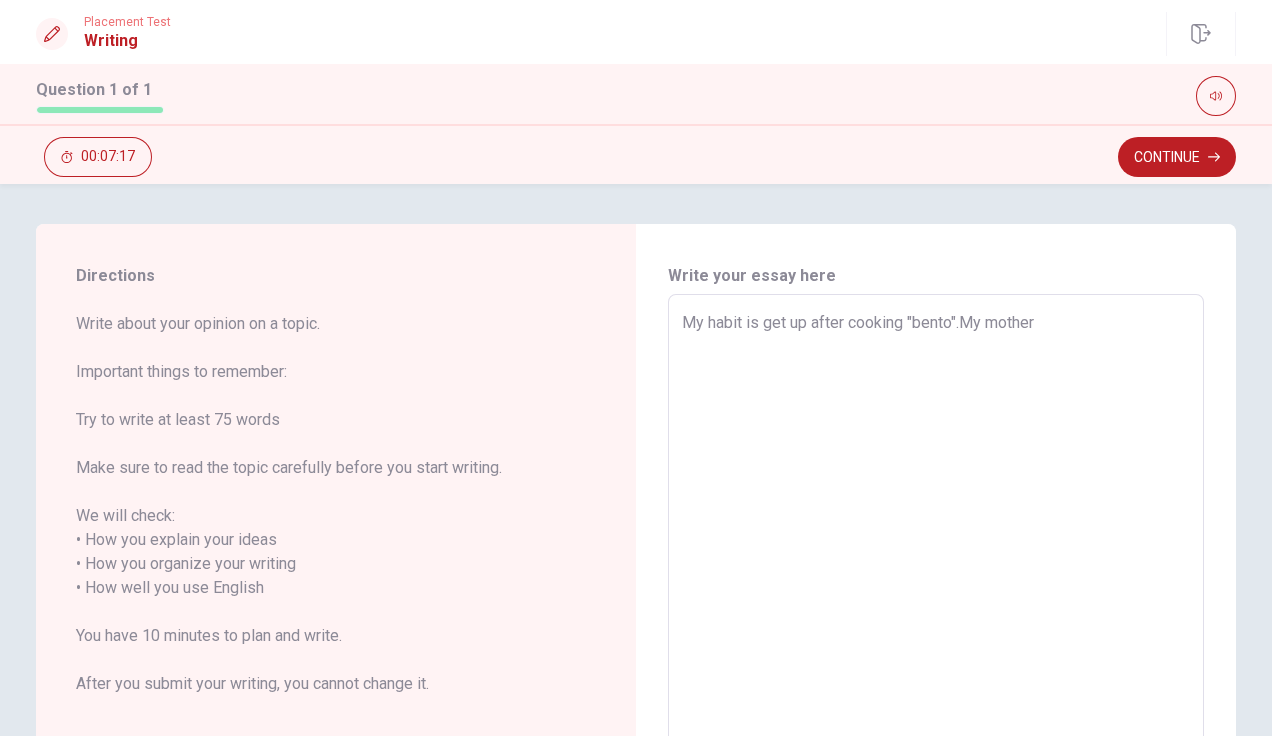 type on "My habit is get up after cooking "bento".My mother" 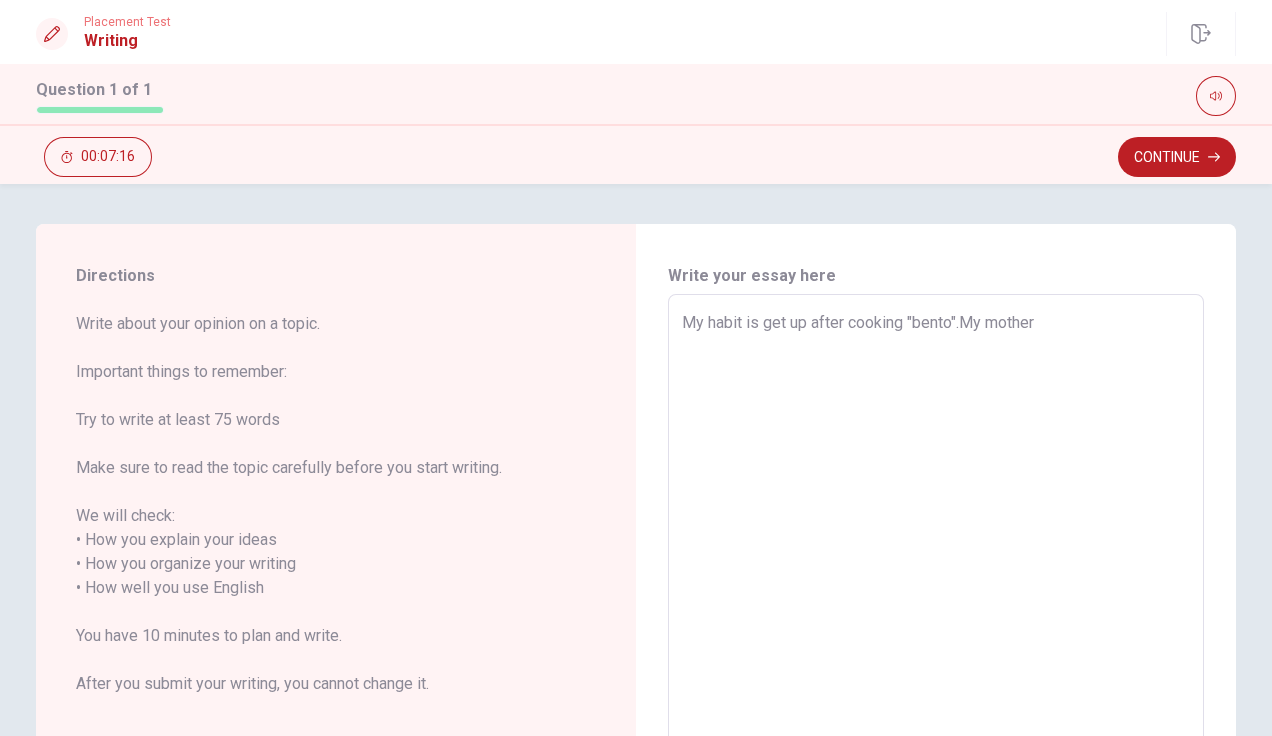 type on "My habit is get up after cooking "bento".My mother a" 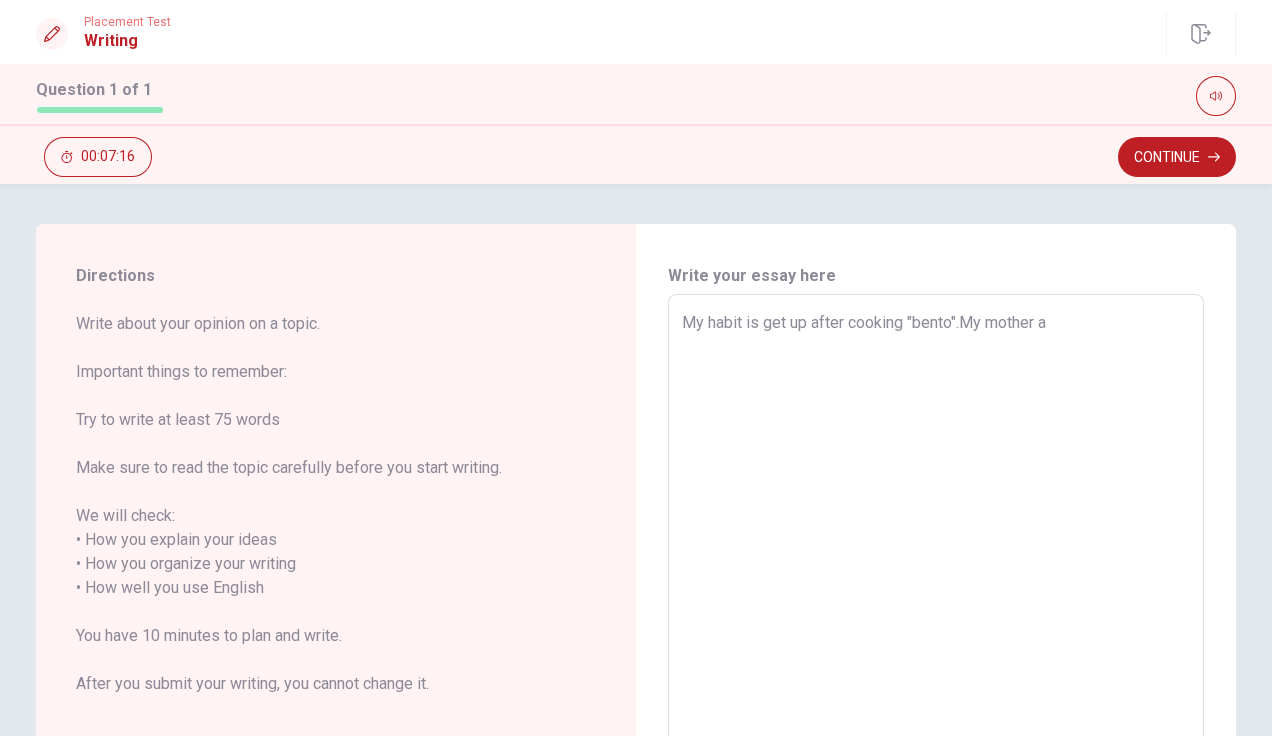 type on "My habit is get up after cooking "bento".My mother an" 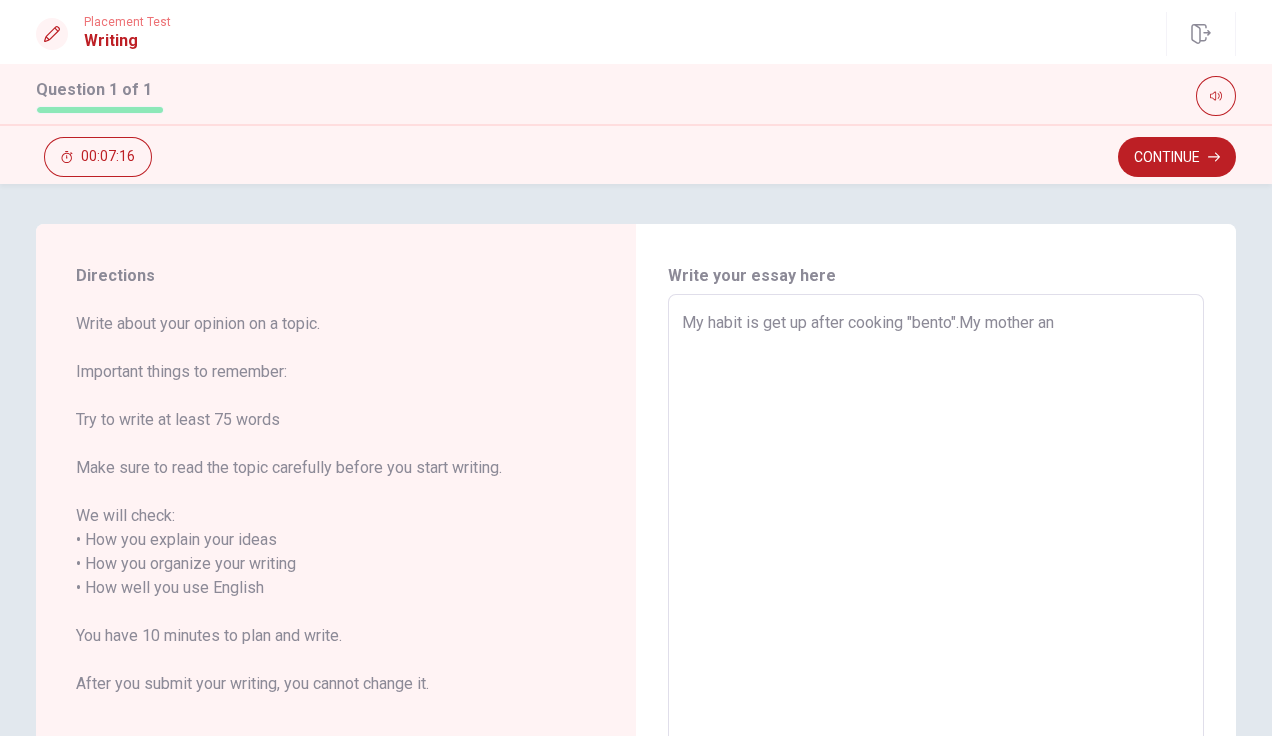 type on "x" 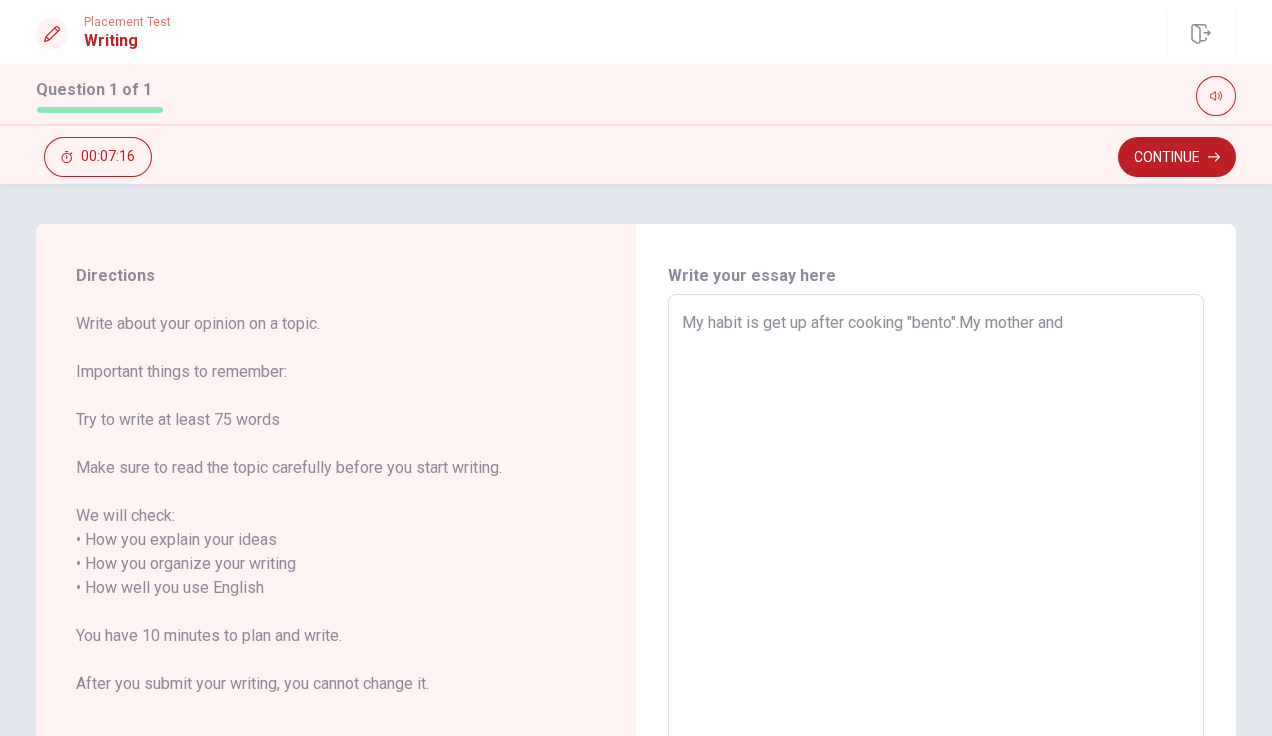 type on "x" 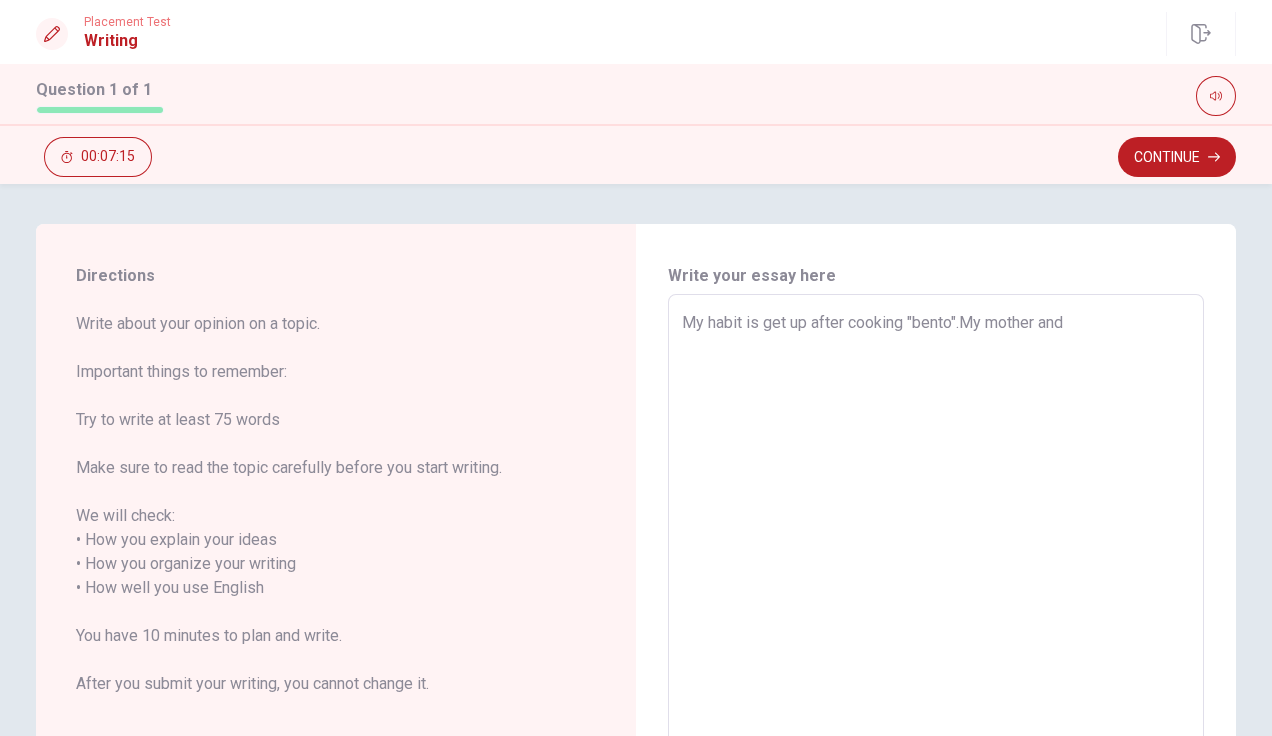 type on "x" 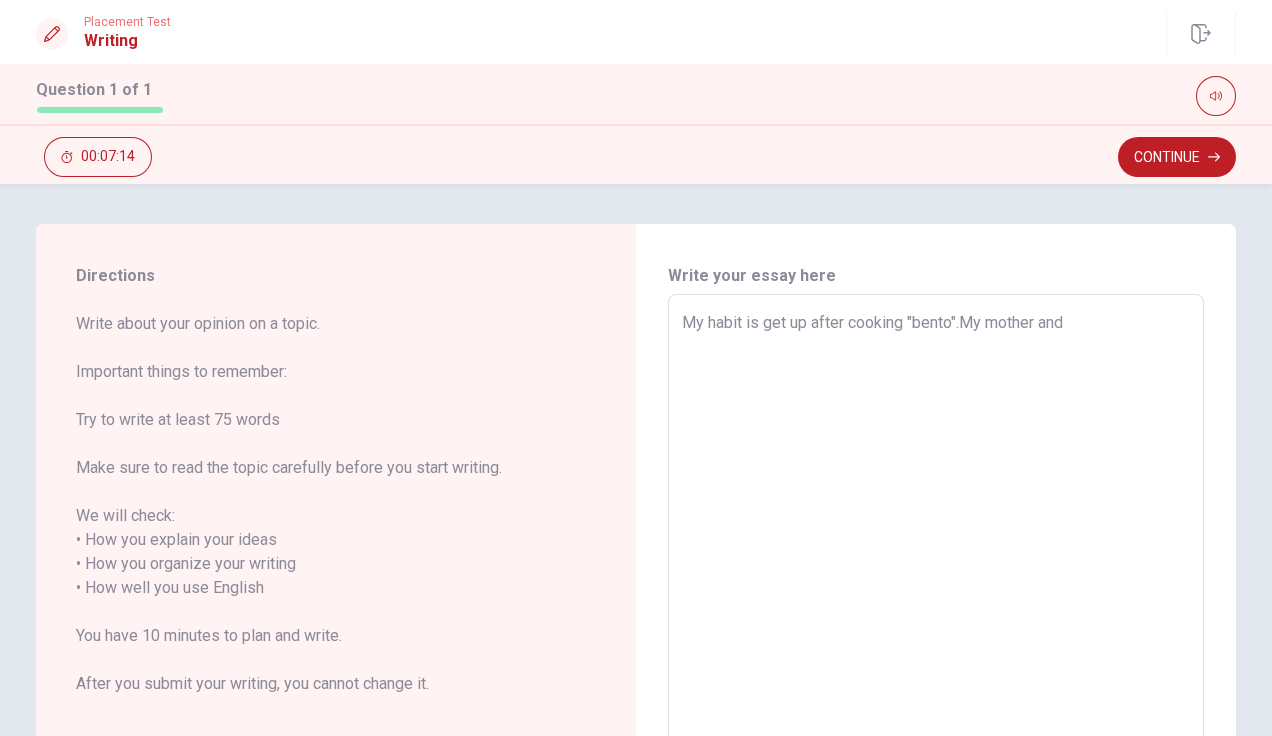 type on "My habit is get up after cooking "bento".My mother and m" 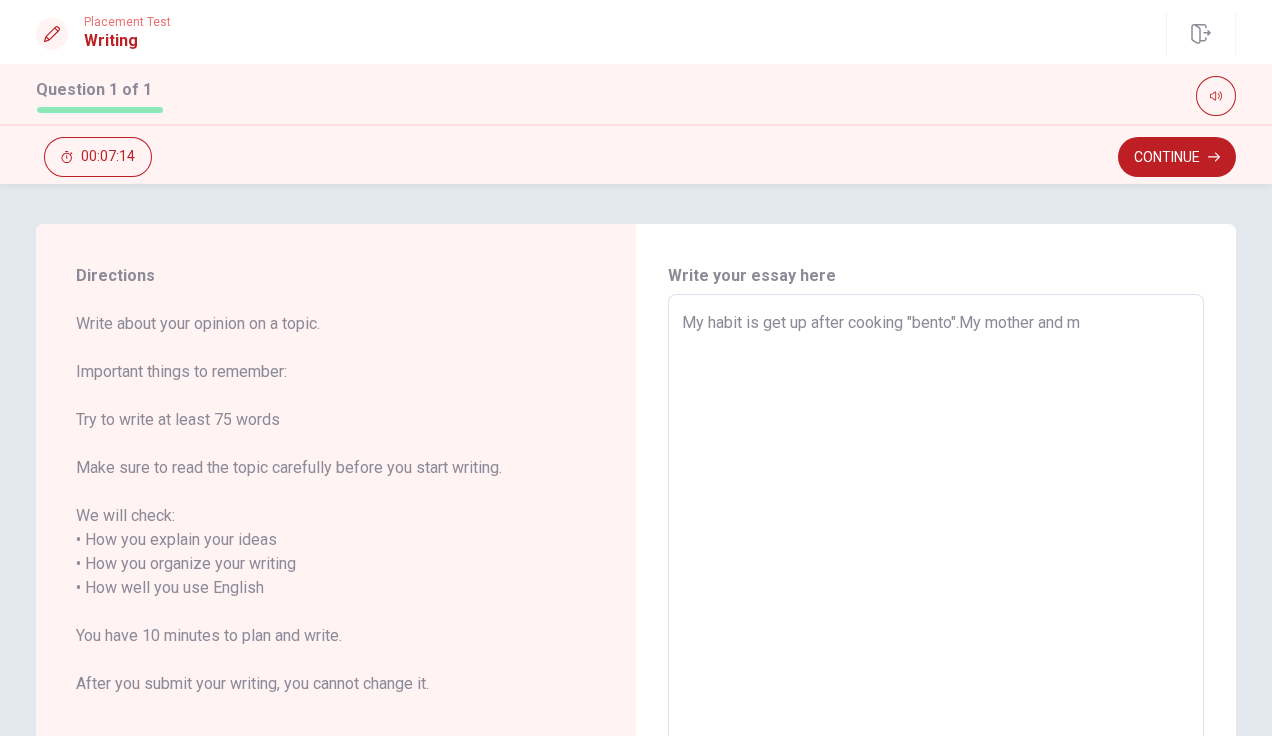 type 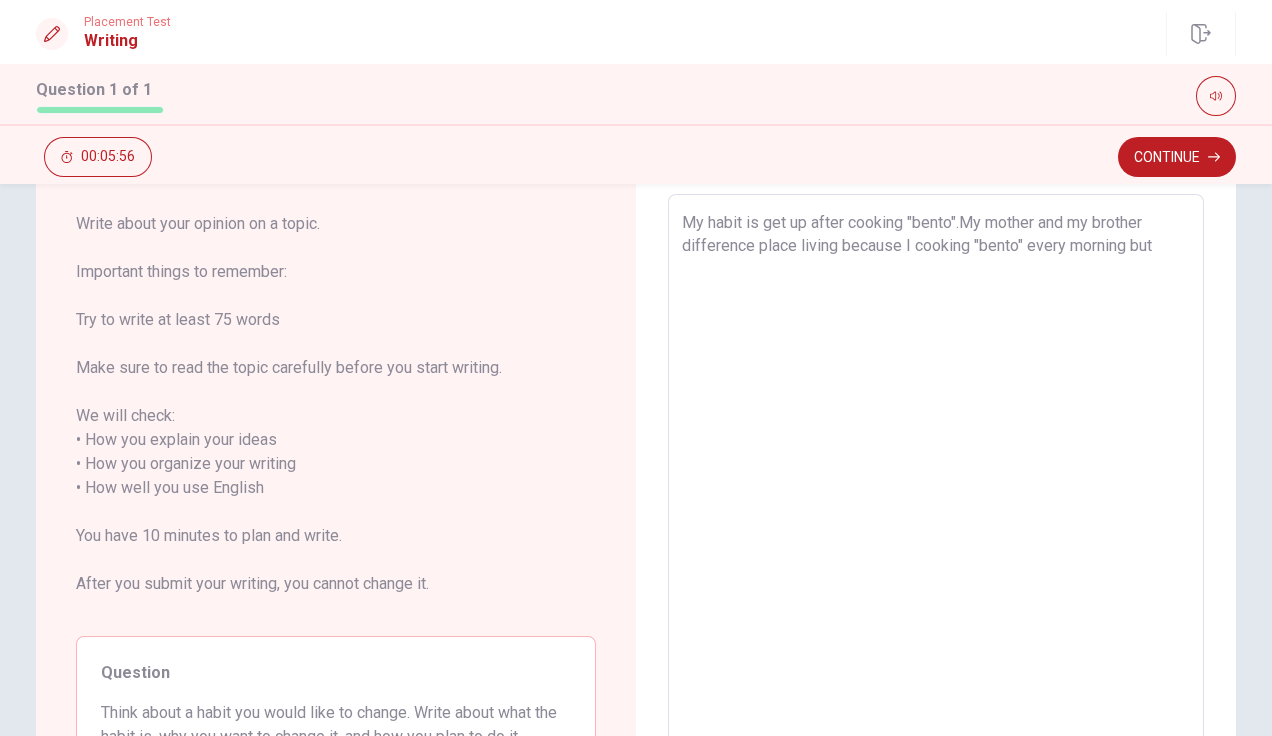 scroll, scrollTop: 0, scrollLeft: 0, axis: both 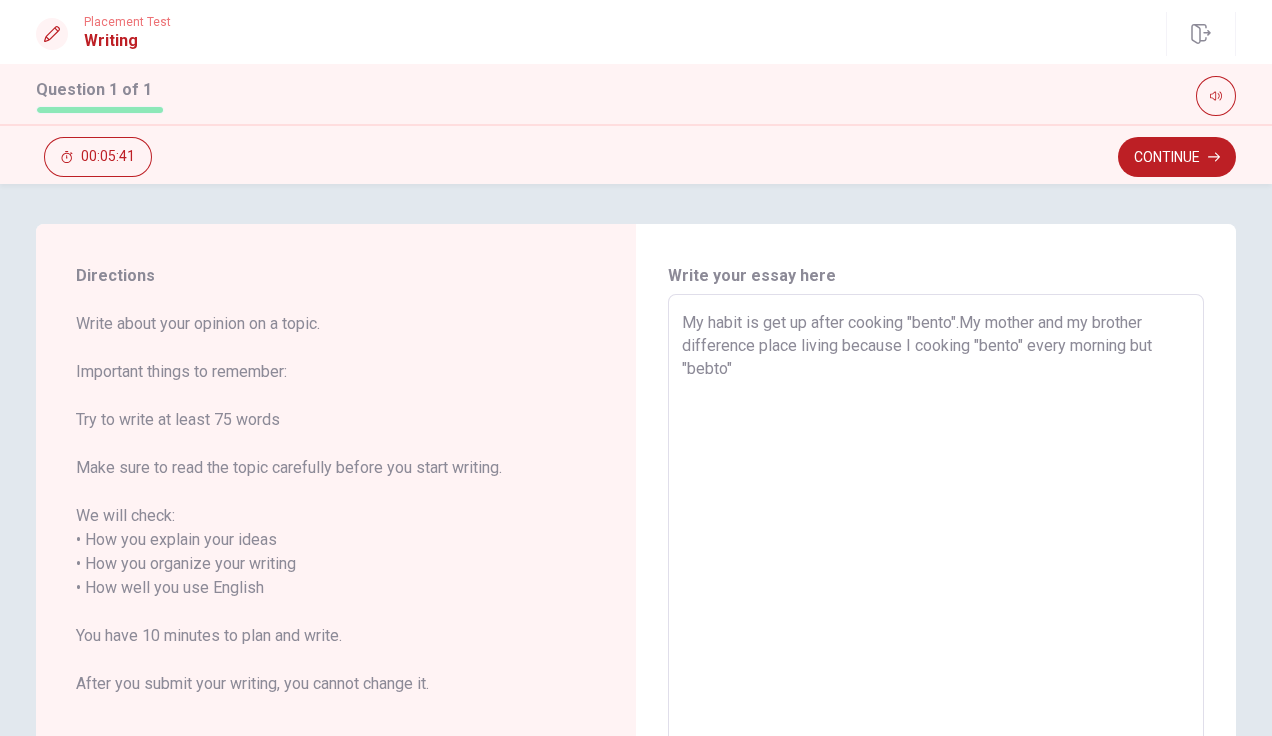 click on "My habit is get up after cooking "bento".My mother and my brother difference place living because I cooking "bento" every morning but "bebto"" at bounding box center [936, 588] 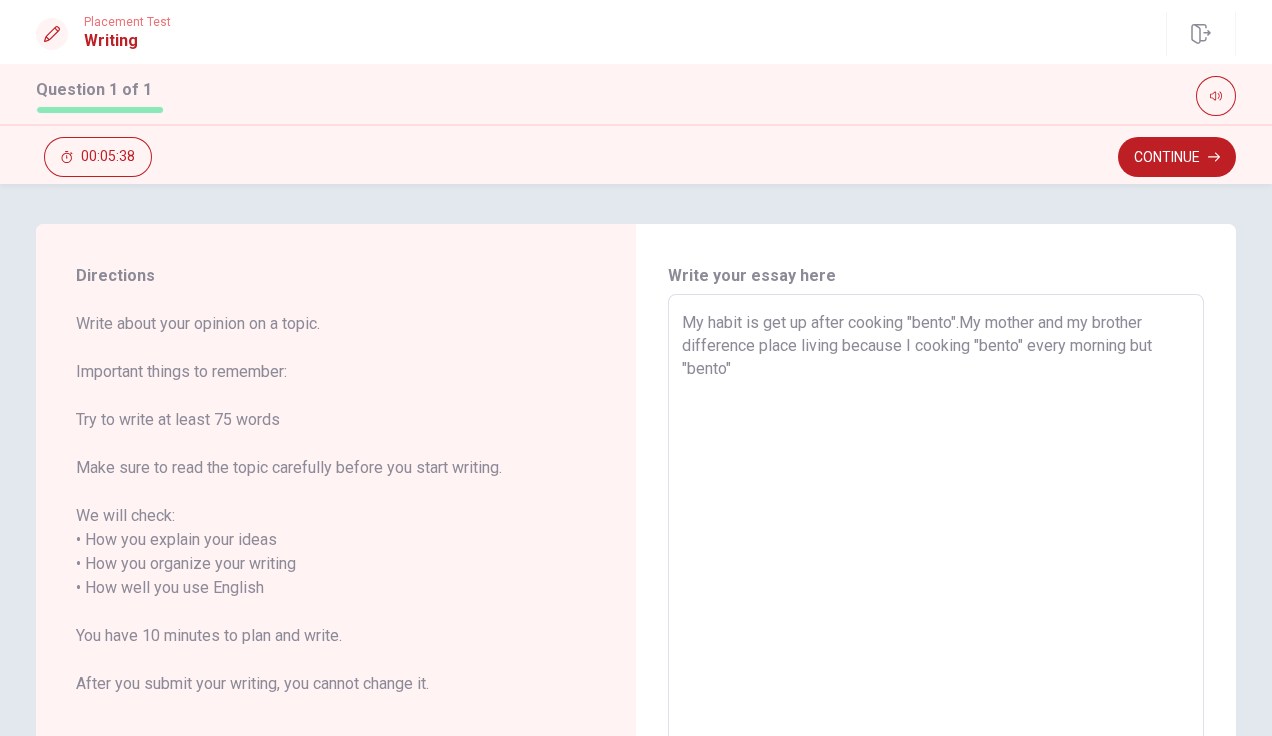 click on "My habit is get up after cooking "bento".My mother and my brother difference place living because I cooking "bento" every morning but "bento"" at bounding box center (936, 588) 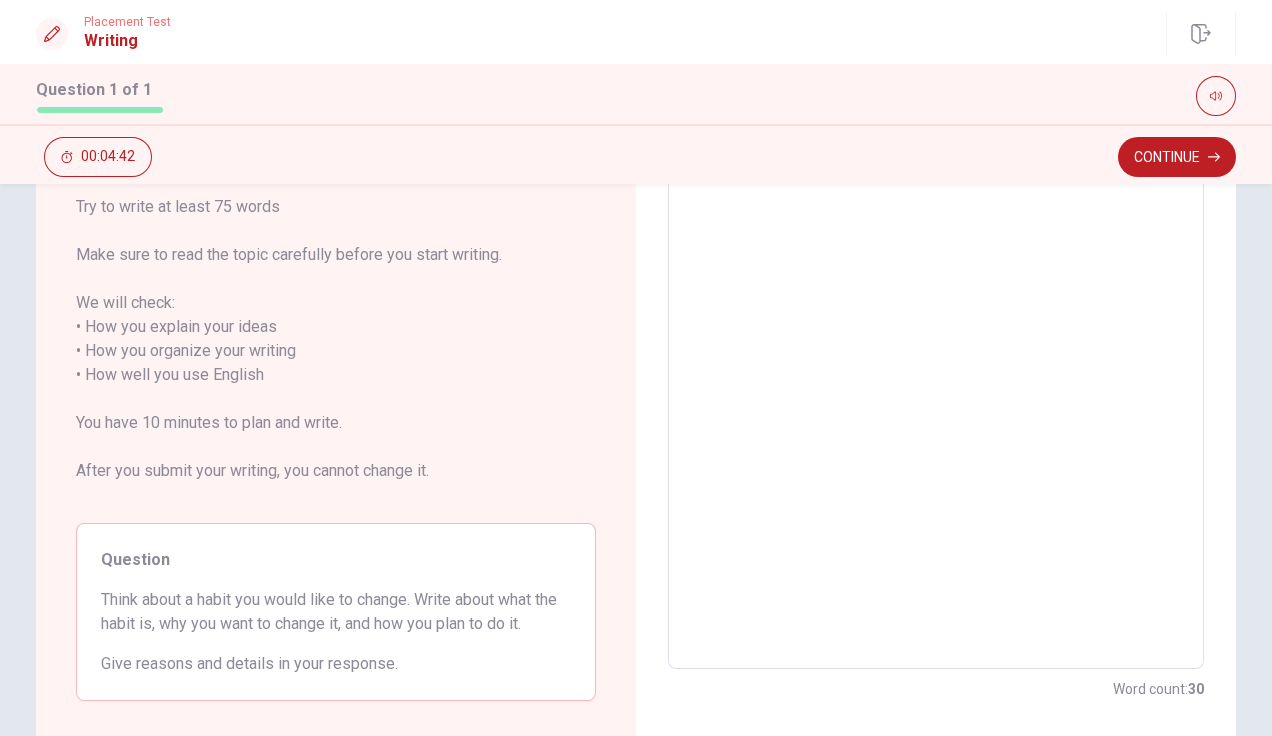 scroll, scrollTop: 0, scrollLeft: 0, axis: both 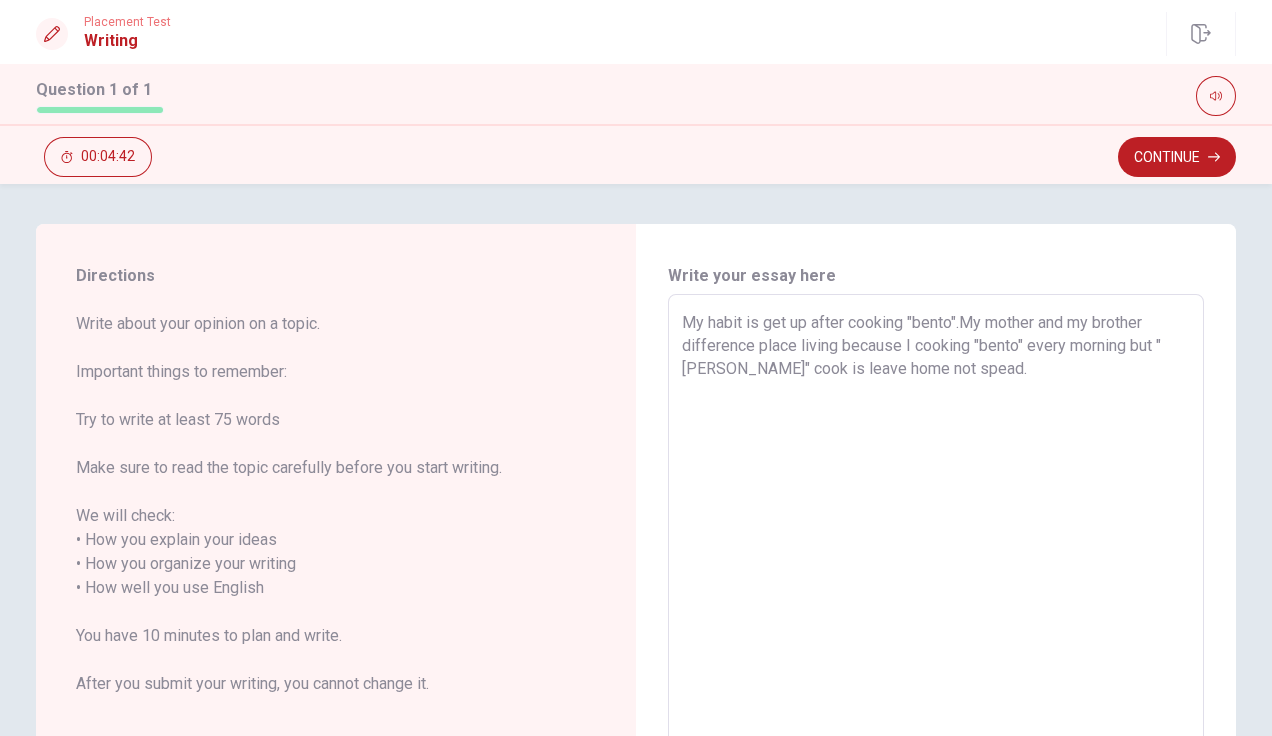 click on "Directions Write about your opinion on a topic.
Important things to remember:
Try to write at least 75 words
Make sure to read the topic carefully before you start writing.
We will check:
• How you explain your ideas
• How you organize your writing
• How well you use English
You have 10 minutes to plan and write.
After you submit your writing, you cannot change it.  Question Think about a habit you would like to change. Write about what the habit is, why you want to change it, and how you plan to do it. Give reasons and details in your response." at bounding box center (336, 589) 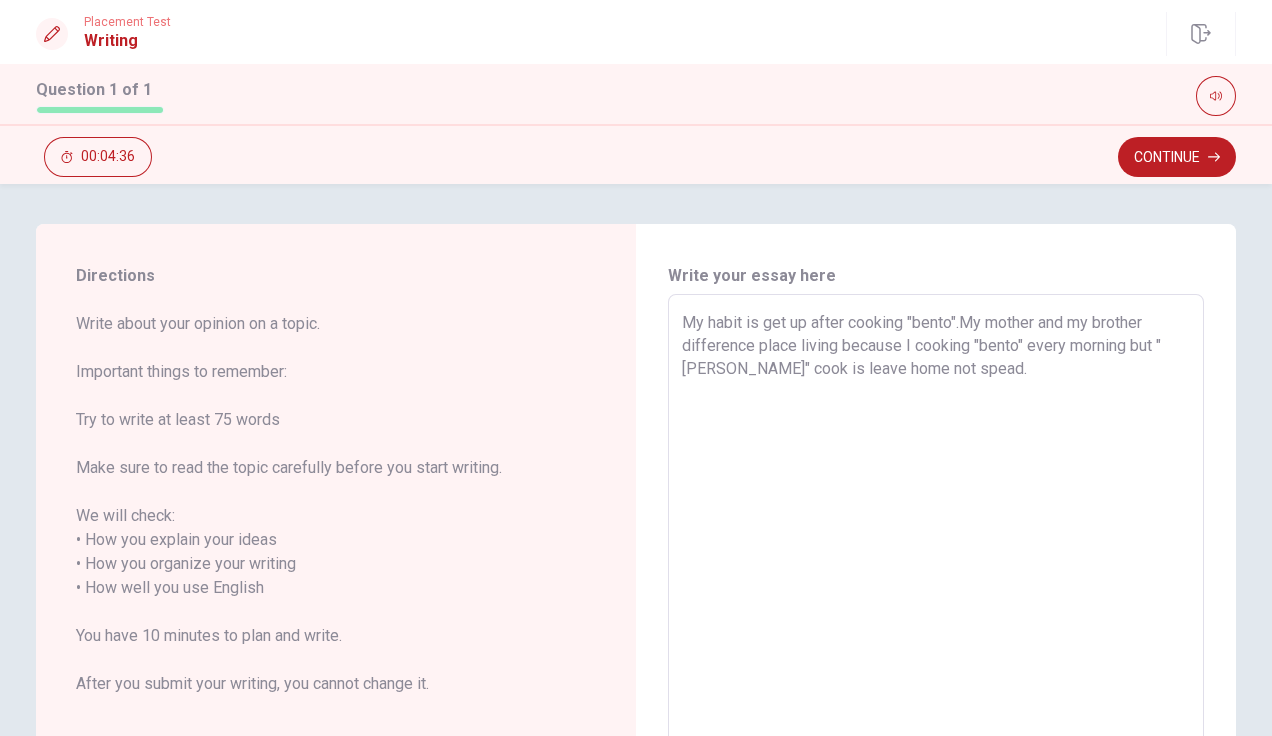 click on "My habit is get up after cooking "bento".My mother and my brother difference place living because I cooking "bento" every morning but "[PERSON_NAME]" cook is leave home not spead." at bounding box center [936, 588] 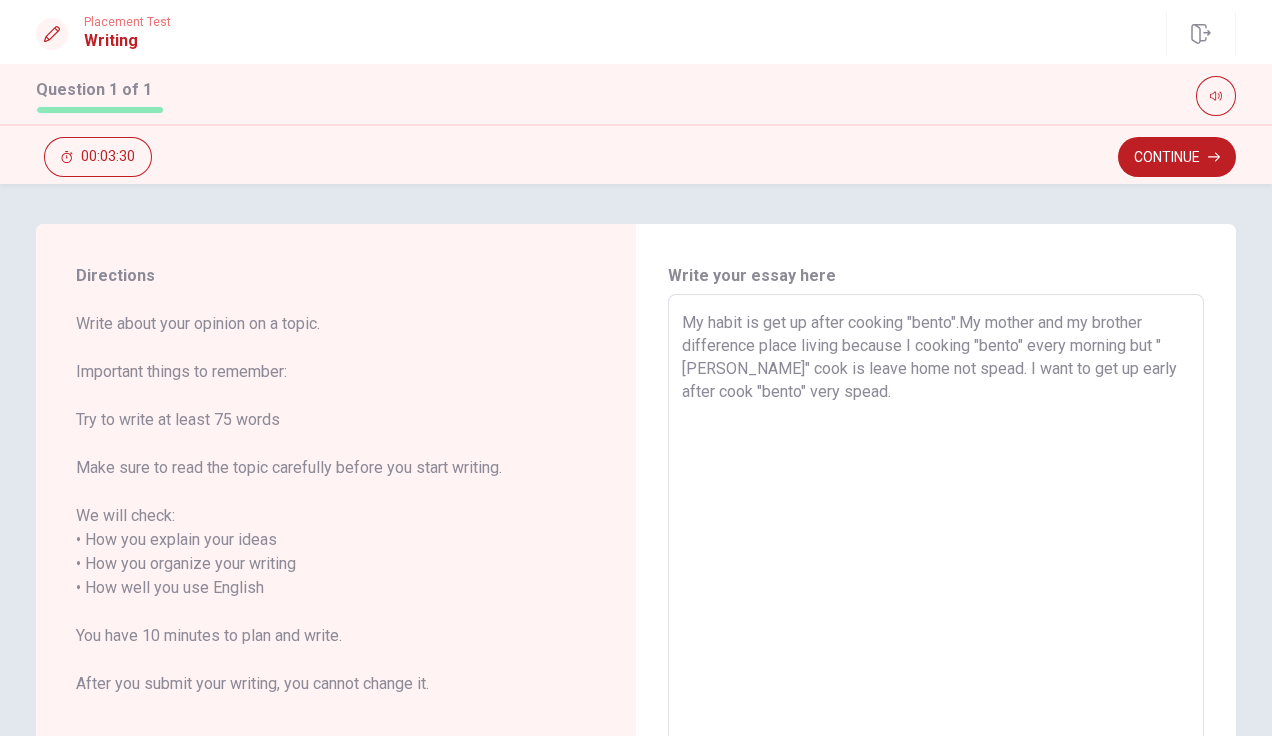 scroll, scrollTop: 321, scrollLeft: 0, axis: vertical 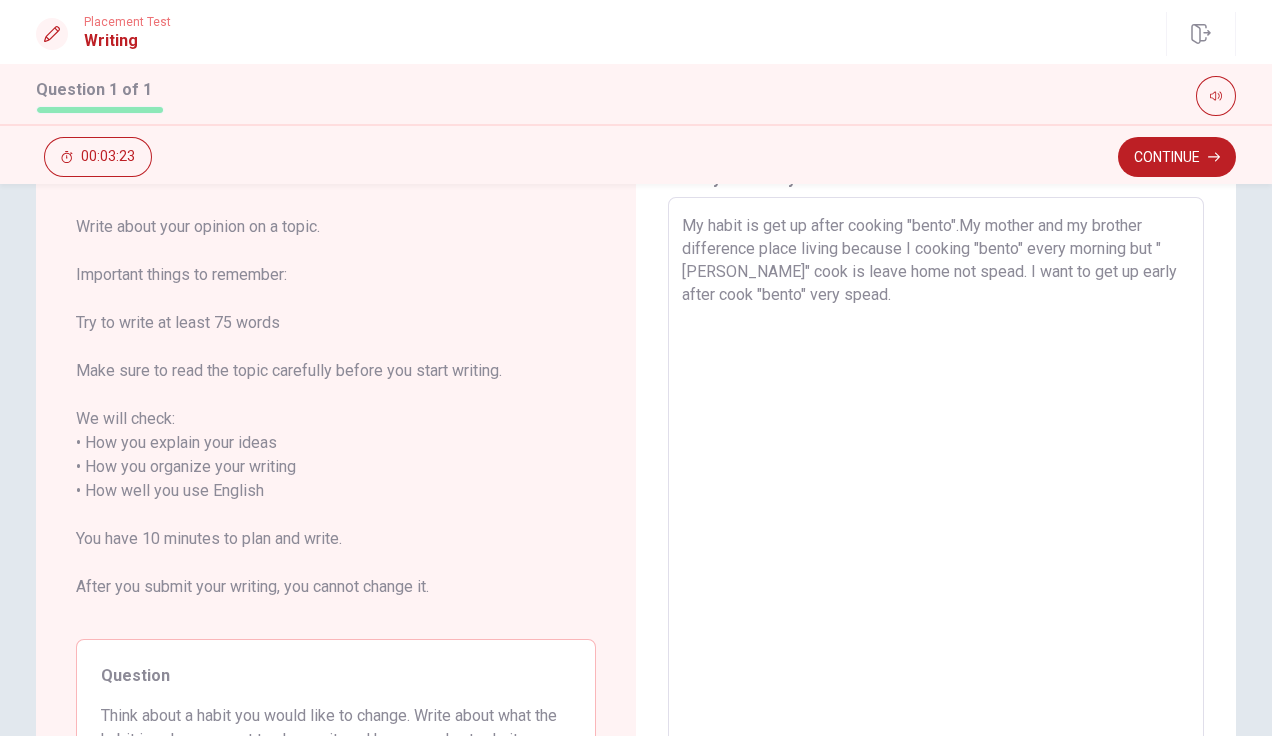 click on "My habit is get up after cooking "bento".My mother and my brother difference place living because I cooking "bento" every morning but "[PERSON_NAME]" cook is leave home not spead. I want to get up early after cook "bento" very spead." at bounding box center [936, 491] 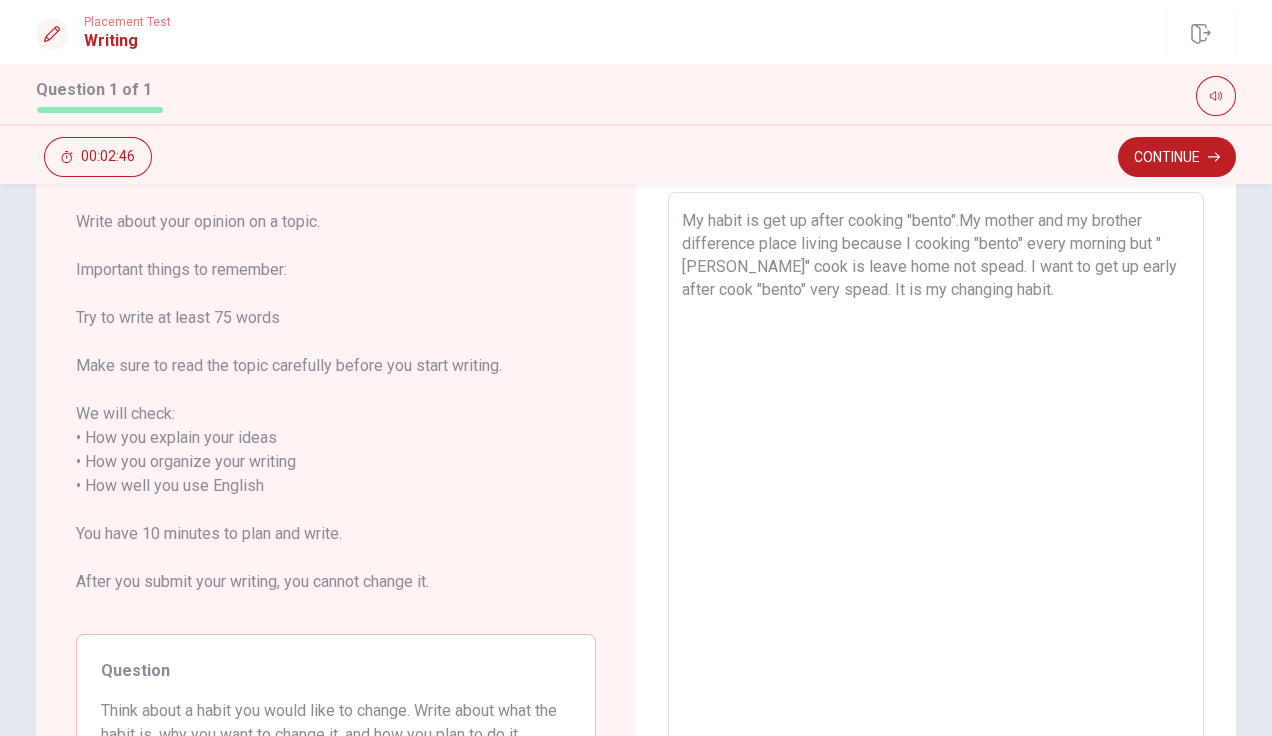 scroll, scrollTop: 0, scrollLeft: 0, axis: both 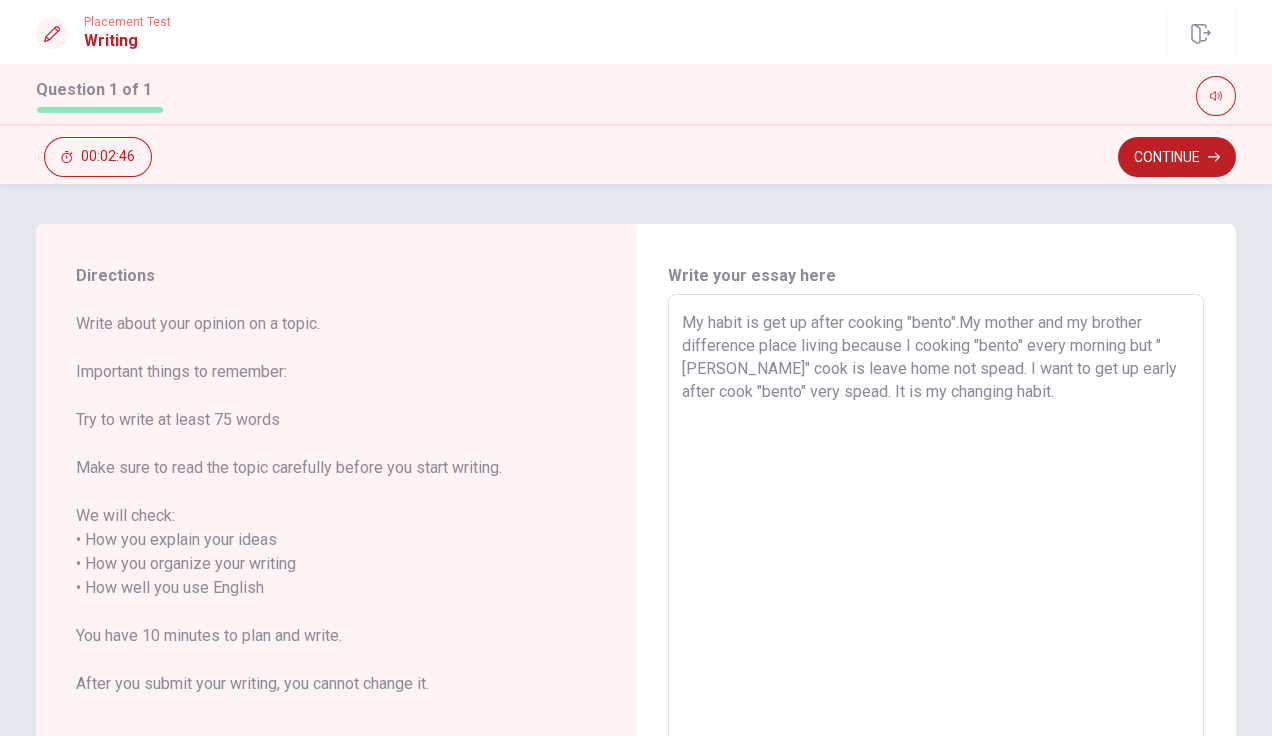 click on "My habit is get up after cooking "bento".My mother and my brother difference place living because I cooking "bento" every morning but "[PERSON_NAME]" cook is leave home not spead. I want to get up early after cook "bento" very spead. It is my changing habit. x ​" at bounding box center [936, 588] 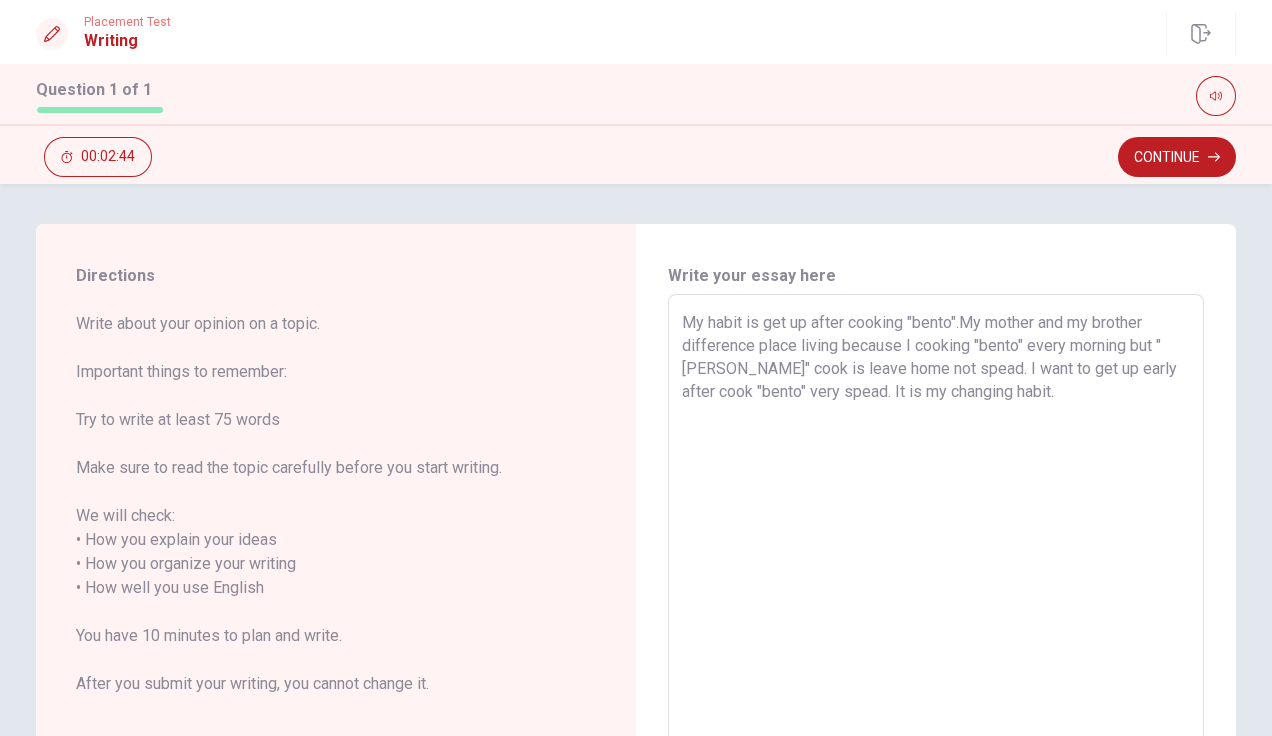 click on "My habit is get up after cooking "bento".My mother and my brother difference place living because I cooking "bento" every morning but "[PERSON_NAME]" cook is leave home not spead. I want to get up early after cook "bento" very spead. It is my changing habit." at bounding box center (936, 588) 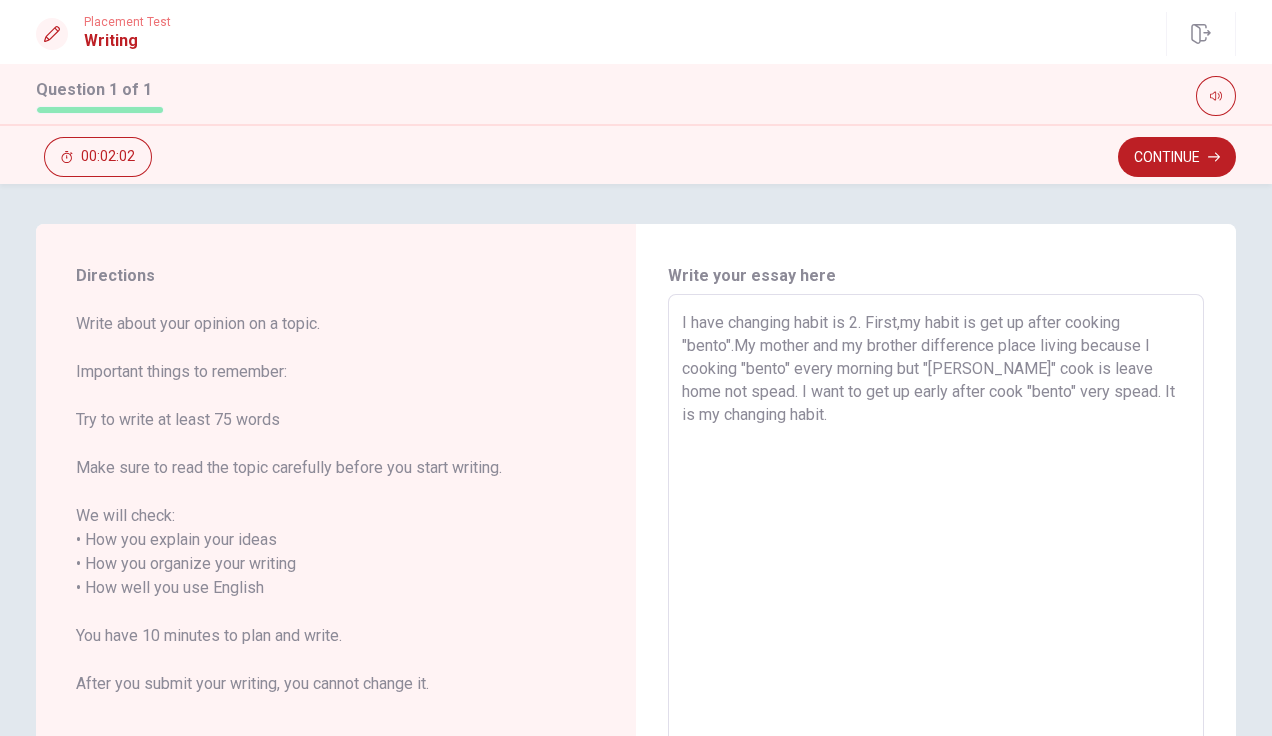 click on "I have changing habit is 2. First,my habit is get up after cooking "bento".My mother and my brother difference place living because I cooking "bento" every morning but "[PERSON_NAME]" cook is leave home not spead. I want to get up early after cook "bento" very spead. It is my changing habit." at bounding box center [936, 588] 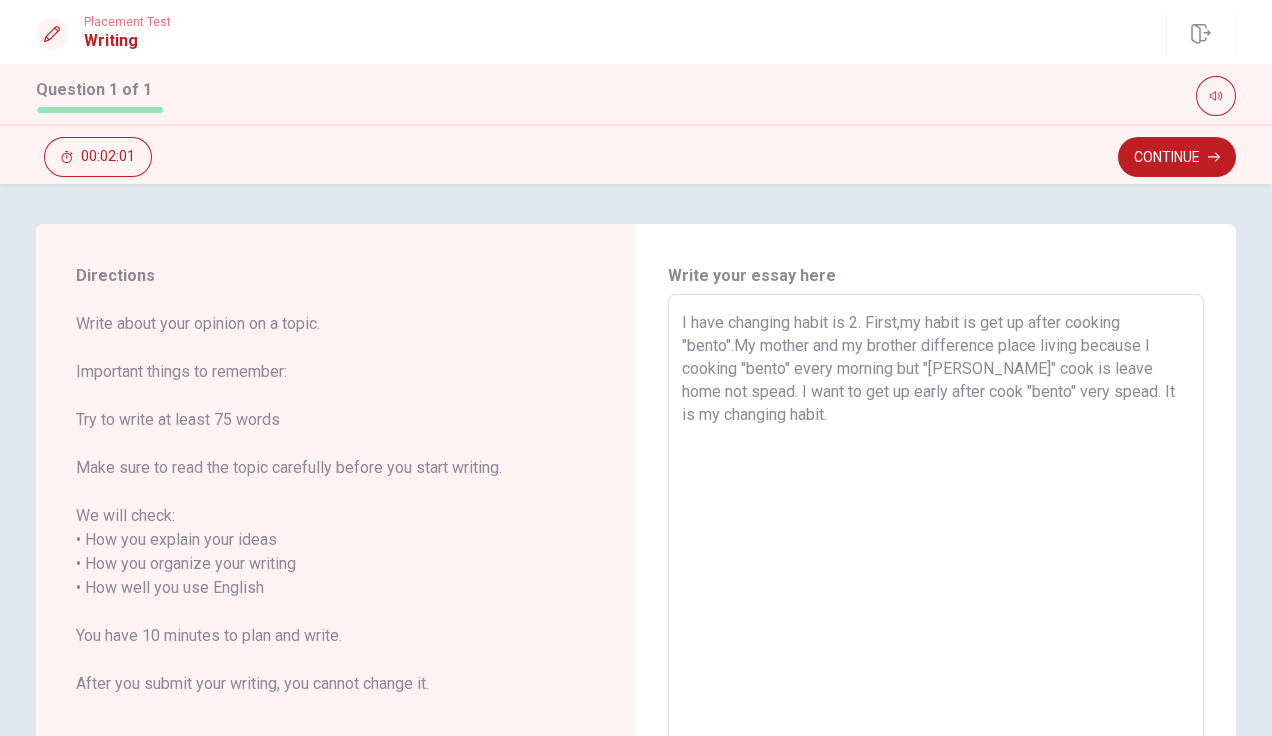 click on "I have changing habit is 2. First,my habit is get up after cooking "bento".My mother and my brother difference place living because I cooking "bento" every morning but "[PERSON_NAME]" cook is leave home not spead. I want to get up early after cook "bento" very spead. It is my changing habit." at bounding box center [936, 588] 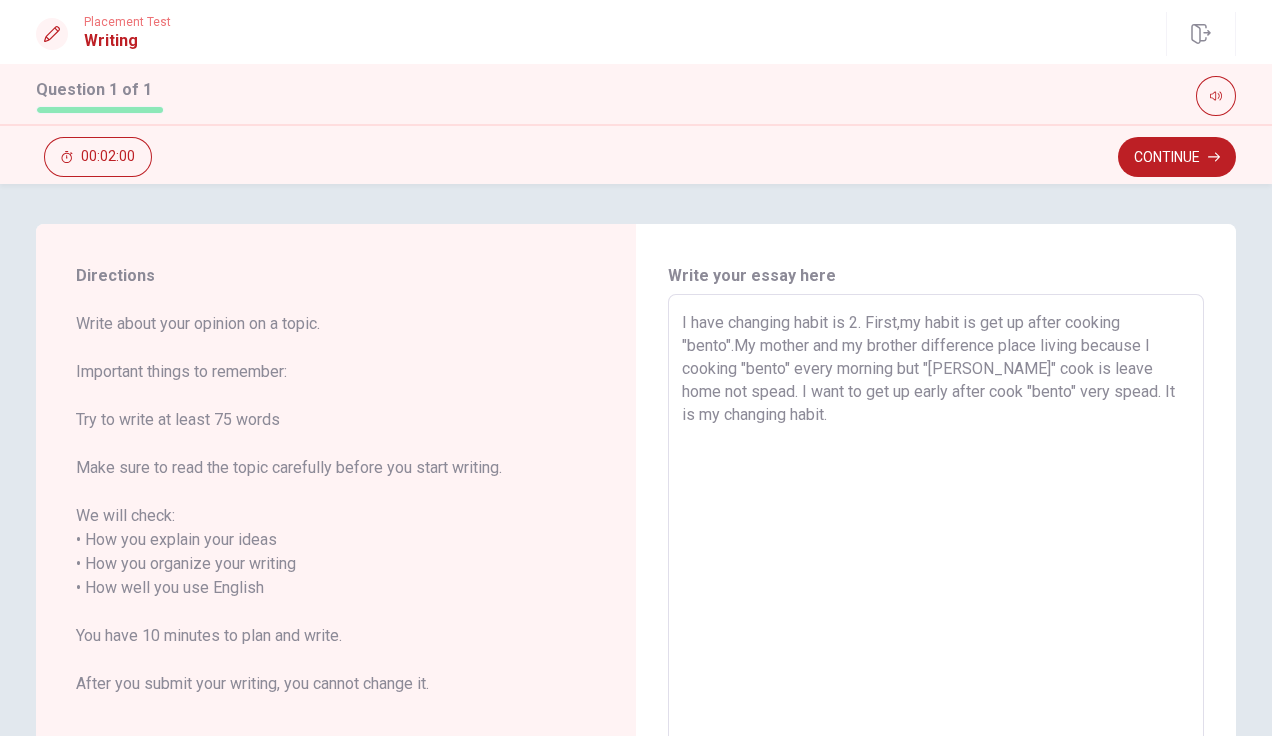 click on "I have changing habit is 2. First,my habit is get up after cooking "bento".My mother and my brother difference place living because I cooking "bento" every morning but "[PERSON_NAME]" cook is leave home not spead. I want to get up early after cook "bento" very spead. It is my changing habit." at bounding box center (936, 588) 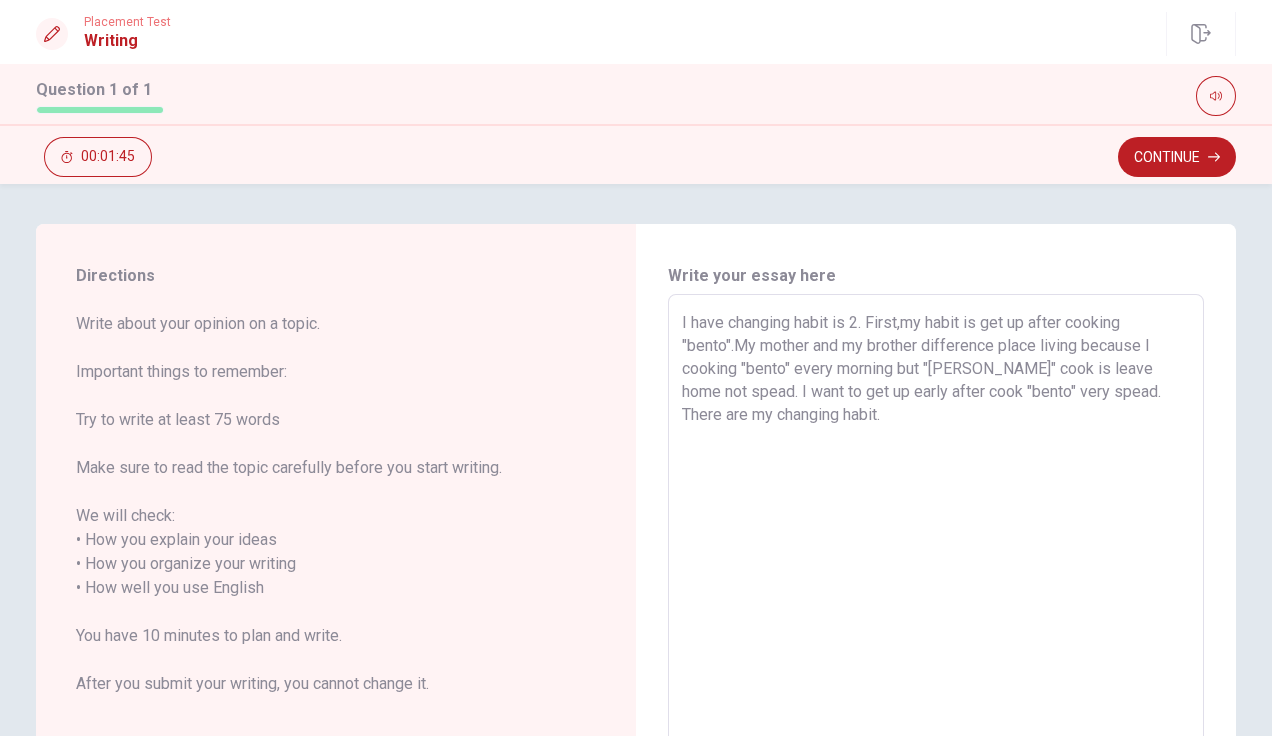 click on "I have changing habit is 2. First,my habit is get up after cooking "bento".My mother and my brother difference place living because I cooking "bento" every morning but "[PERSON_NAME]" cook is leave home not spead. I want to get up early after cook "bento" very spead. There are my changing habit." at bounding box center (936, 588) 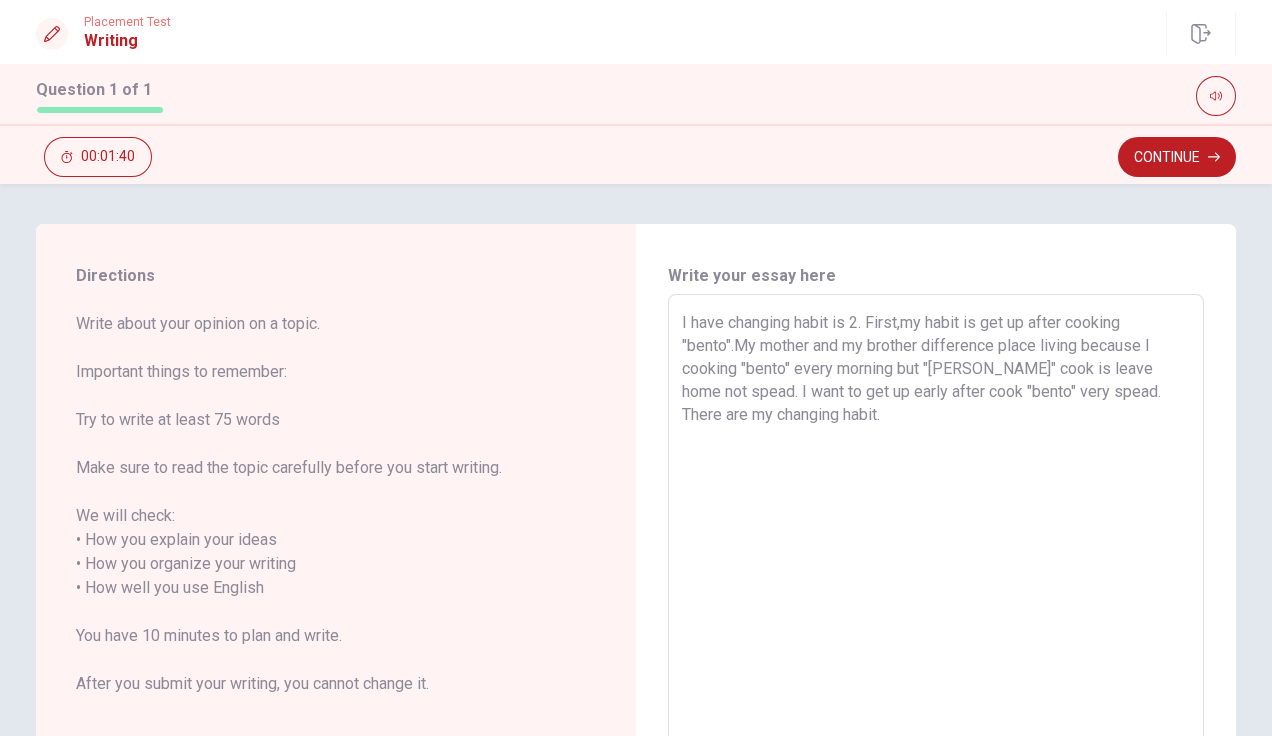 click on "I have changing habit is 2. First,my habit is get up after cooking "bento".My mother and my brother difference place living because I cooking "bento" every morning but "[PERSON_NAME]" cook is leave home not spead. I want to get up early after cook "bento" very spead. There are my changing habit." at bounding box center (936, 588) 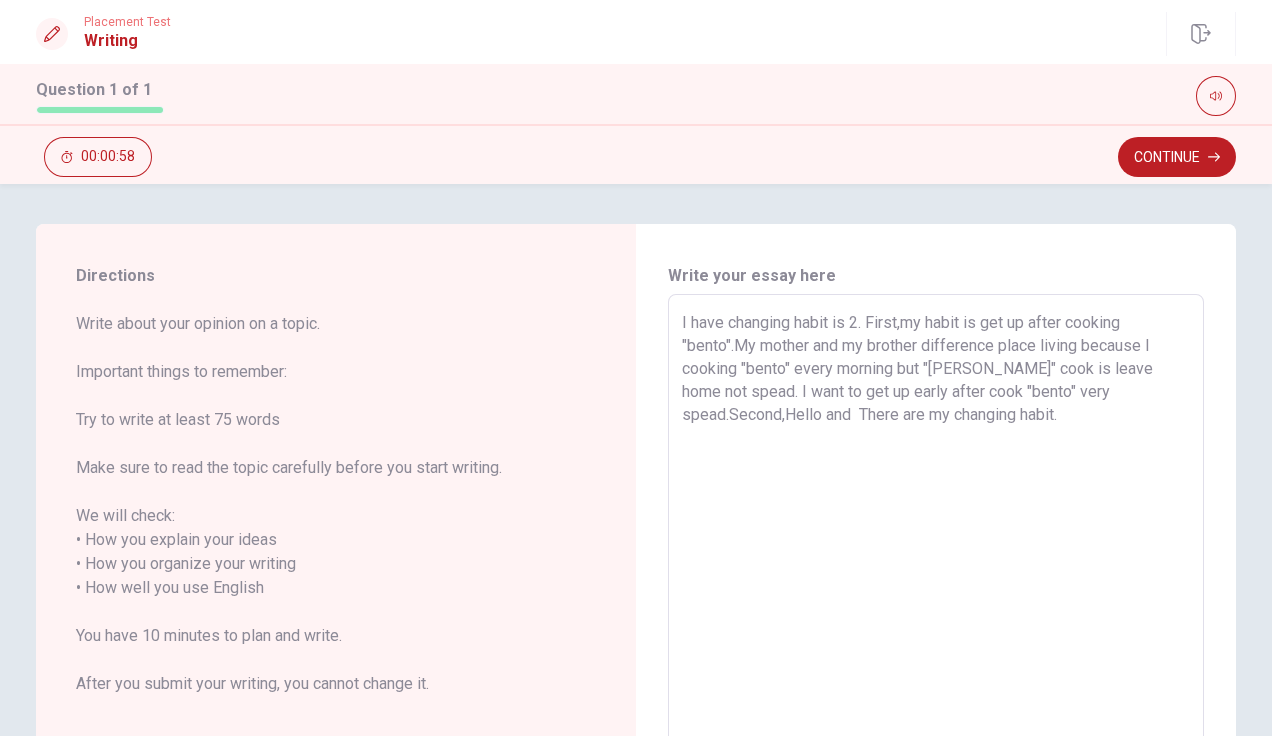 click on "I have changing habit is 2. First,my habit is get up after cooking "bento".My mother and my brother difference place living because I cooking "bento" every morning but "[PERSON_NAME]" cook is leave home not spead. I want to get up early after cook "bento" very spead.Second,Hello and  There are my changing habit." at bounding box center [936, 588] 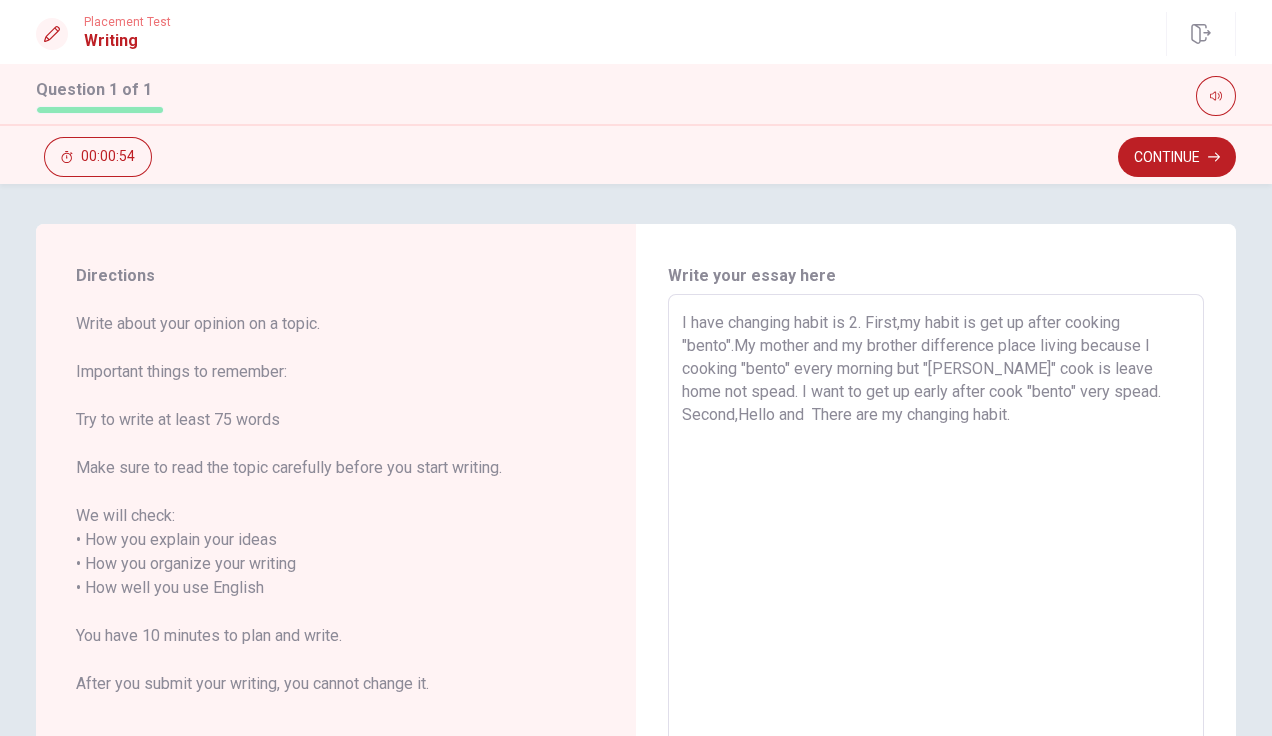click on "I have changing habit is 2. First,my habit is get up after cooking "bento".My mother and my brother difference place living because I cooking "bento" every morning but "[PERSON_NAME]" cook is leave home not spead. I want to get up early after cook "bento" very spead. Second,Hello and  There are my changing habit." at bounding box center (936, 588) 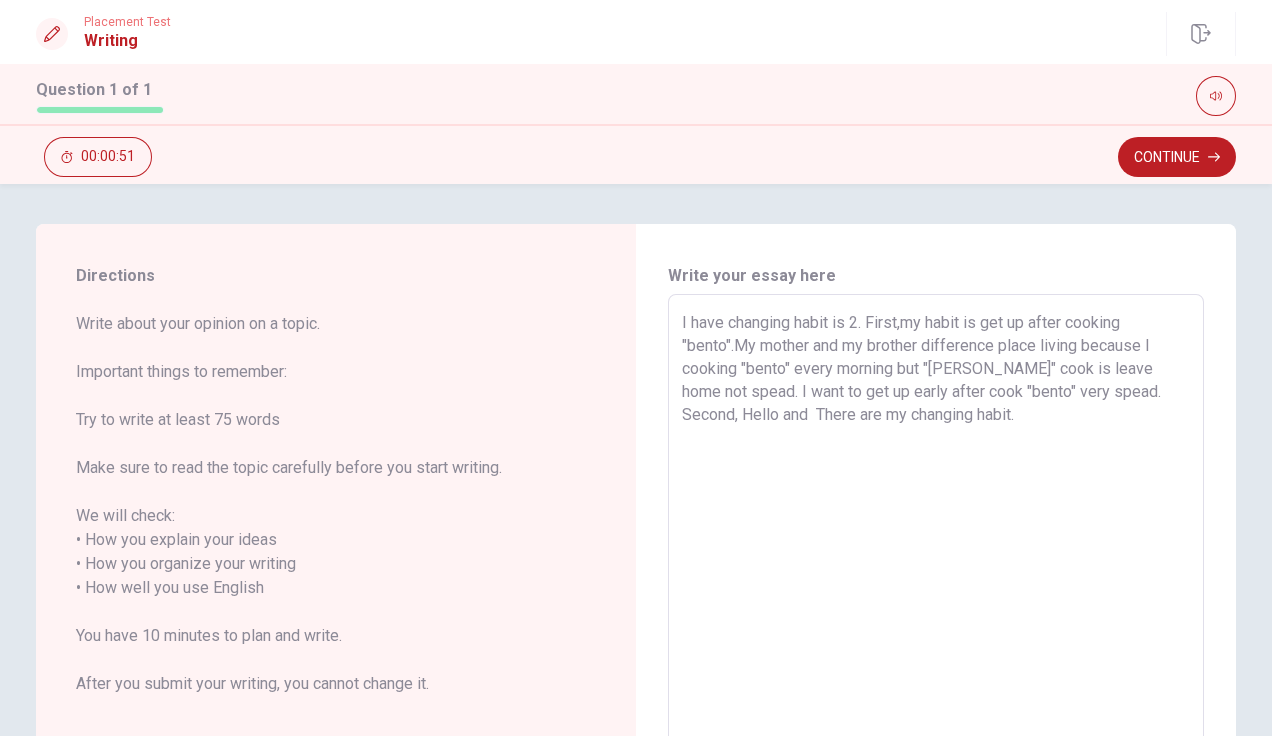 click on "I have changing habit is 2. First,my habit is get up after cooking "bento".My mother and my brother difference place living because I cooking "bento" every morning but "[PERSON_NAME]" cook is leave home not spead. I want to get up early after cook "bento" very spead. Second, Hello and  There are my changing habit." at bounding box center (936, 588) 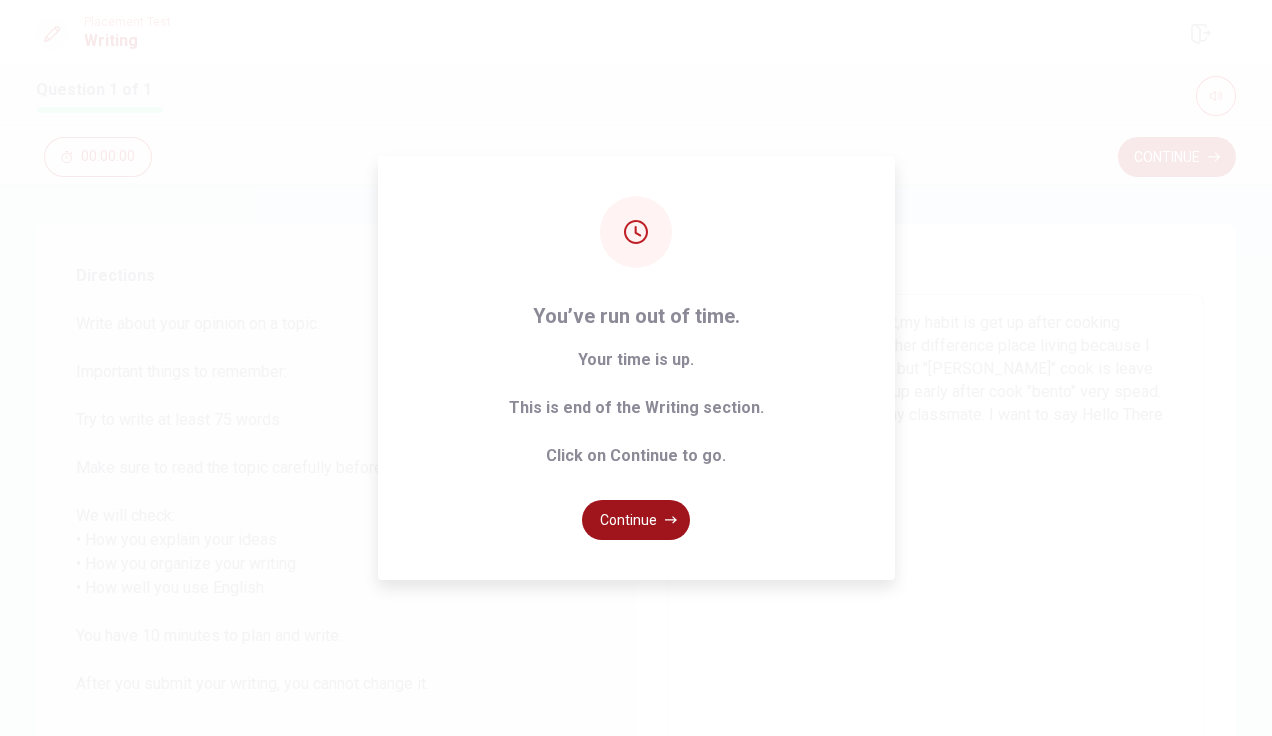 click on "Continue" at bounding box center (636, 520) 